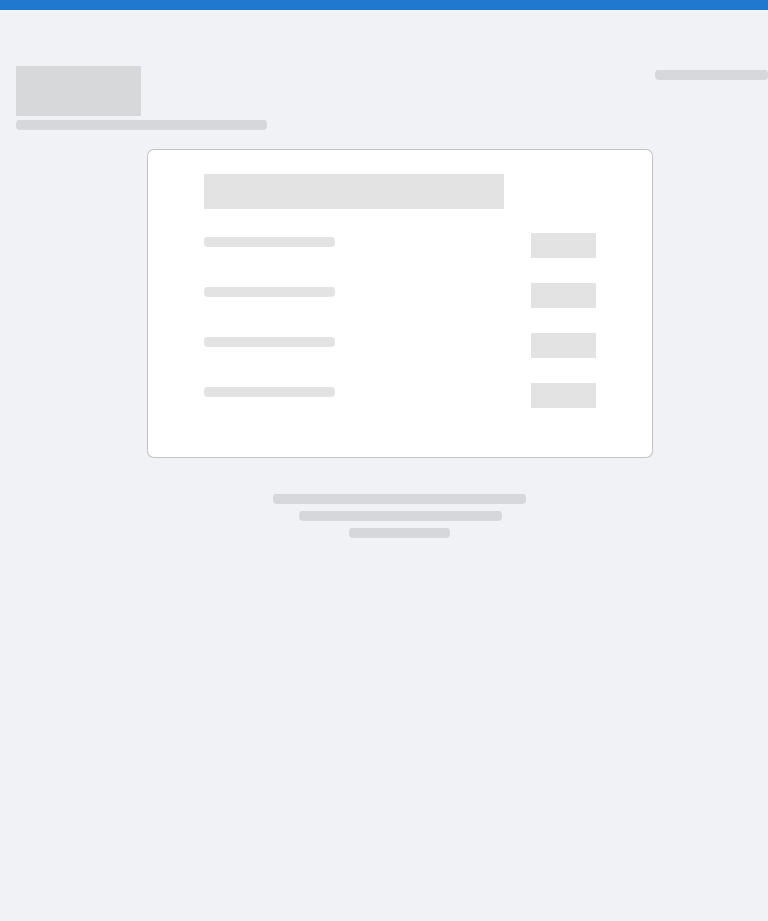 scroll, scrollTop: 0, scrollLeft: 0, axis: both 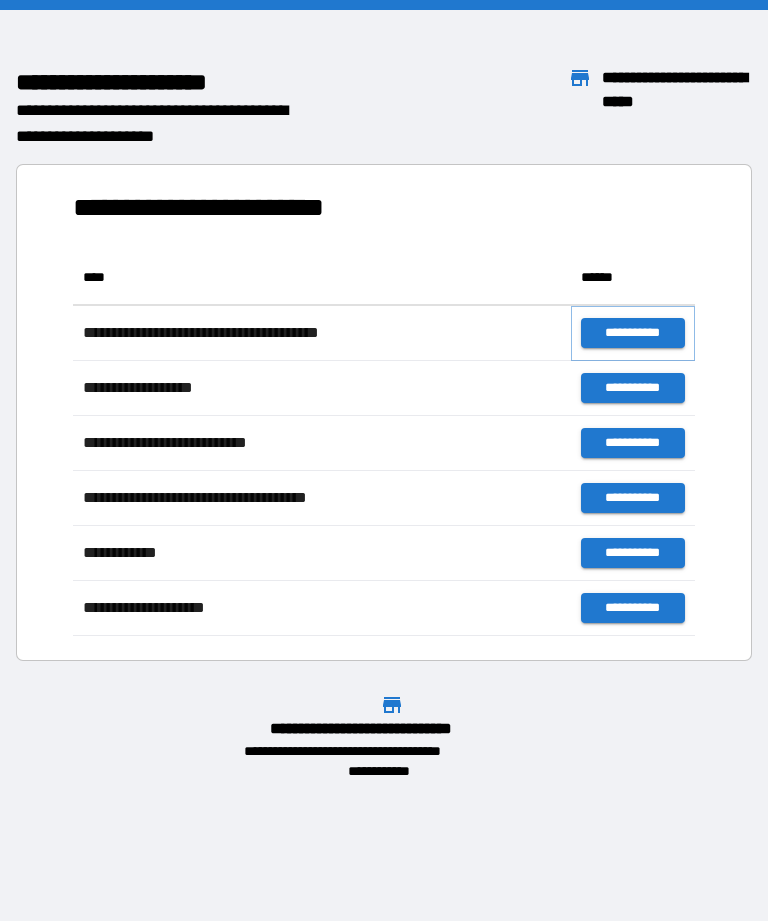 click on "**********" at bounding box center (633, 333) 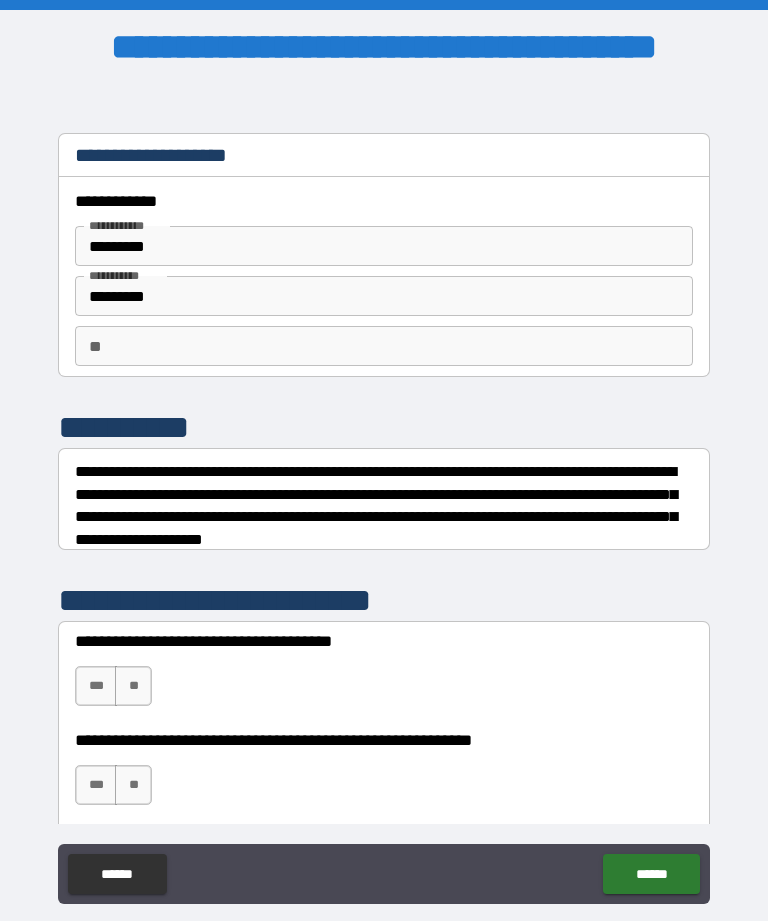 scroll, scrollTop: 23, scrollLeft: 0, axis: vertical 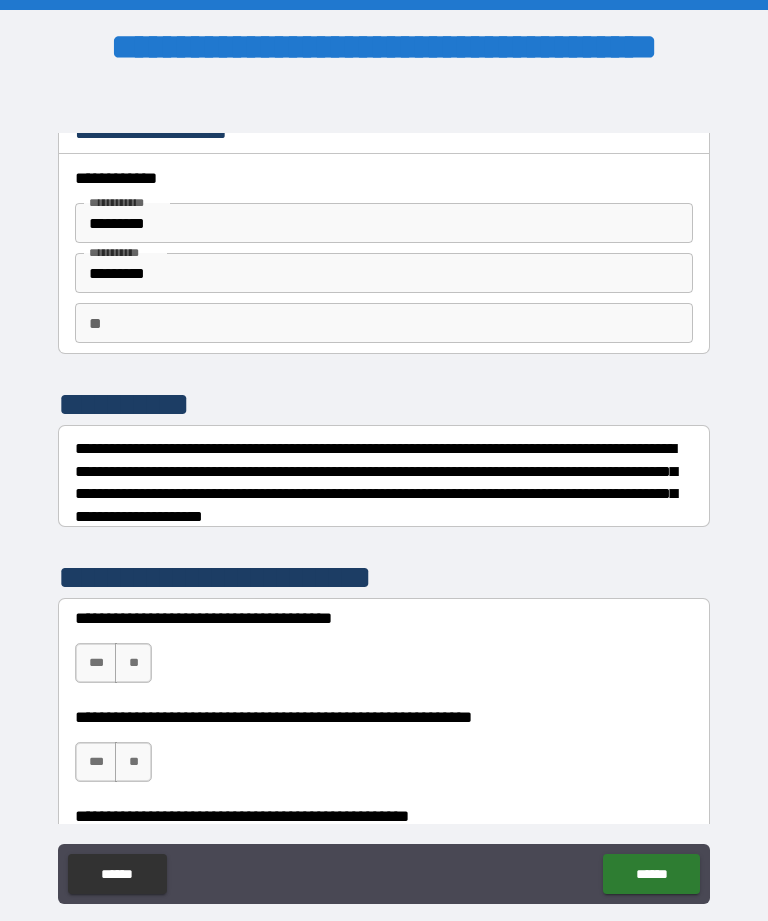 click on "**" at bounding box center (384, 323) 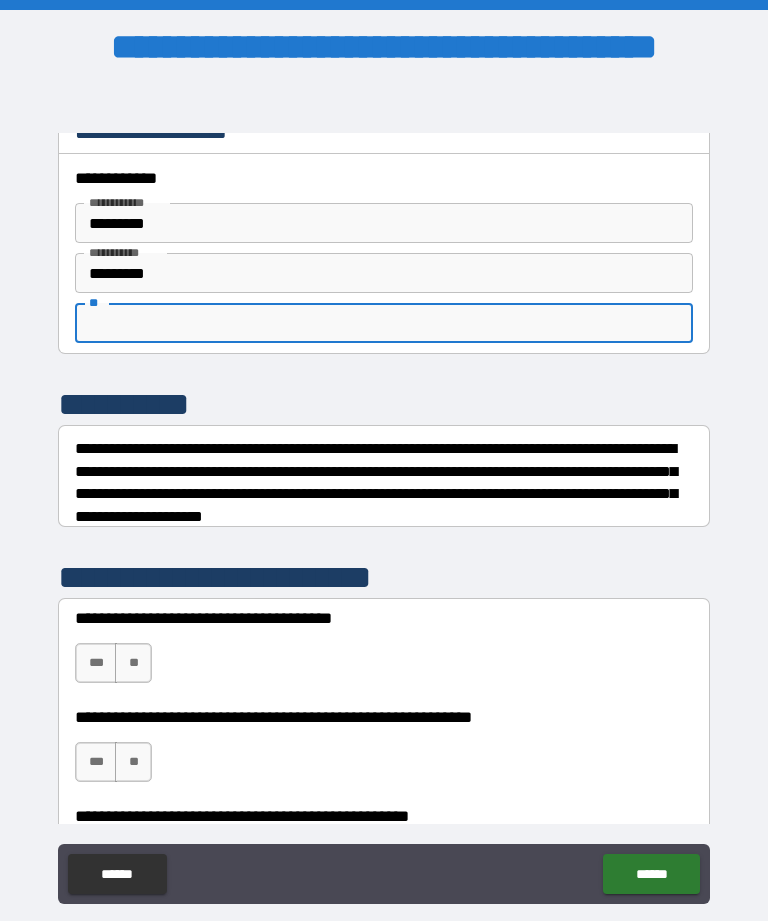click on "**" at bounding box center (384, 323) 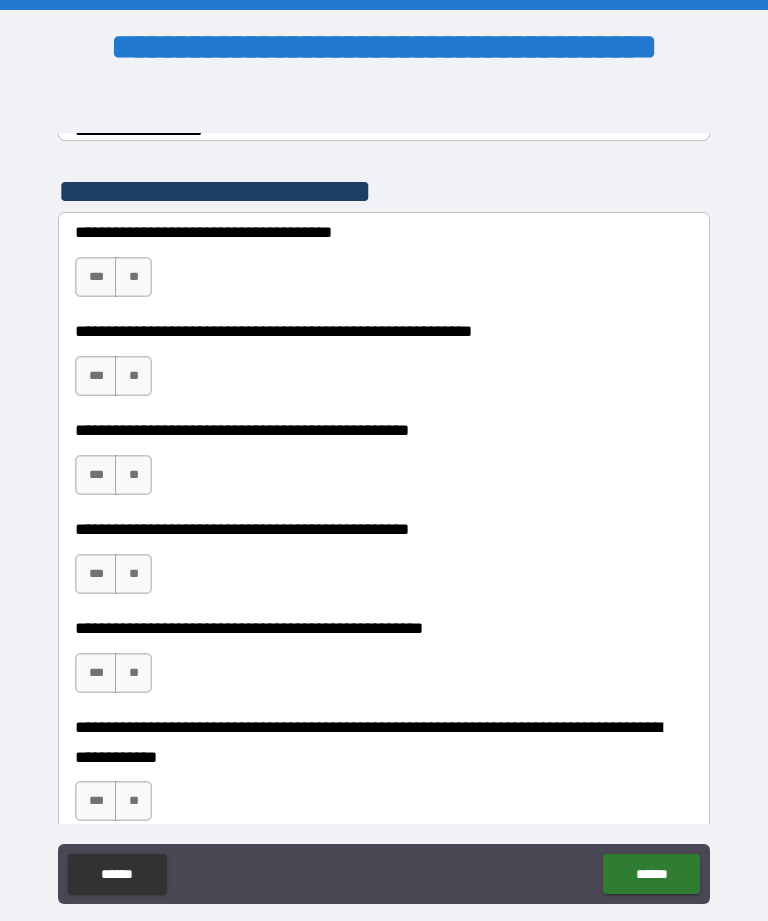 scroll, scrollTop: 410, scrollLeft: 0, axis: vertical 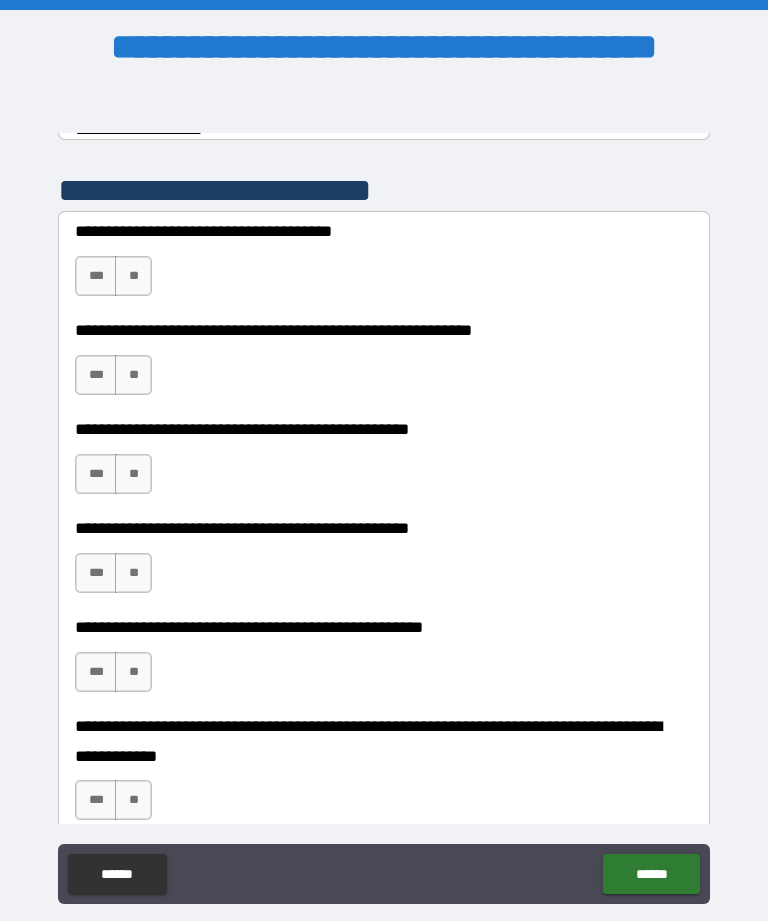 type on "*" 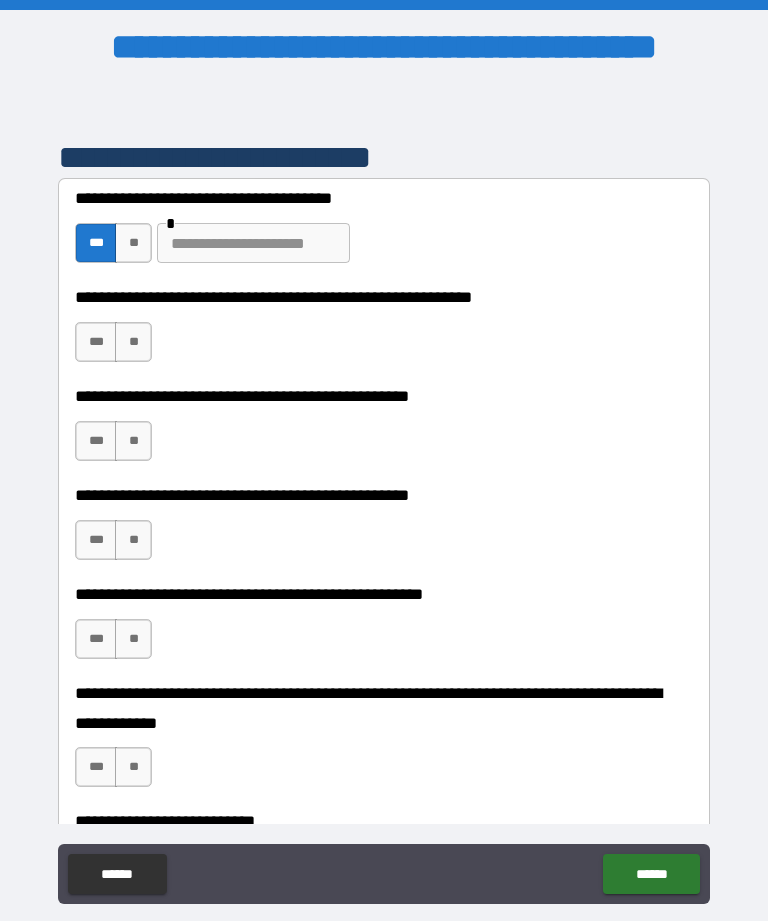 scroll, scrollTop: 448, scrollLeft: 0, axis: vertical 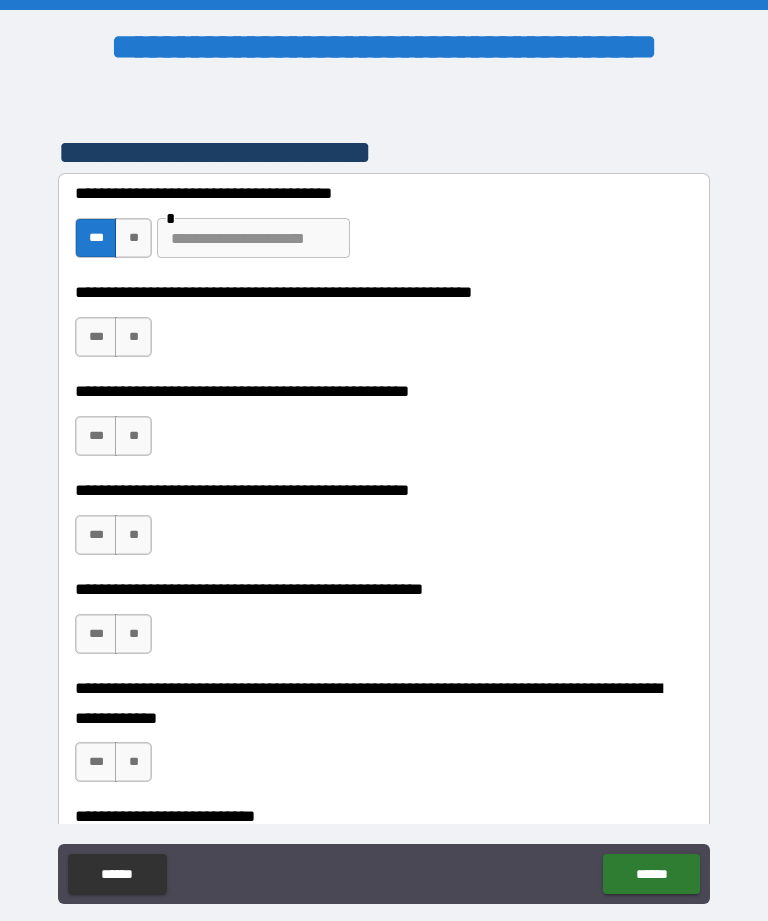 click on "**" at bounding box center (133, 238) 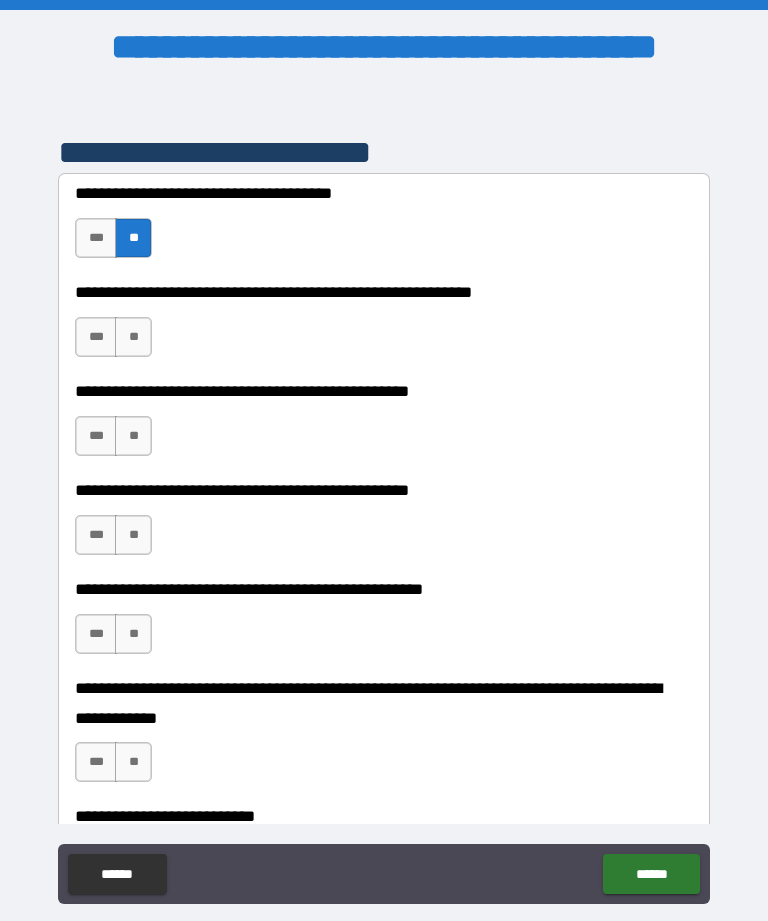 click on "**" at bounding box center (133, 337) 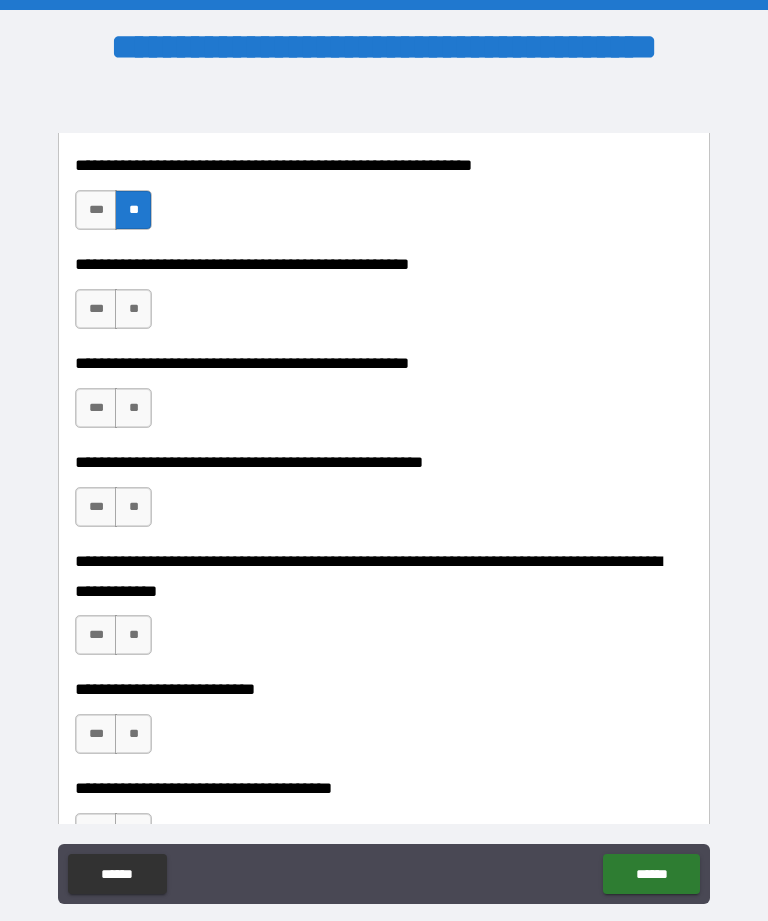 scroll, scrollTop: 578, scrollLeft: 0, axis: vertical 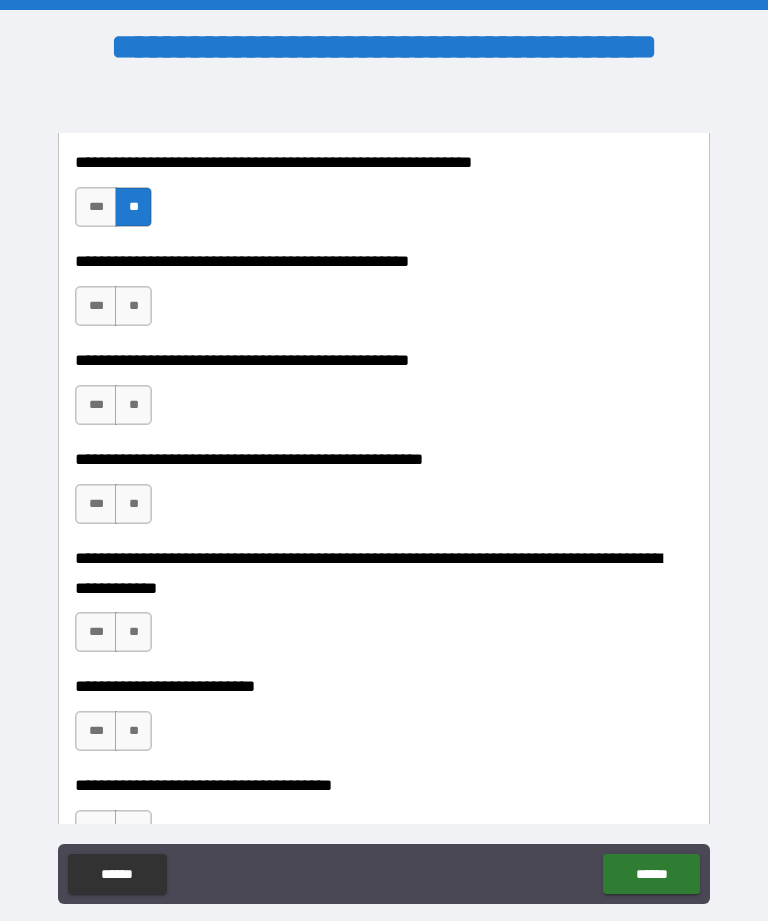 click on "**" at bounding box center (133, 306) 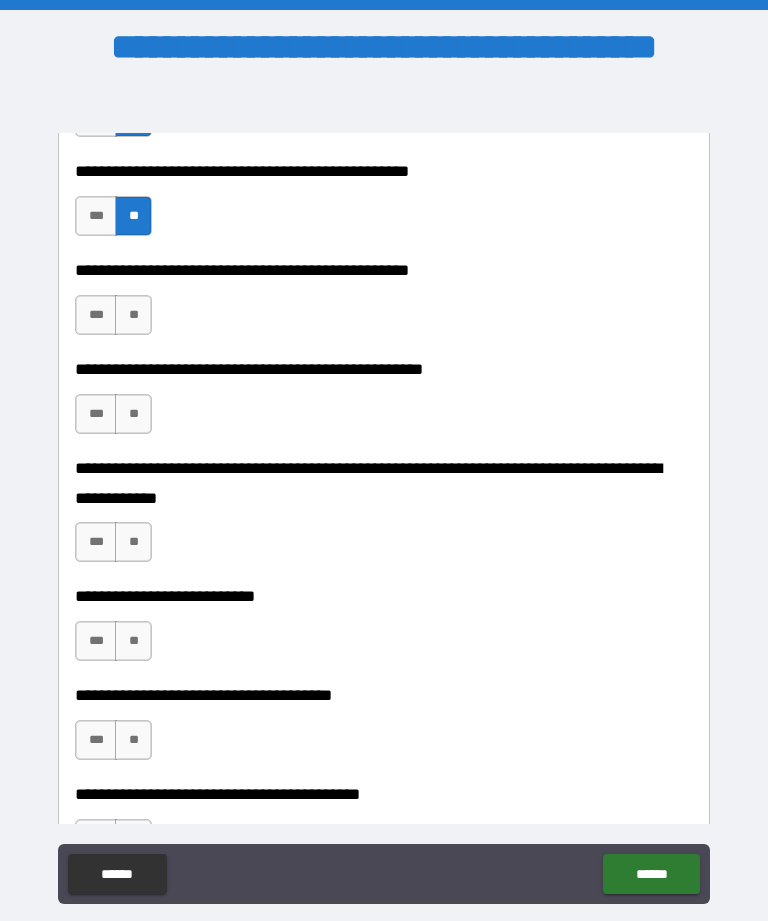scroll, scrollTop: 669, scrollLeft: 0, axis: vertical 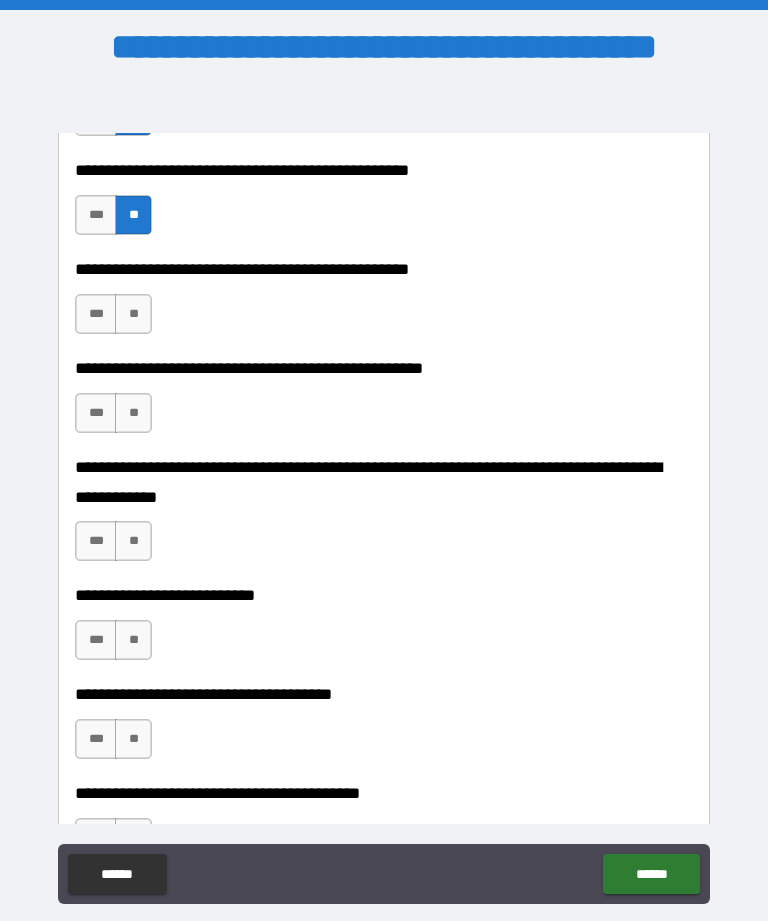 click on "***" at bounding box center (96, 314) 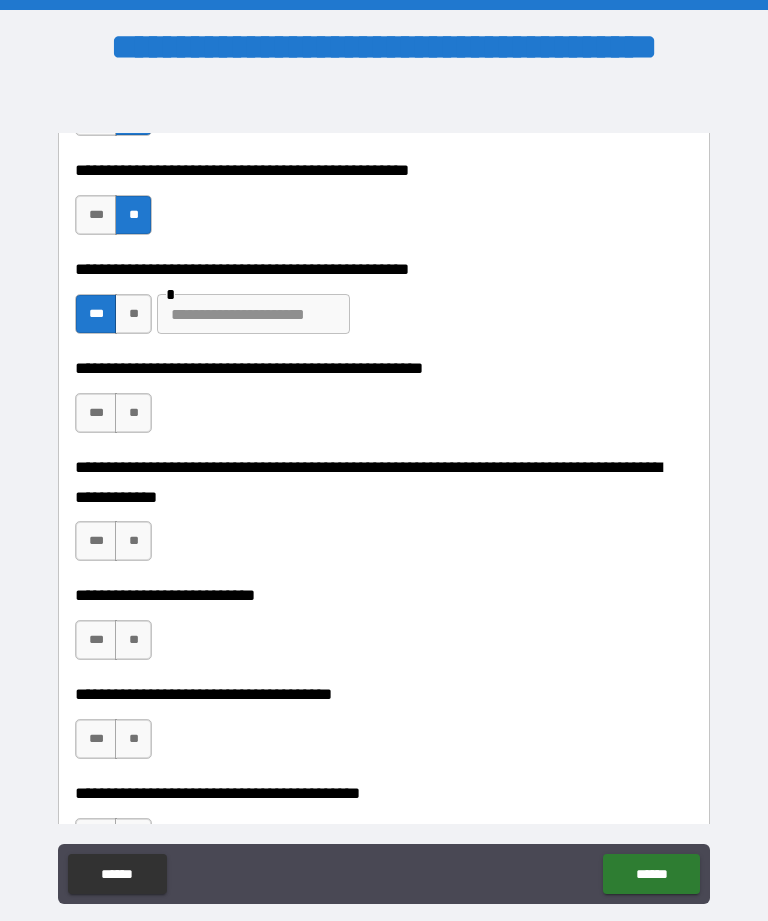 click at bounding box center (253, 314) 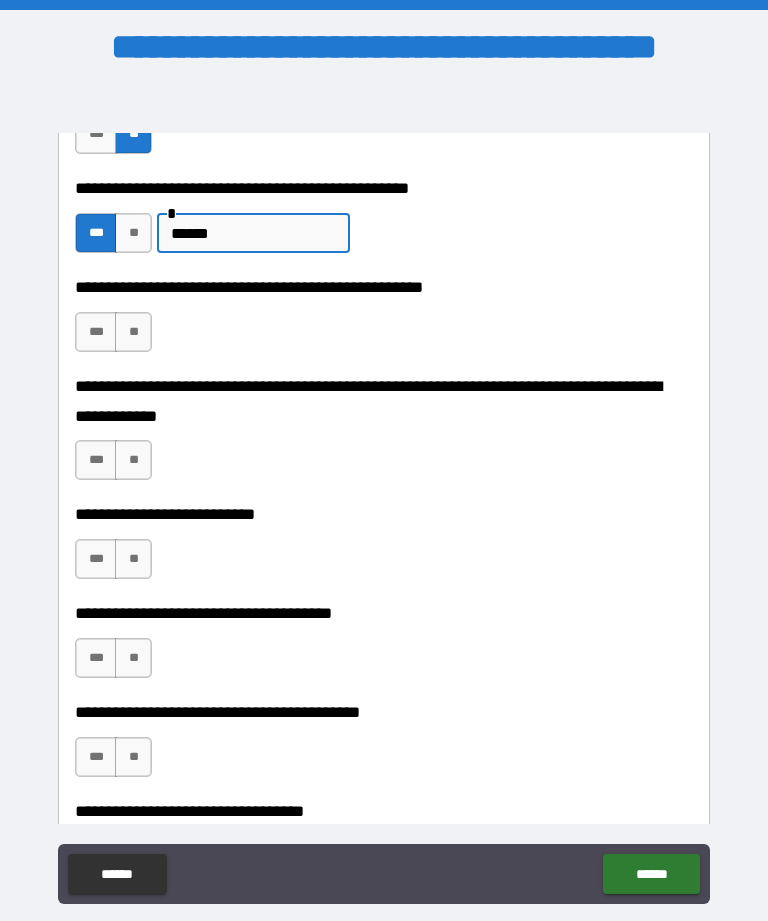 scroll, scrollTop: 754, scrollLeft: 0, axis: vertical 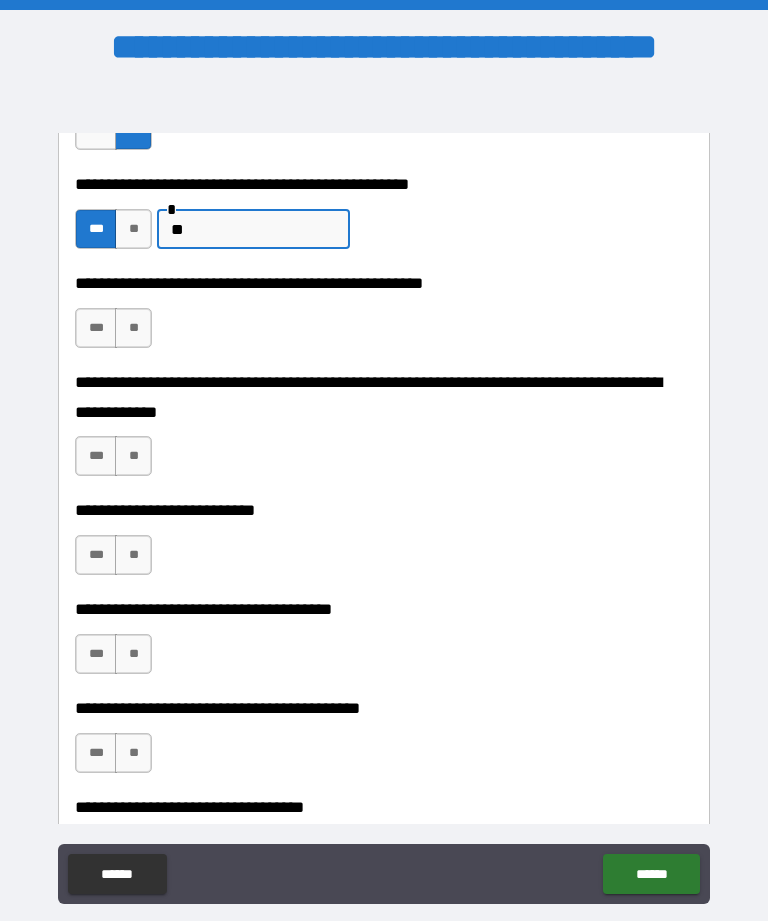 type on "*" 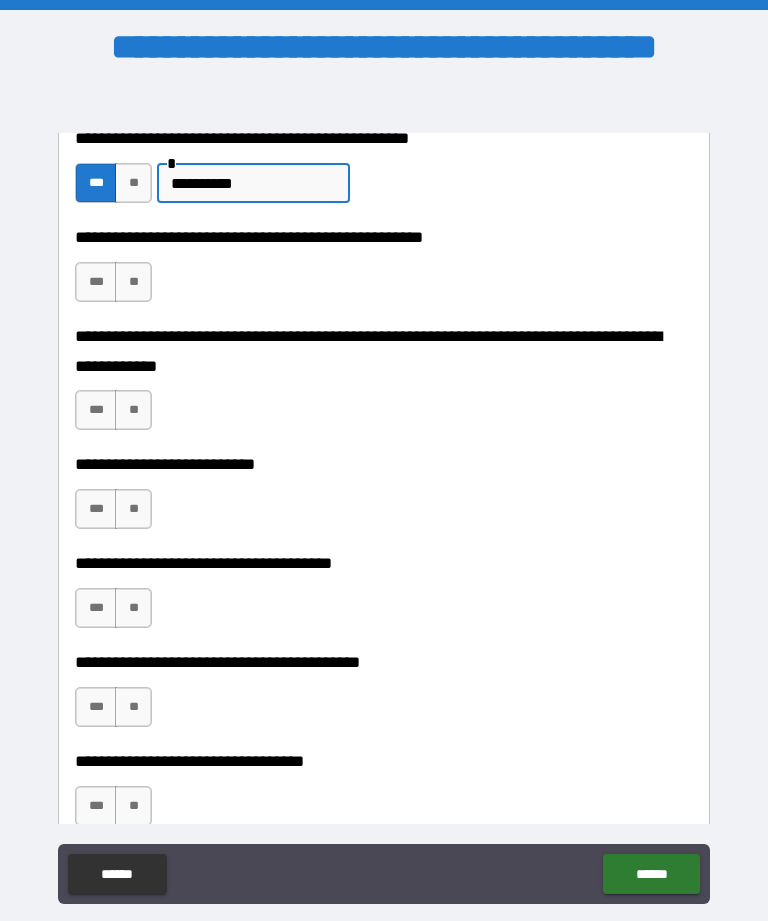 scroll, scrollTop: 812, scrollLeft: 0, axis: vertical 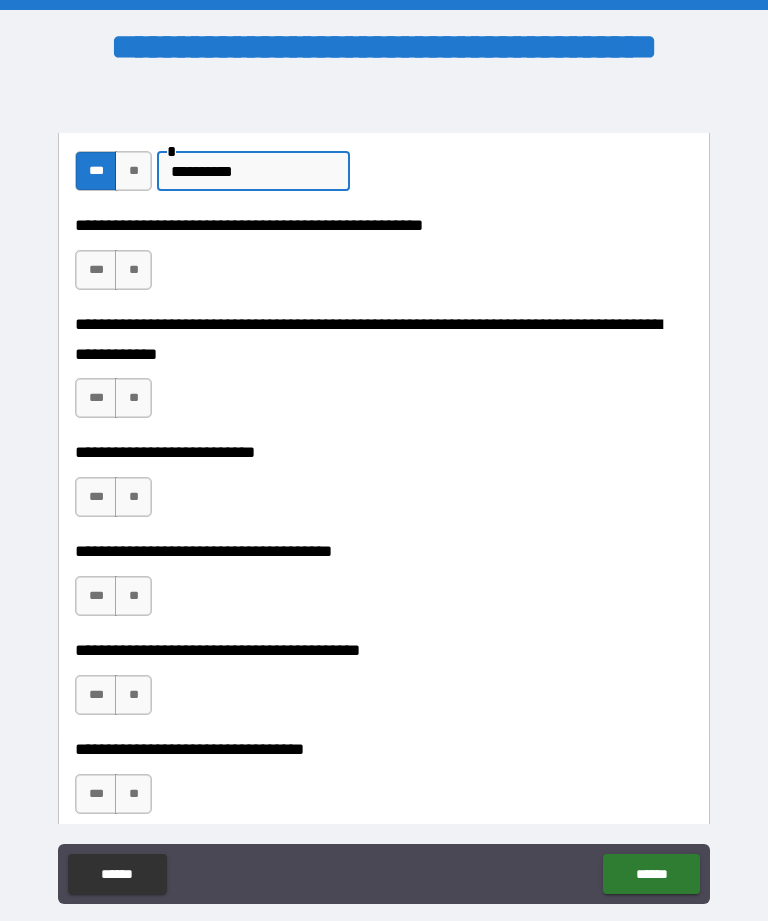 type on "**********" 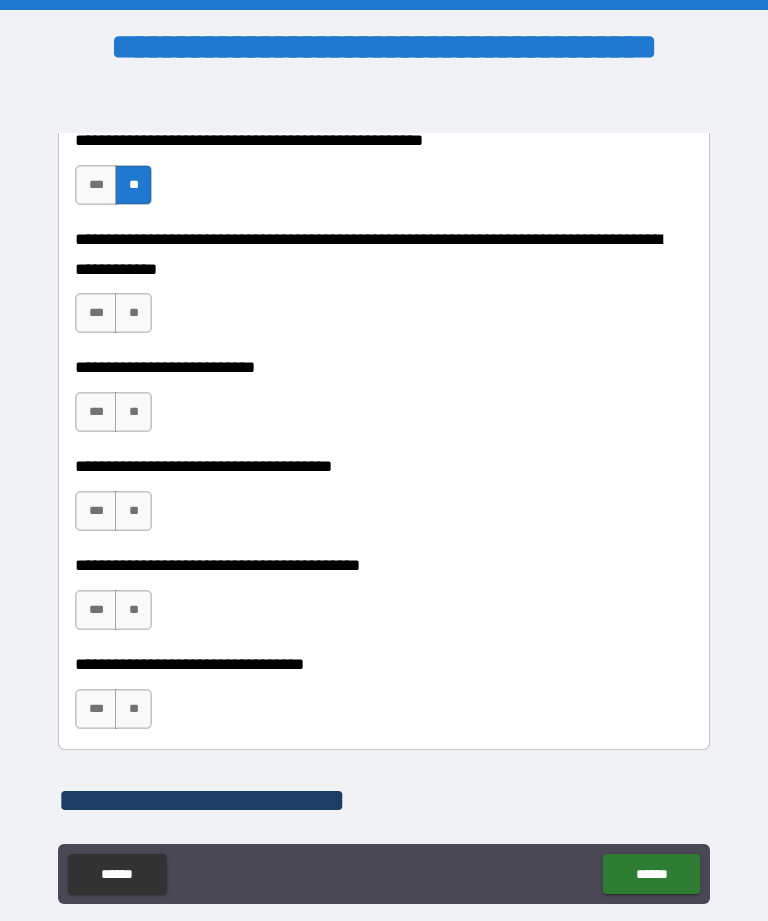 scroll, scrollTop: 913, scrollLeft: 0, axis: vertical 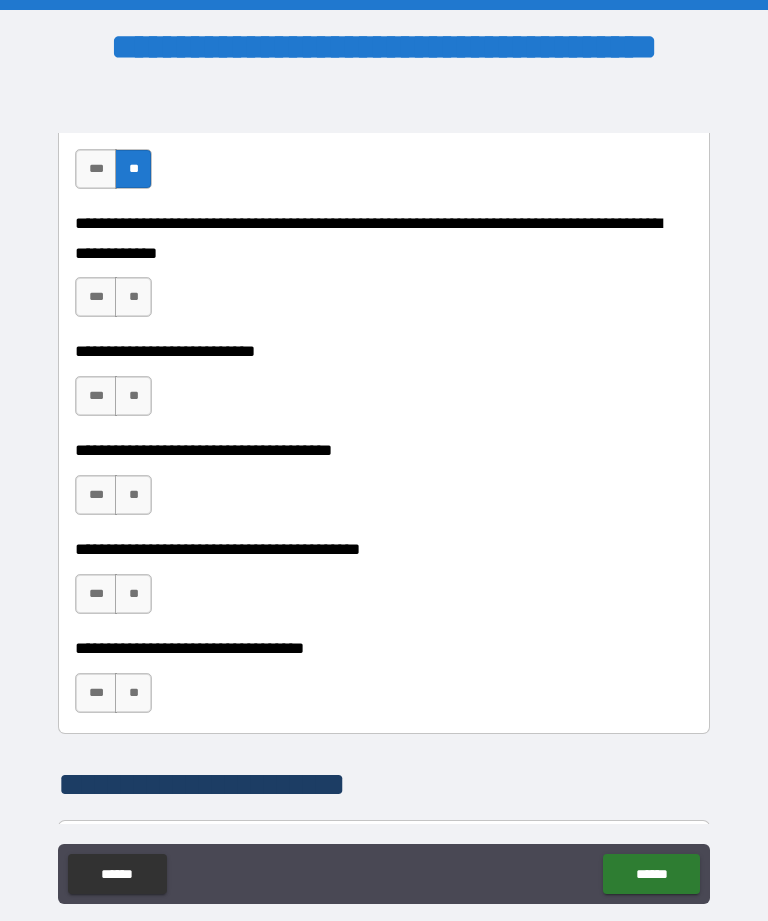 click on "**" at bounding box center (133, 297) 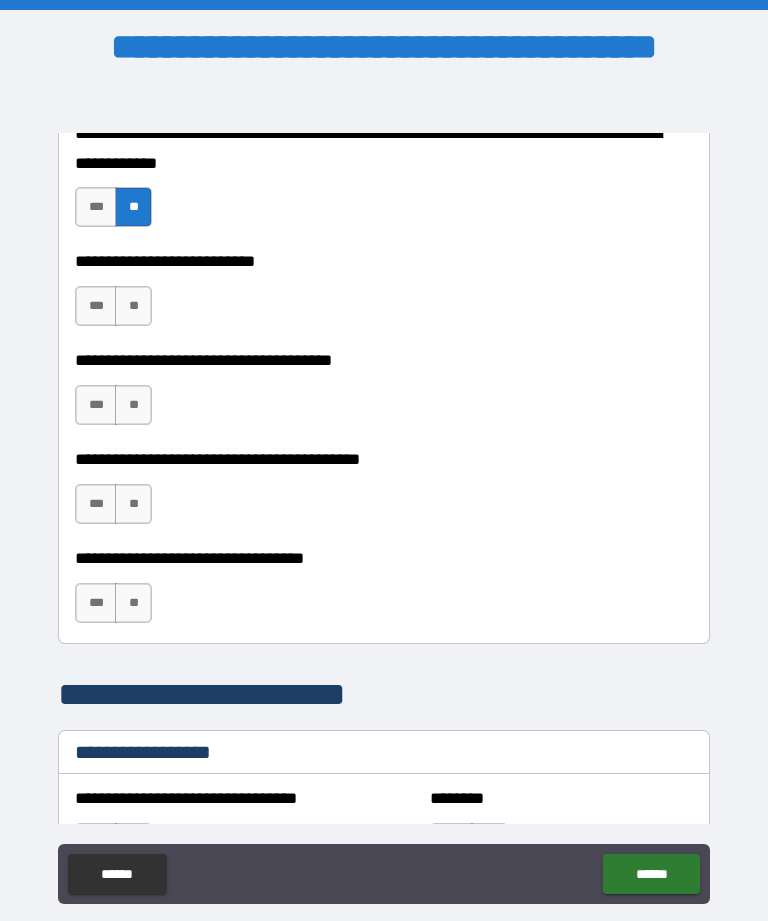 scroll, scrollTop: 1005, scrollLeft: 0, axis: vertical 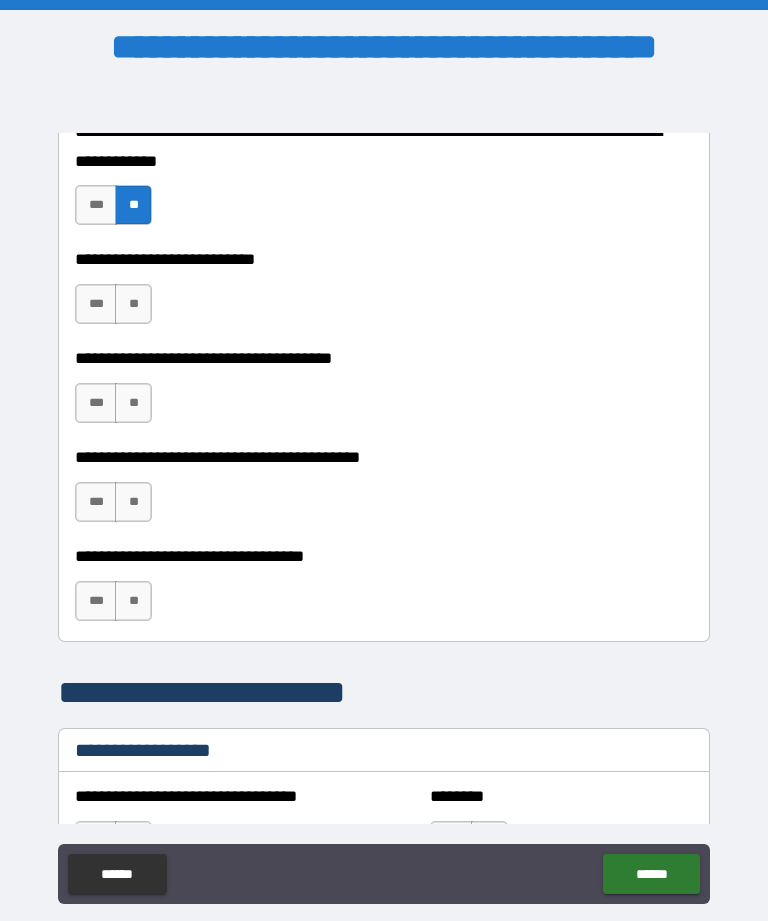 click on "**" at bounding box center [133, 304] 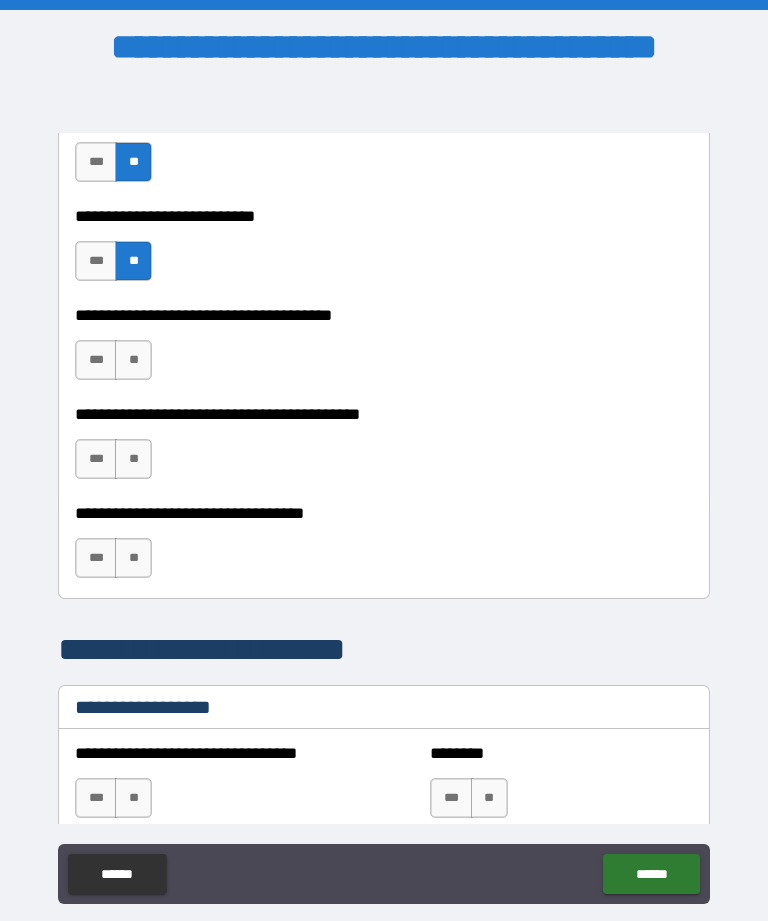 scroll, scrollTop: 1049, scrollLeft: 0, axis: vertical 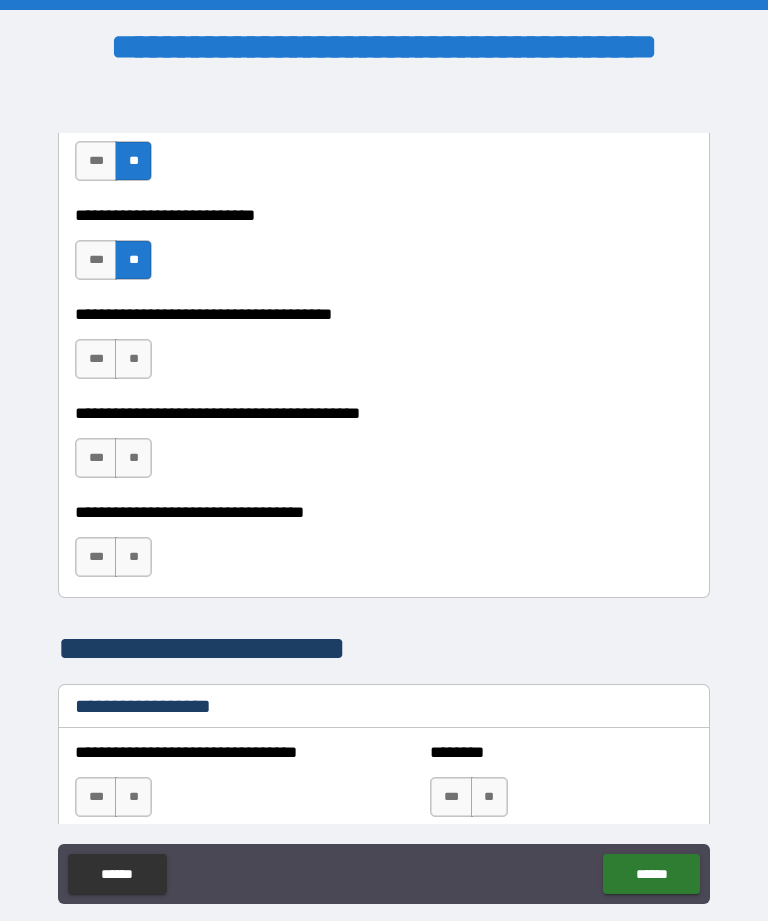 click on "**" at bounding box center [133, 359] 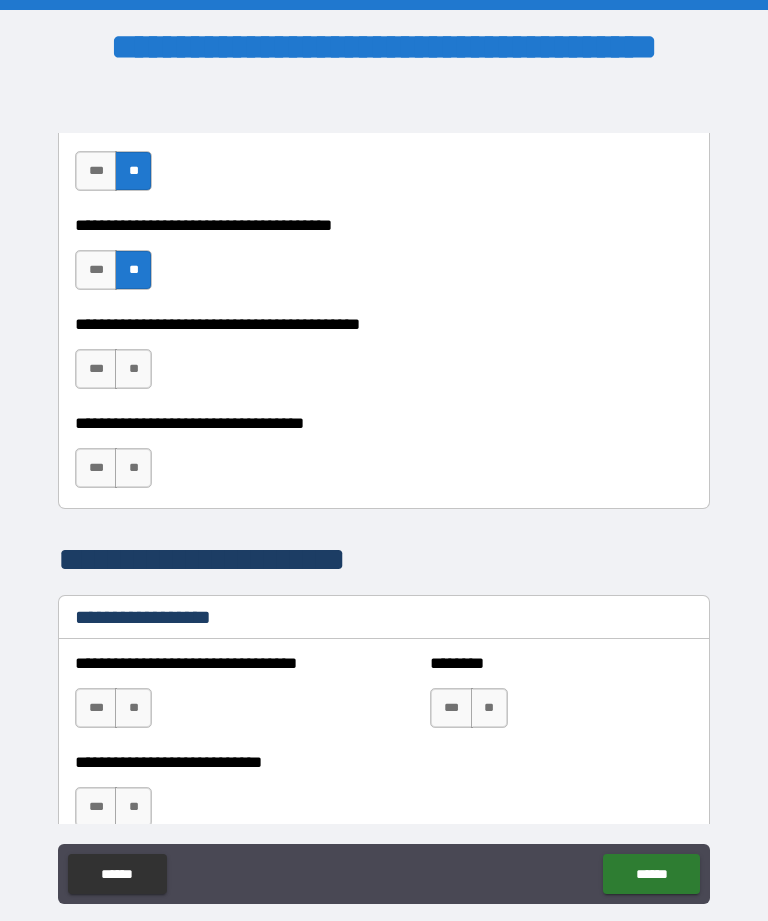 scroll, scrollTop: 1141, scrollLeft: 0, axis: vertical 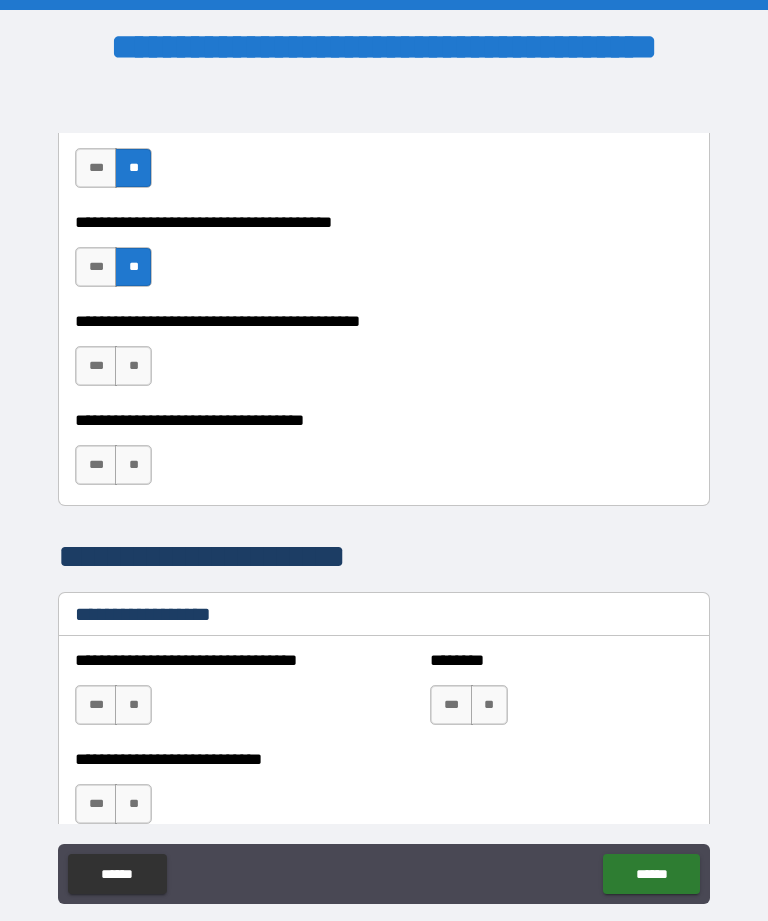 click on "**" at bounding box center [133, 366] 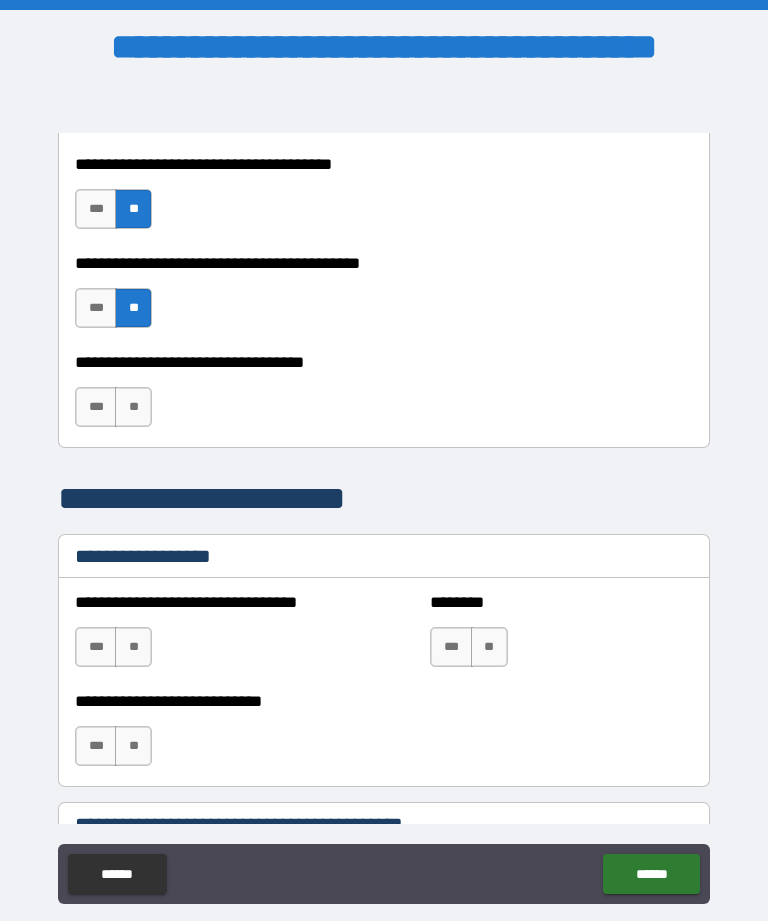 scroll, scrollTop: 1209, scrollLeft: 0, axis: vertical 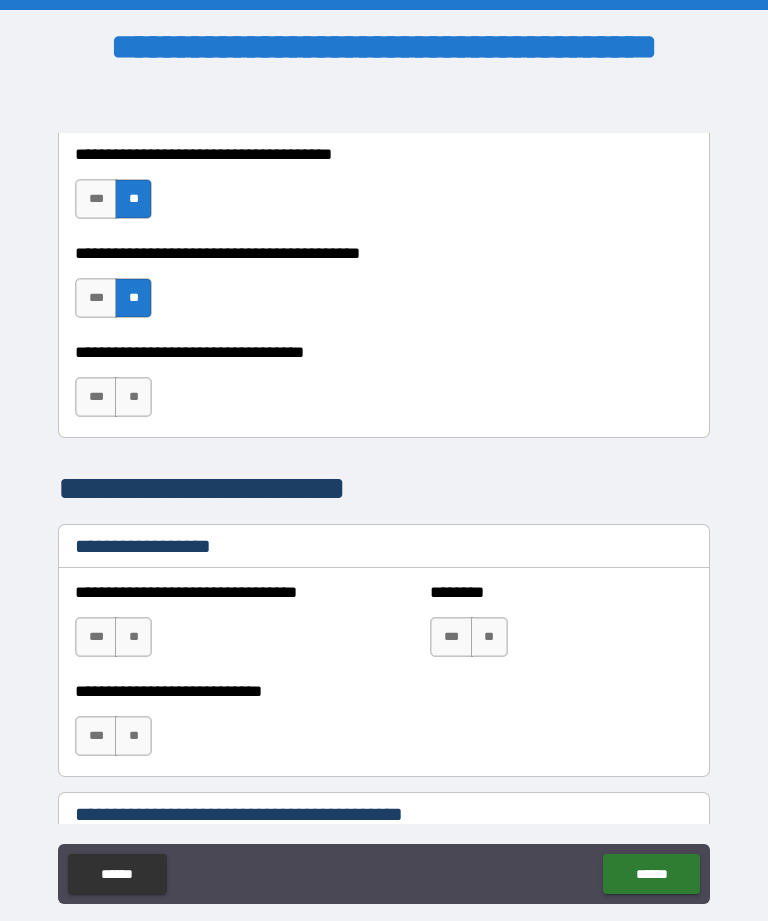 click on "**" at bounding box center [133, 397] 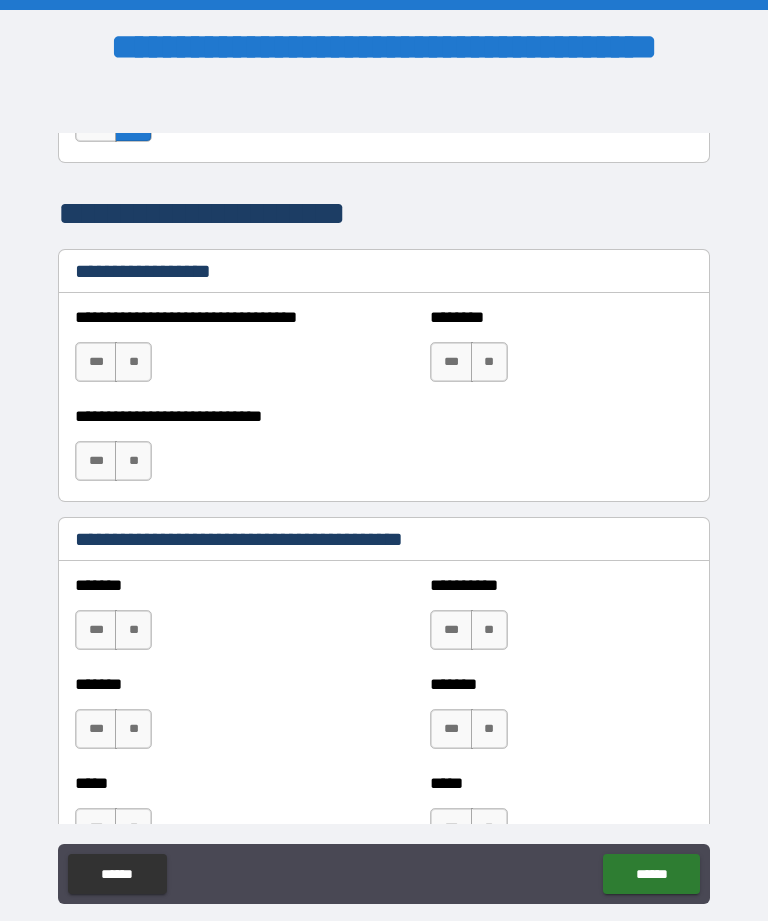 scroll, scrollTop: 1512, scrollLeft: 0, axis: vertical 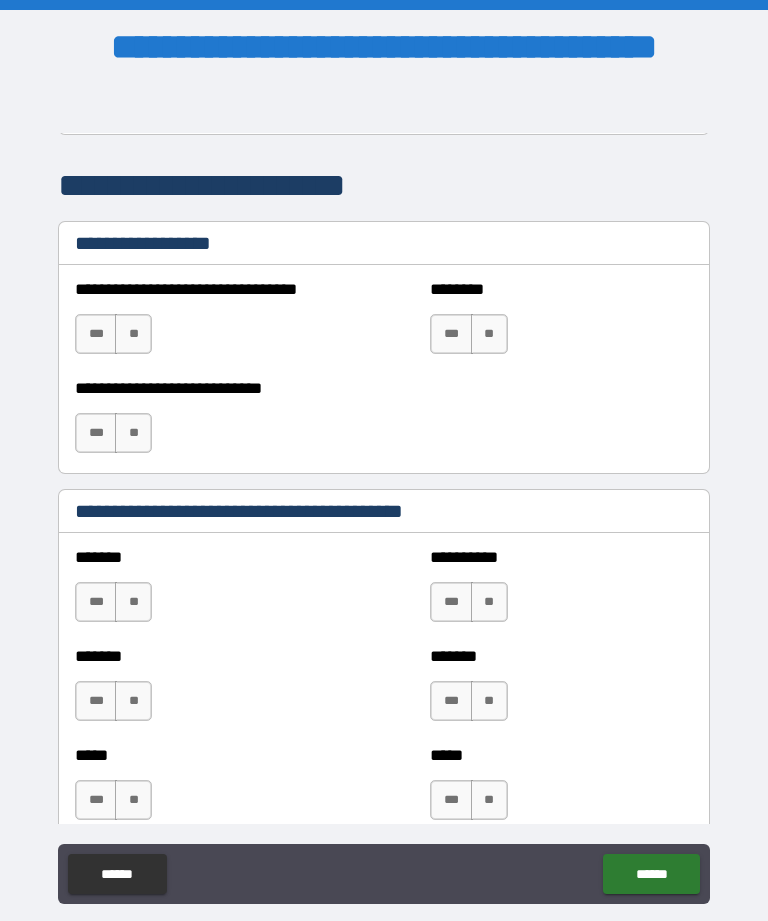 click on "**" at bounding box center [133, 334] 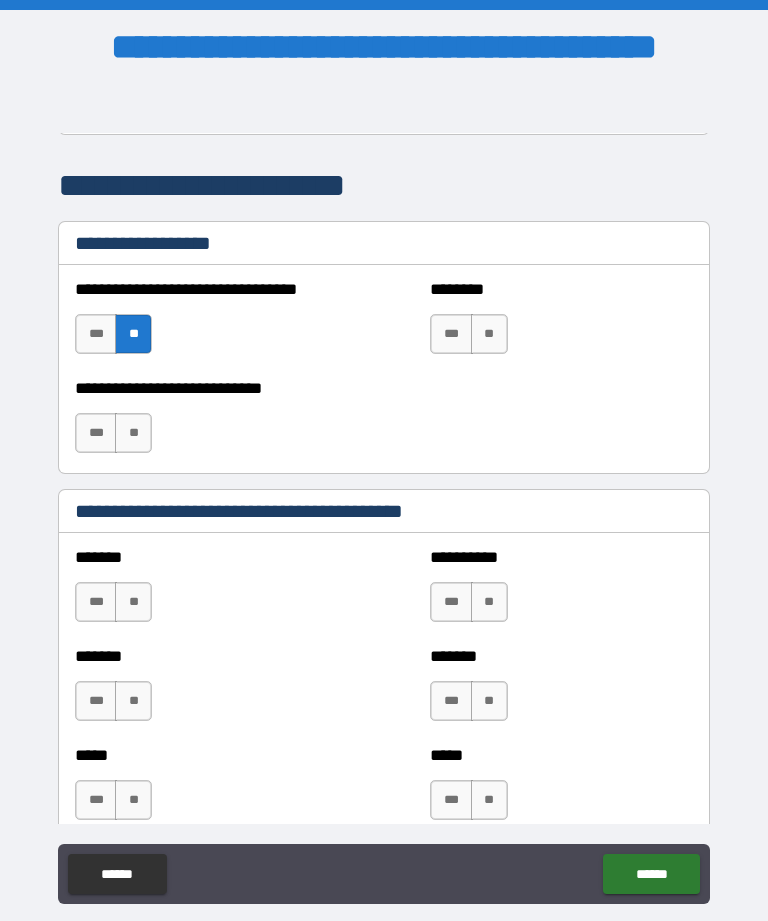 click on "**" at bounding box center [489, 334] 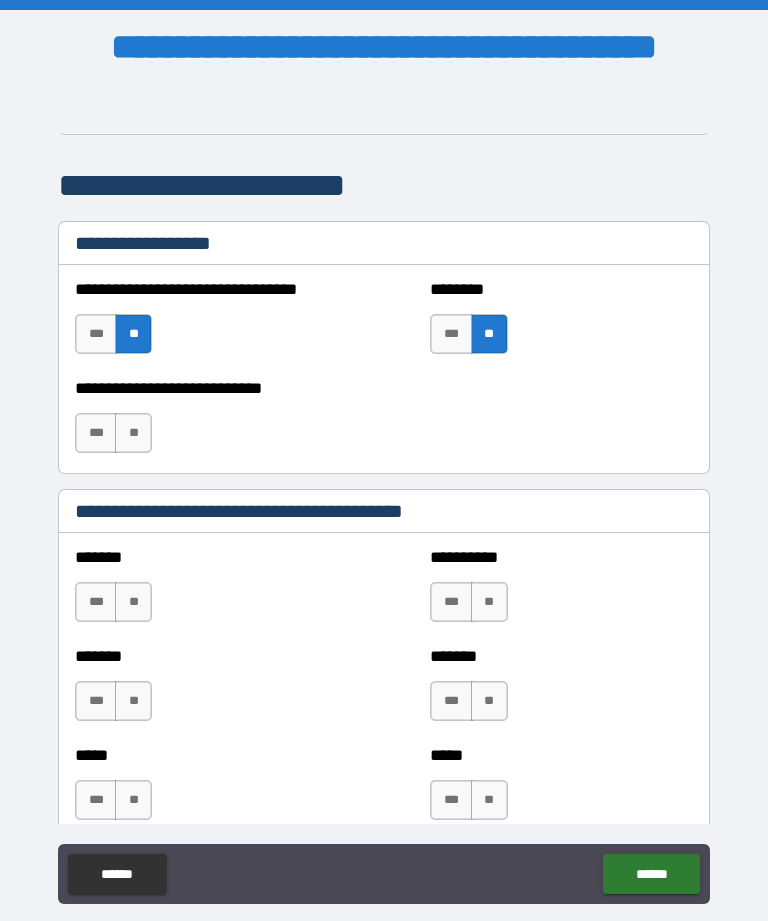 click on "**" at bounding box center [133, 433] 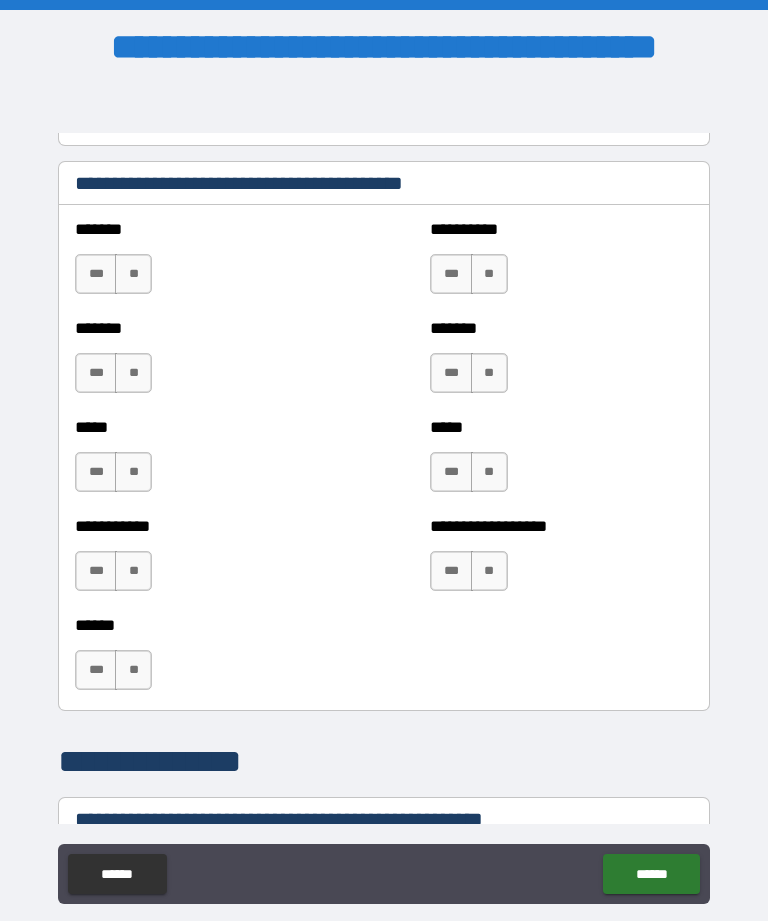 scroll, scrollTop: 1843, scrollLeft: 0, axis: vertical 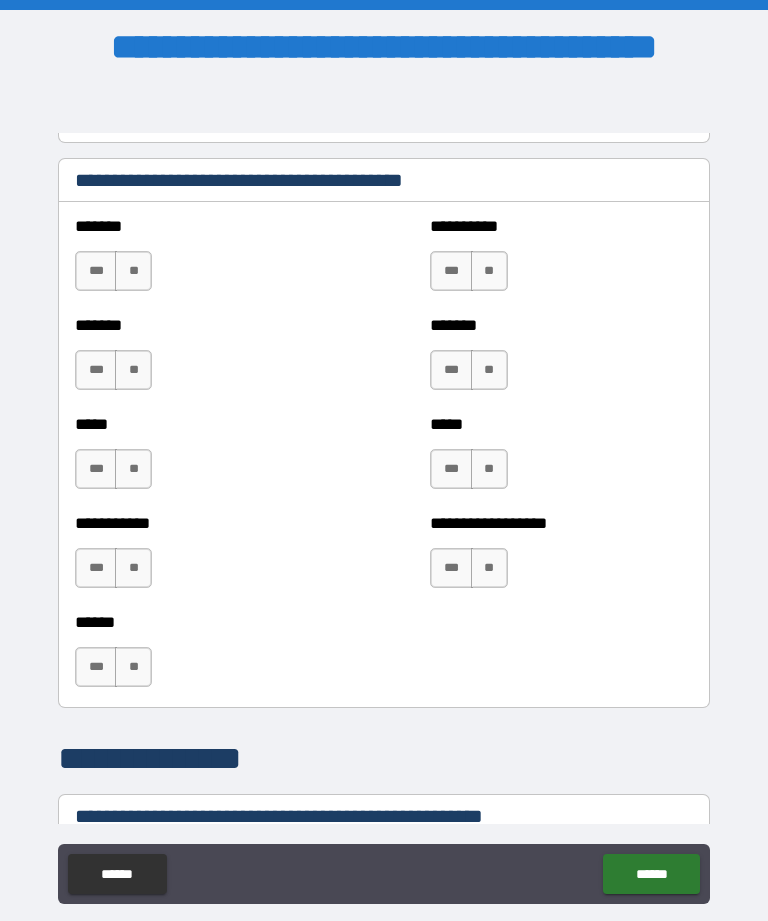 click on "**" at bounding box center (133, 271) 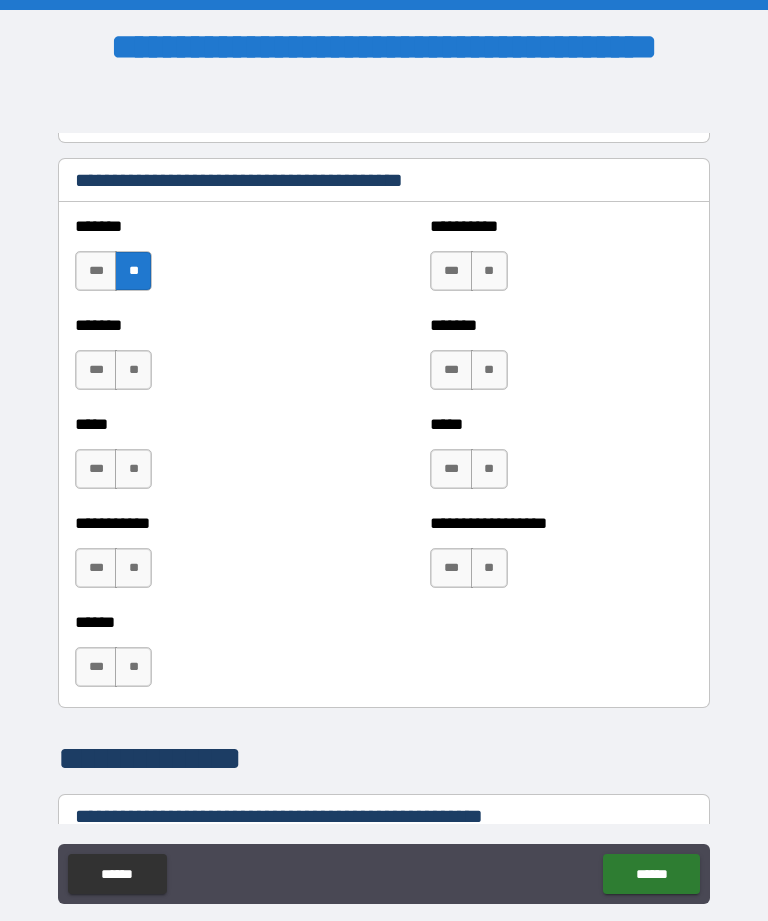 click on "**" at bounding box center [133, 370] 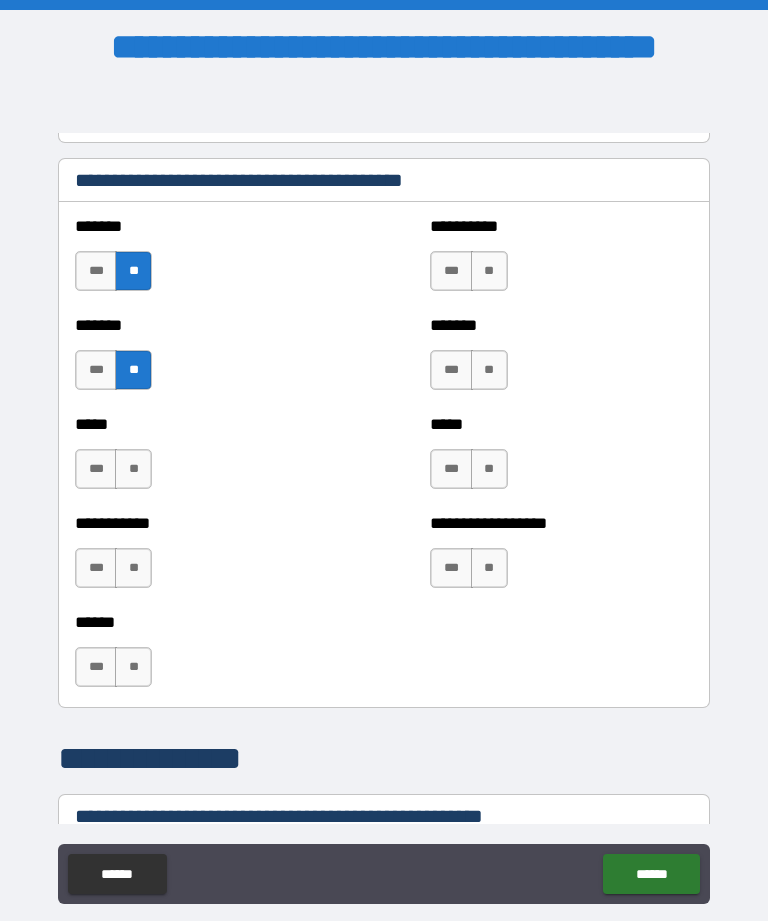 click on "**" at bounding box center [133, 469] 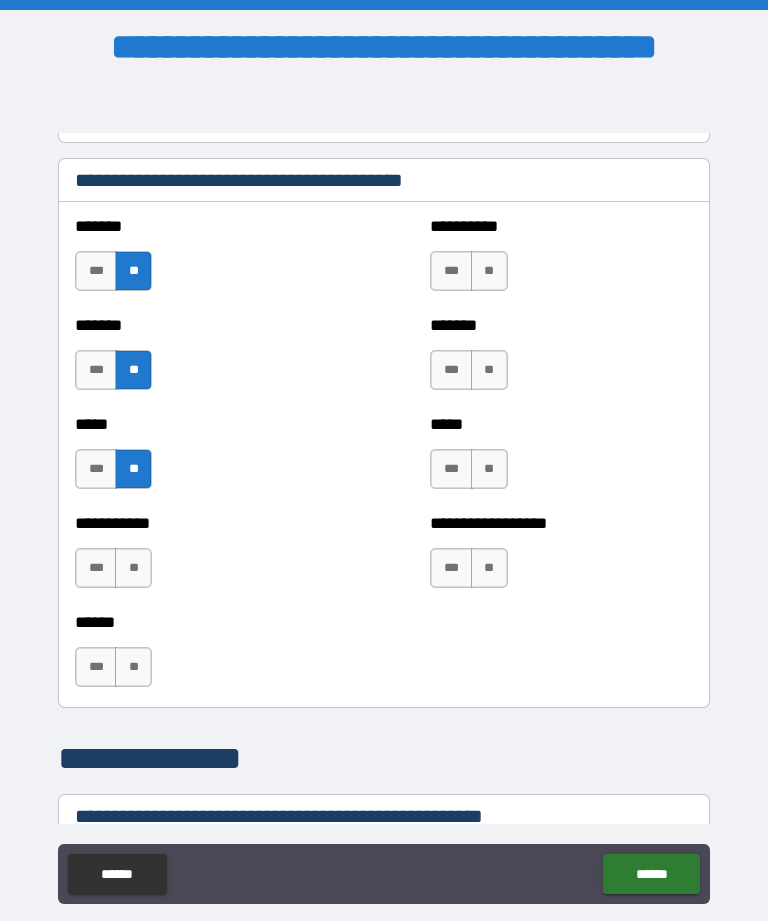 click on "**" at bounding box center (133, 568) 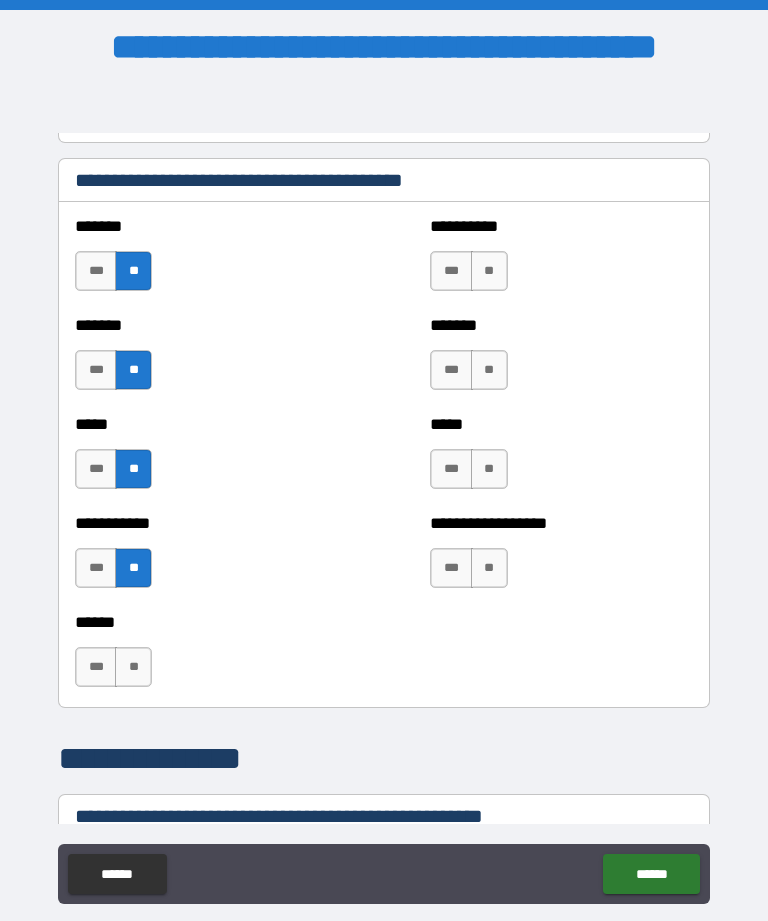 click on "**" at bounding box center [133, 667] 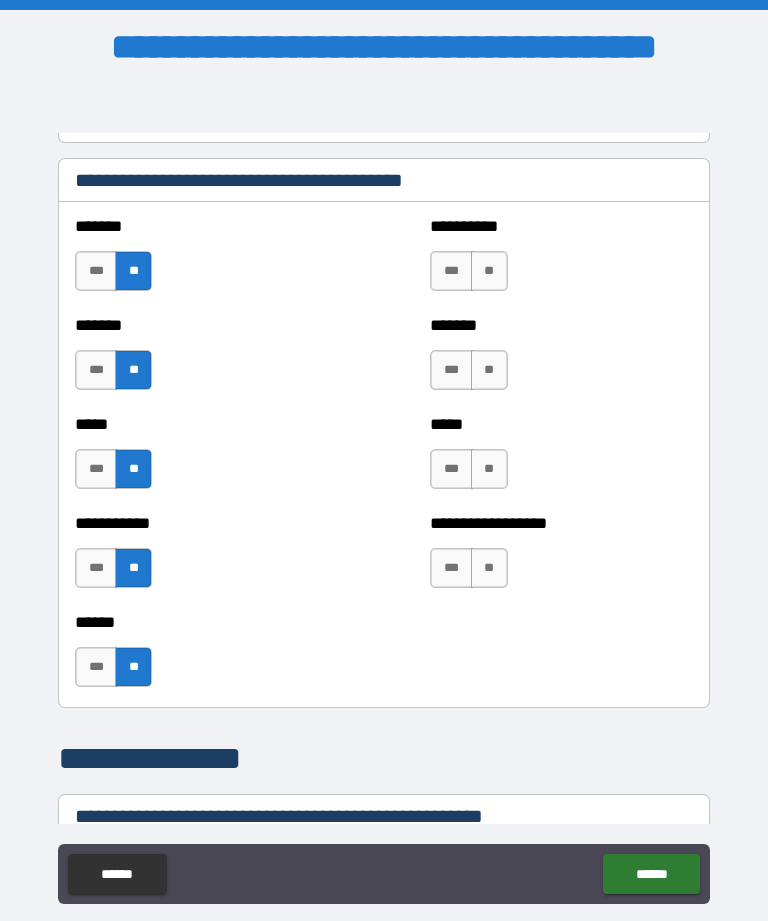 click on "**" at bounding box center (489, 271) 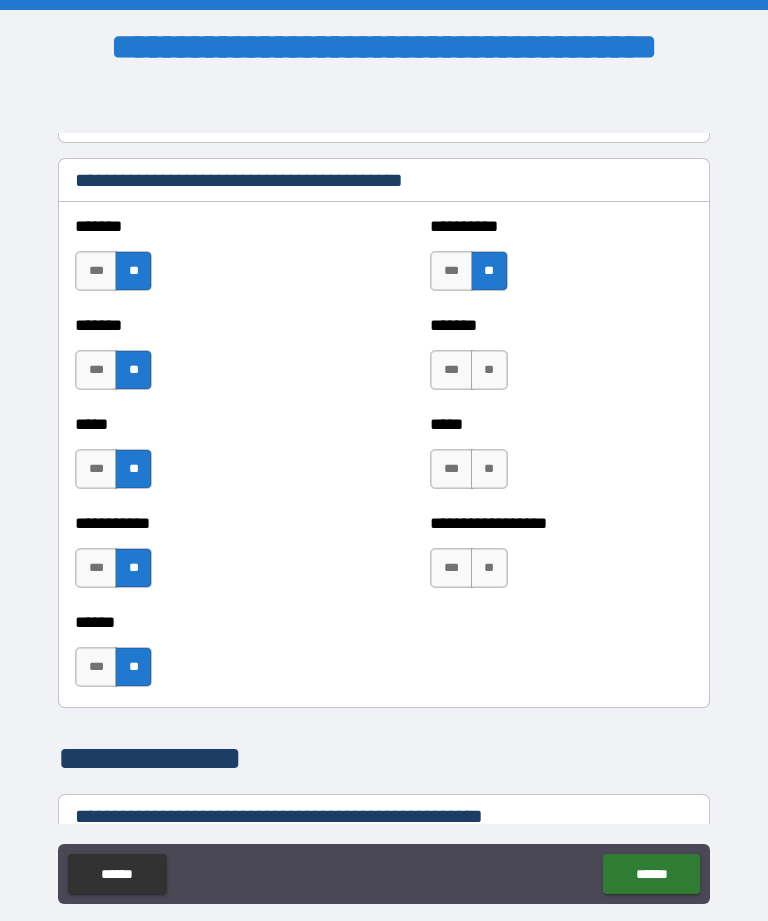 click on "**" at bounding box center (489, 370) 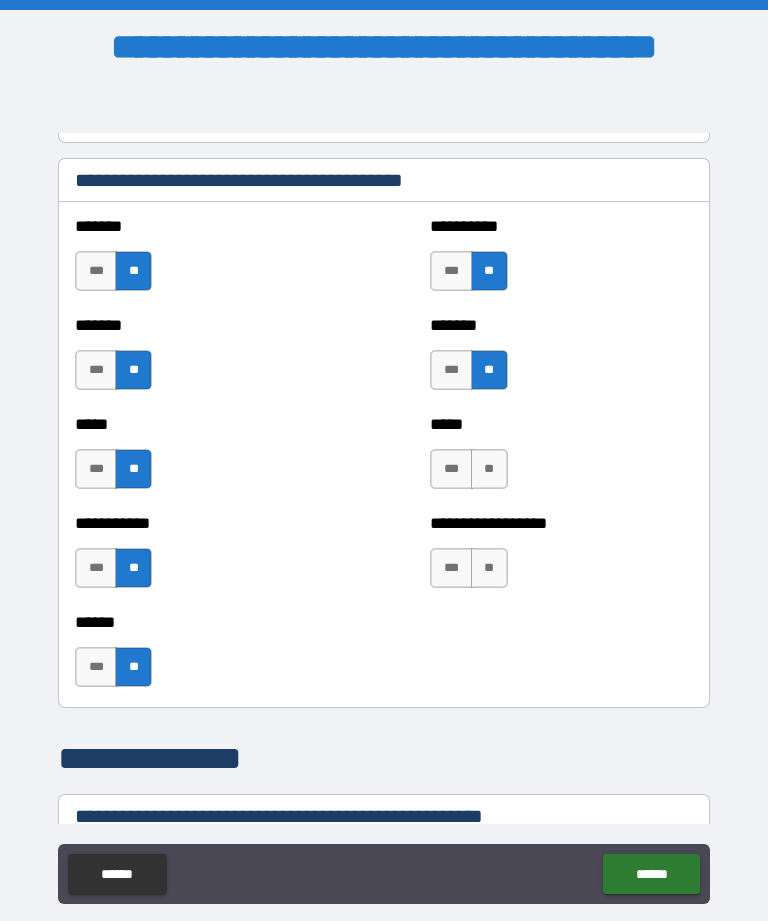 click on "**" at bounding box center (489, 469) 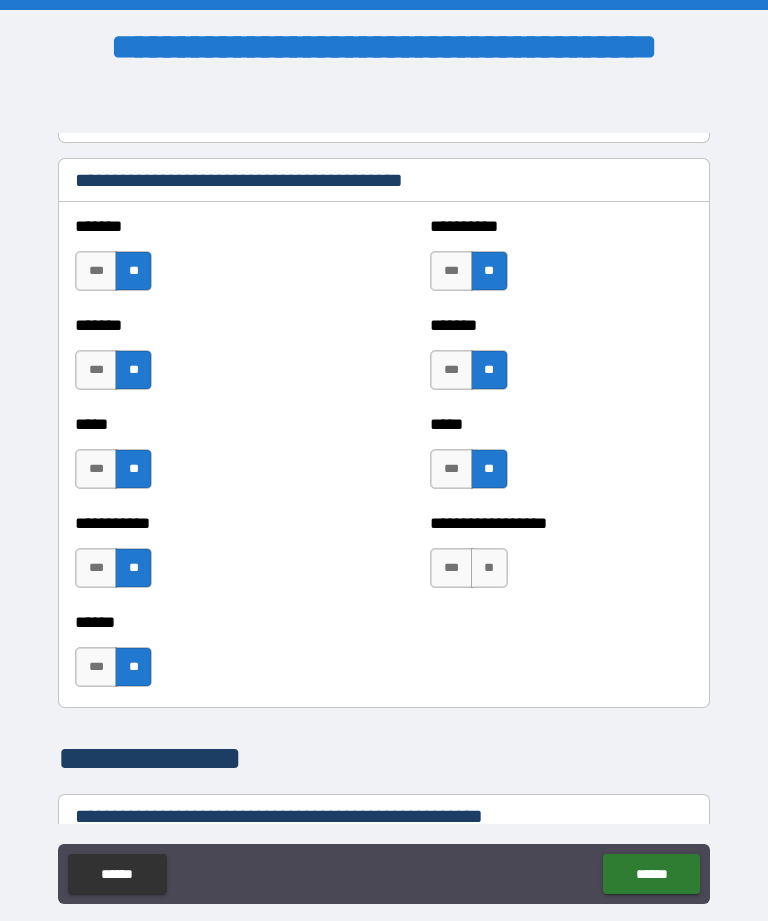 click on "**" at bounding box center (489, 568) 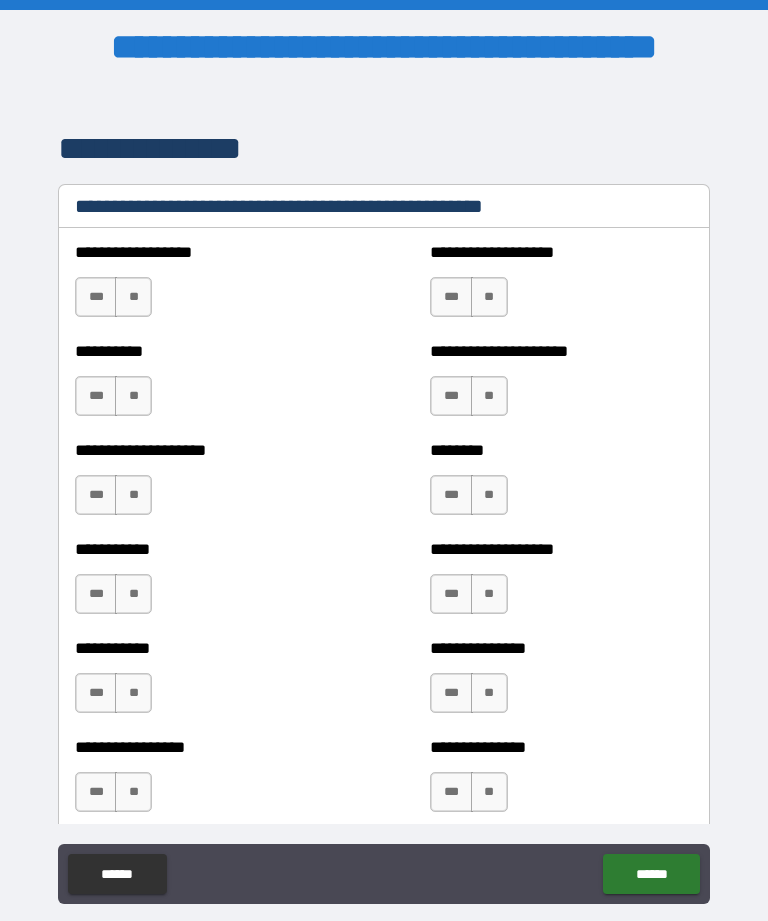 scroll, scrollTop: 2452, scrollLeft: 0, axis: vertical 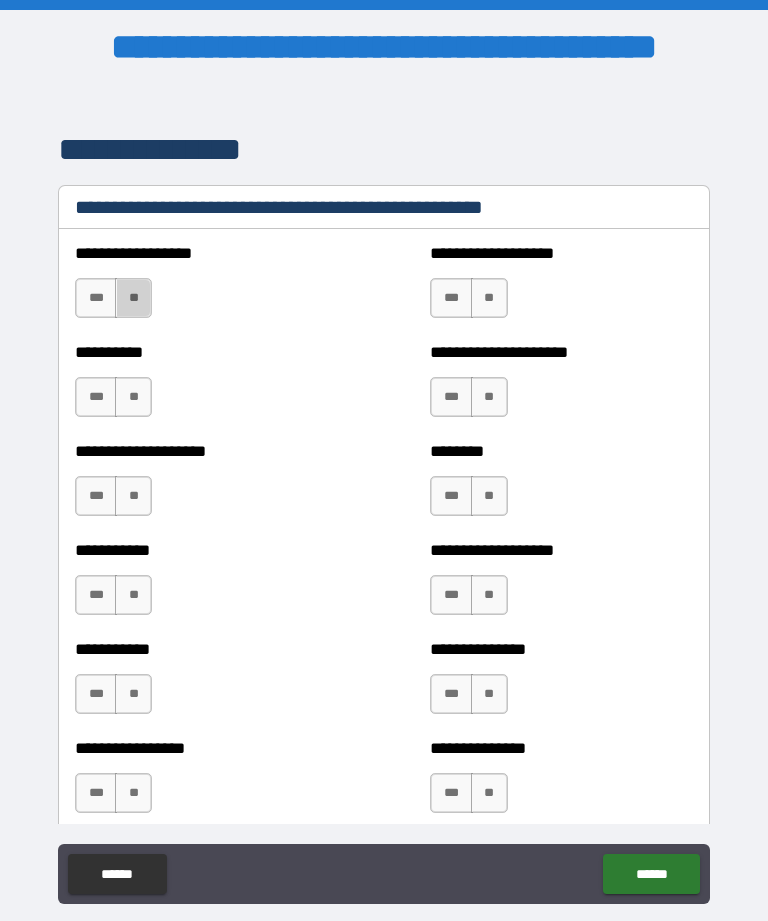 click on "**" at bounding box center (133, 298) 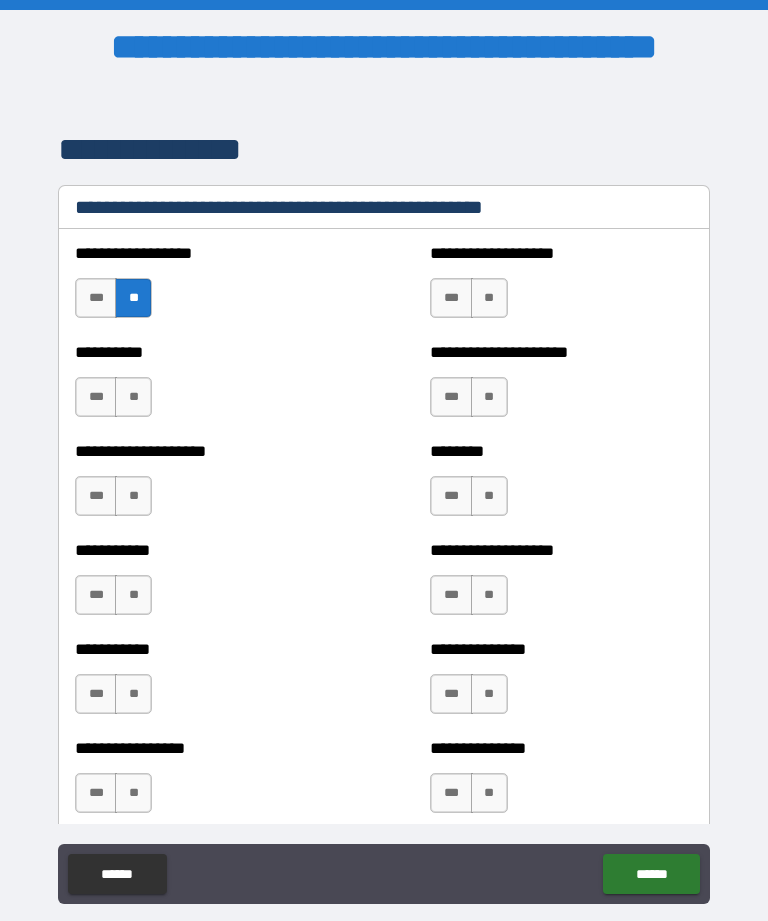 click on "**" at bounding box center (133, 397) 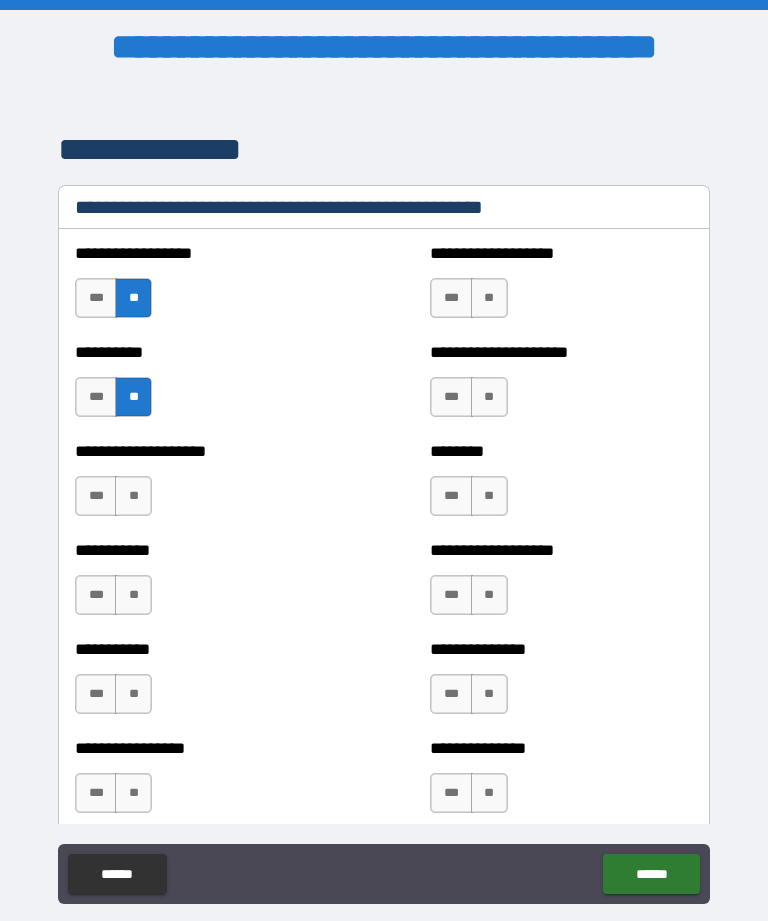 click on "**" at bounding box center [133, 496] 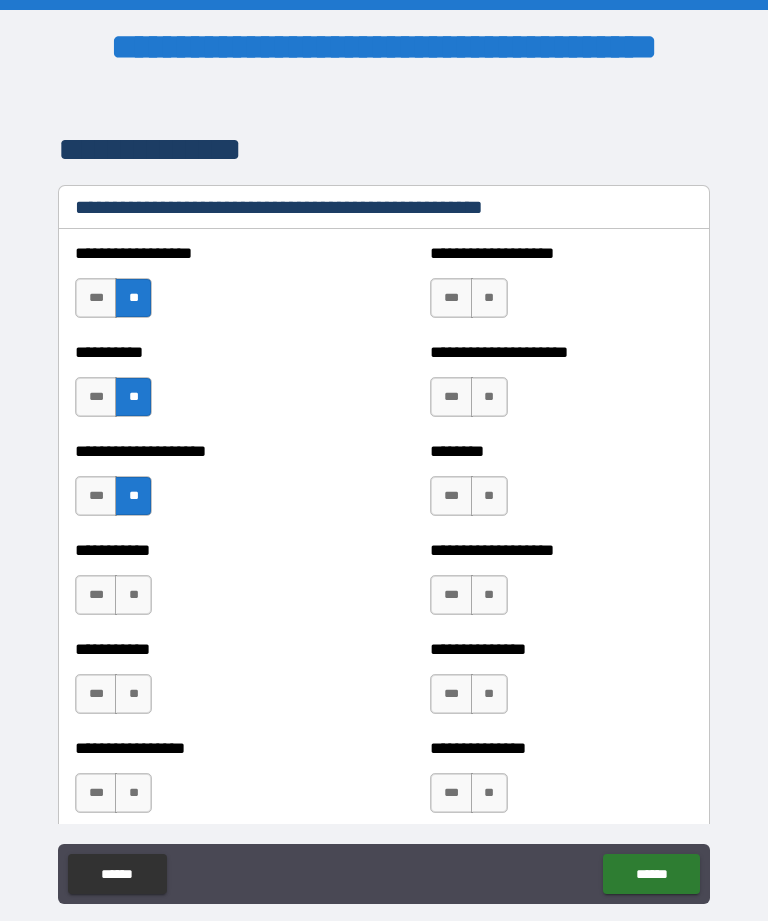 click on "**" at bounding box center (133, 595) 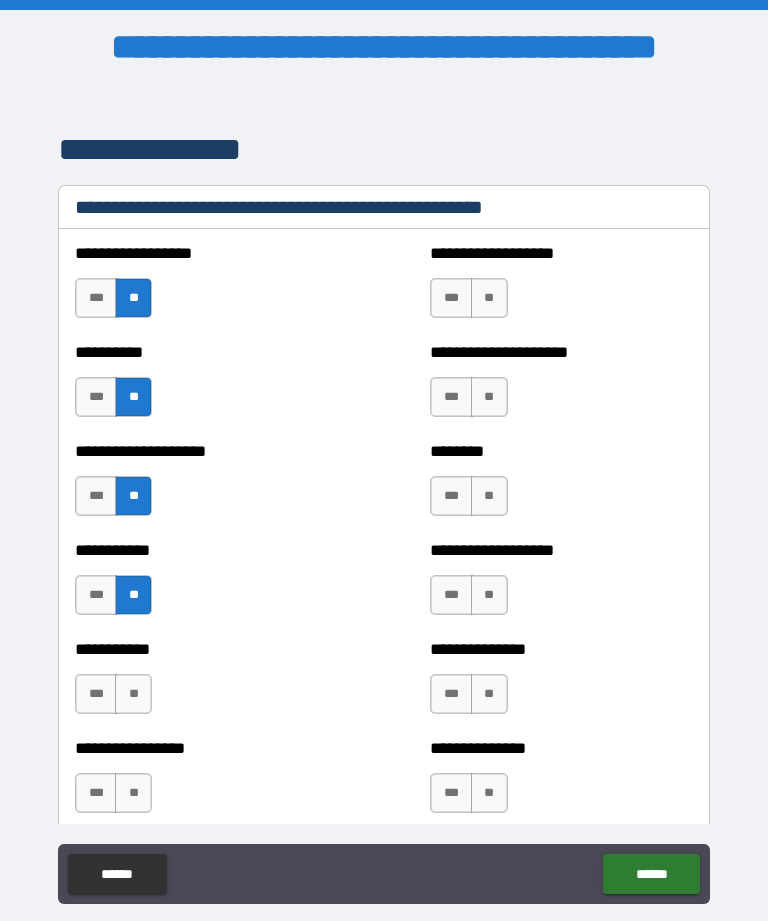 click on "**" at bounding box center (133, 694) 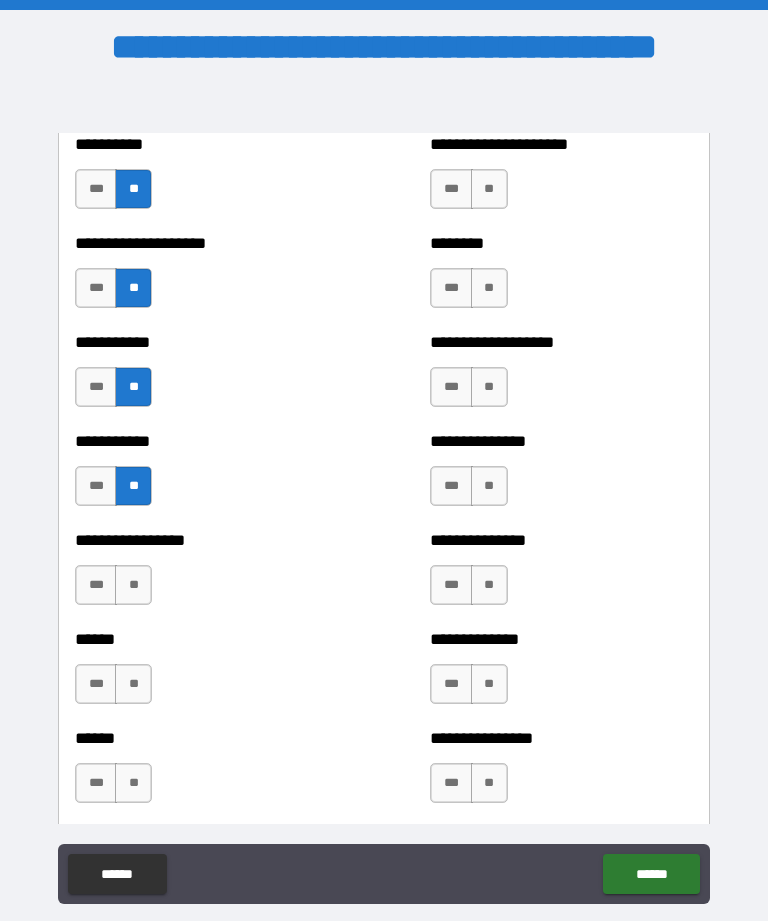 scroll, scrollTop: 2672, scrollLeft: 0, axis: vertical 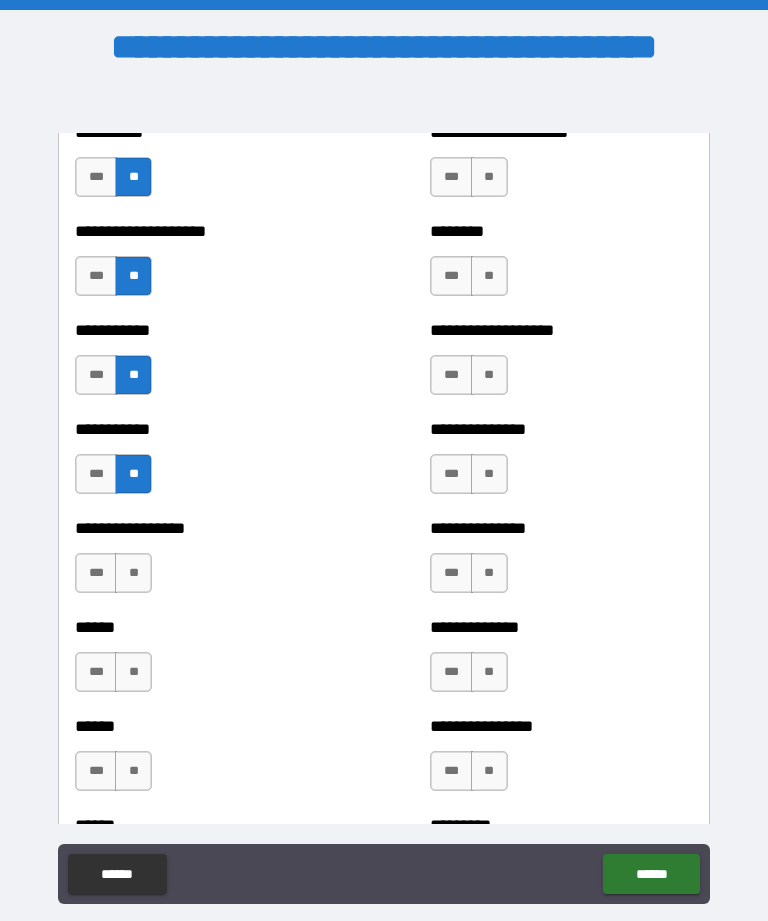 click on "**" at bounding box center (133, 573) 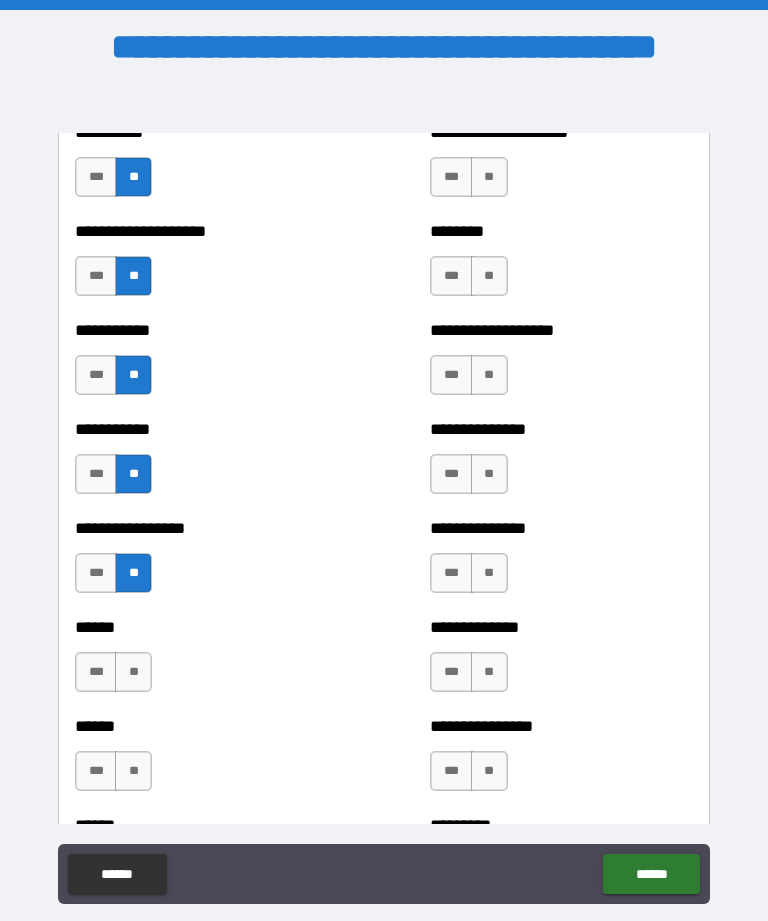 click on "**" at bounding box center (133, 672) 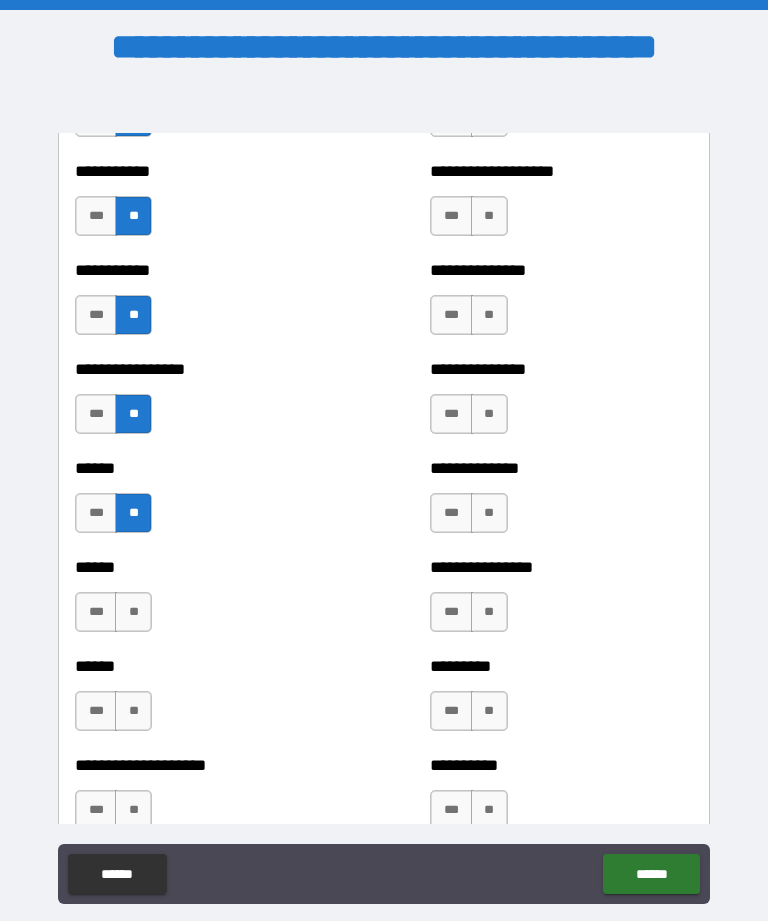 scroll, scrollTop: 2832, scrollLeft: 0, axis: vertical 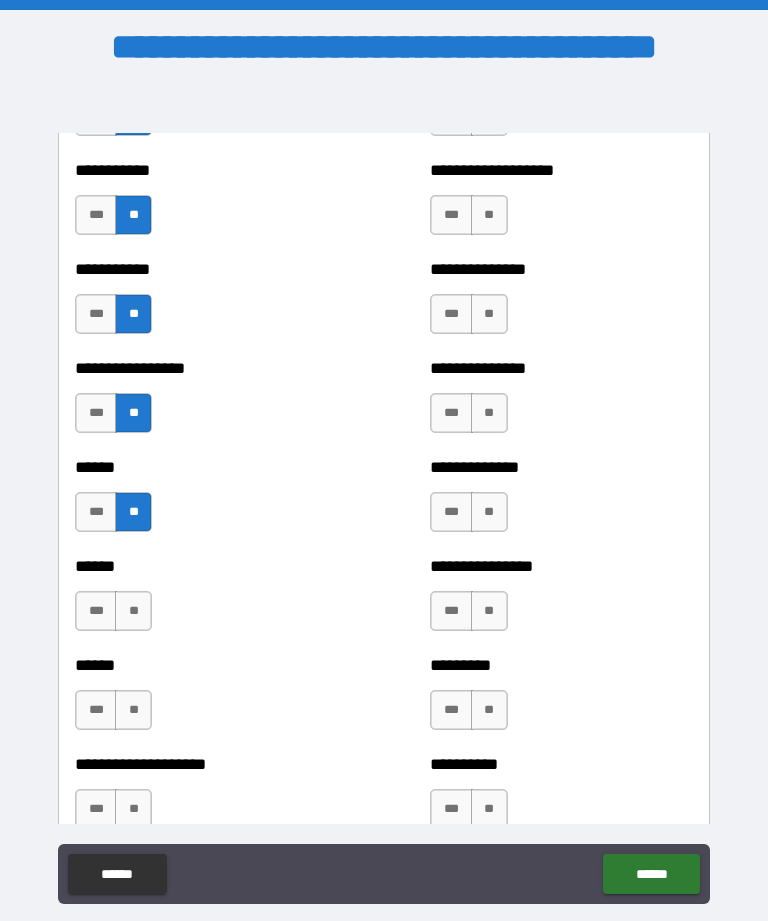 click on "**" at bounding box center (133, 611) 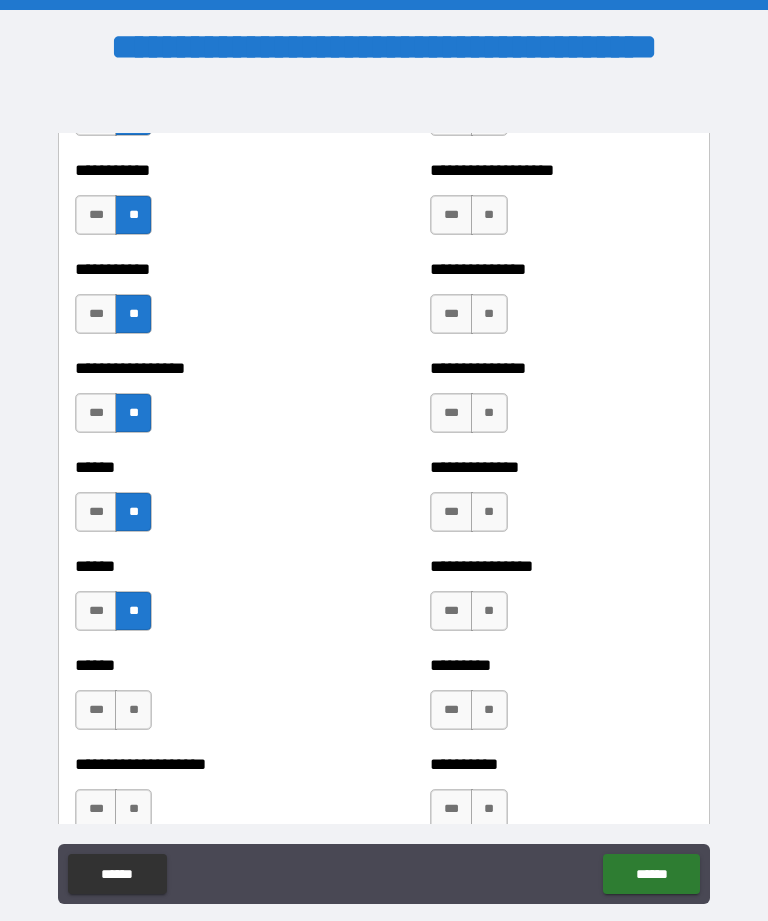 click on "**" at bounding box center [133, 710] 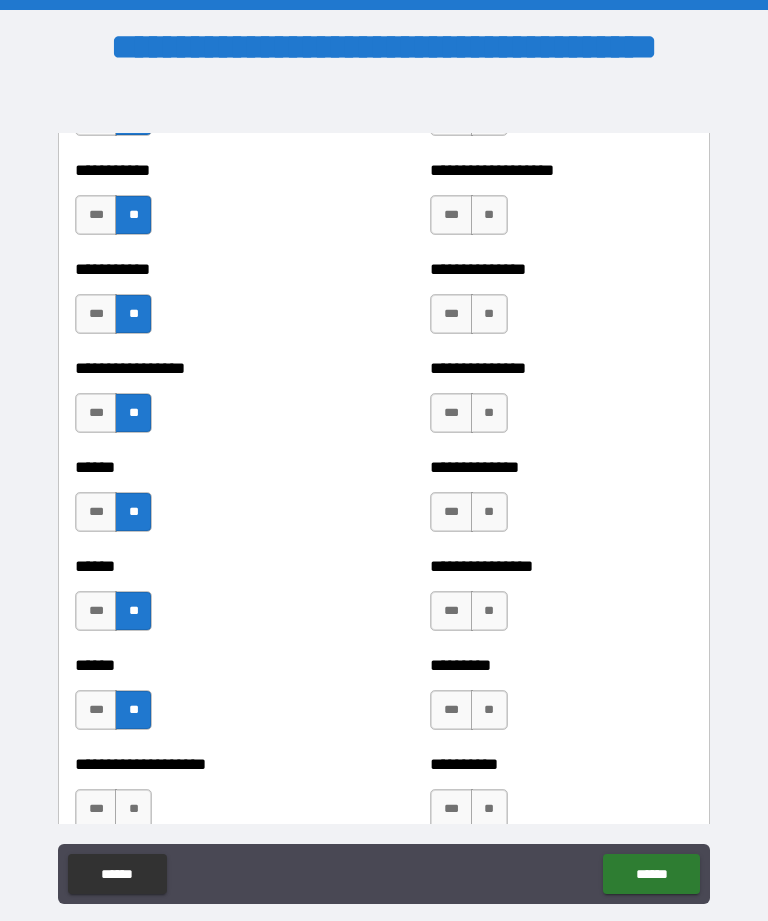 scroll, scrollTop: 3022, scrollLeft: 0, axis: vertical 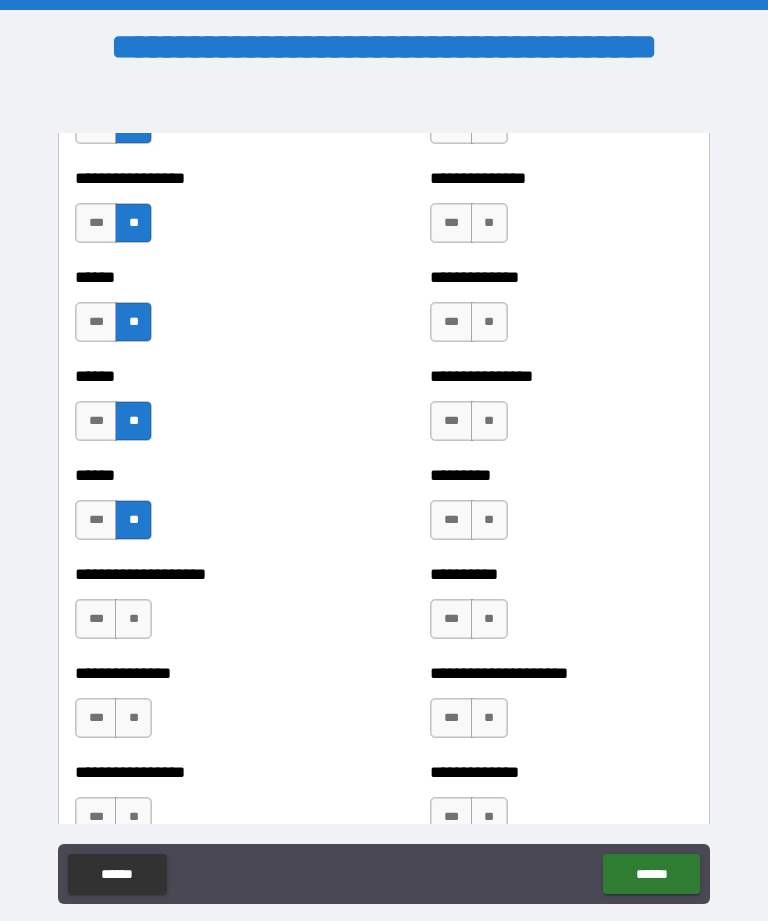 click on "**" at bounding box center (133, 619) 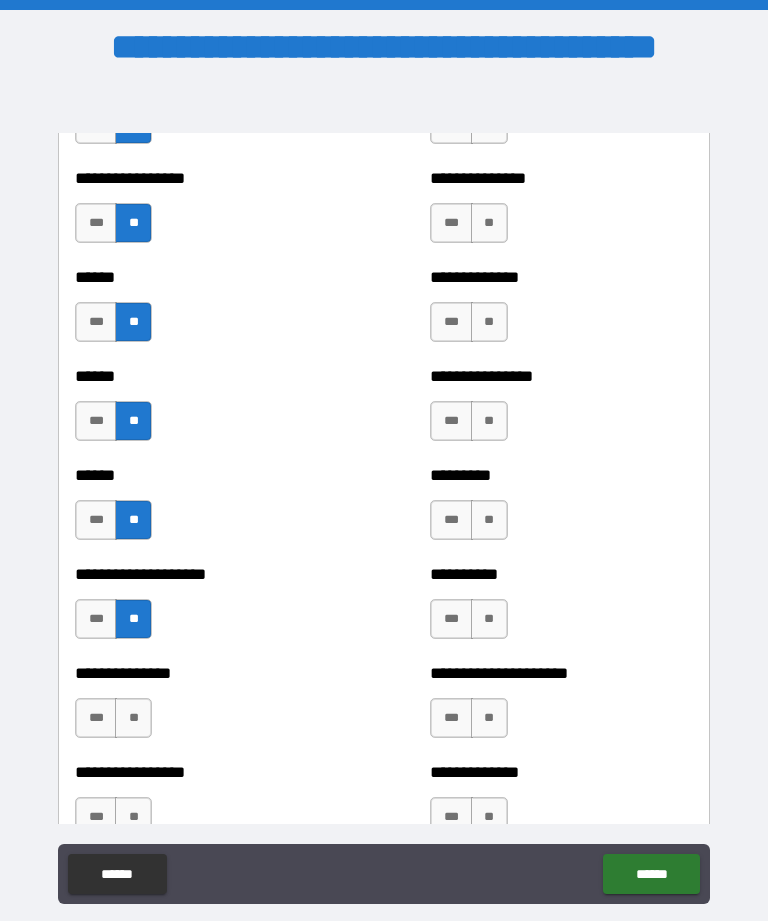 click on "**" at bounding box center [133, 718] 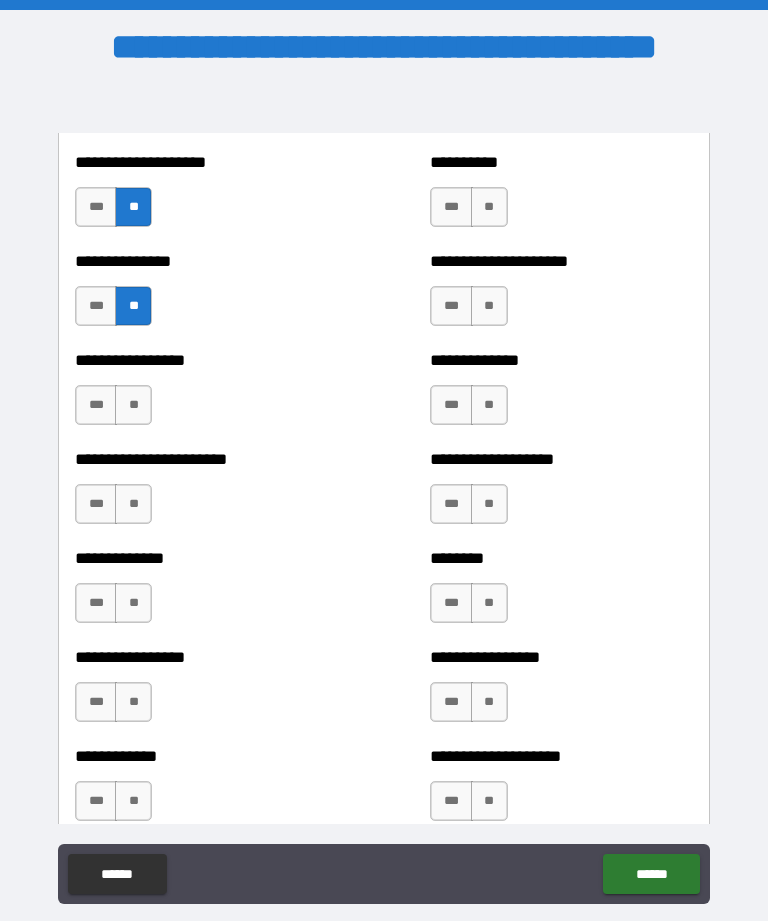 scroll, scrollTop: 3433, scrollLeft: 0, axis: vertical 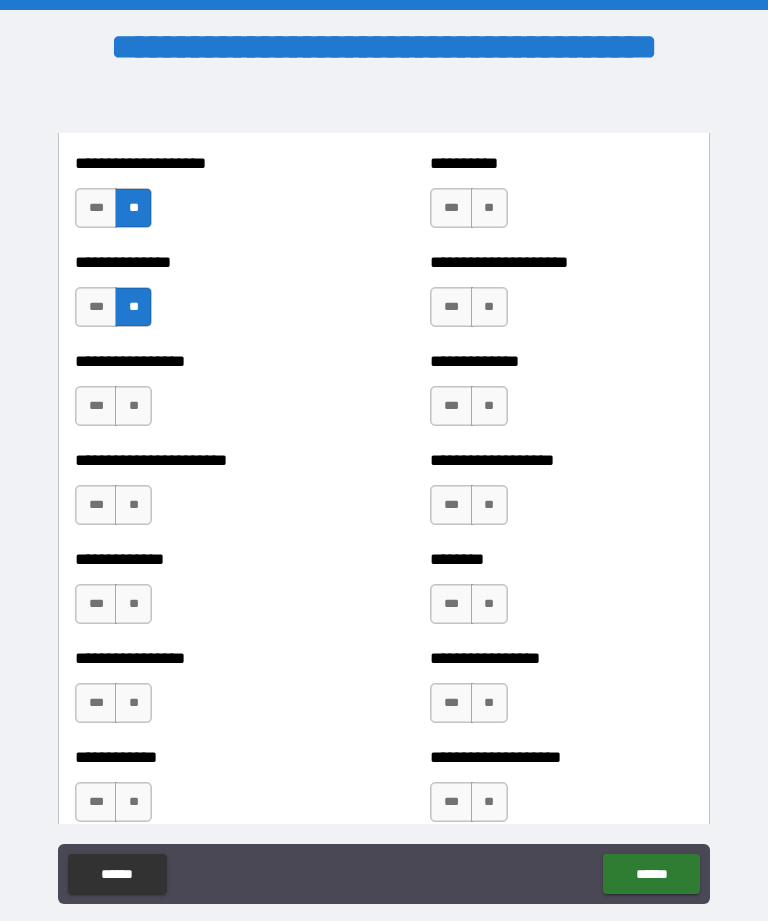 click on "**" at bounding box center (133, 406) 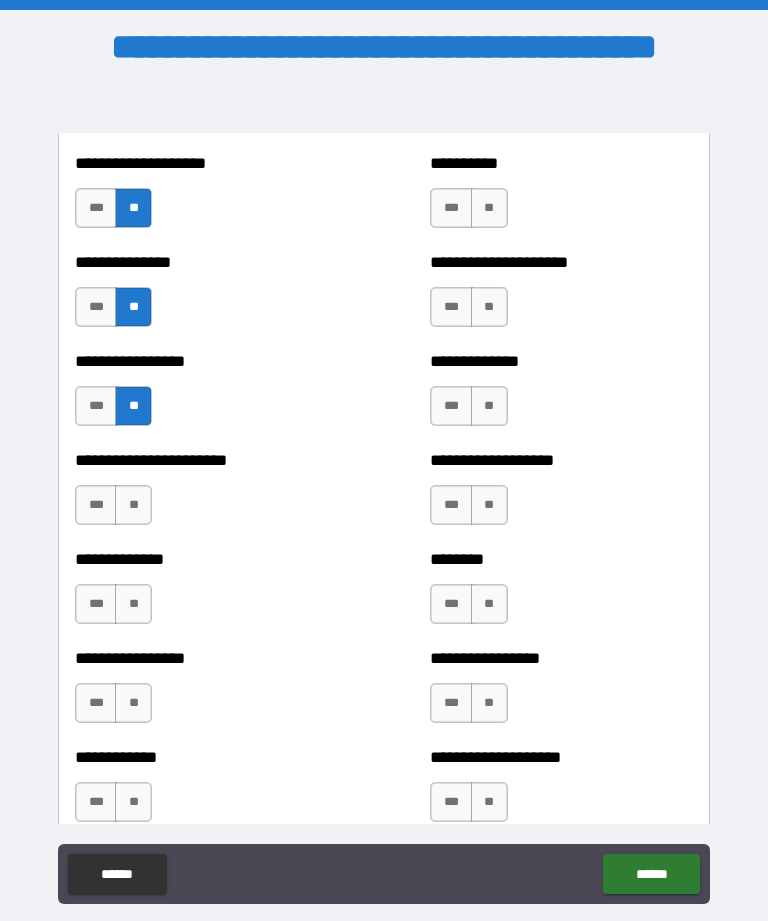 click on "**" at bounding box center [133, 505] 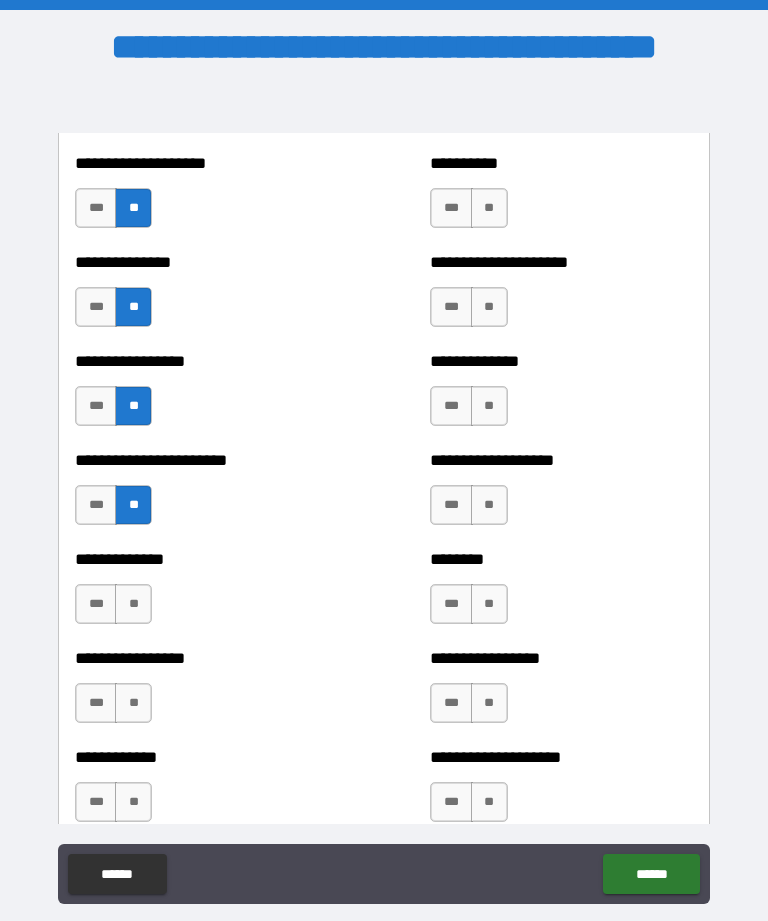 click on "**" at bounding box center [133, 604] 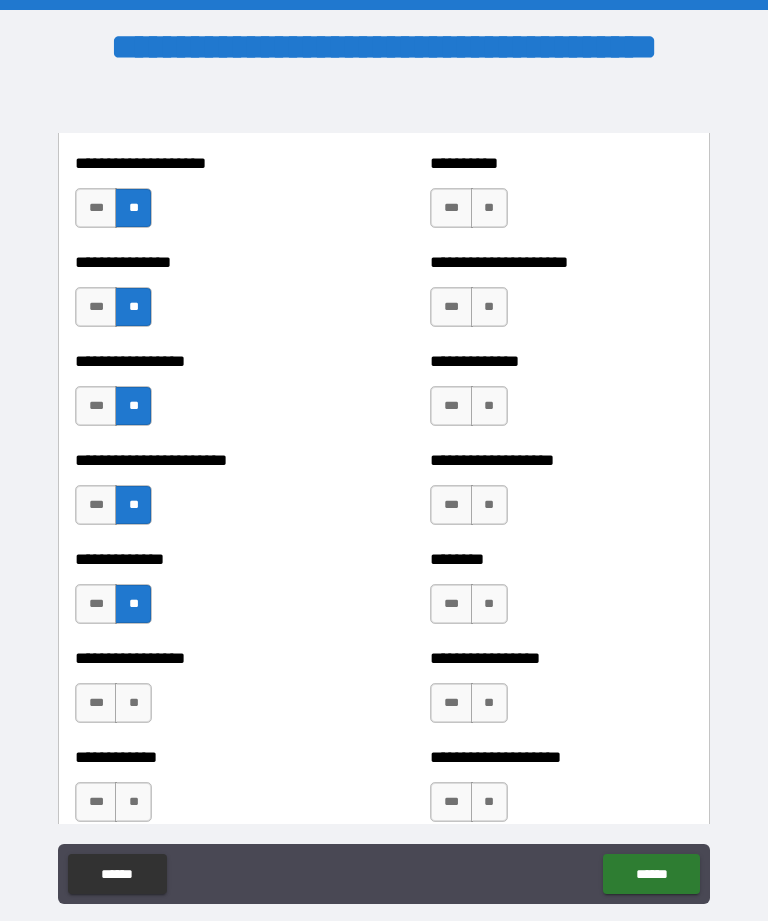 click on "**" at bounding box center (133, 703) 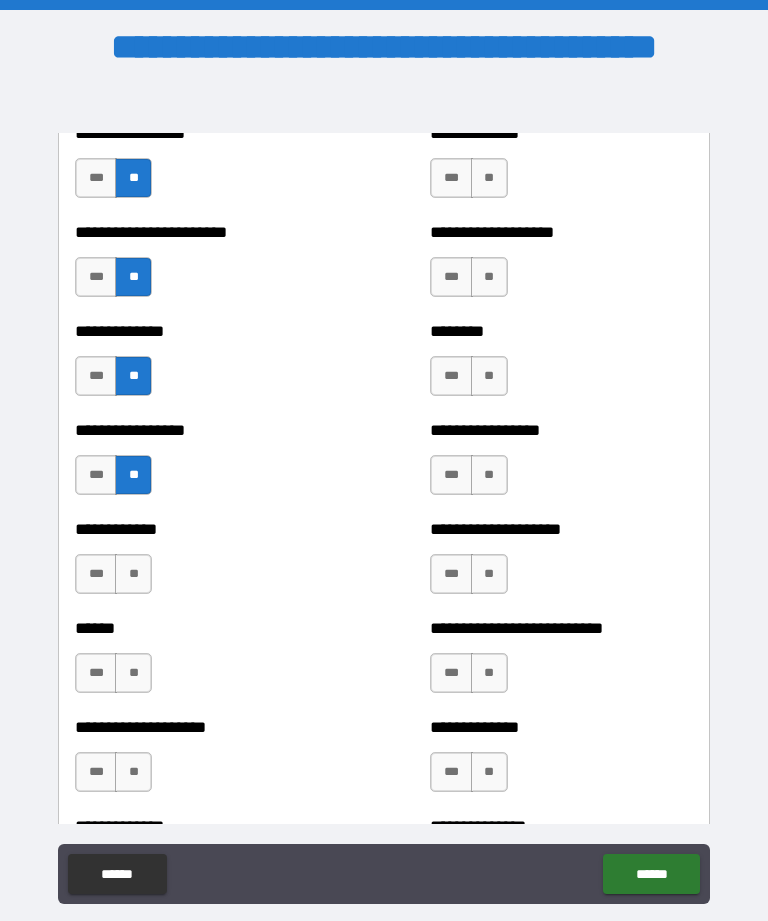 scroll, scrollTop: 3658, scrollLeft: 0, axis: vertical 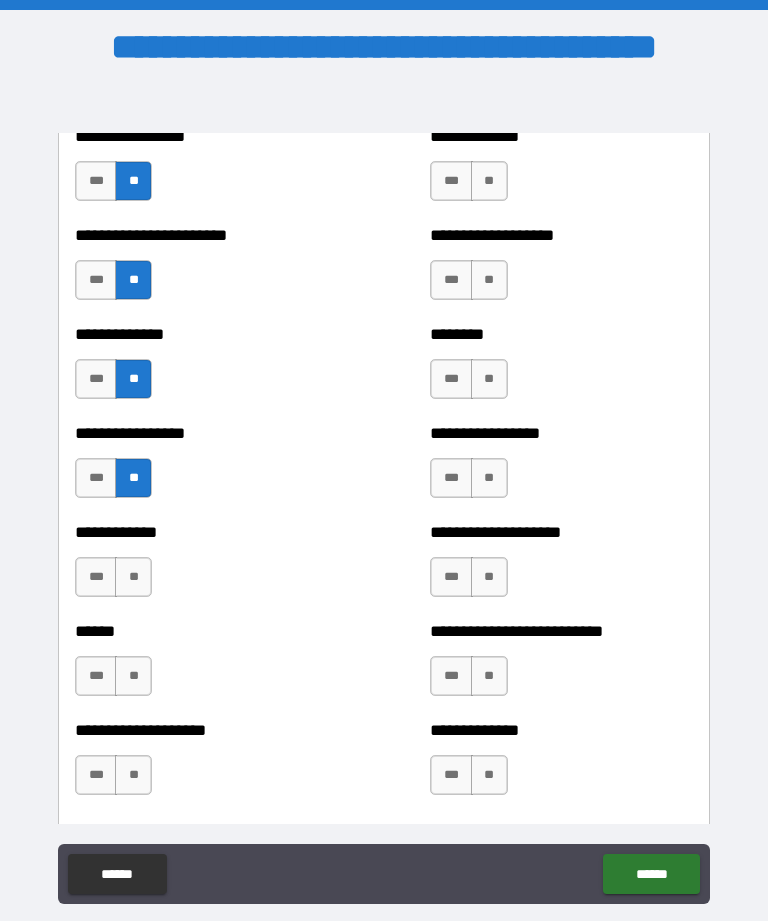 click on "**" at bounding box center (133, 577) 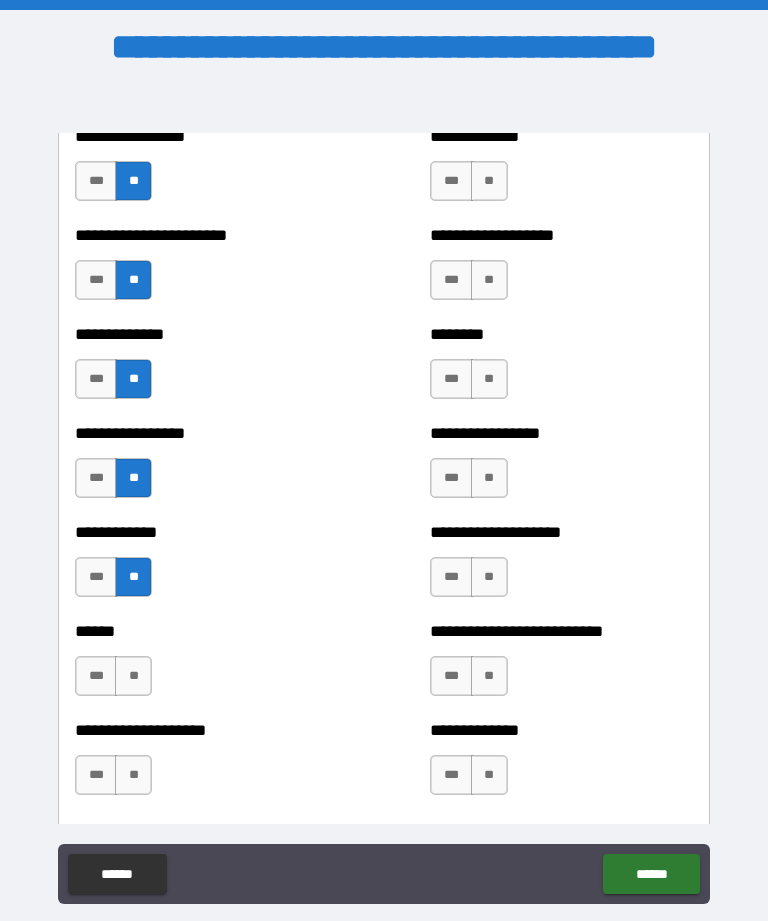 click on "**" at bounding box center (133, 676) 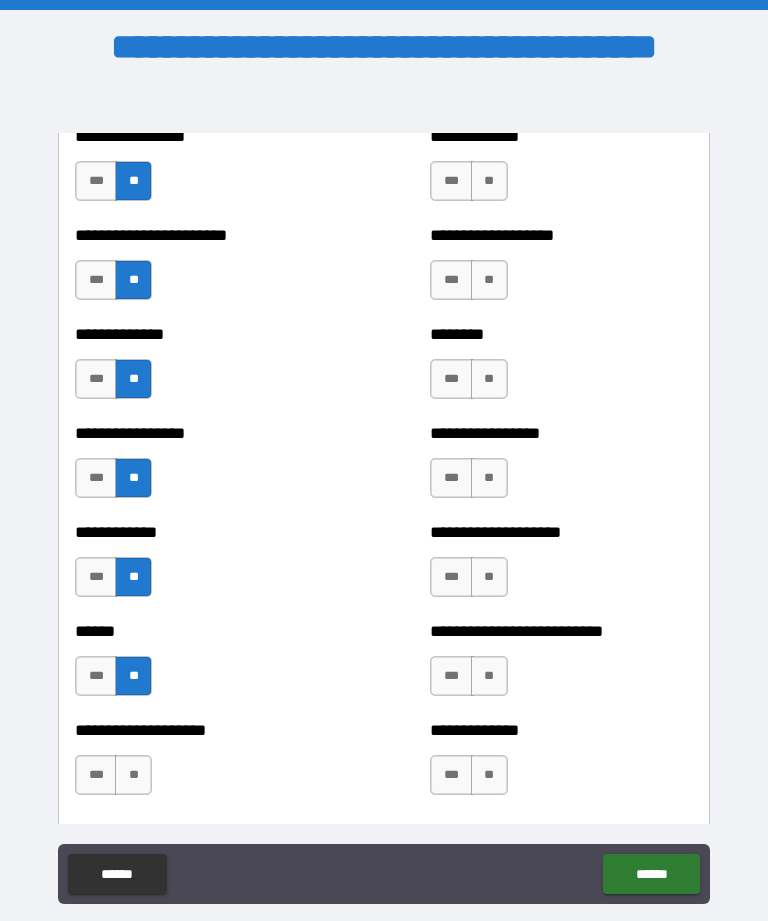 click on "**" at bounding box center (133, 775) 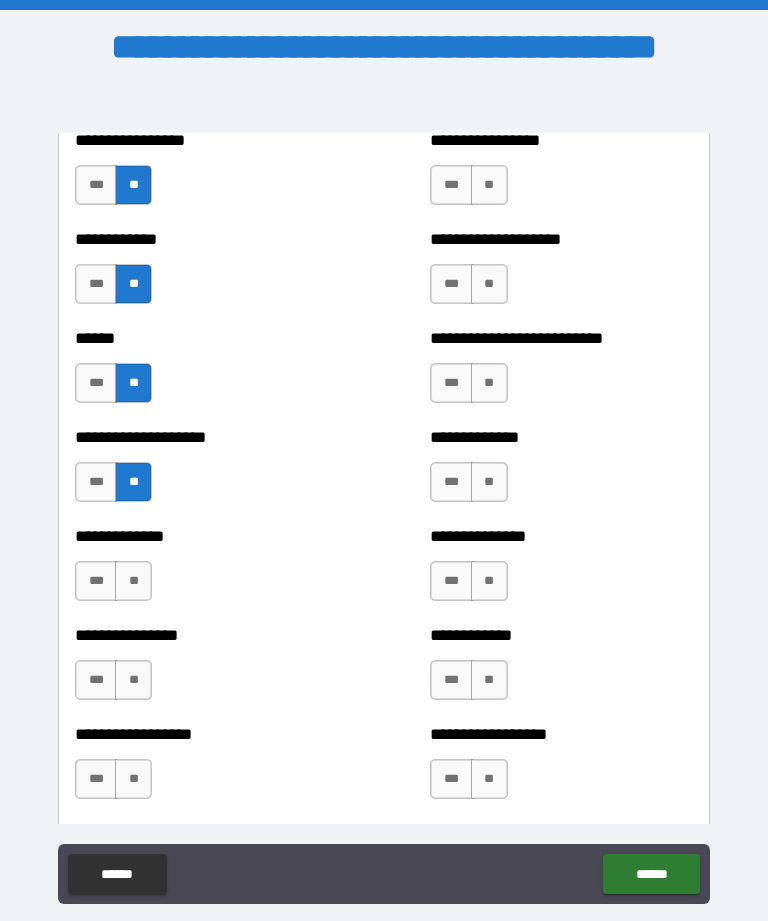 scroll, scrollTop: 3948, scrollLeft: 0, axis: vertical 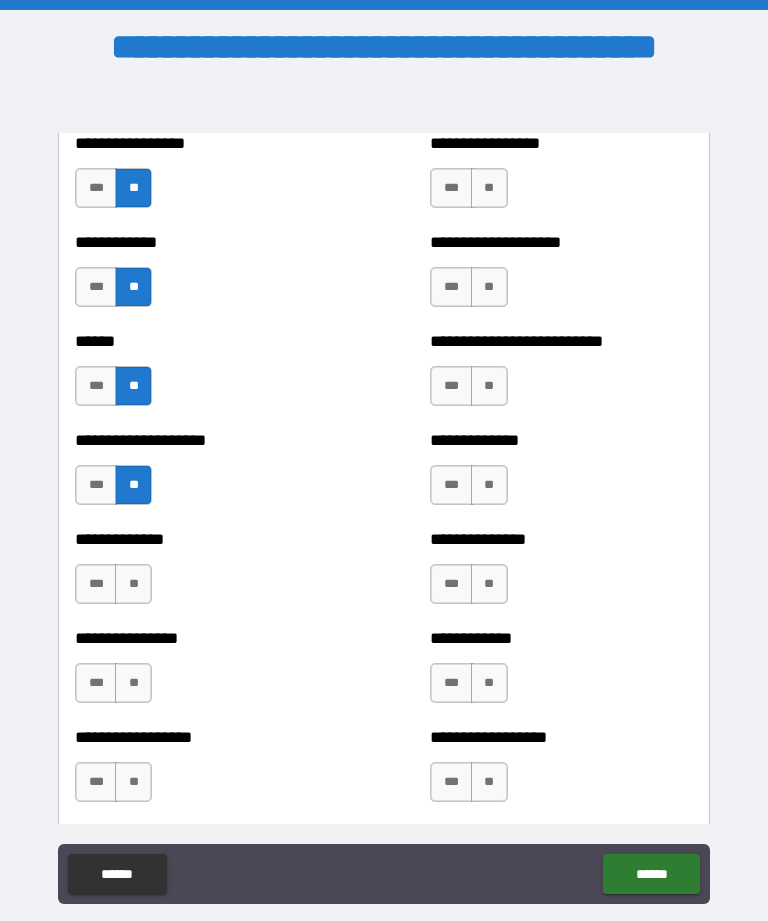 click on "**" at bounding box center [133, 584] 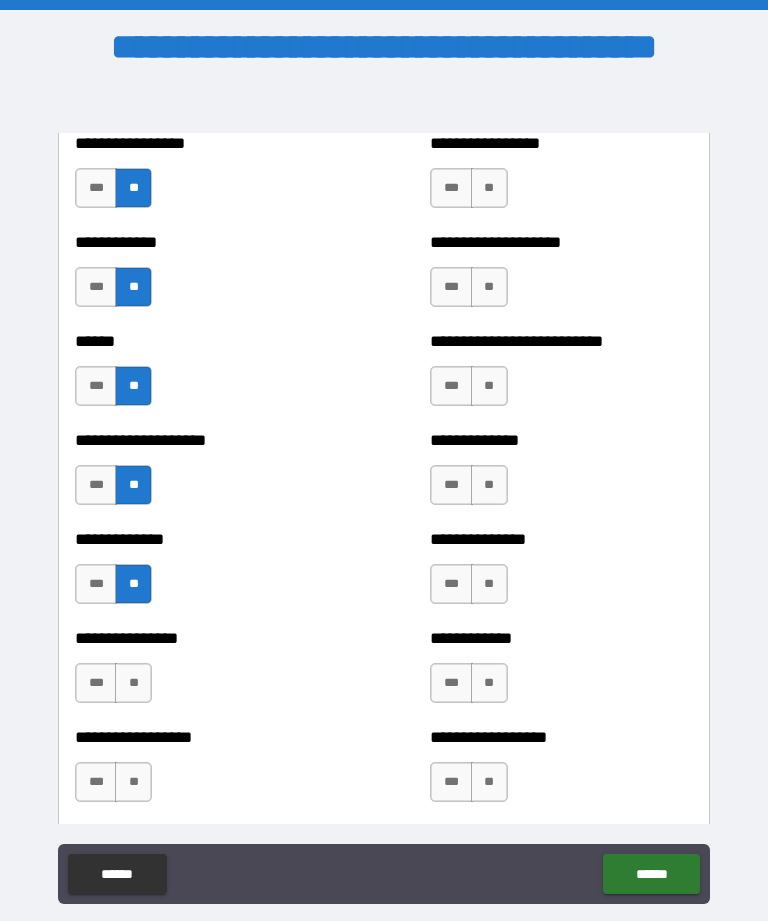 click on "**" at bounding box center [133, 683] 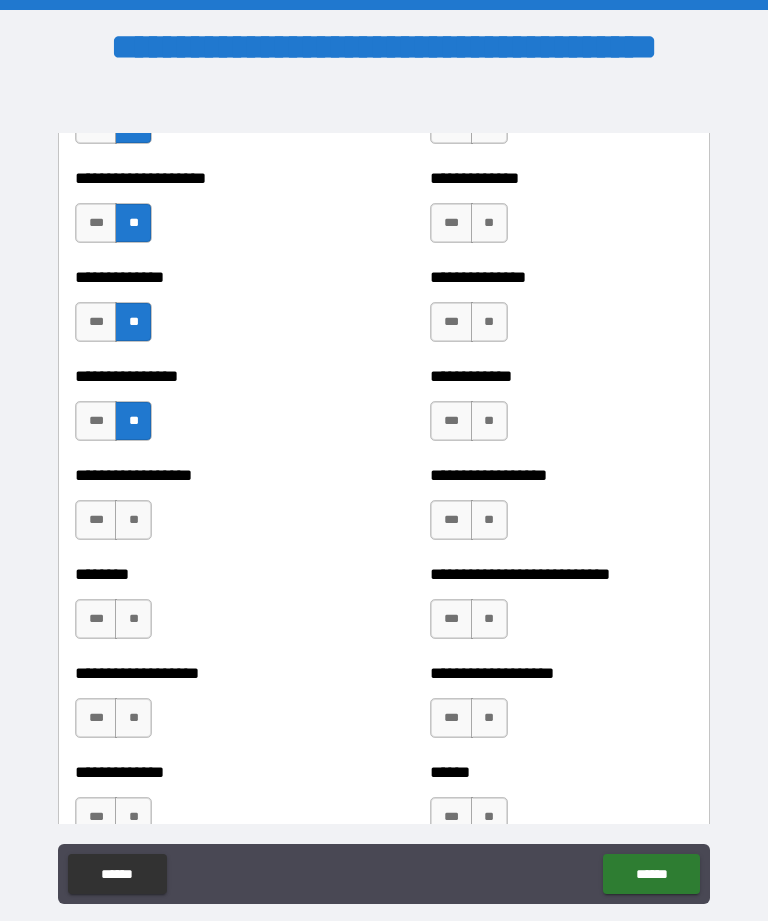 scroll, scrollTop: 4211, scrollLeft: 0, axis: vertical 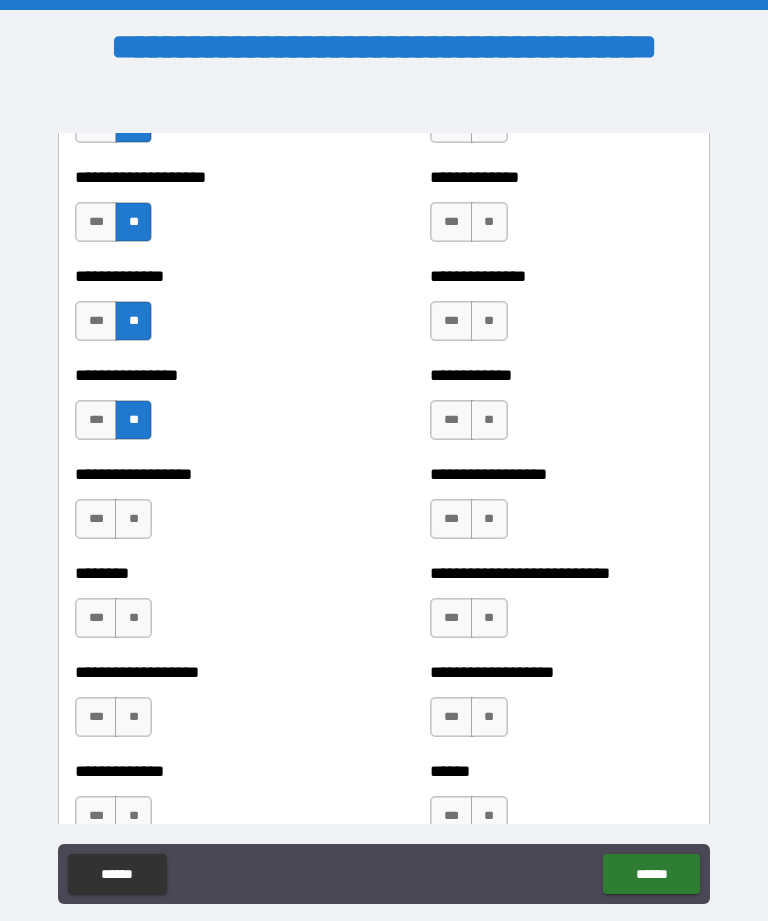 click on "**" at bounding box center (133, 519) 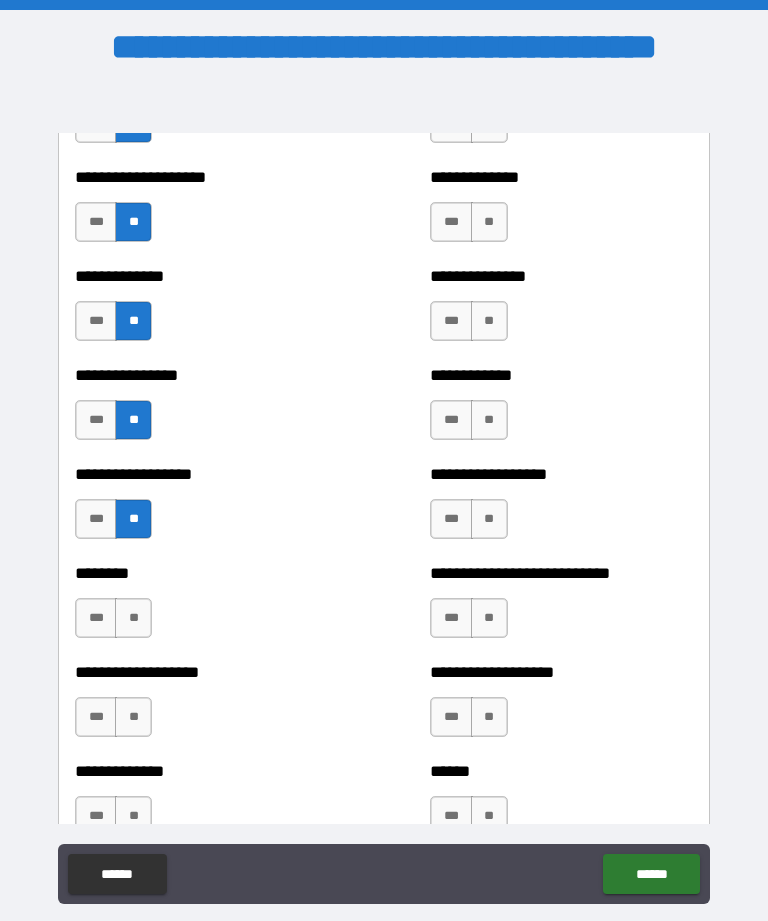 click on "**" at bounding box center [133, 618] 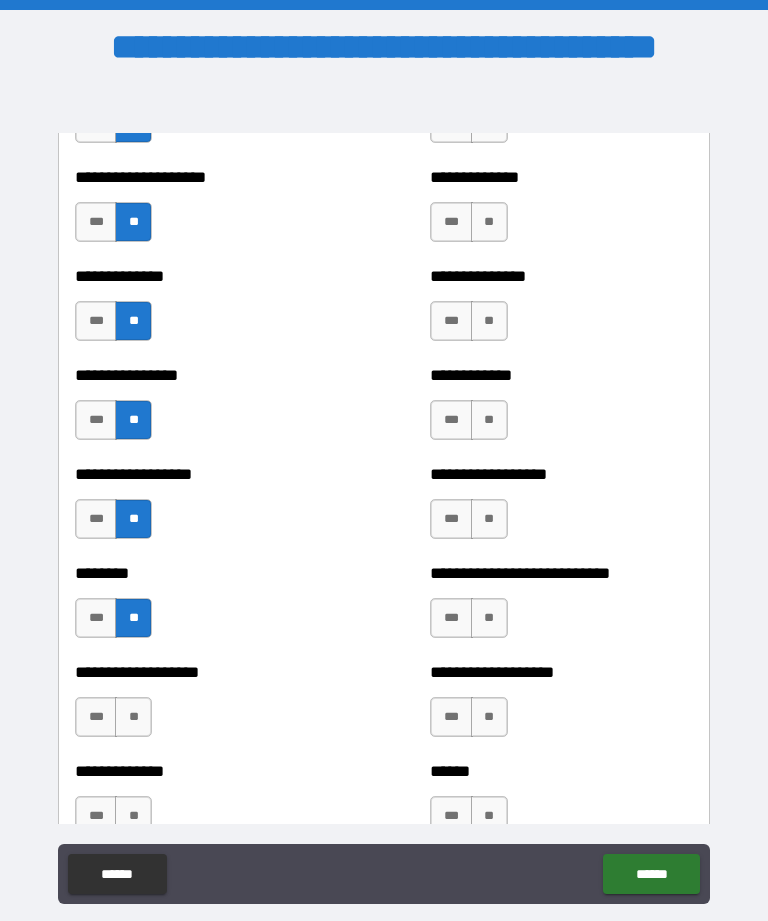 click on "**" at bounding box center (133, 717) 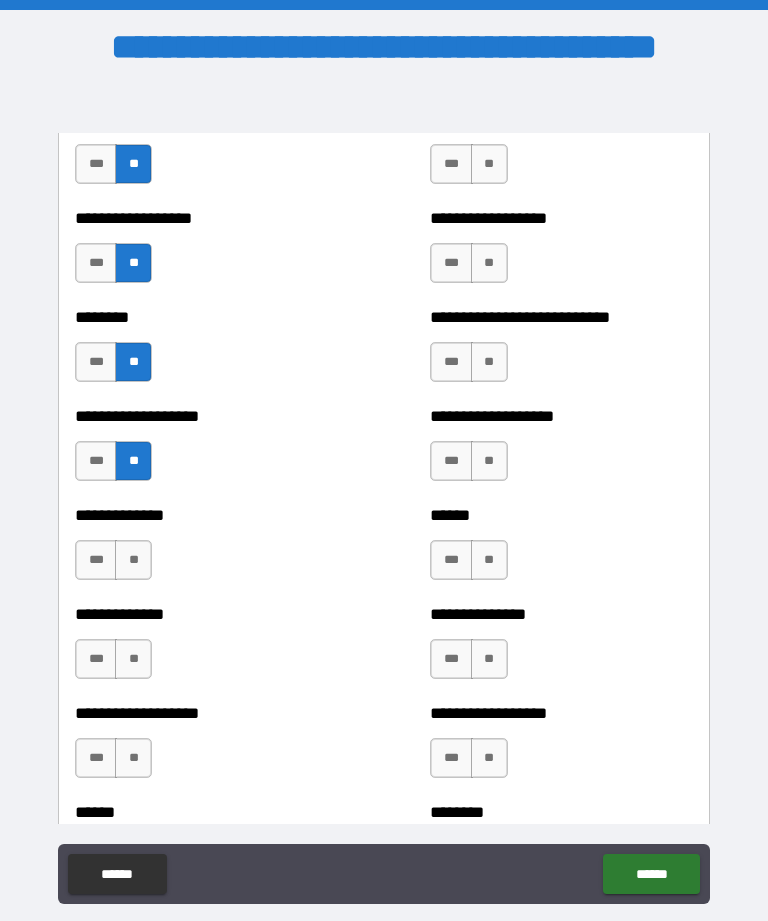 scroll, scrollTop: 4477, scrollLeft: 0, axis: vertical 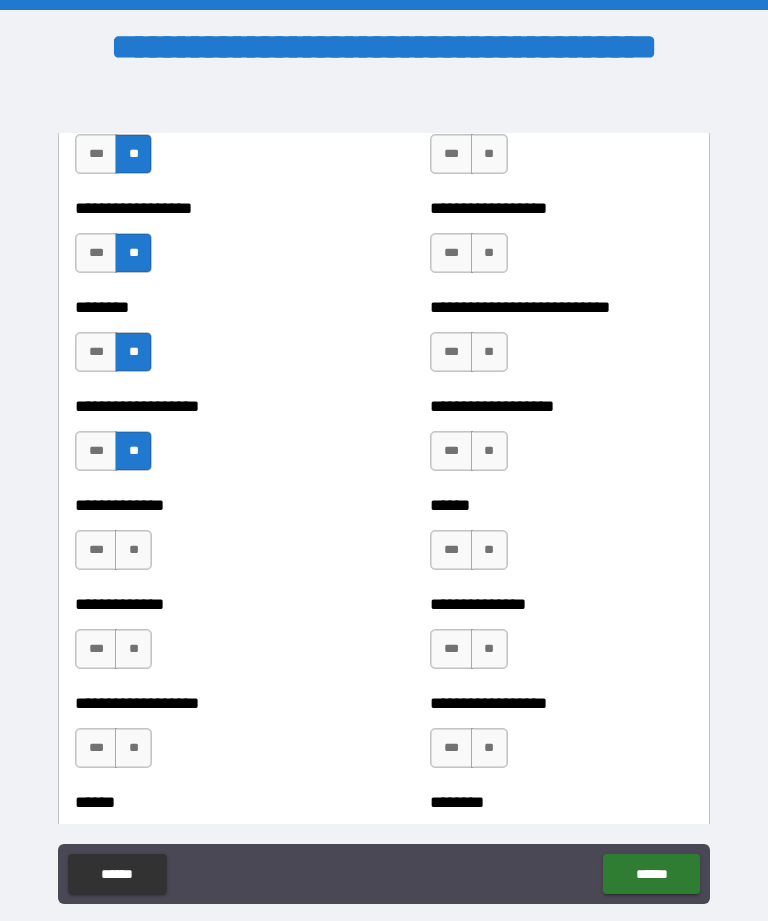 click on "**" at bounding box center (133, 550) 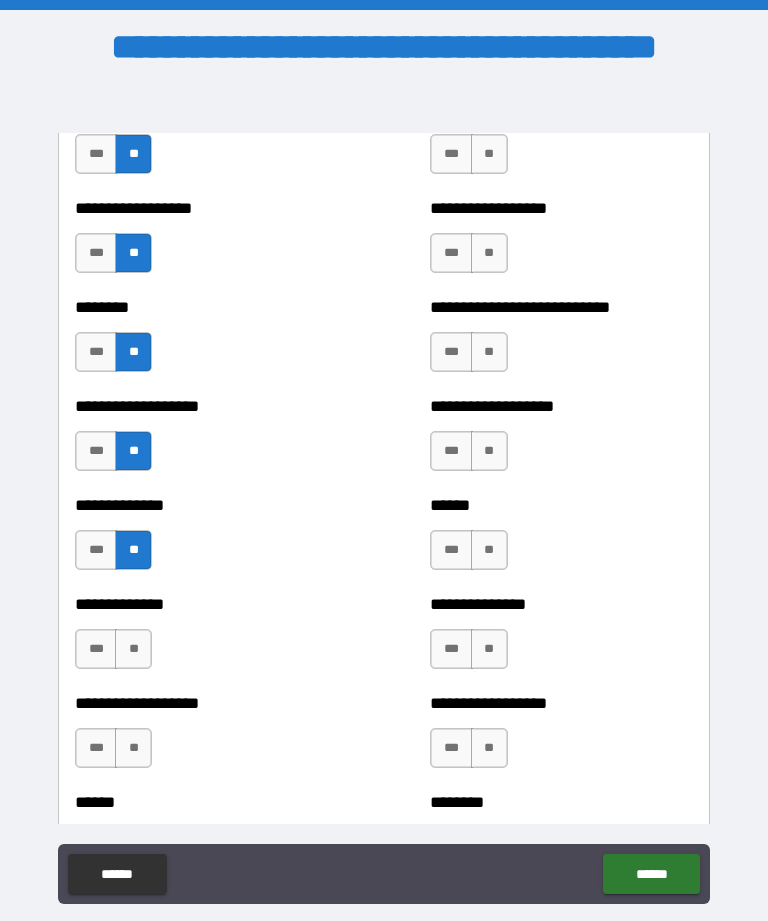 click on "**" at bounding box center [133, 649] 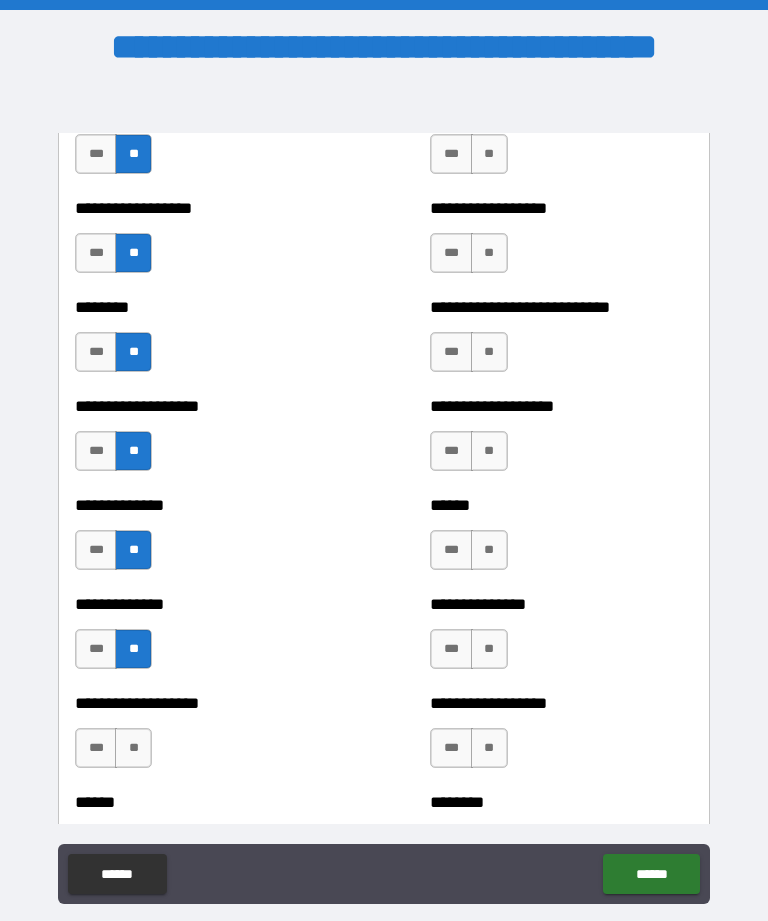 click on "***" at bounding box center [96, 649] 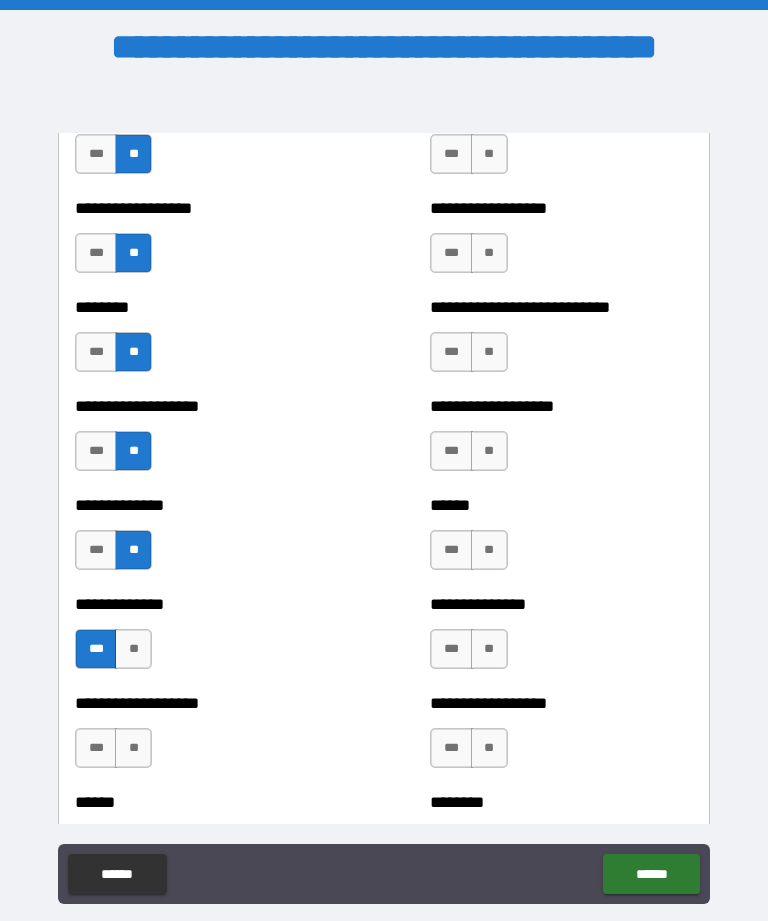 scroll, scrollTop: 4704, scrollLeft: 0, axis: vertical 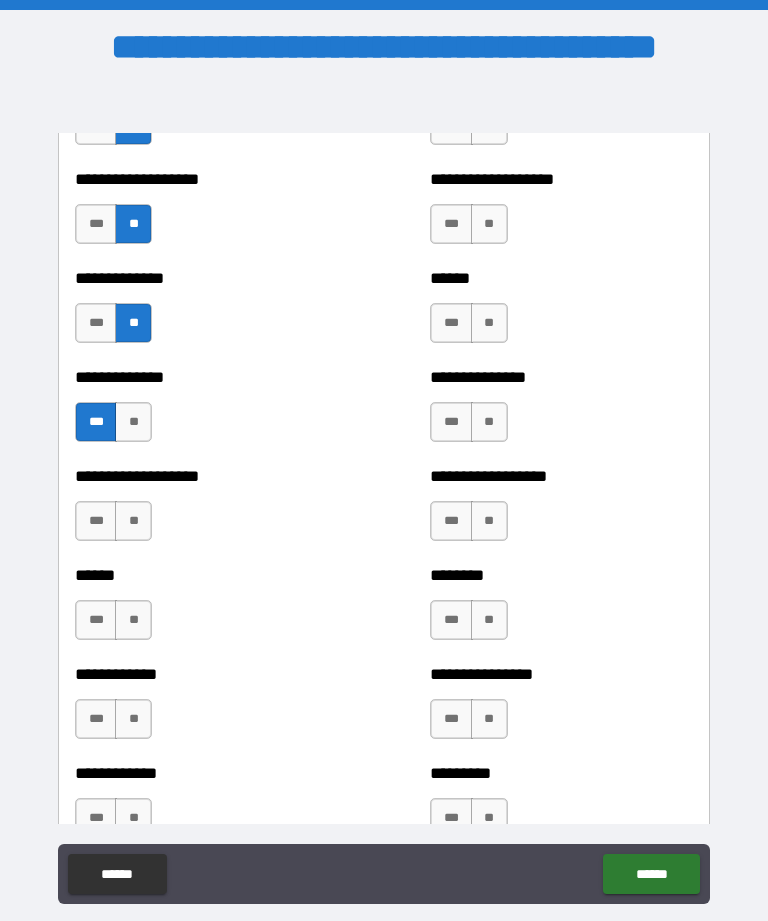 click on "**" at bounding box center [133, 521] 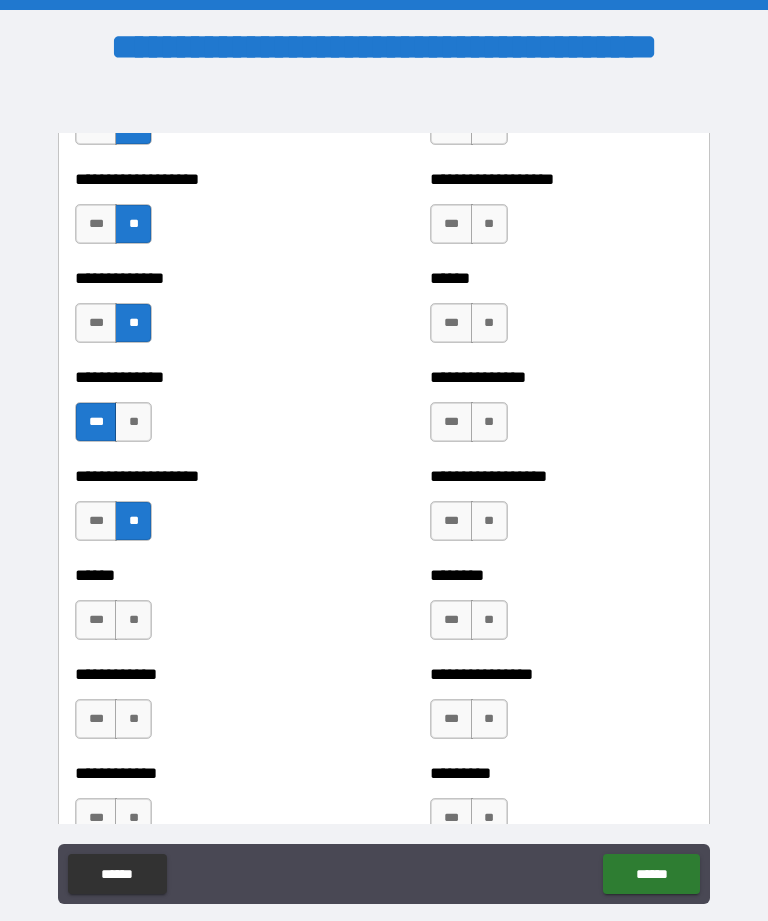click on "**" at bounding box center [133, 620] 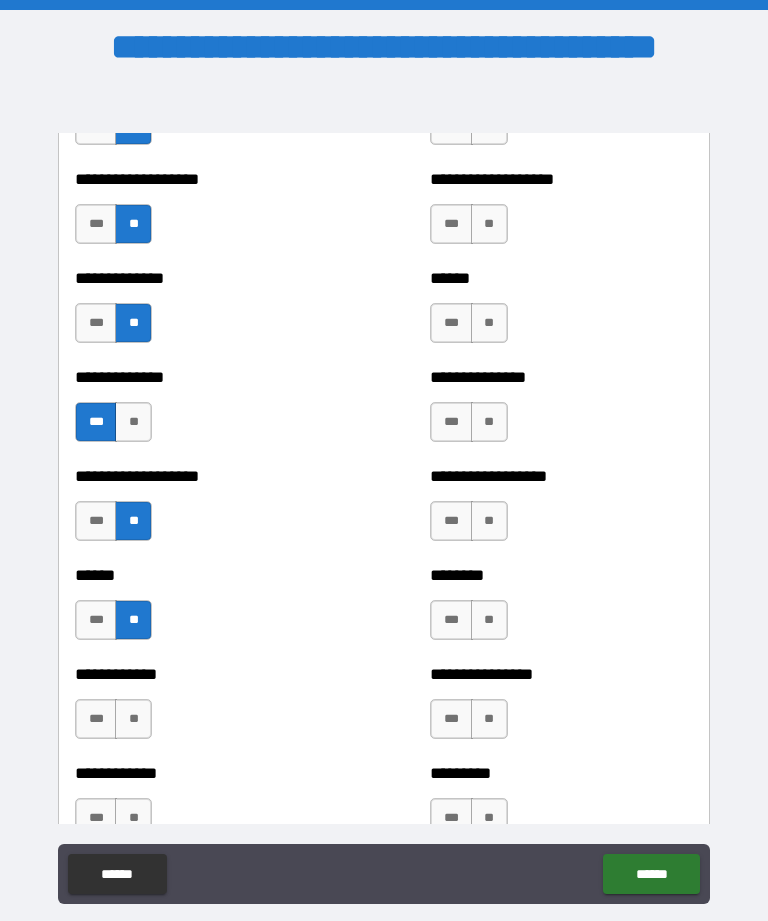click on "**" at bounding box center (133, 719) 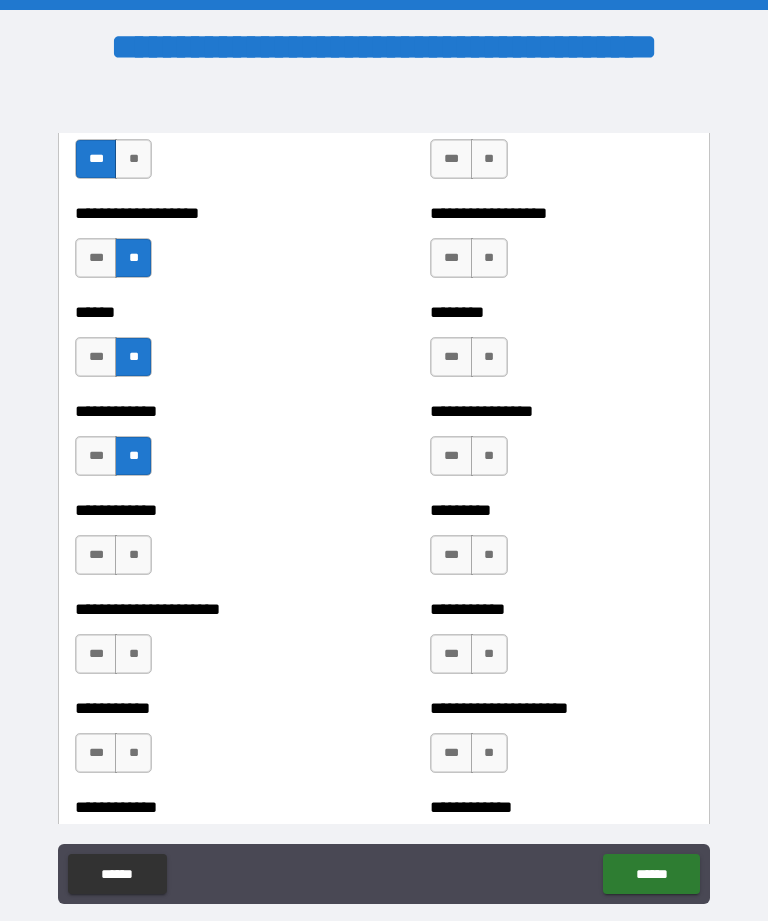 scroll, scrollTop: 4973, scrollLeft: 0, axis: vertical 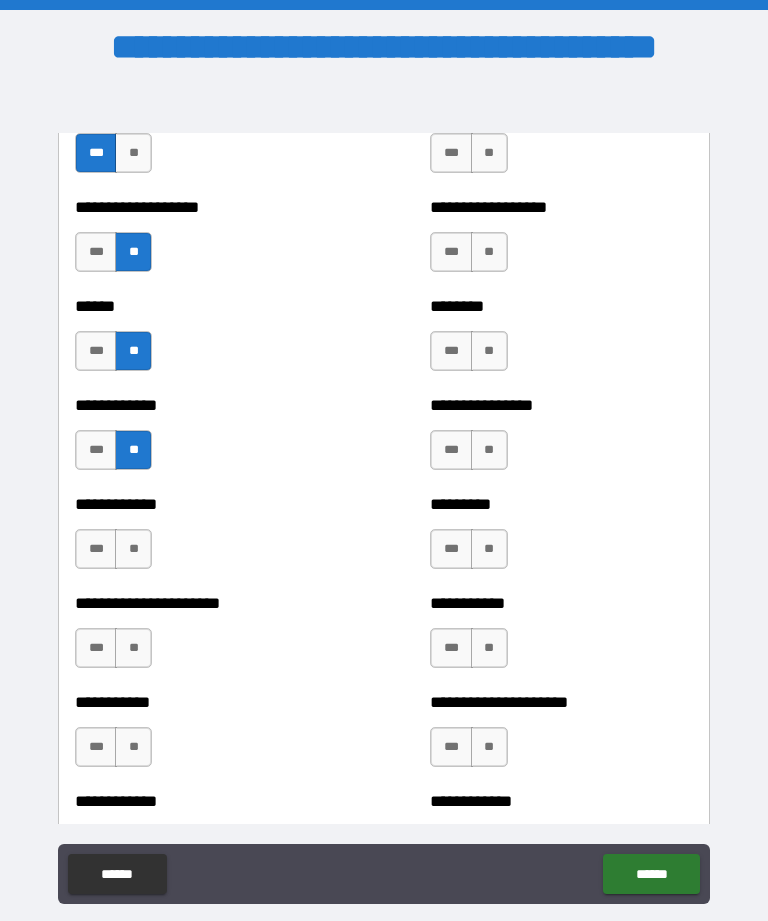 click on "**" at bounding box center (133, 549) 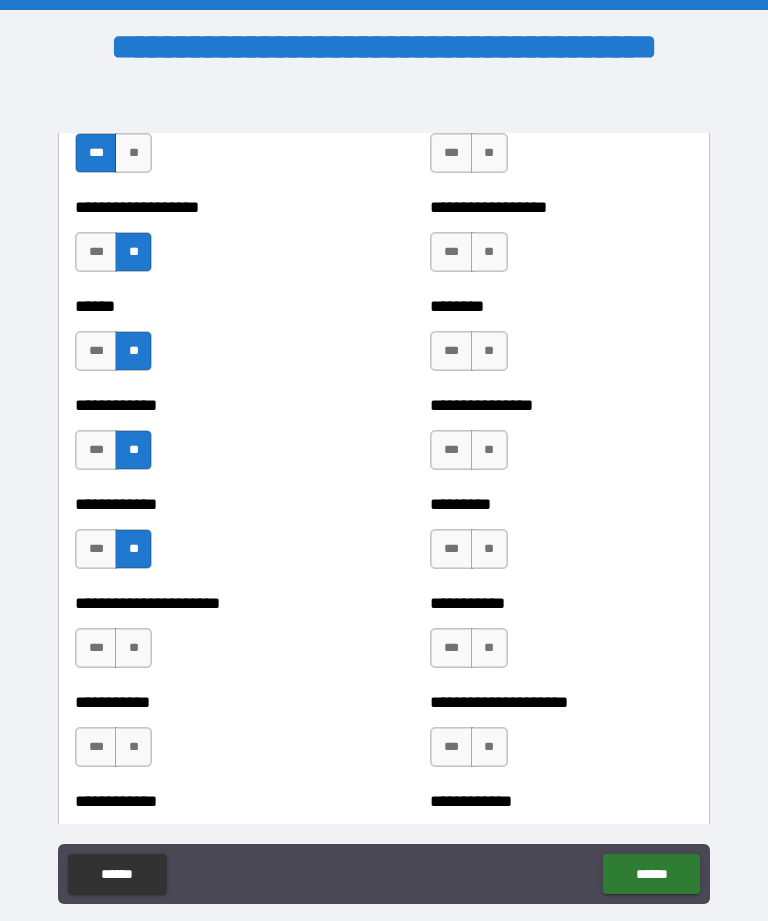 click on "**" at bounding box center (133, 648) 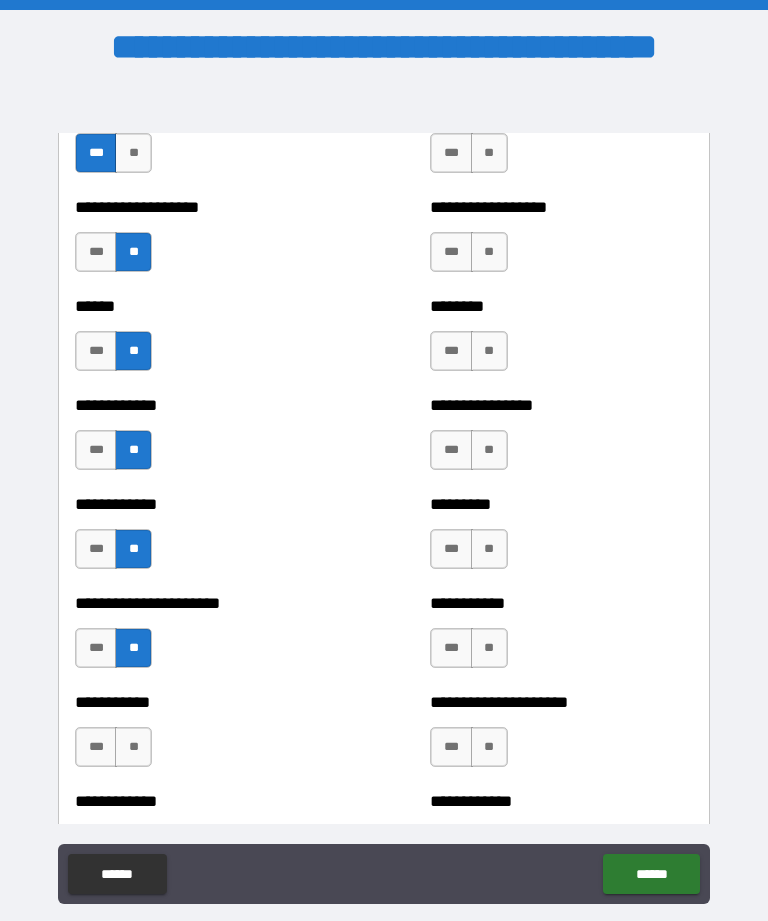 click on "**" at bounding box center (133, 747) 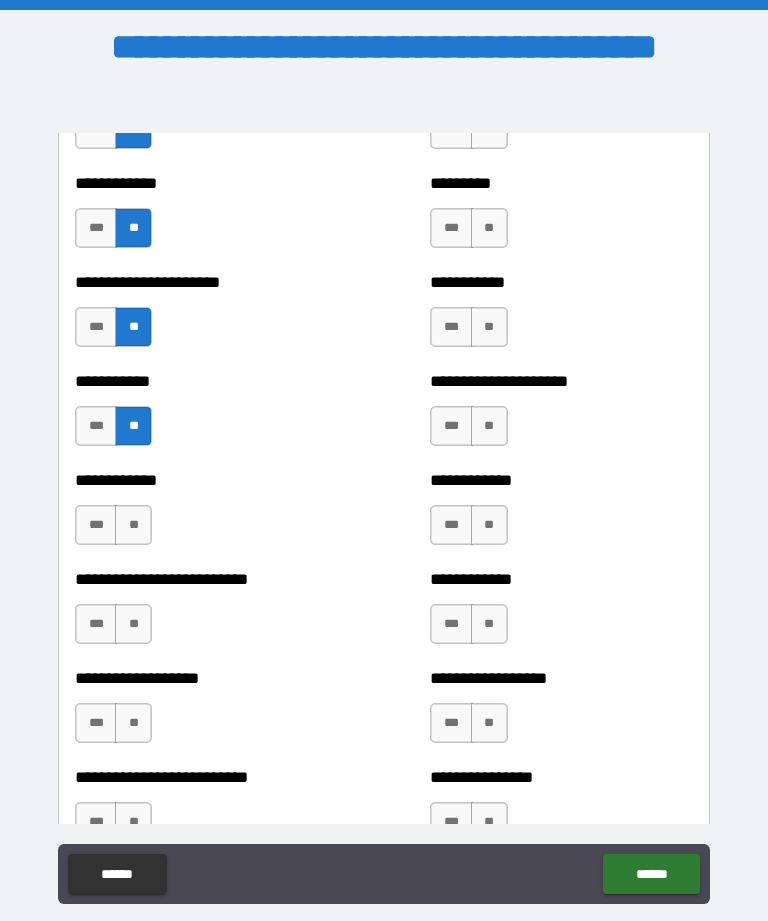 scroll, scrollTop: 5296, scrollLeft: 0, axis: vertical 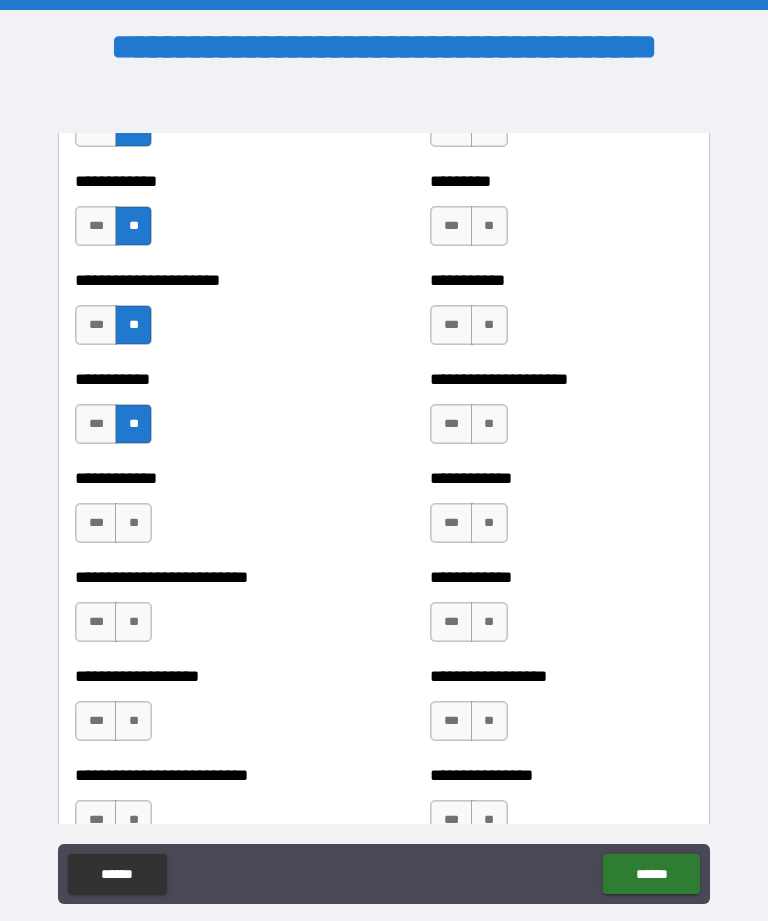 click on "**" at bounding box center (133, 523) 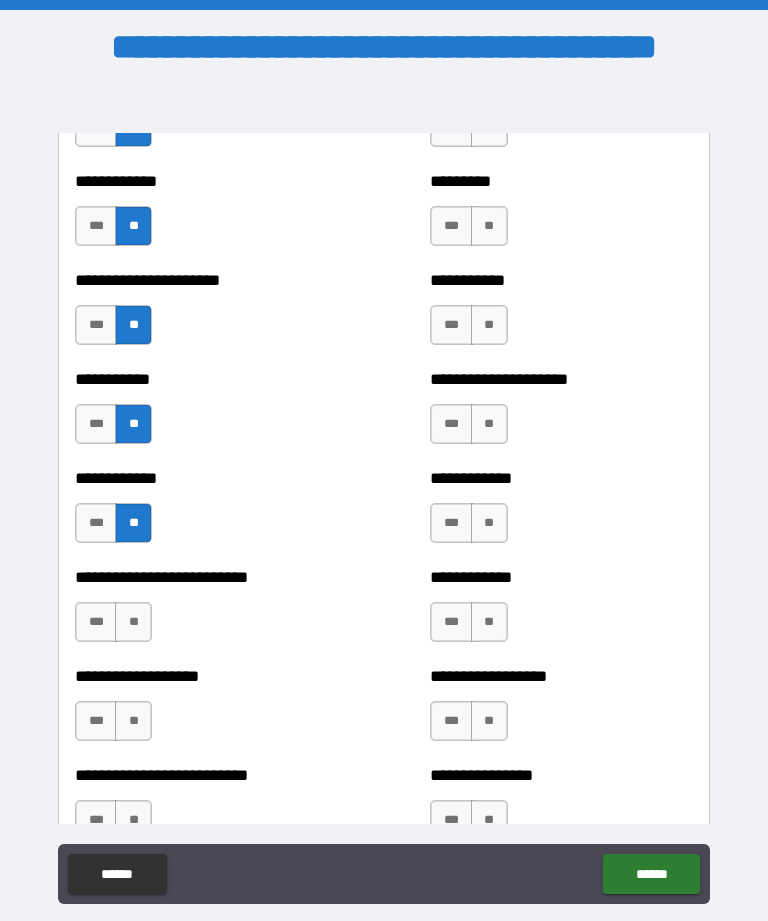 click on "**" at bounding box center [133, 622] 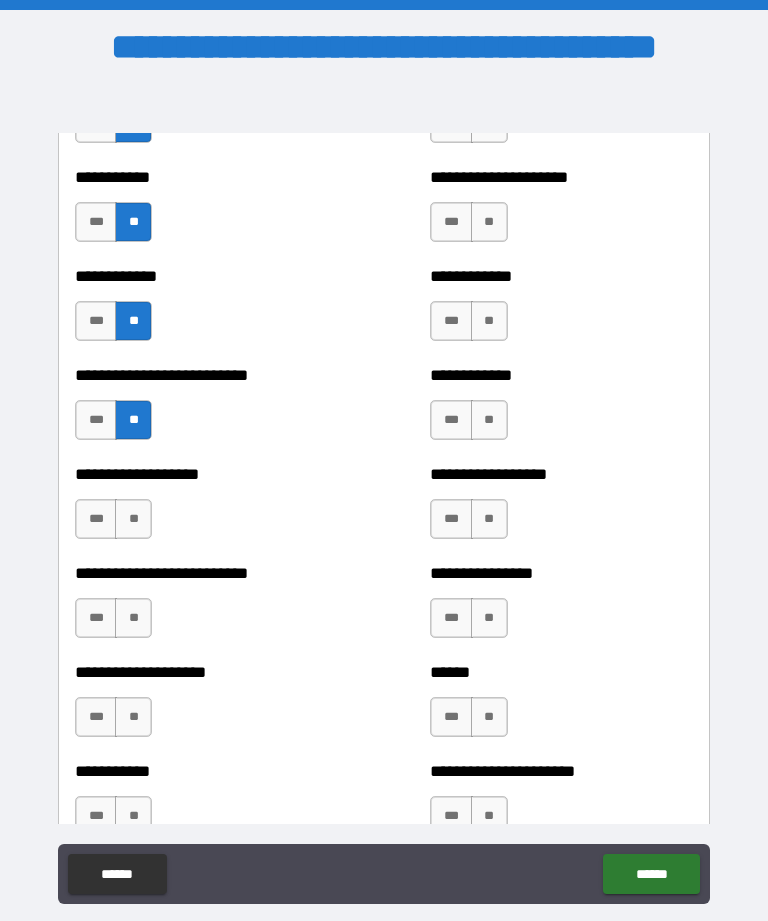scroll, scrollTop: 5497, scrollLeft: 0, axis: vertical 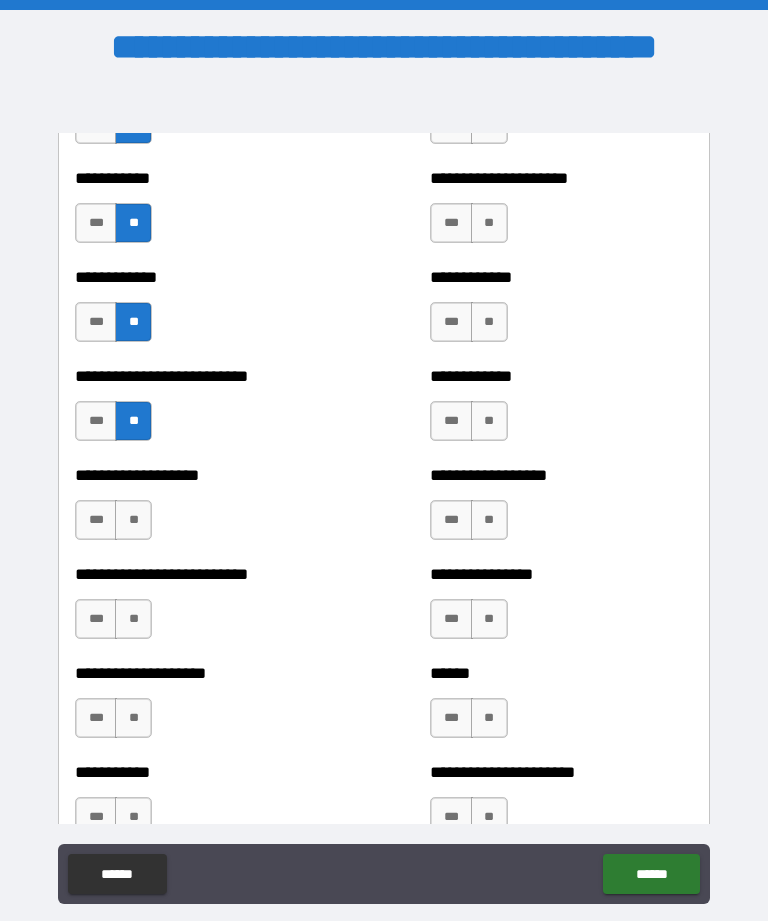 click on "**" at bounding box center (133, 520) 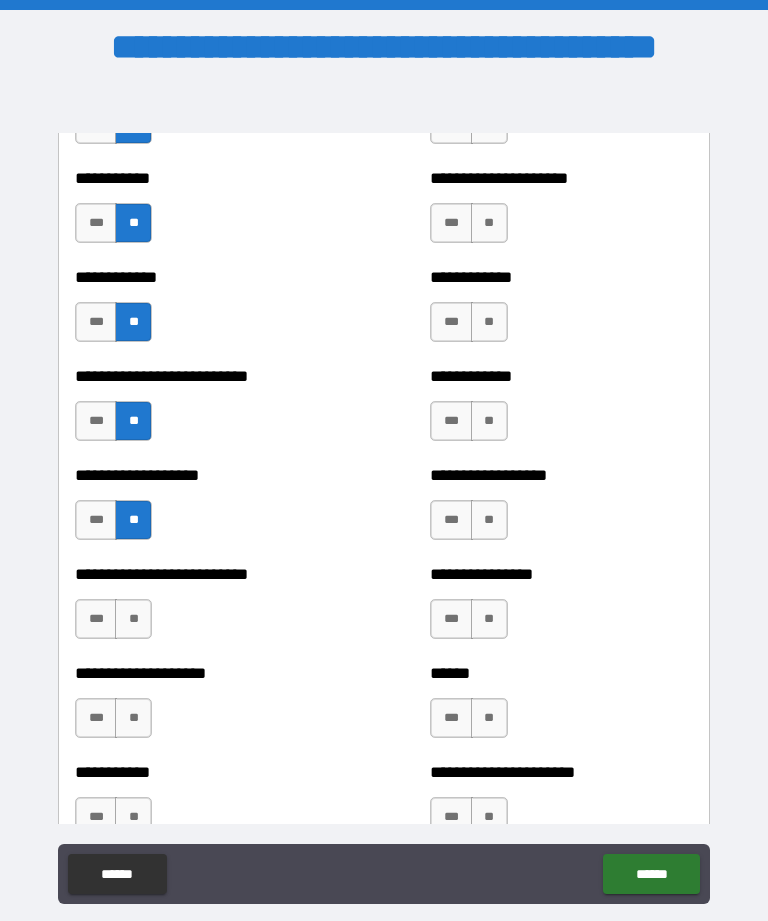 click on "**" at bounding box center [133, 619] 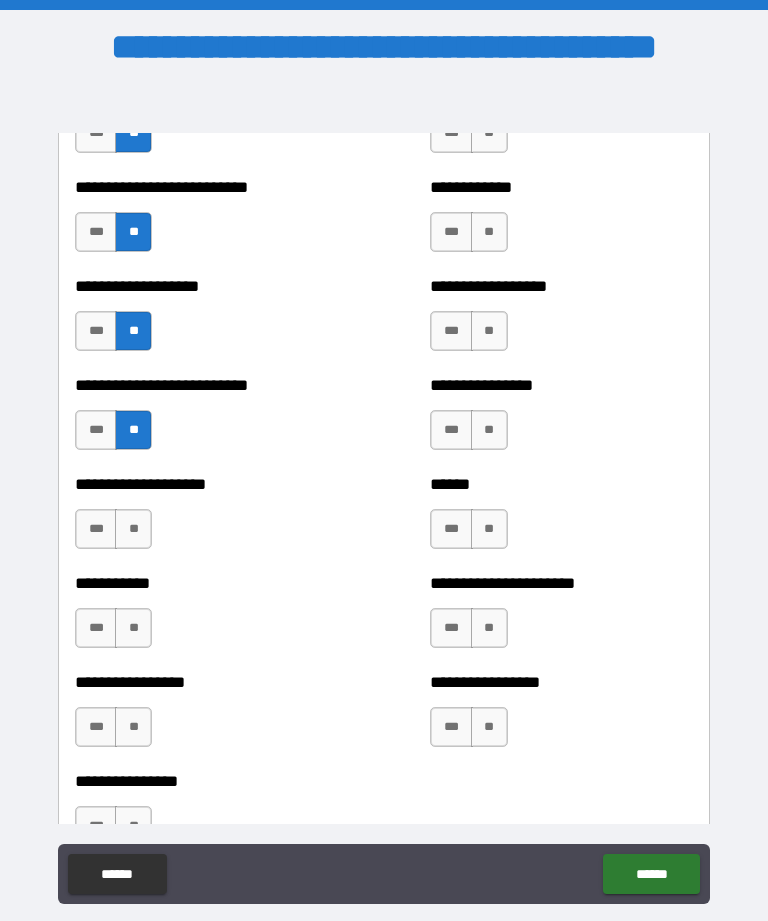 scroll, scrollTop: 5702, scrollLeft: 0, axis: vertical 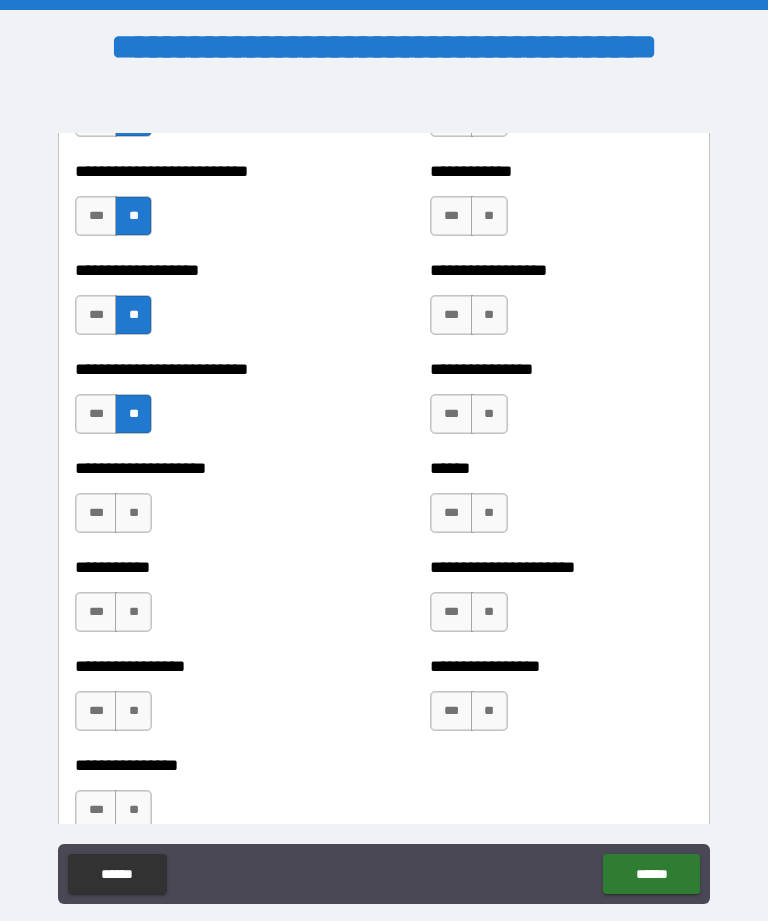 click on "**" at bounding box center (133, 513) 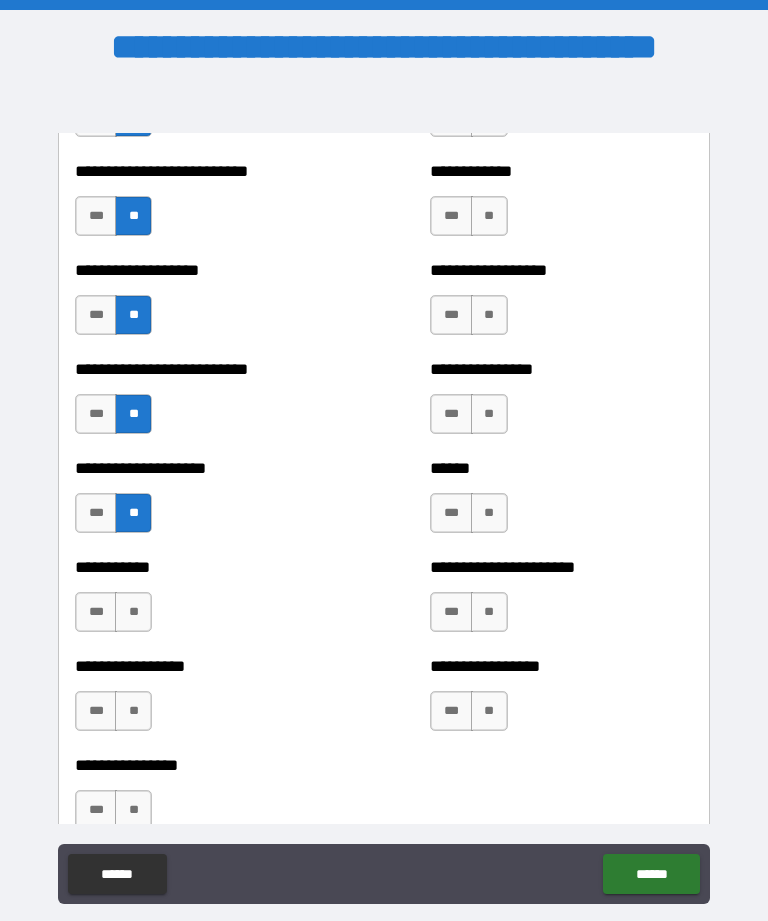 click on "**" at bounding box center [133, 612] 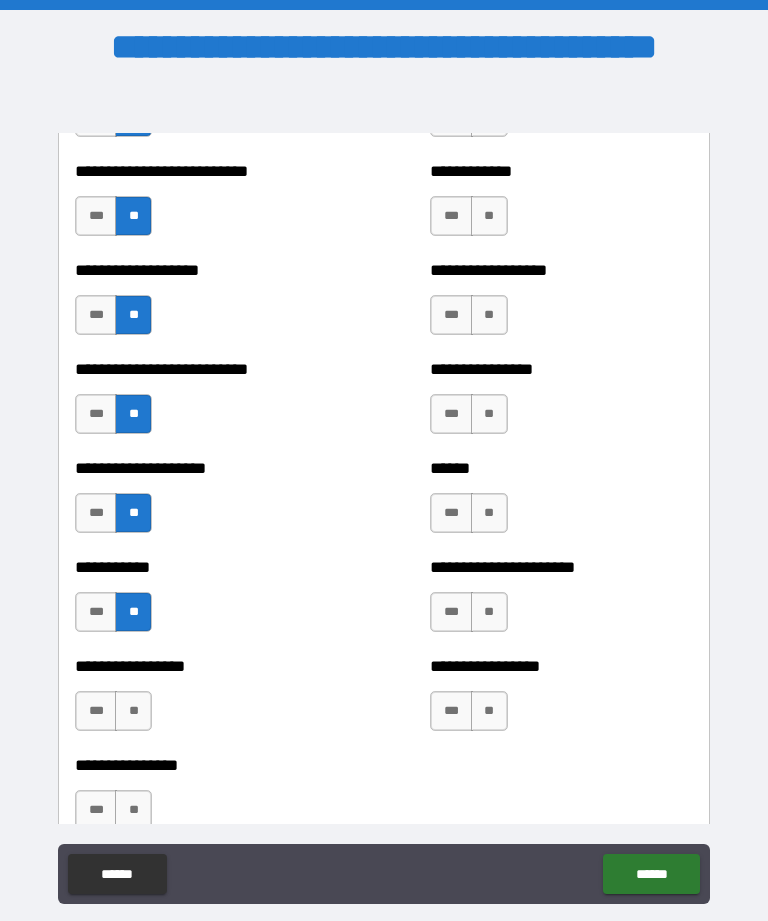 click on "**" at bounding box center [133, 711] 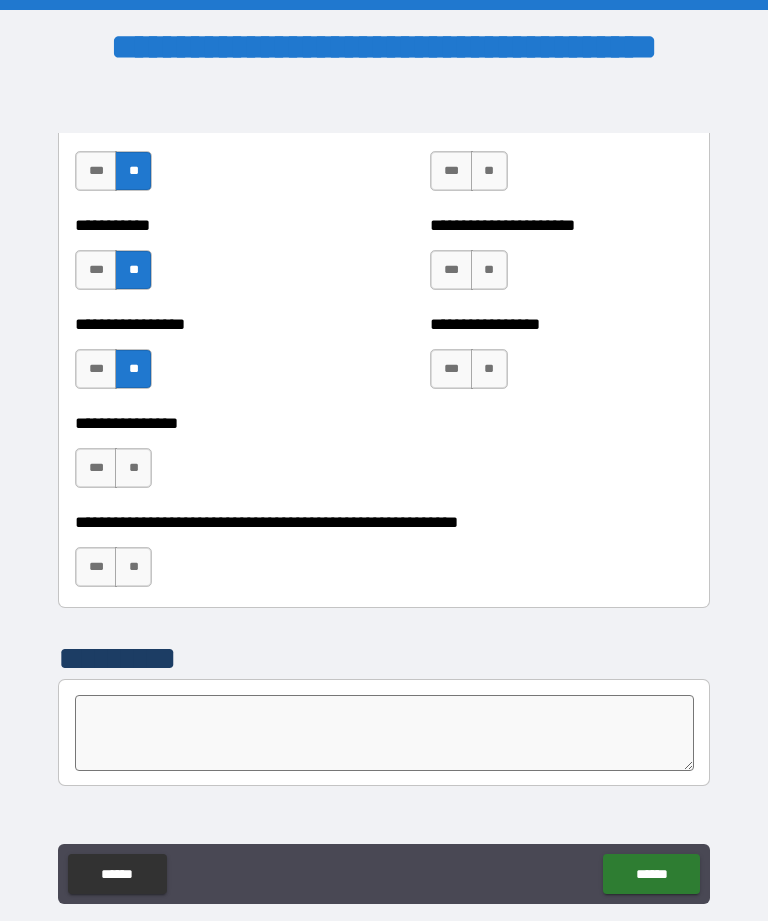 scroll, scrollTop: 6057, scrollLeft: 0, axis: vertical 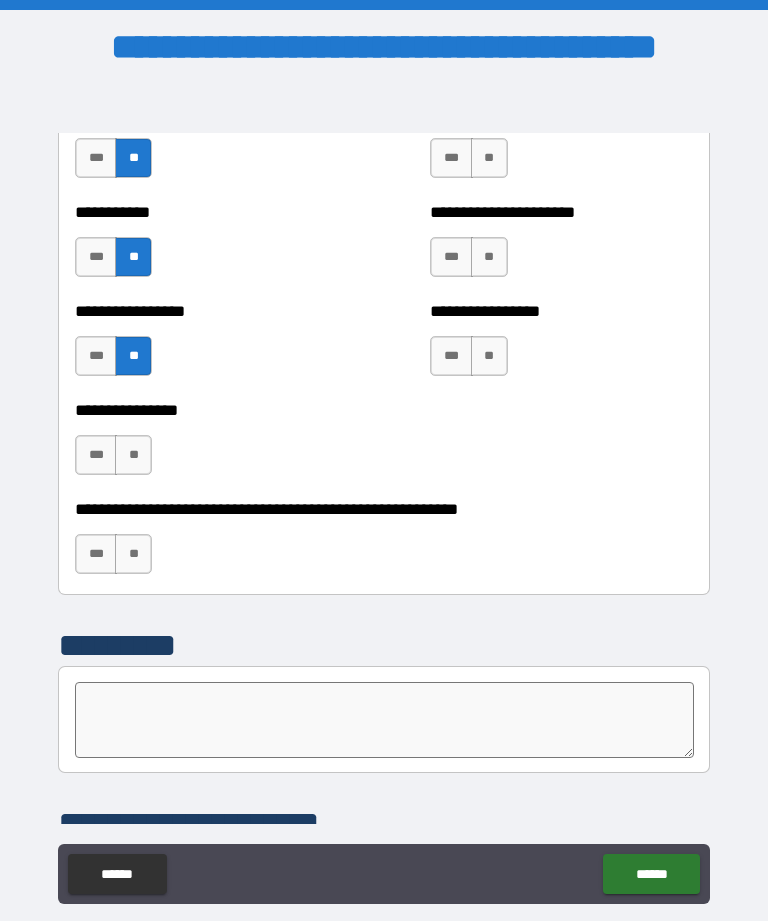 click on "**" at bounding box center (133, 455) 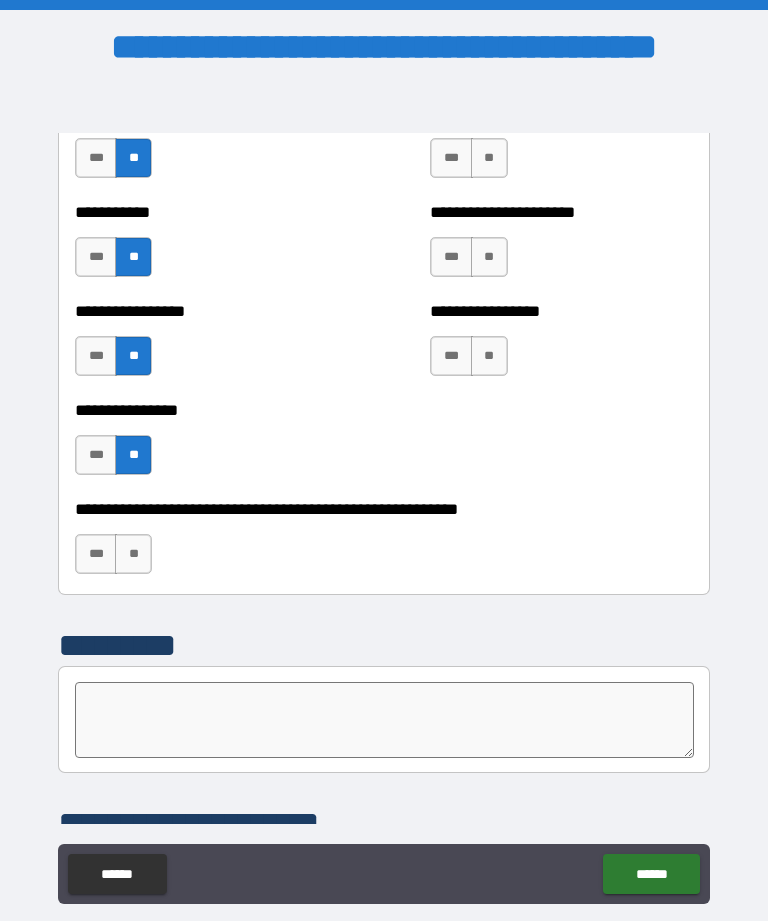 click on "**" at bounding box center [133, 554] 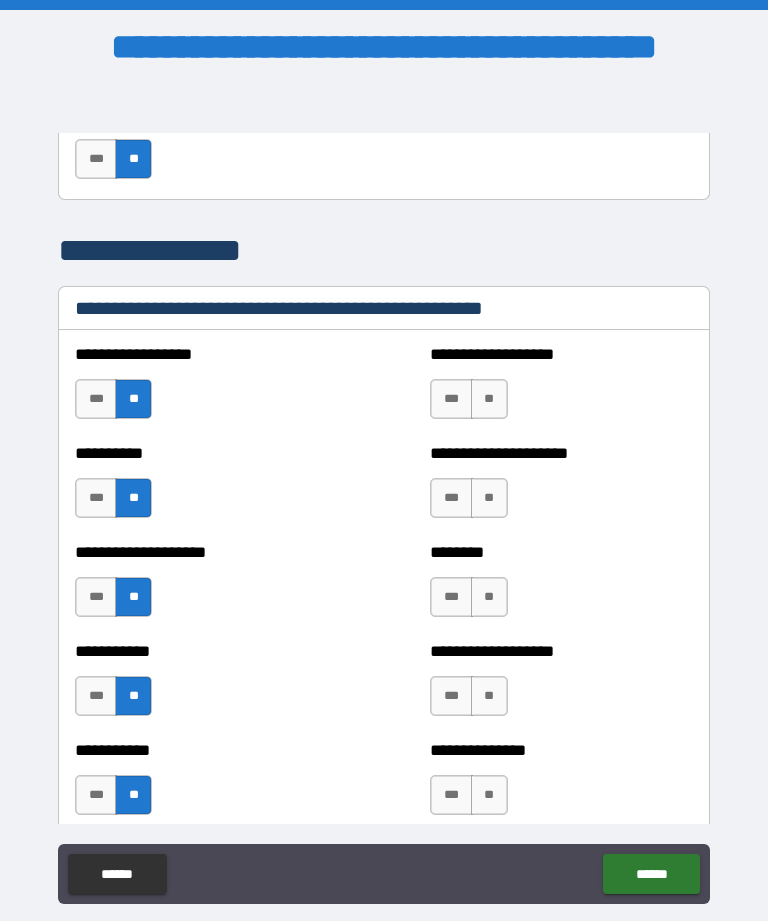 scroll, scrollTop: 2349, scrollLeft: 0, axis: vertical 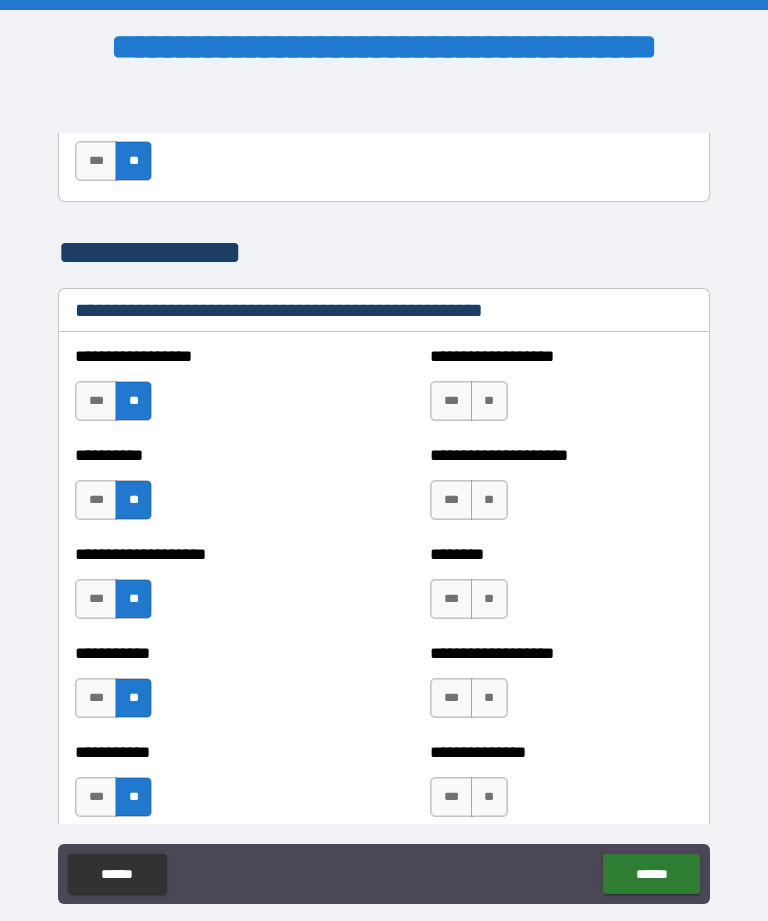 click on "**" at bounding box center (489, 401) 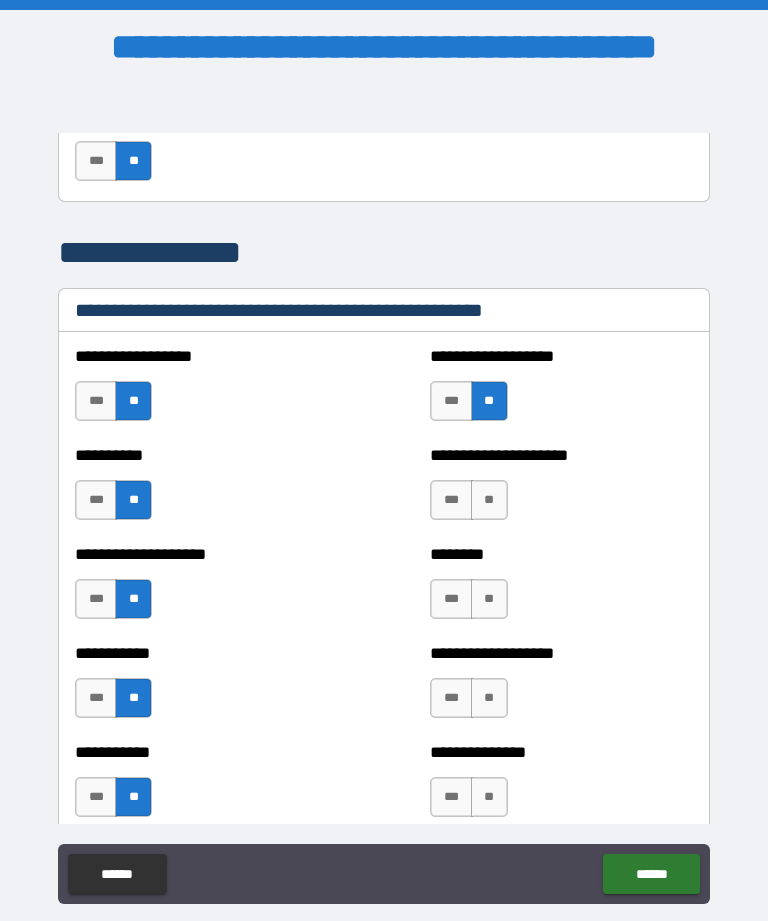 click on "**" at bounding box center (489, 500) 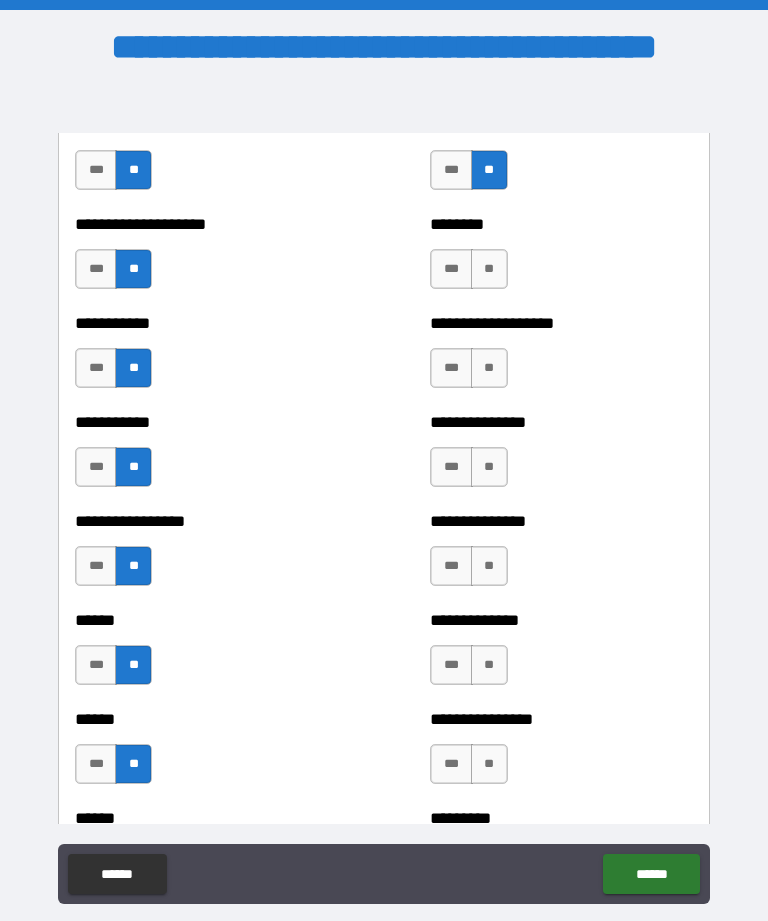 scroll, scrollTop: 2701, scrollLeft: 0, axis: vertical 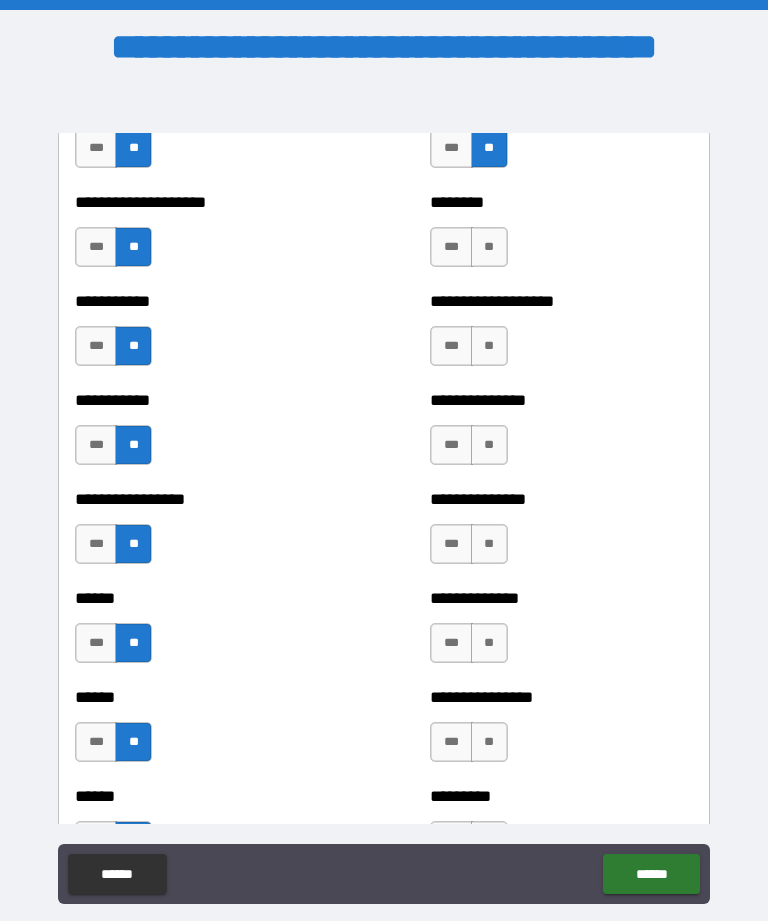 click on "******** *** **" at bounding box center [561, 237] 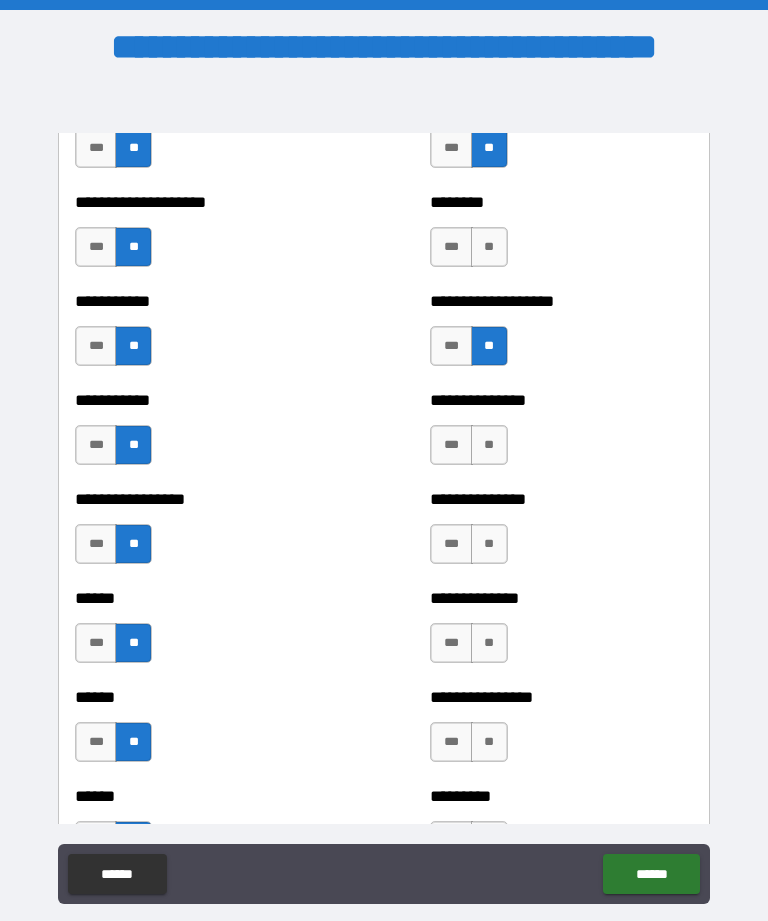 click on "**" at bounding box center [489, 445] 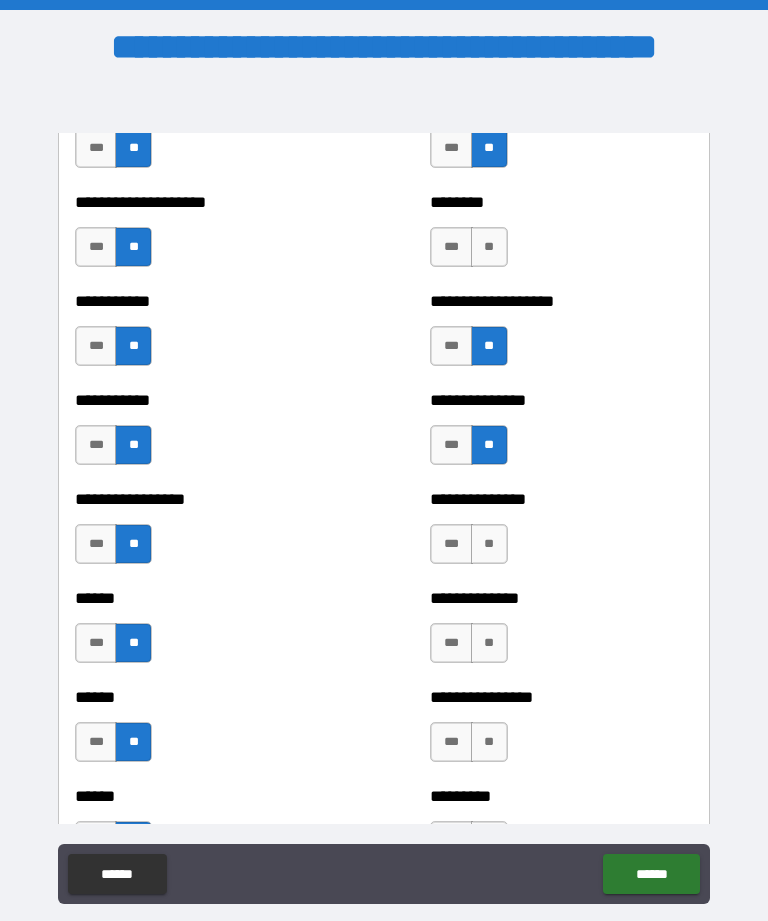 click on "**" at bounding box center (489, 544) 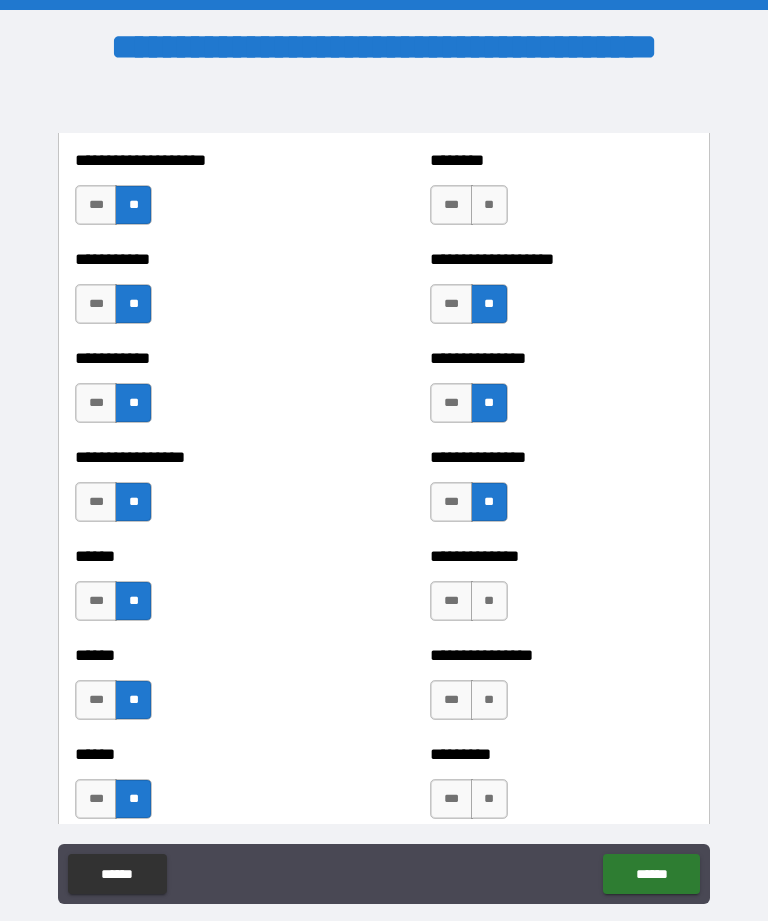 click on "**" at bounding box center (489, 205) 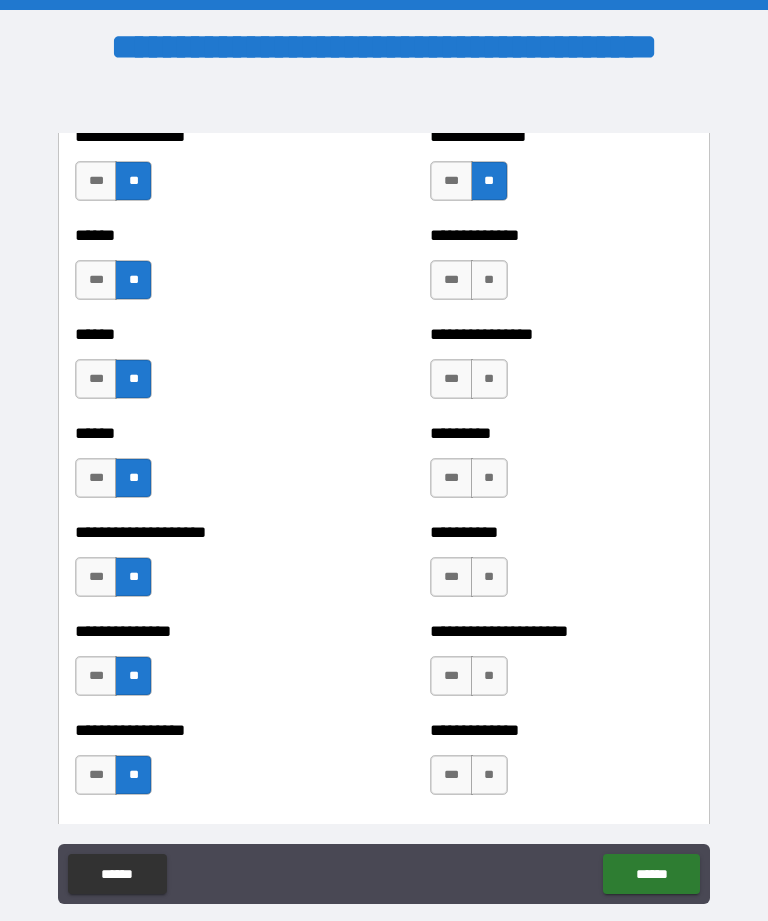 scroll, scrollTop: 3076, scrollLeft: 0, axis: vertical 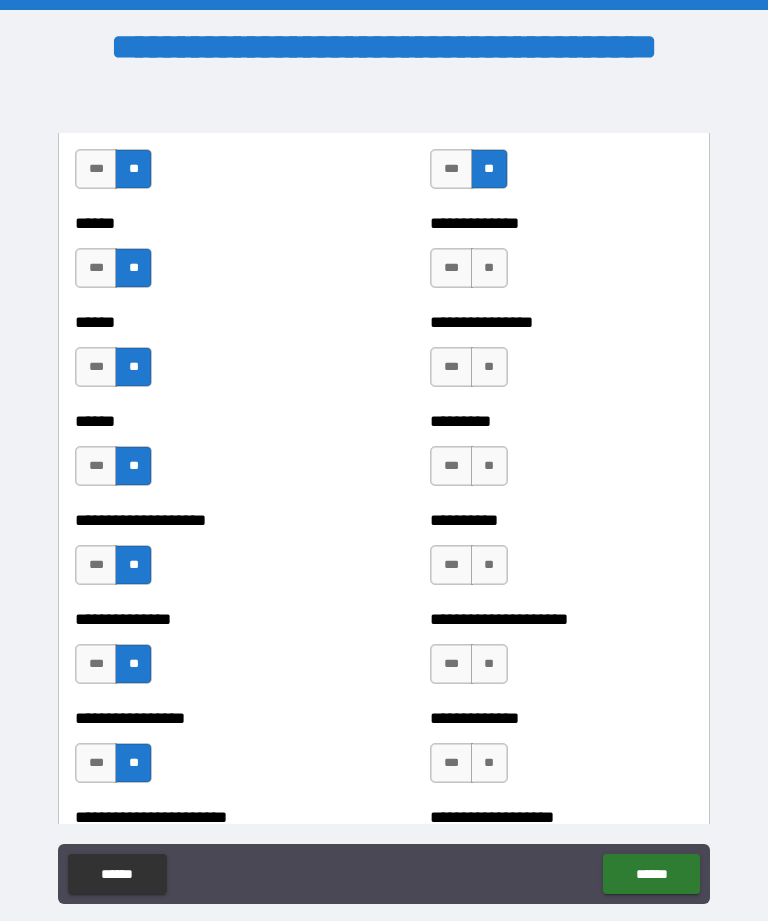 click on "**" at bounding box center [489, 268] 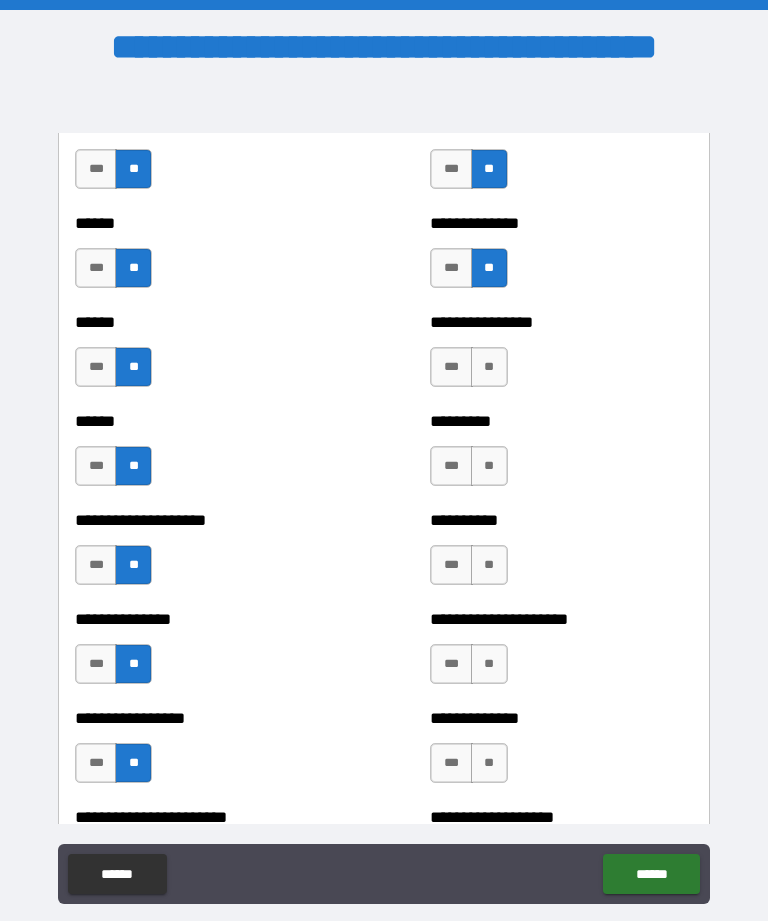 click on "**" at bounding box center (489, 367) 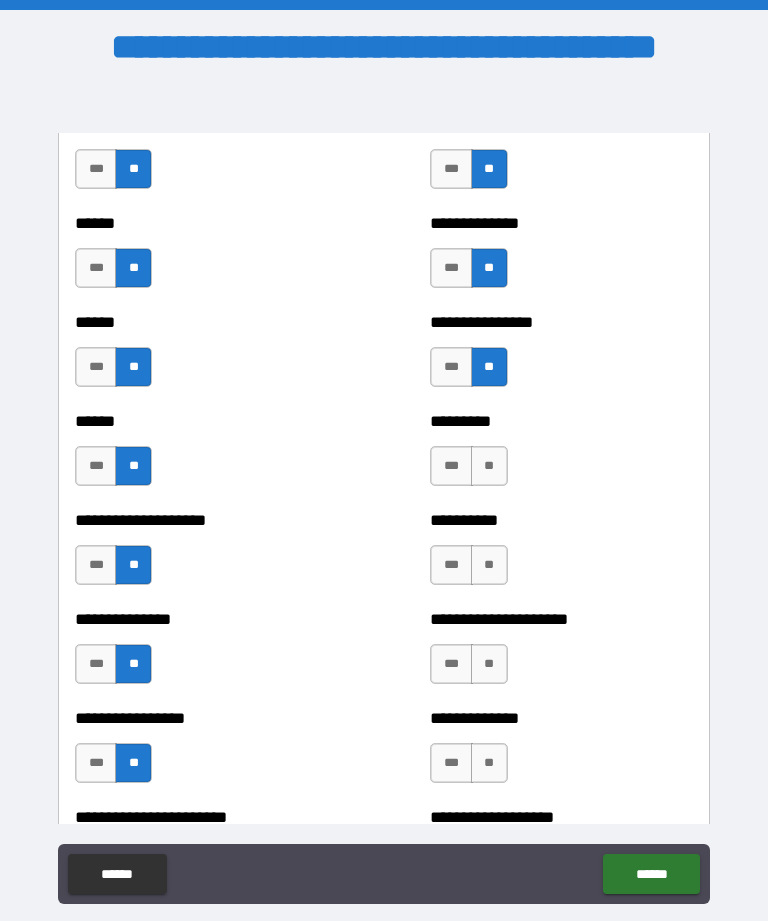 click on "**" at bounding box center [489, 466] 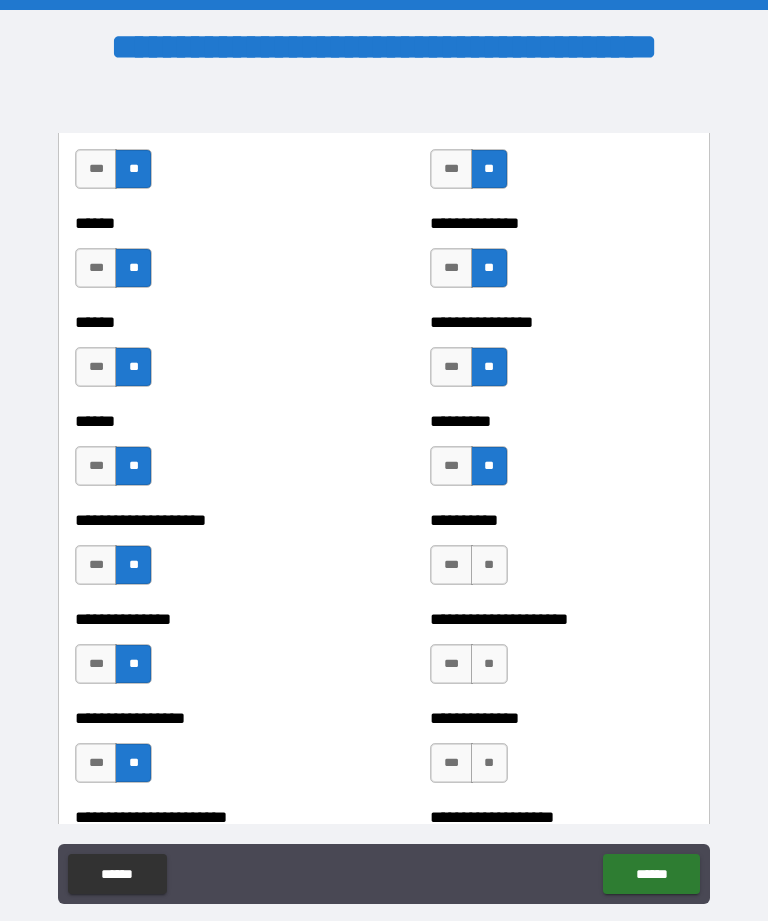 click on "**" at bounding box center [489, 565] 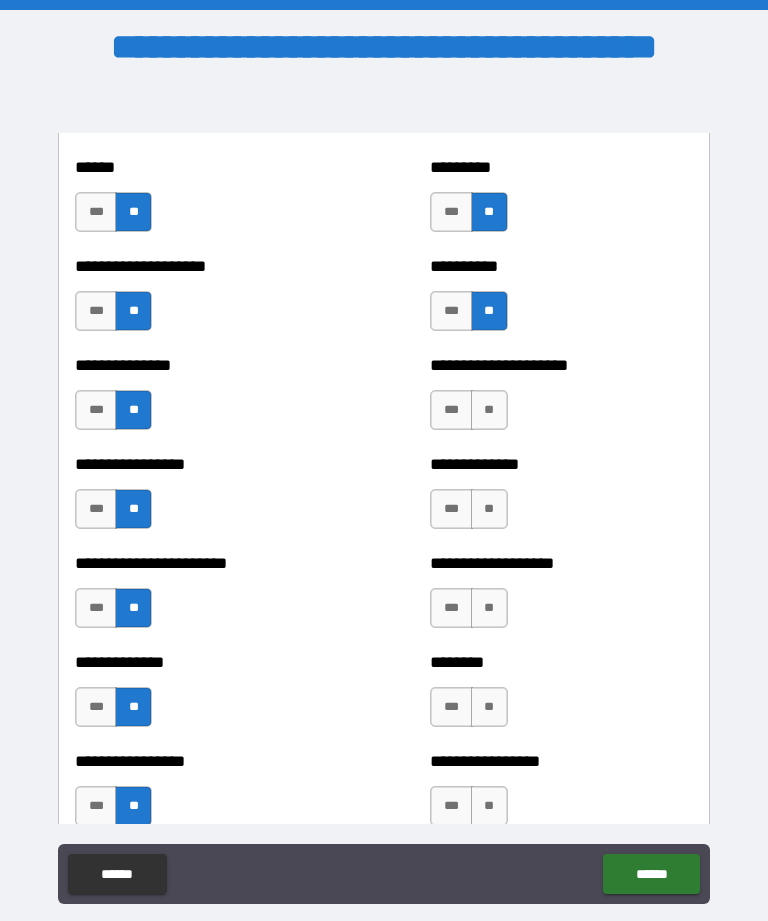 scroll, scrollTop: 3393, scrollLeft: 0, axis: vertical 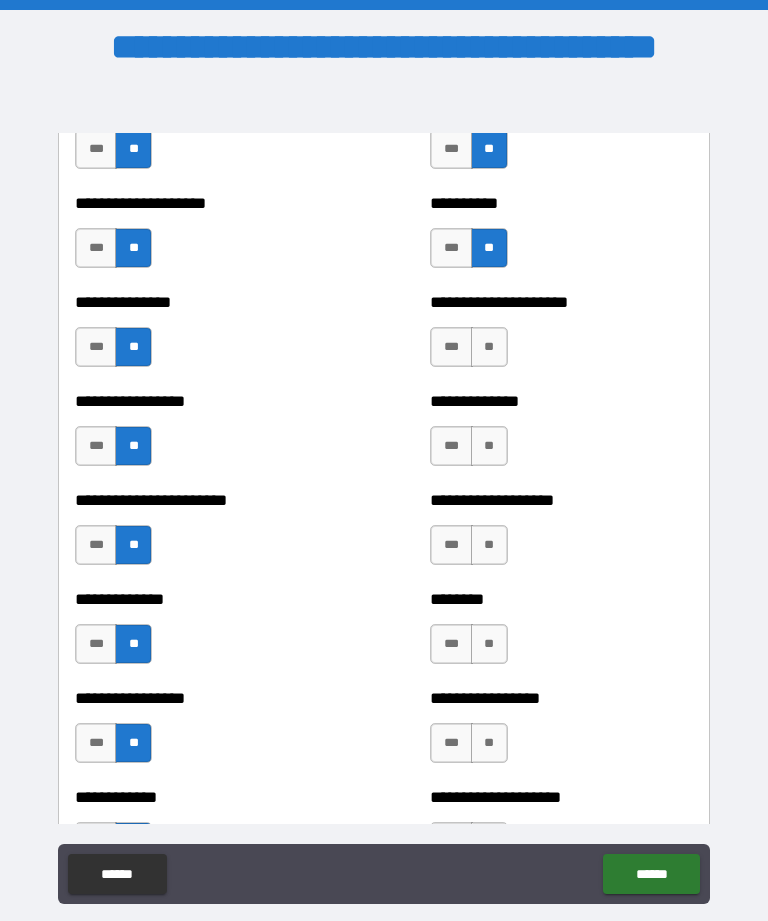 click on "**" at bounding box center (489, 347) 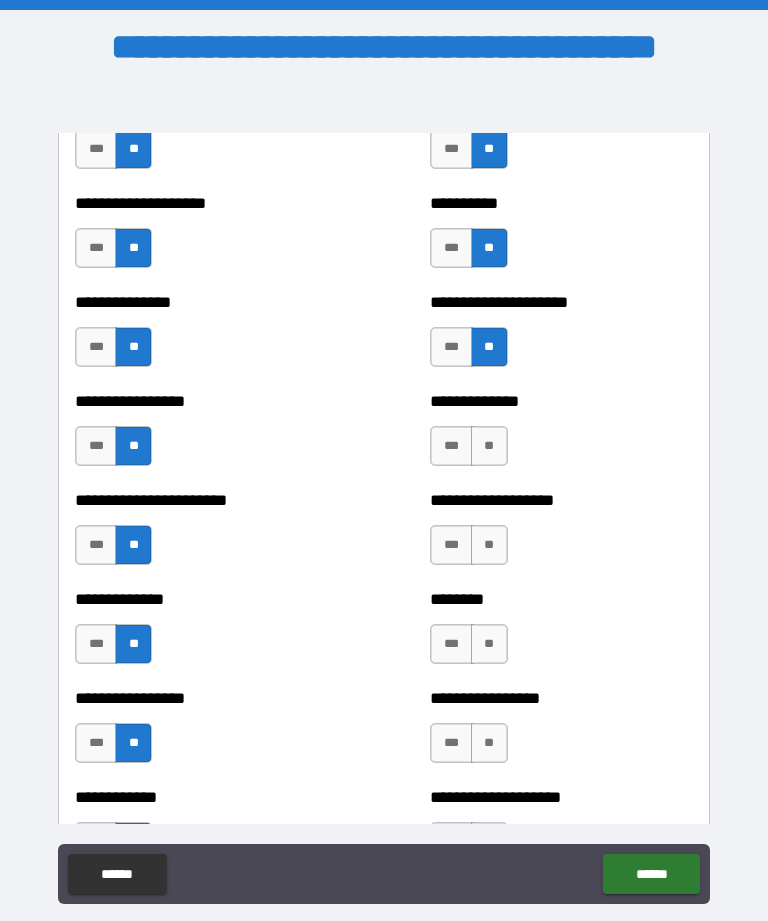 click on "**" at bounding box center [489, 446] 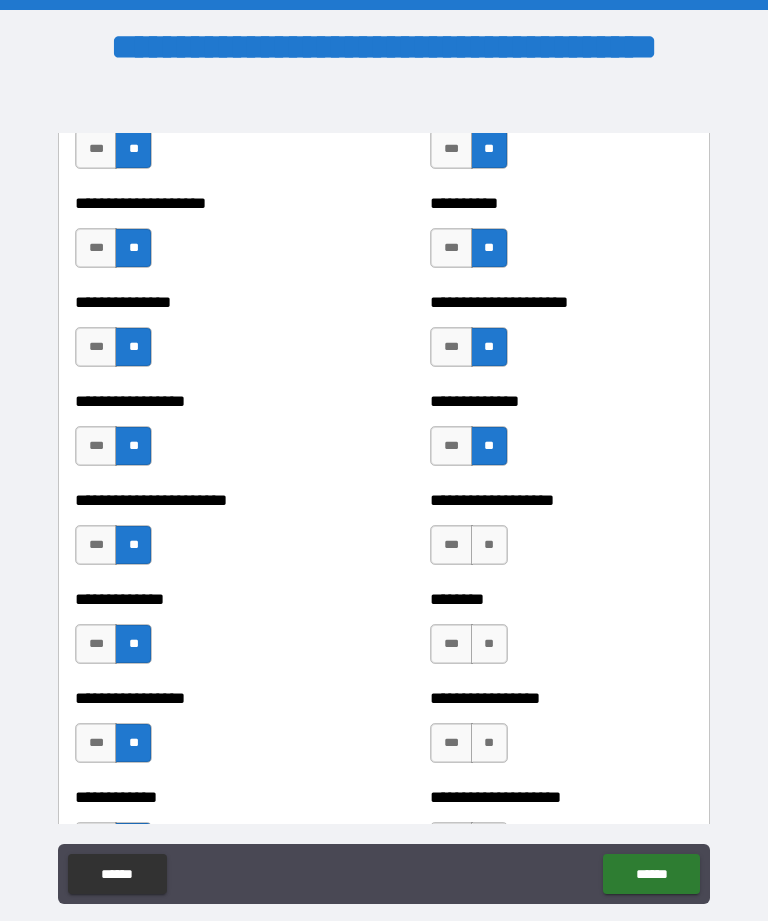 click on "**" at bounding box center (489, 545) 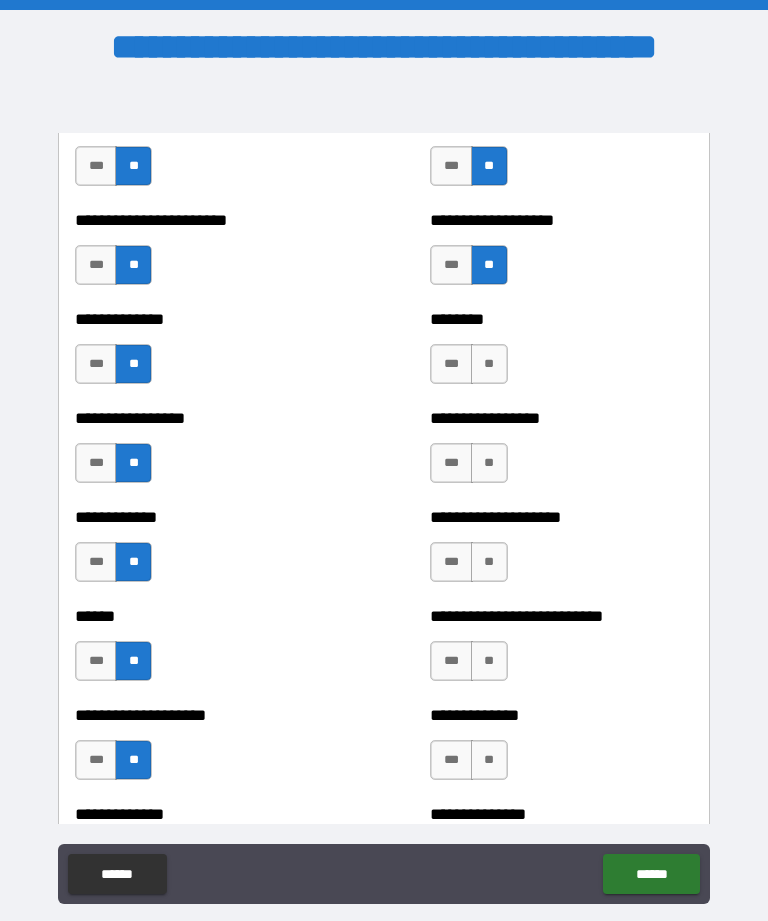 scroll, scrollTop: 3668, scrollLeft: 0, axis: vertical 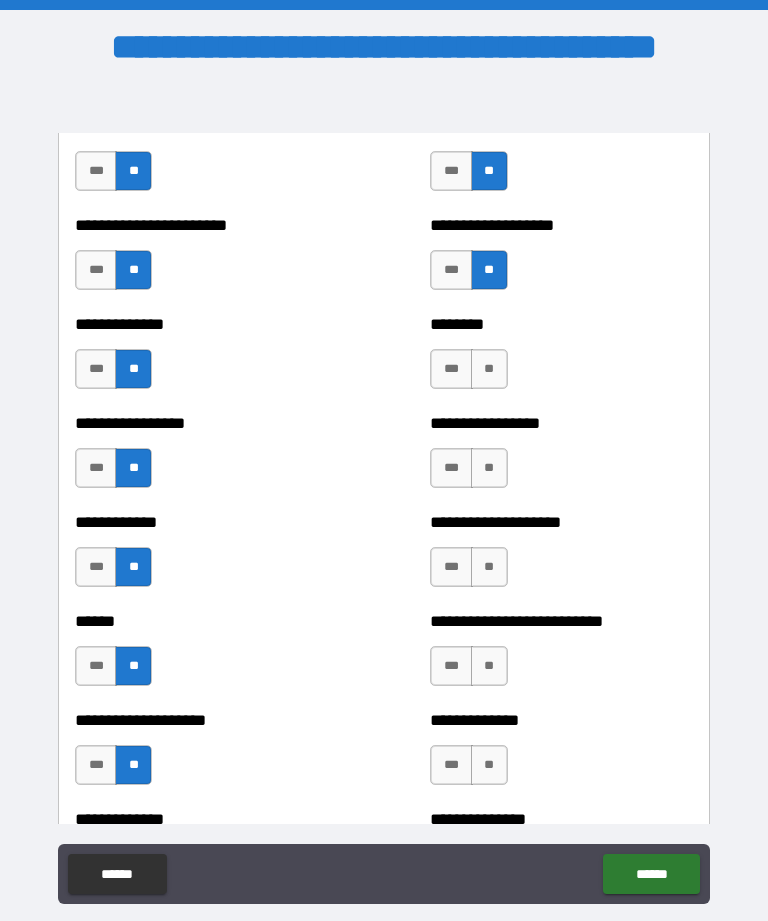 click on "**" at bounding box center (489, 369) 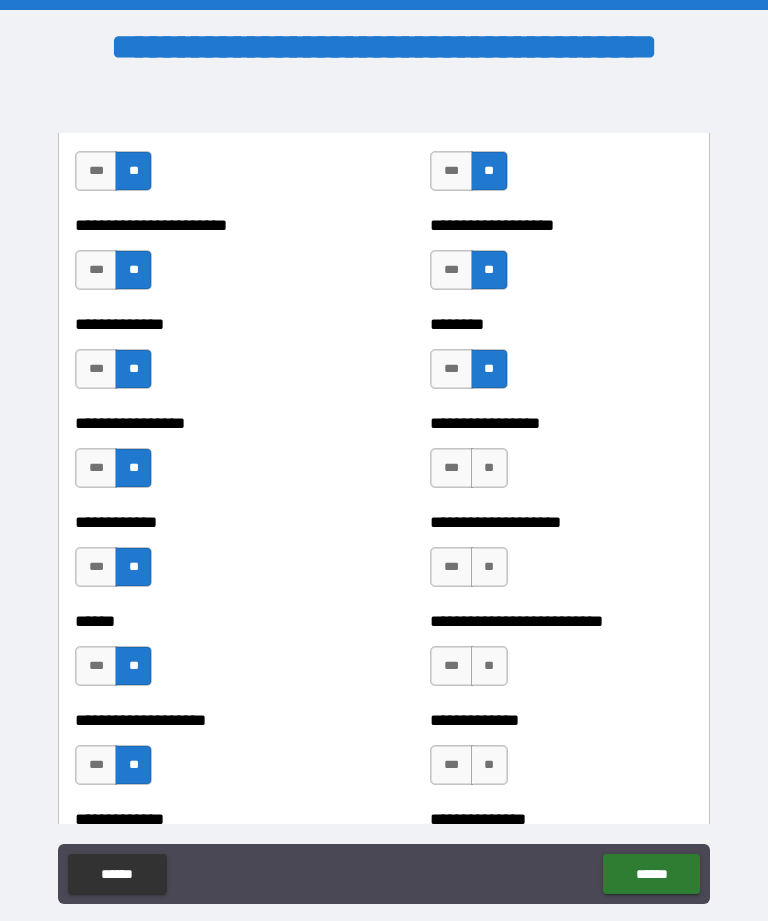 click on "**" at bounding box center [489, 468] 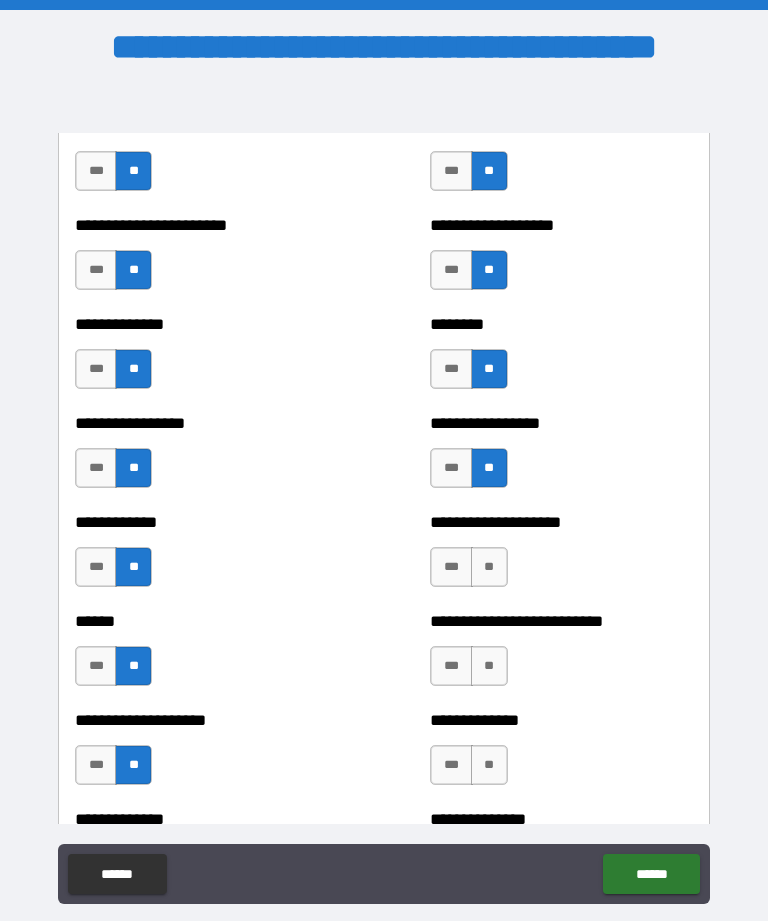 click on "**" at bounding box center [489, 567] 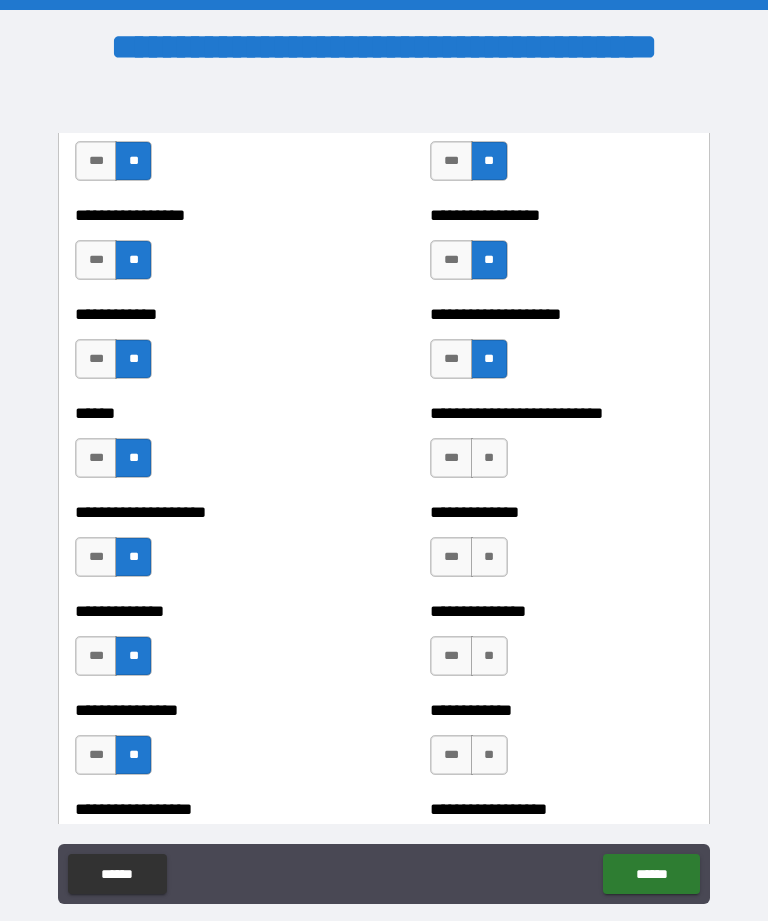 scroll, scrollTop: 3988, scrollLeft: 0, axis: vertical 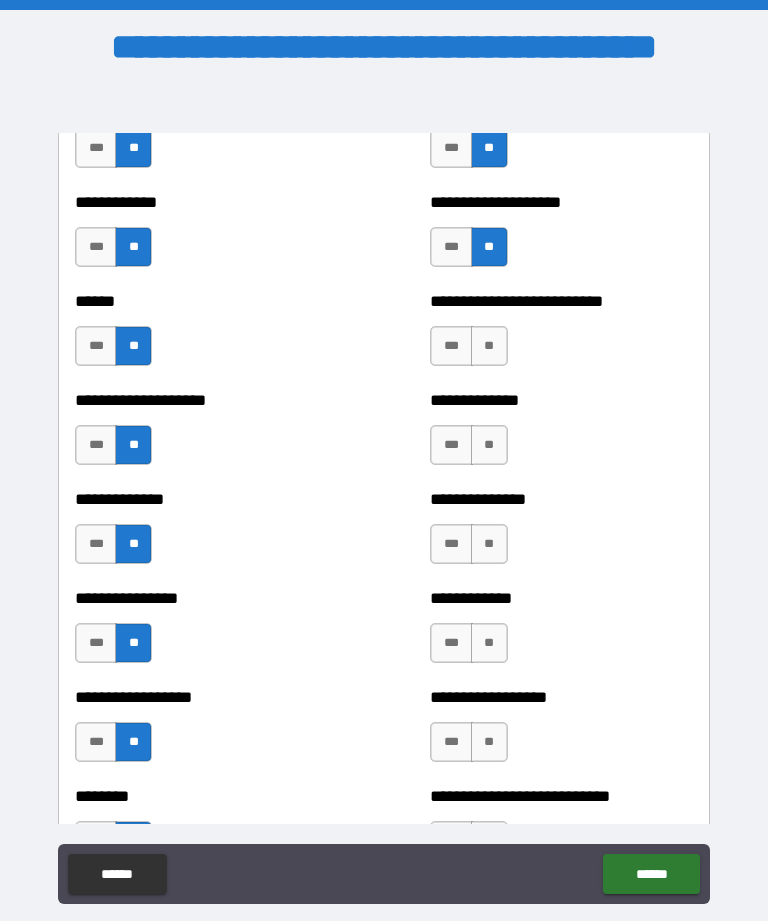 click on "**" at bounding box center [489, 346] 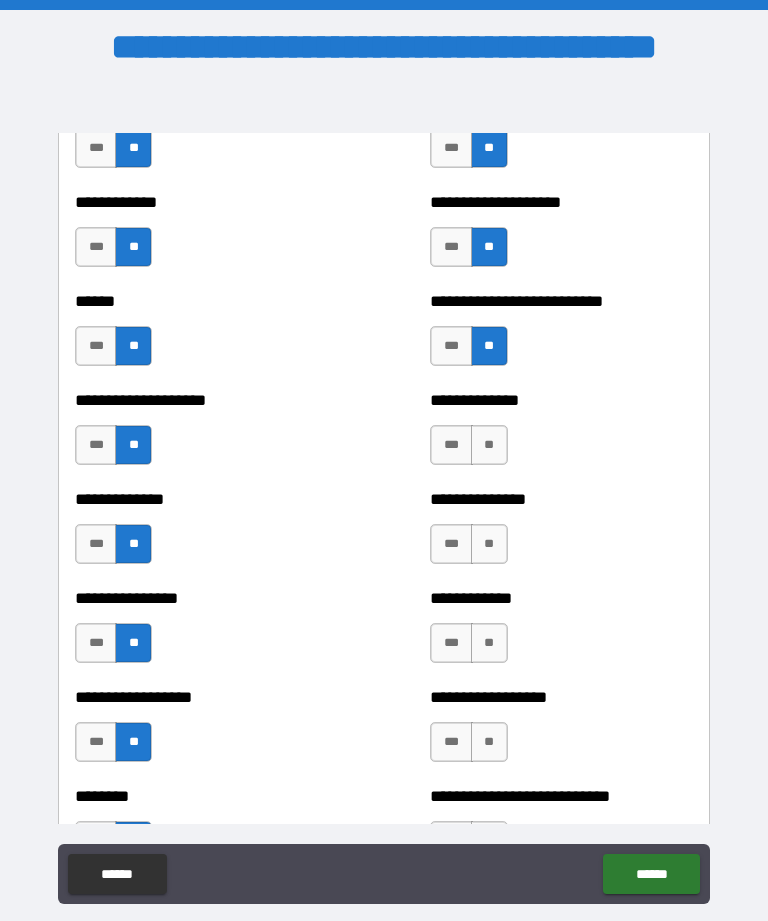 click on "**" at bounding box center [489, 445] 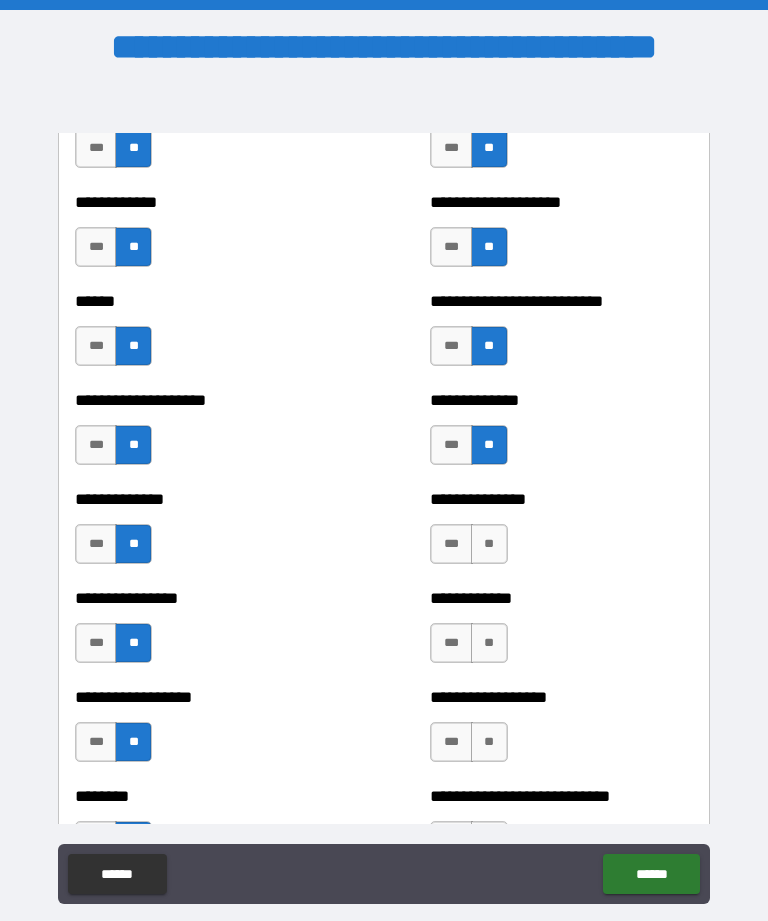 click on "**" at bounding box center [489, 544] 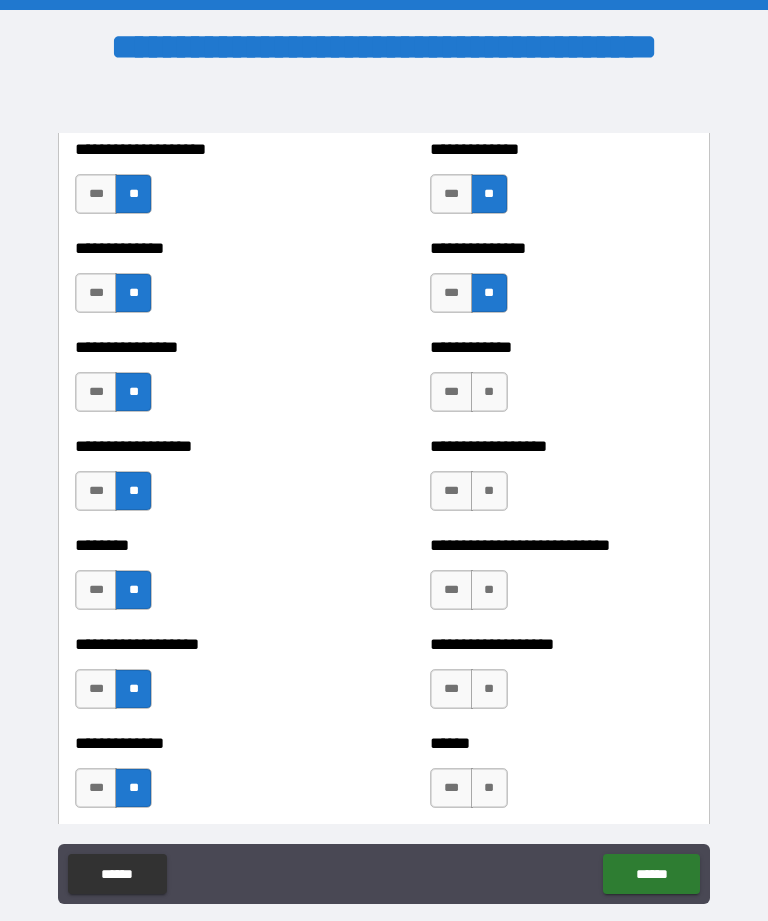 scroll, scrollTop: 4247, scrollLeft: 0, axis: vertical 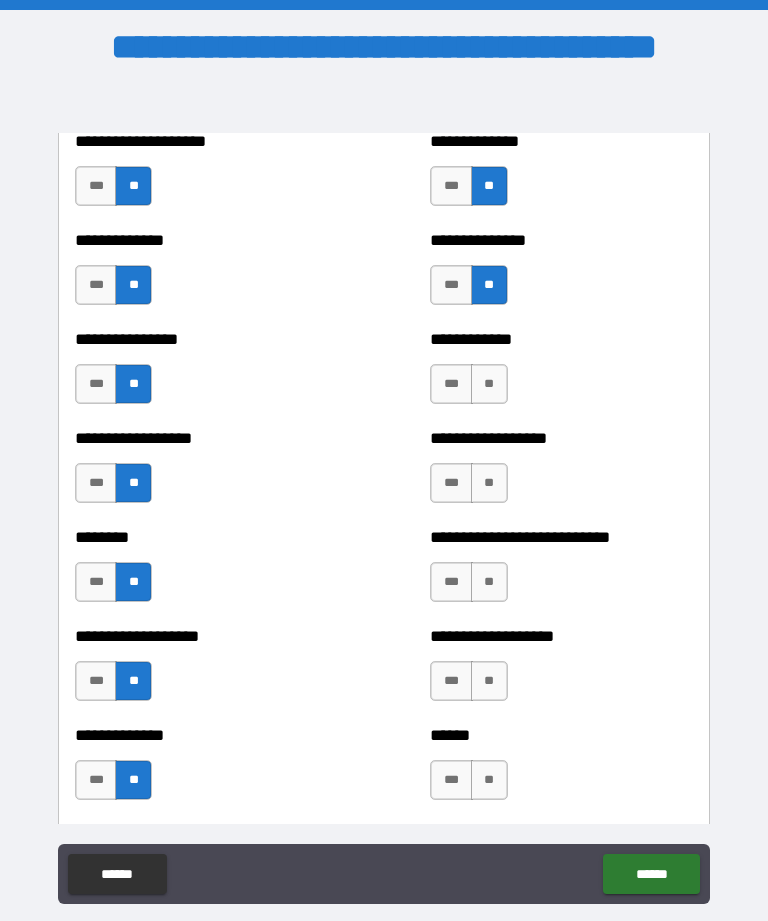 click on "**" at bounding box center [489, 384] 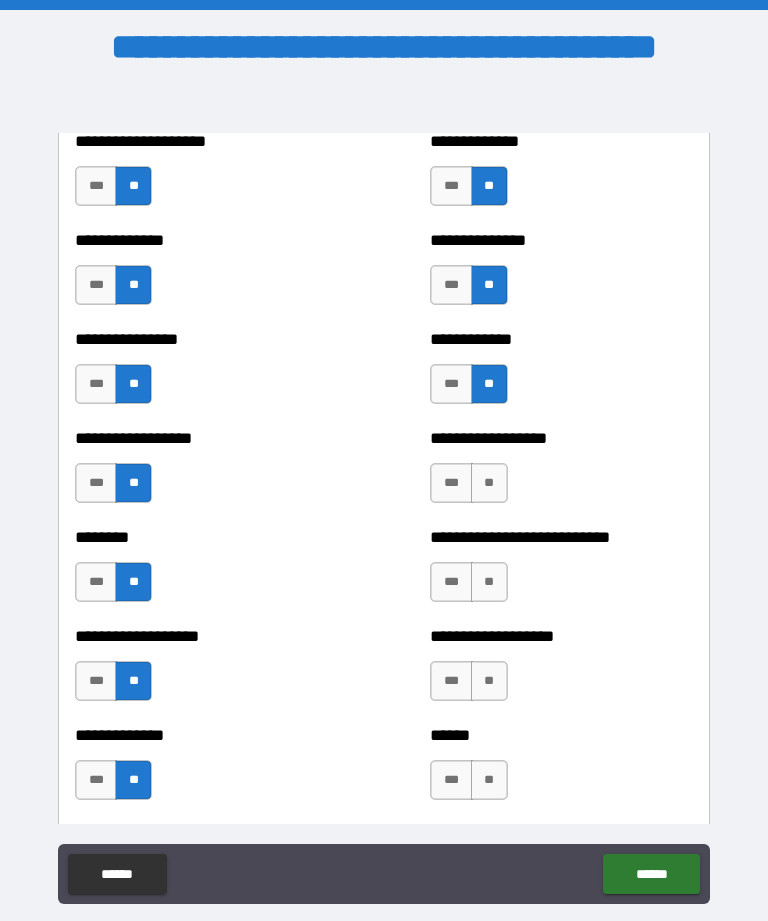 click on "**" at bounding box center (489, 483) 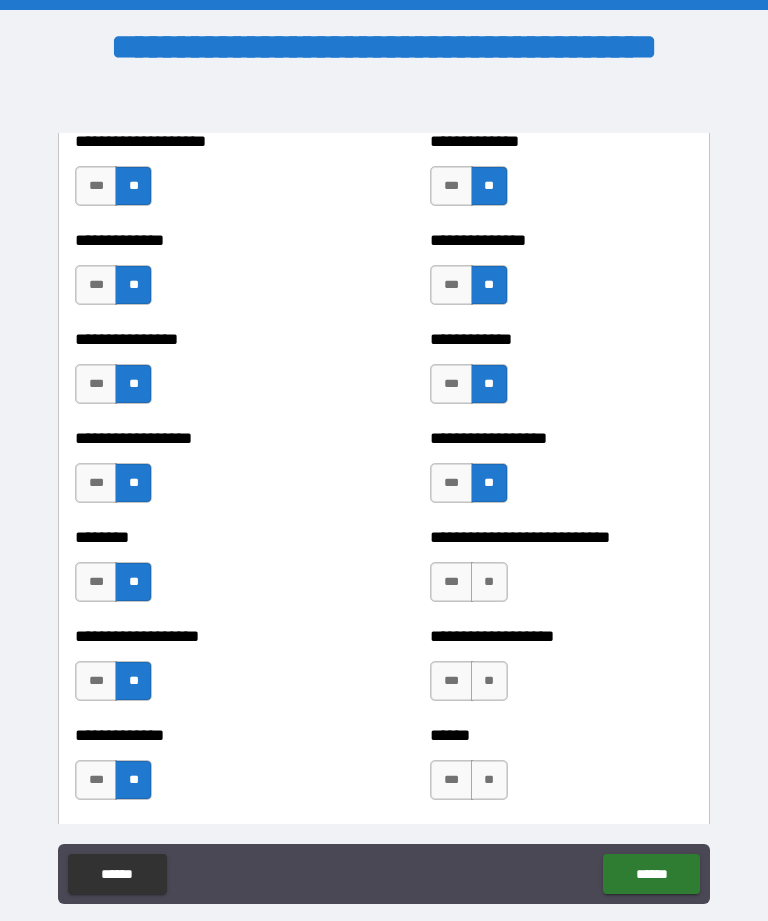 click on "**" at bounding box center [489, 582] 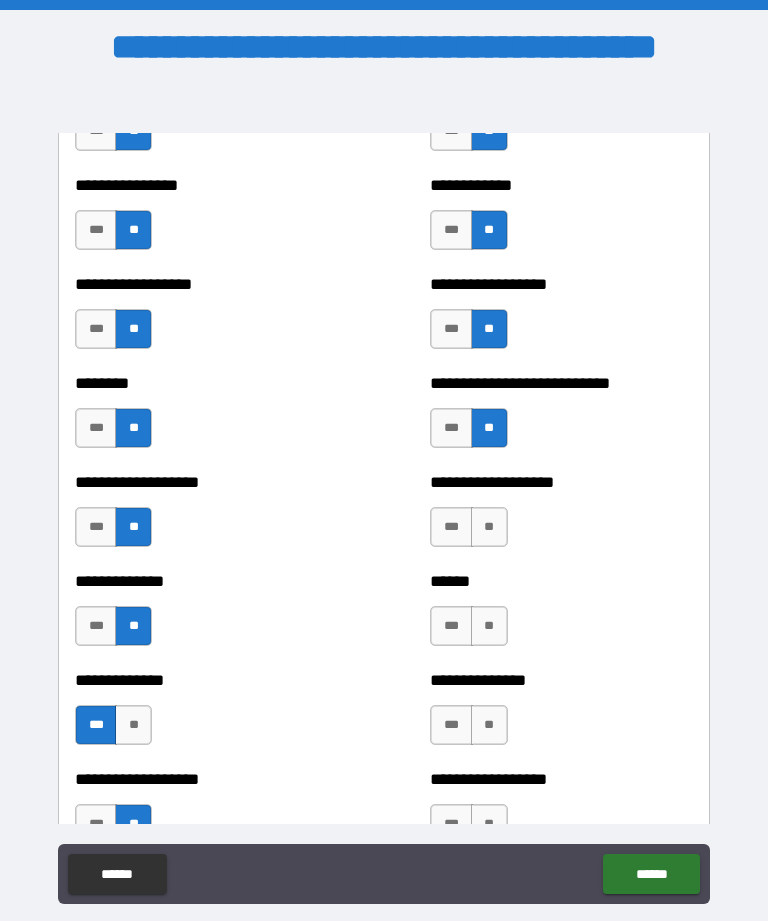 scroll, scrollTop: 4405, scrollLeft: 0, axis: vertical 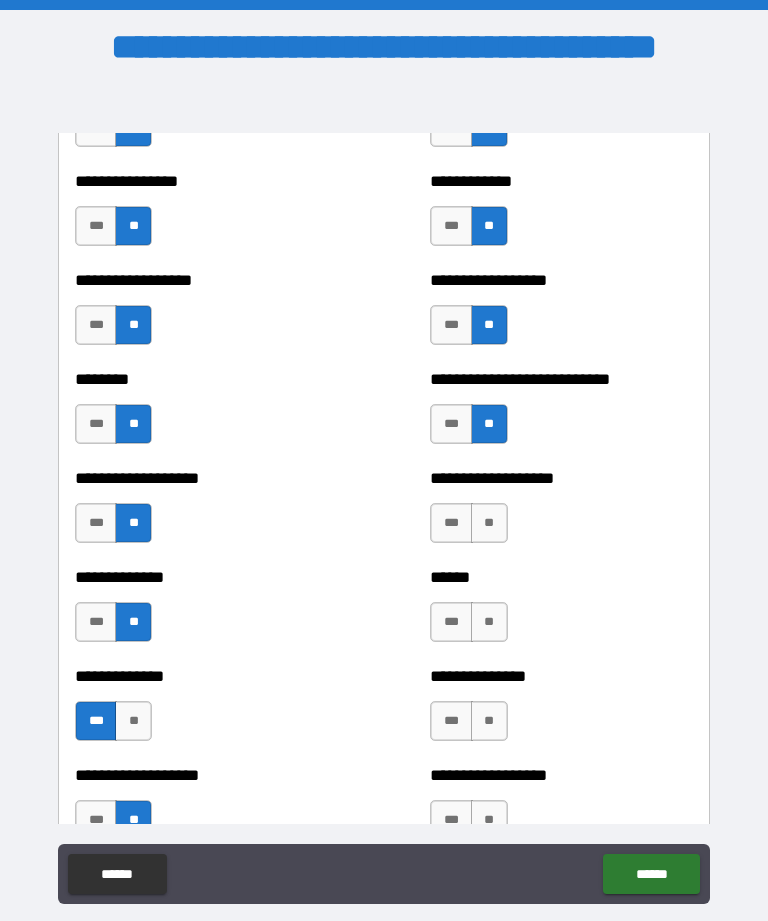 click on "**" at bounding box center [489, 523] 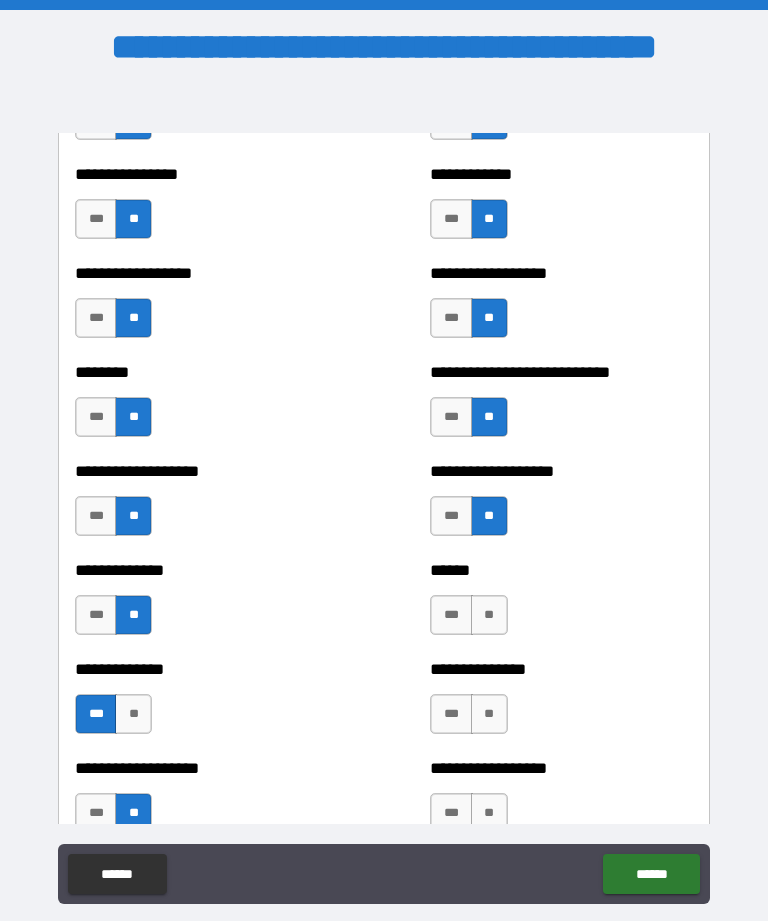 click on "***" at bounding box center [451, 516] 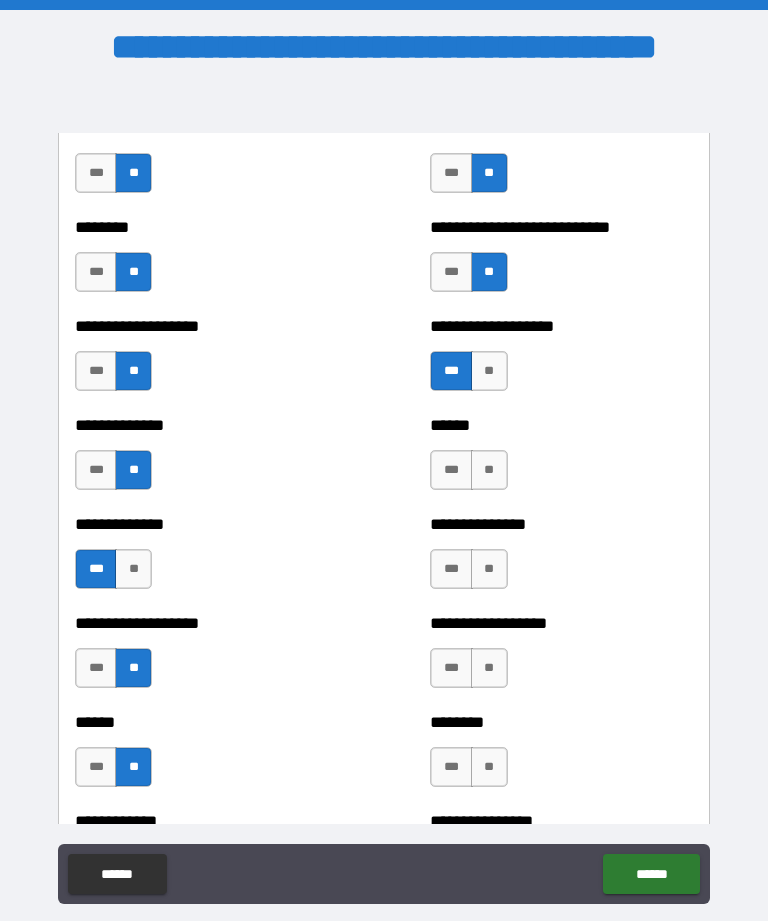 scroll, scrollTop: 4559, scrollLeft: 0, axis: vertical 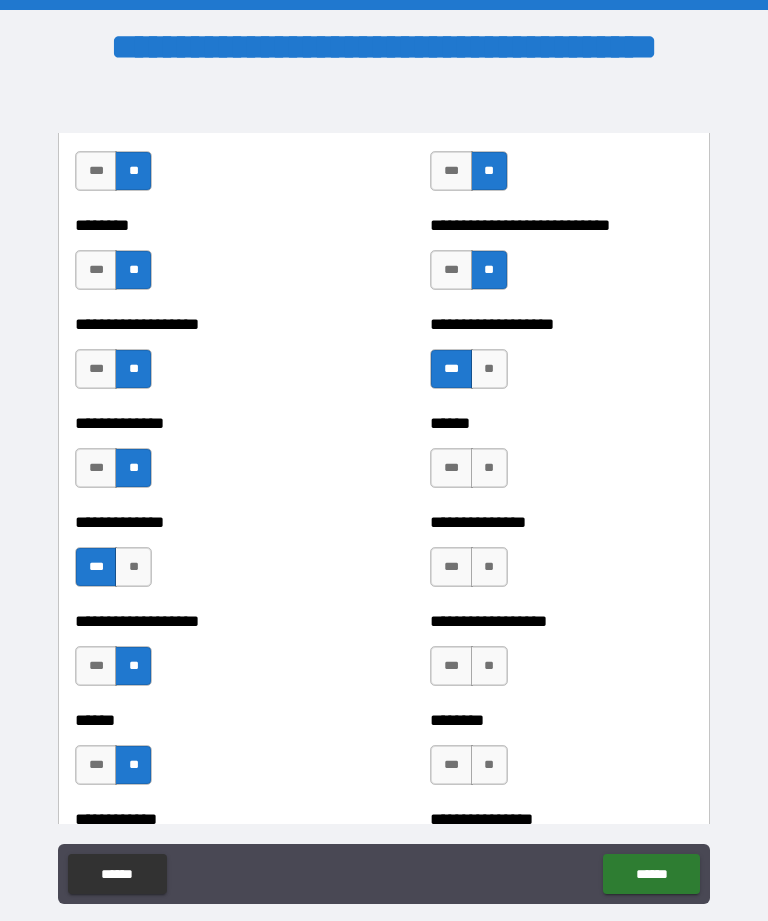click on "**" at bounding box center (489, 468) 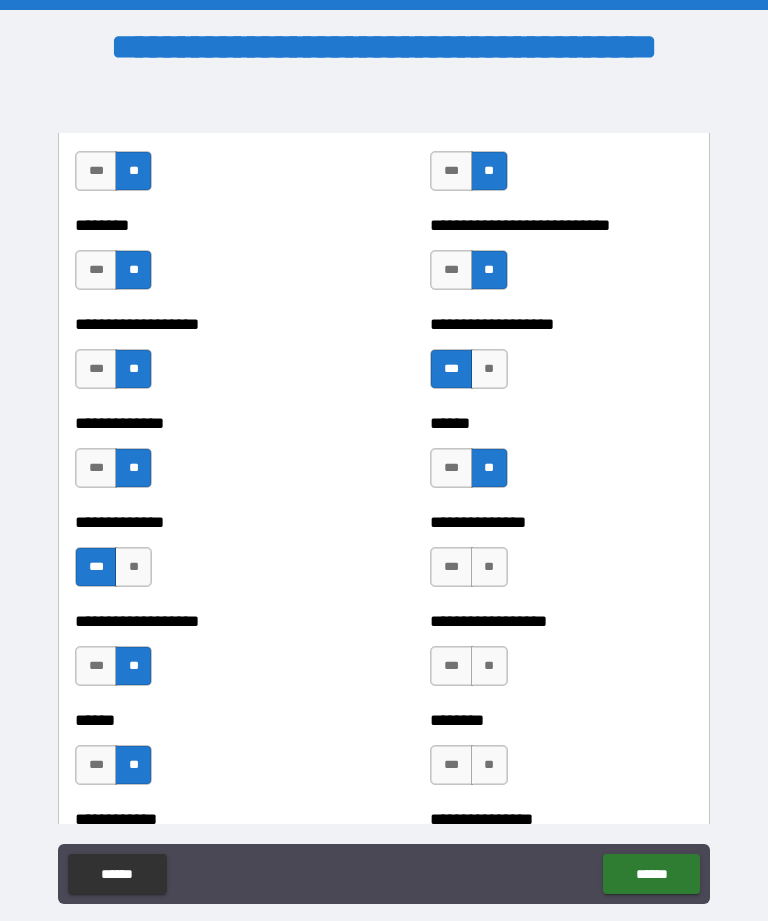 click on "**" at bounding box center [489, 567] 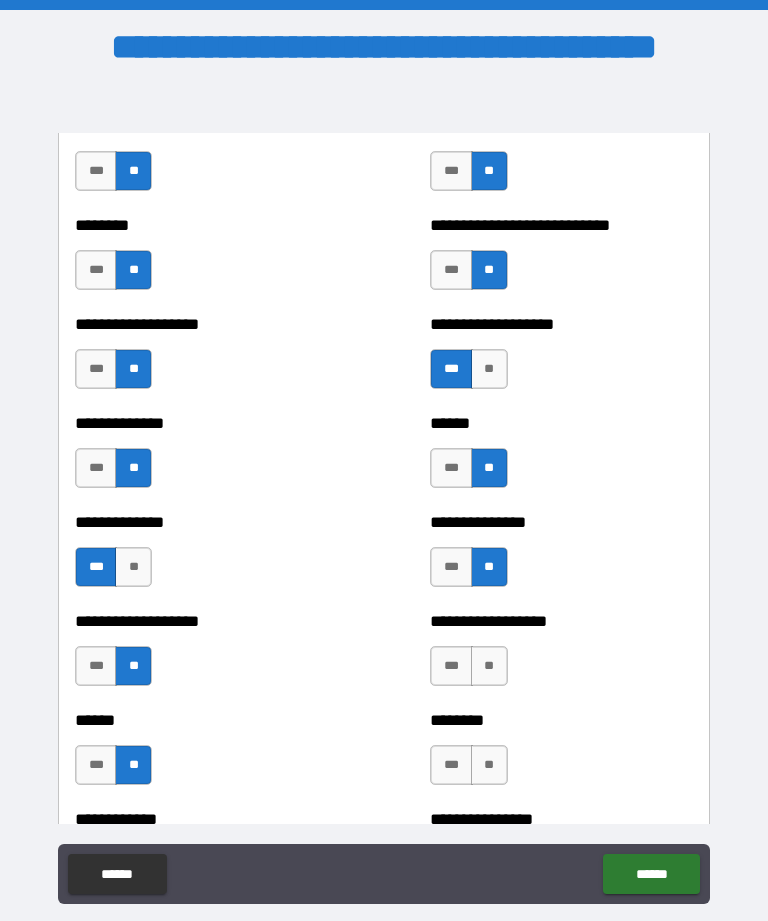 click on "**" at bounding box center (489, 666) 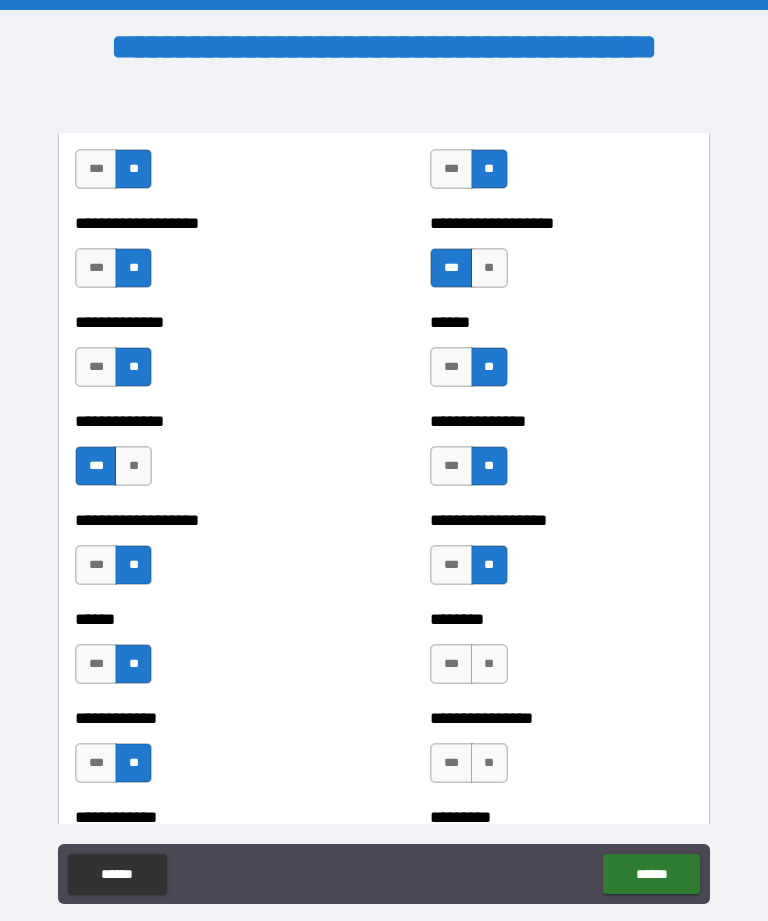 click on "**" at bounding box center [489, 664] 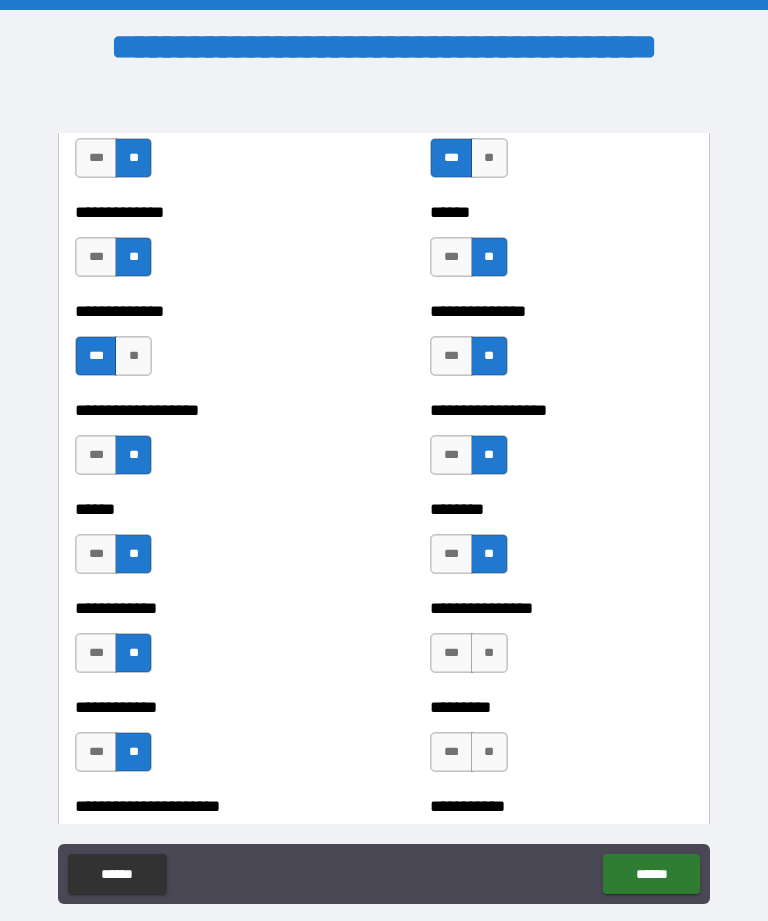 scroll, scrollTop: 4808, scrollLeft: 0, axis: vertical 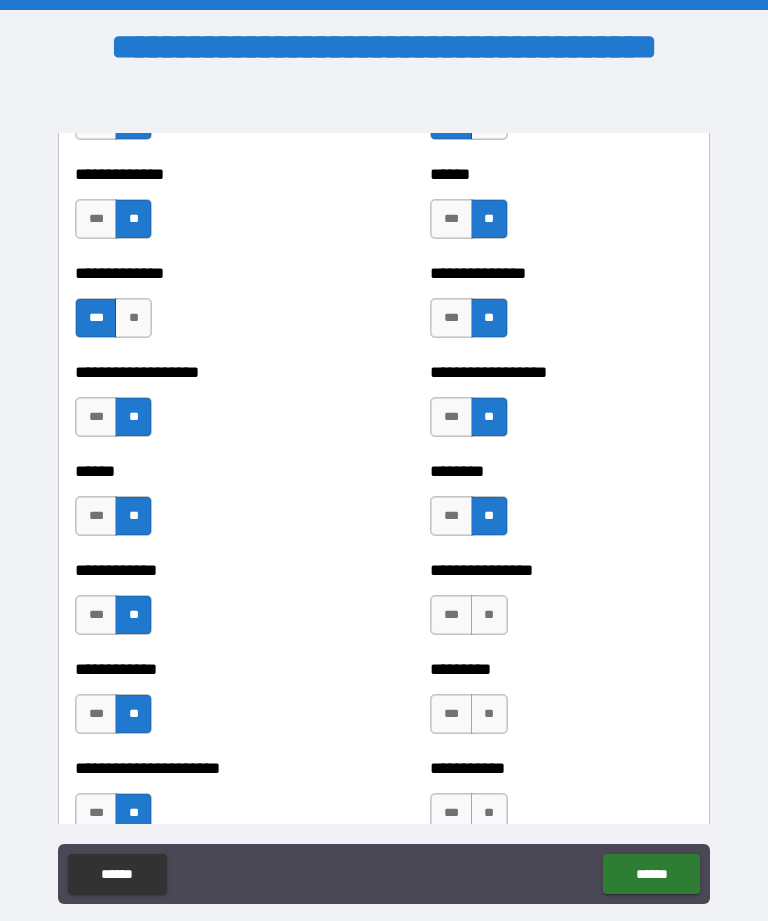 click on "**" at bounding box center (489, 615) 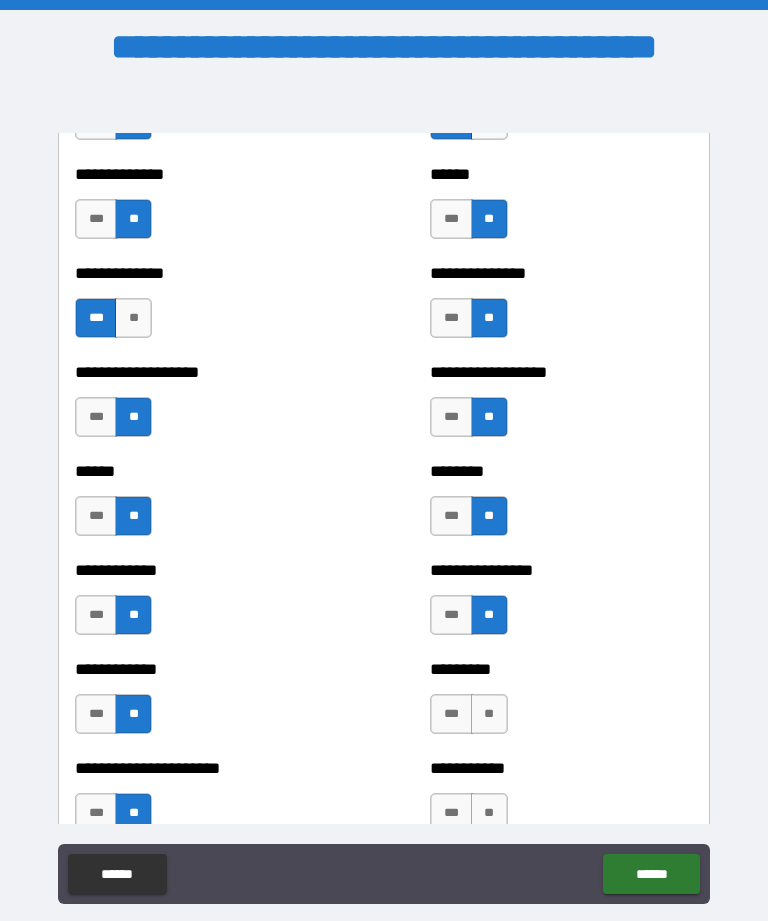 click on "**" at bounding box center [489, 714] 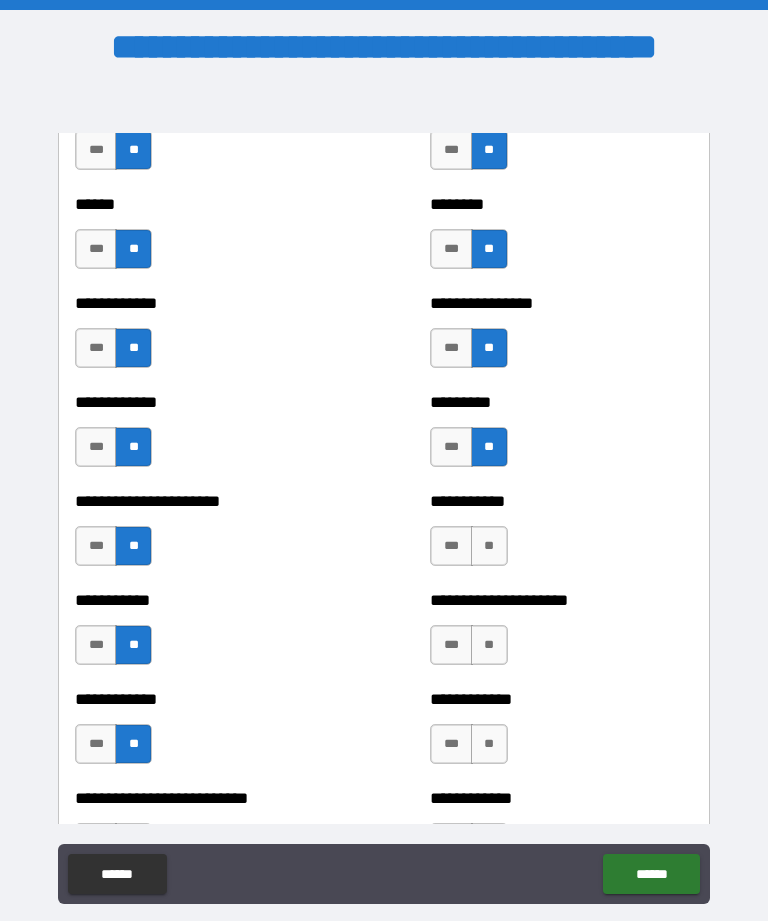 click on "**" at bounding box center (489, 546) 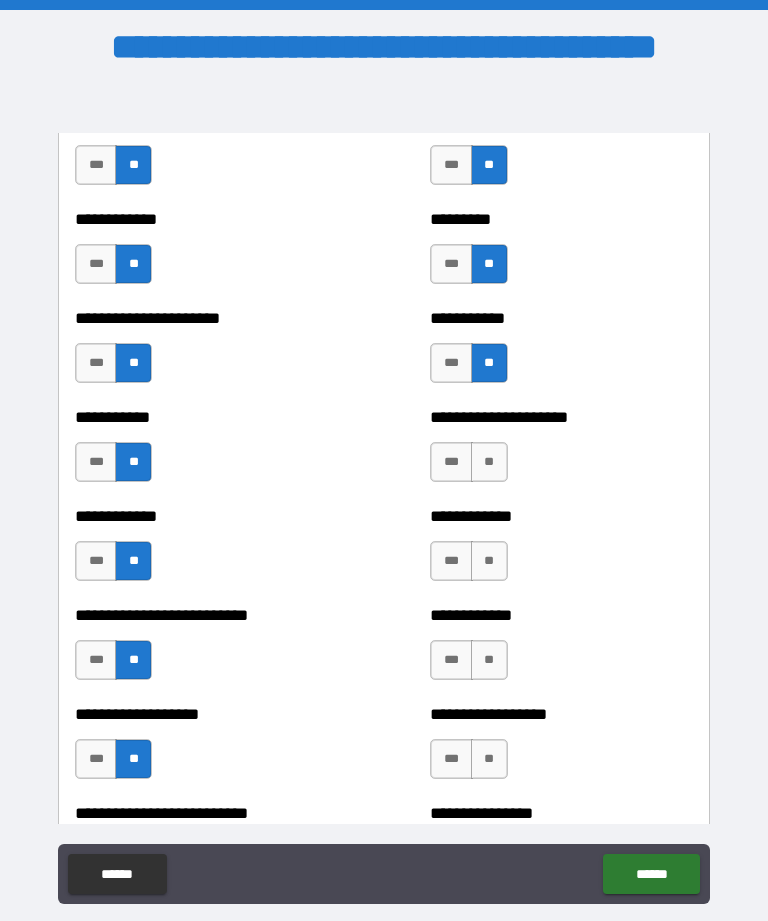 scroll, scrollTop: 5268, scrollLeft: 0, axis: vertical 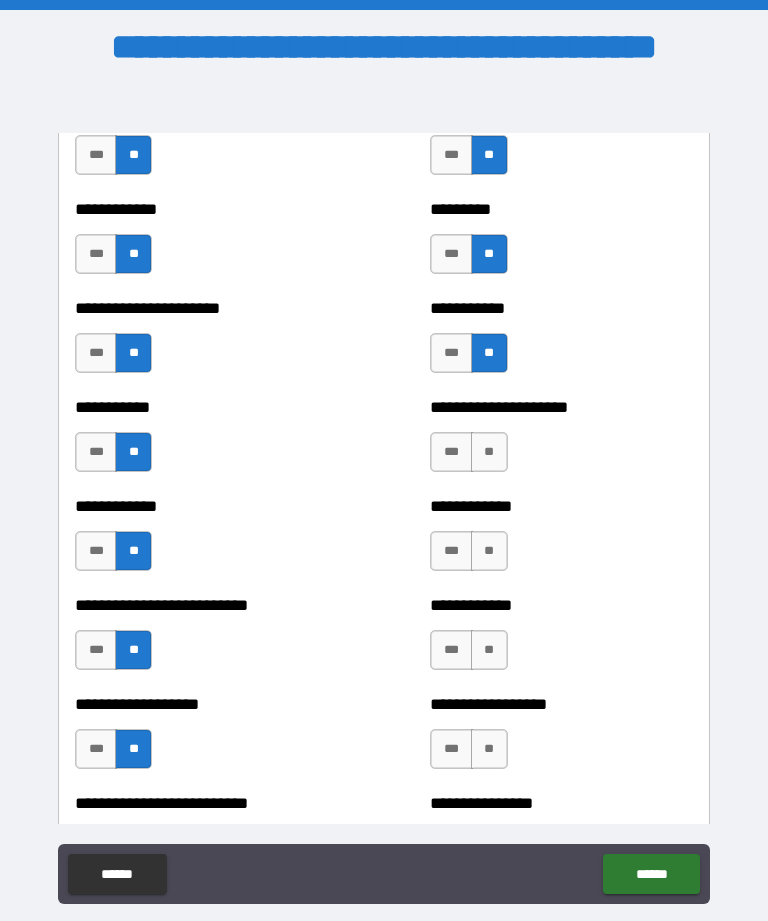 click on "**" at bounding box center [489, 452] 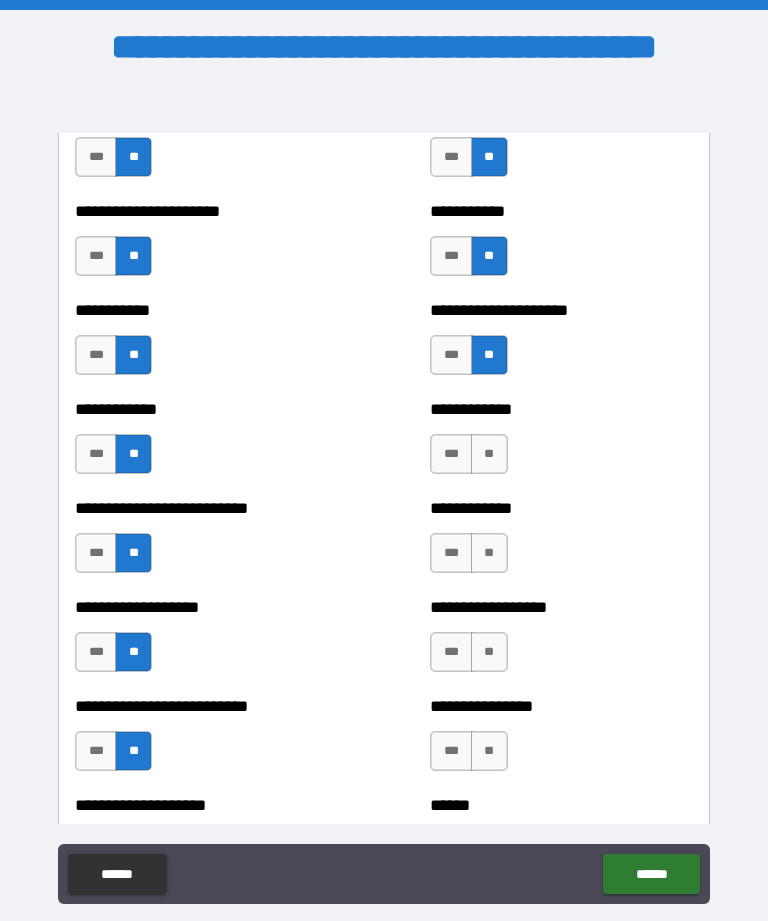 scroll, scrollTop: 5362, scrollLeft: 0, axis: vertical 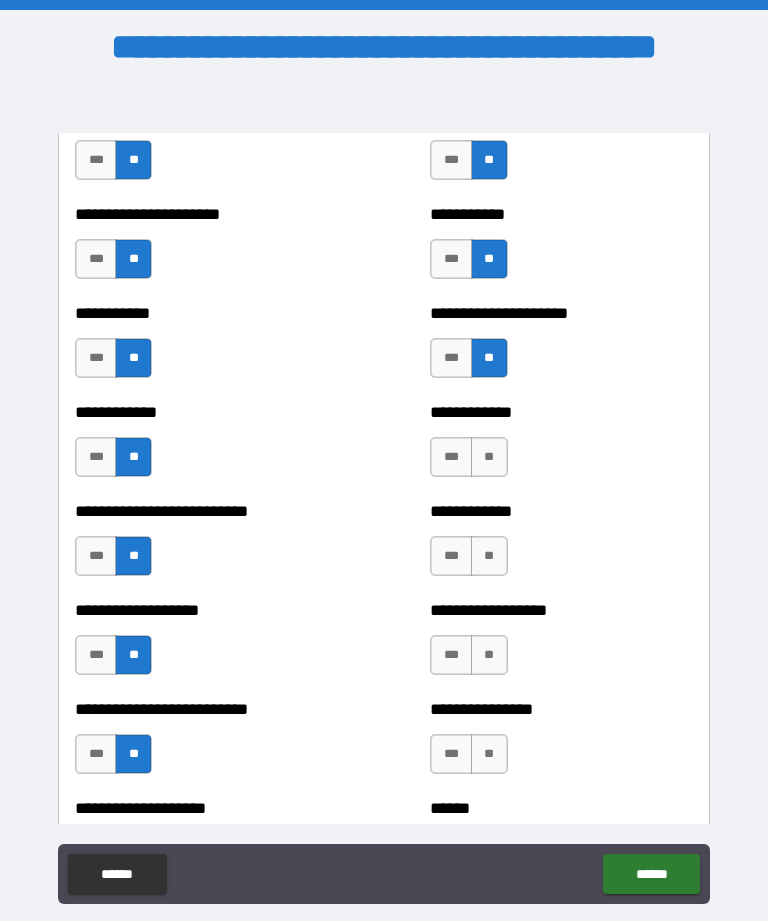 click on "**" at bounding box center (489, 457) 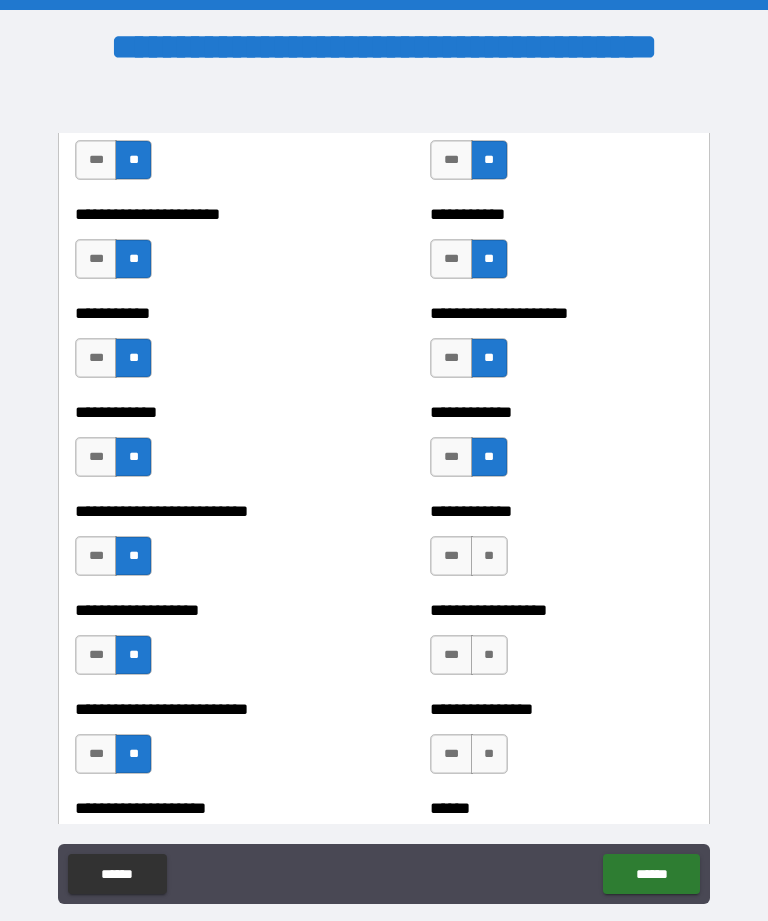 click on "**" at bounding box center [489, 556] 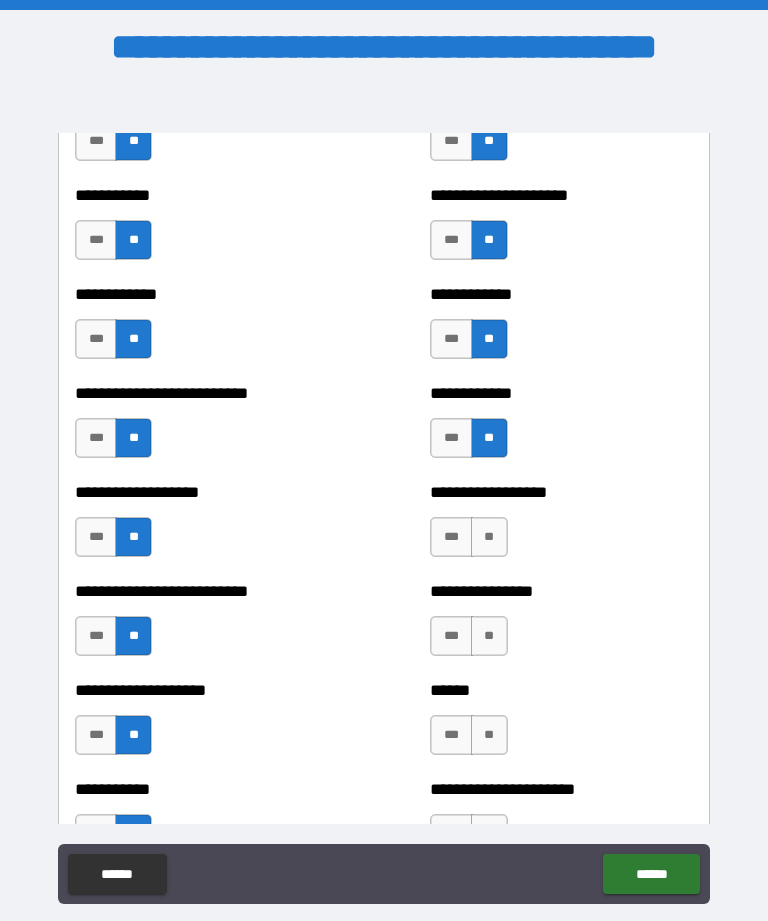 click on "**" at bounding box center (489, 537) 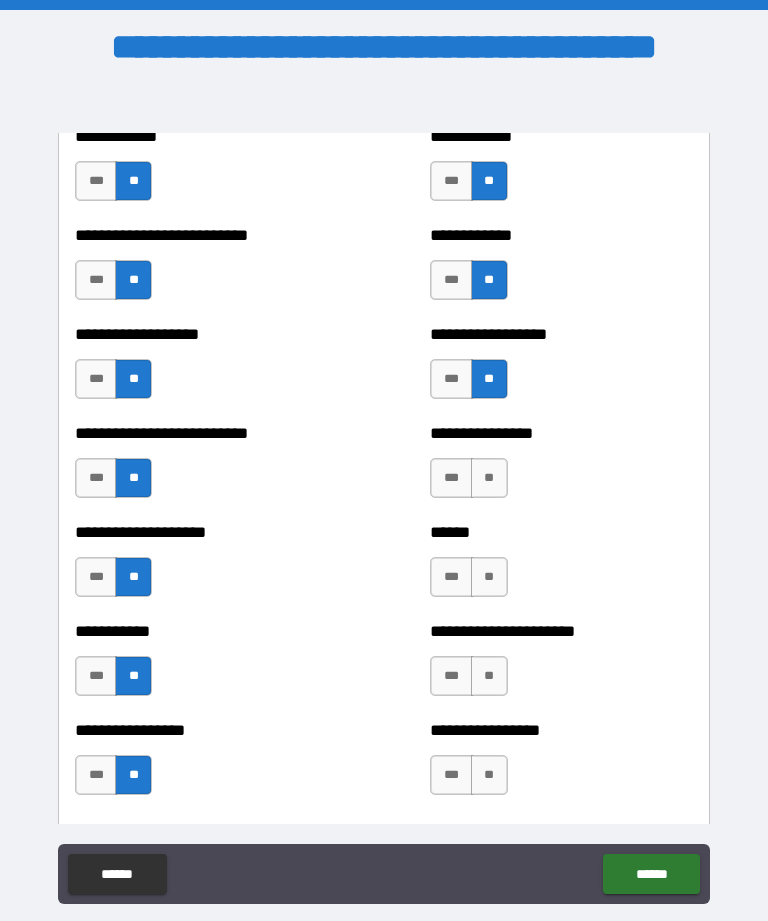 scroll, scrollTop: 5677, scrollLeft: 0, axis: vertical 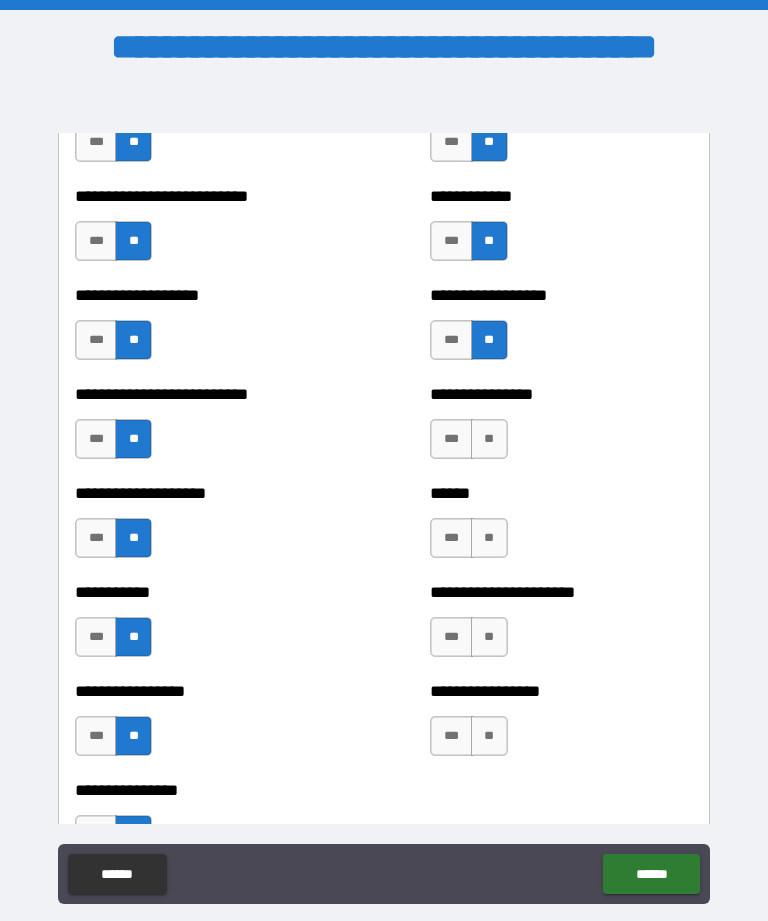 click on "**" at bounding box center [489, 439] 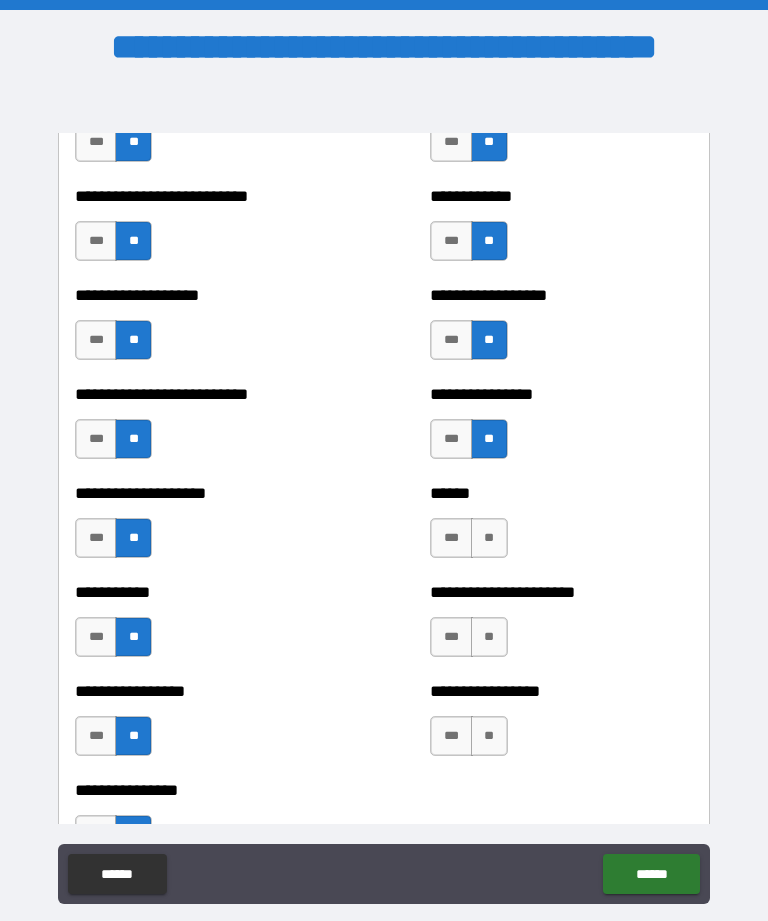 click on "**" at bounding box center (489, 538) 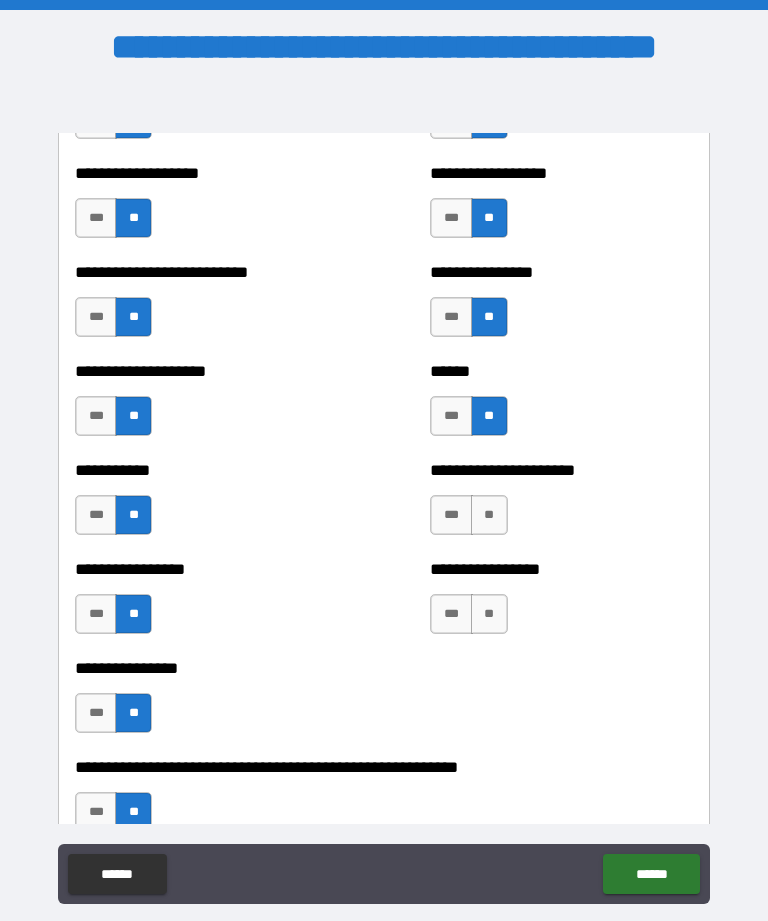 scroll, scrollTop: 5797, scrollLeft: 0, axis: vertical 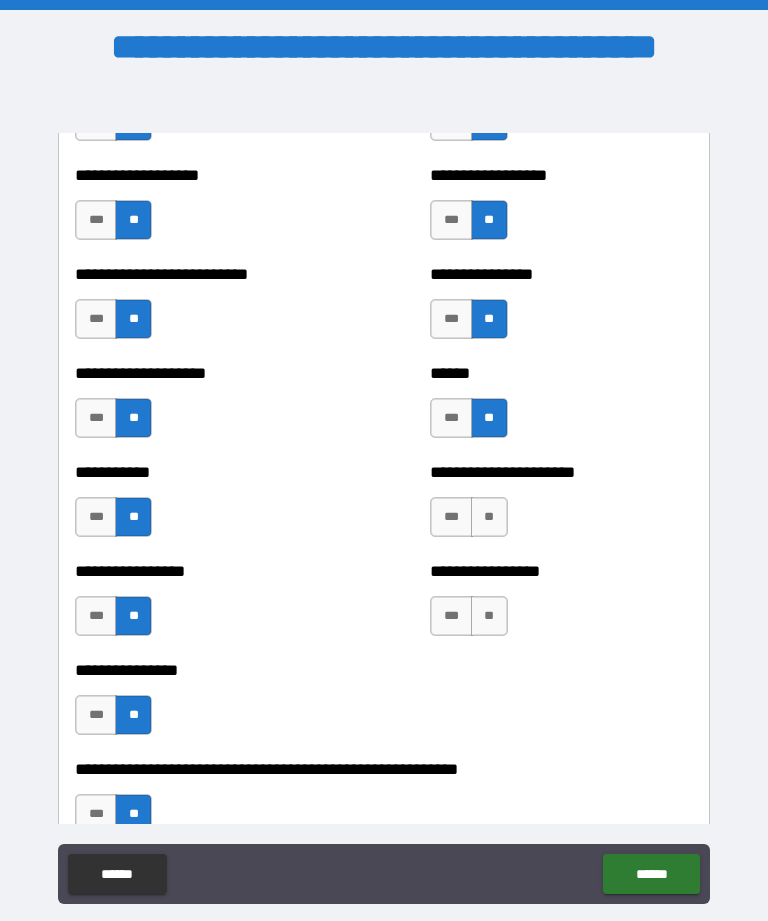 click on "**" at bounding box center [489, 517] 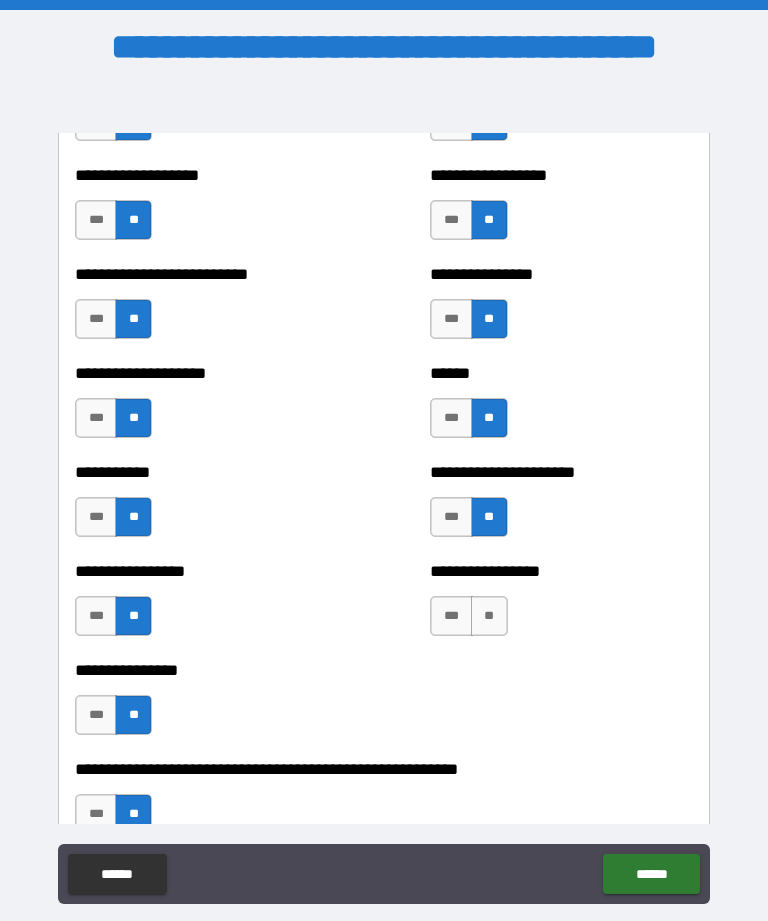 click on "**" at bounding box center [489, 616] 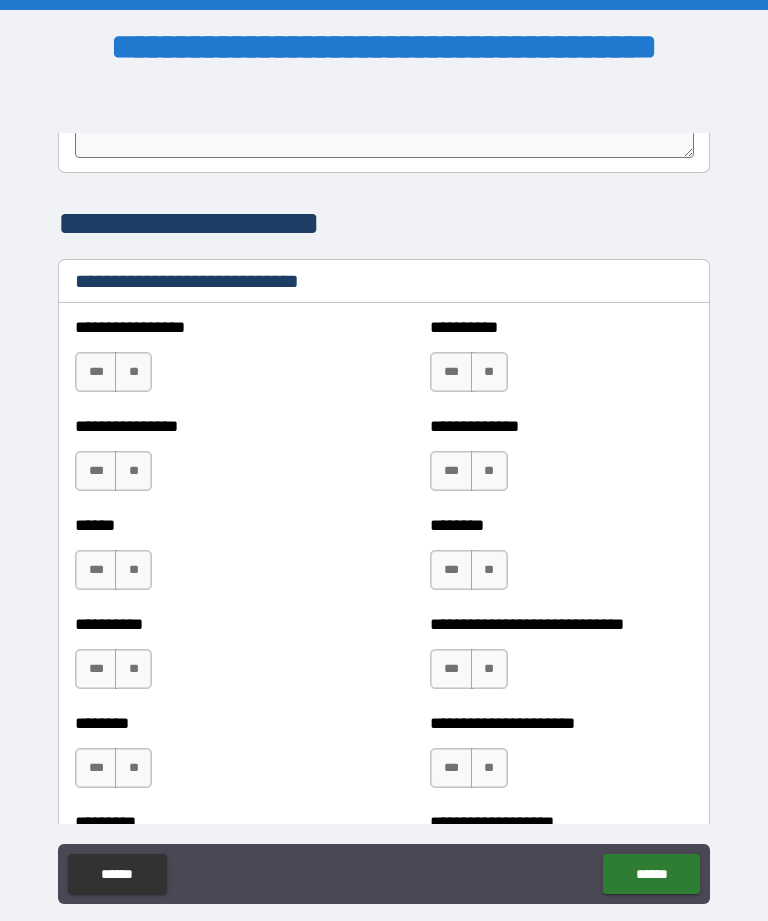 scroll, scrollTop: 6660, scrollLeft: 0, axis: vertical 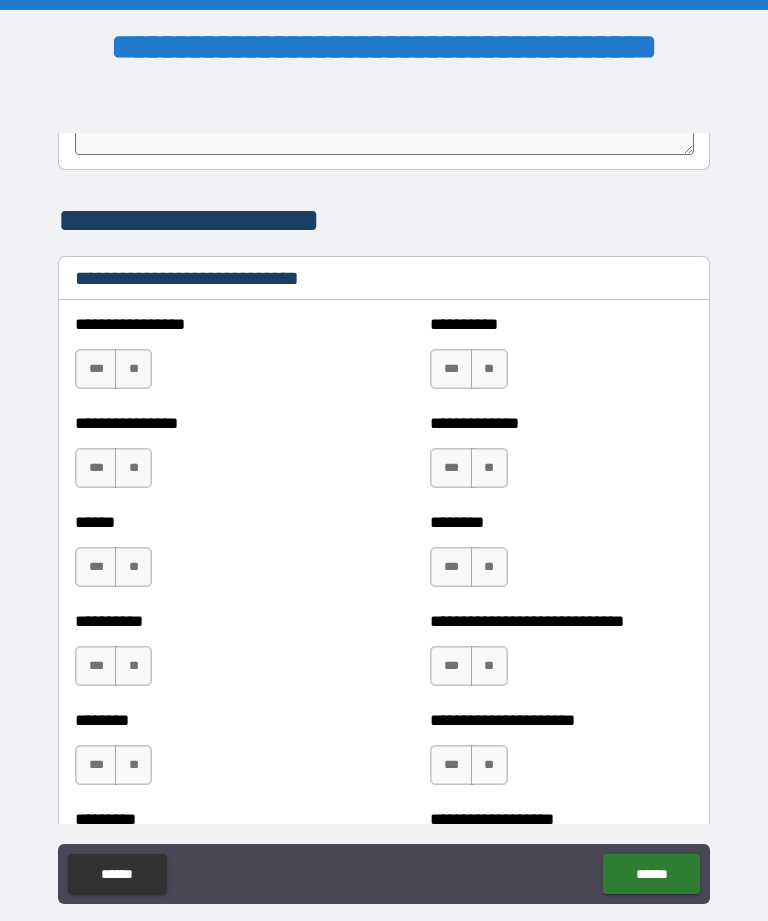 click on "***" at bounding box center (96, 369) 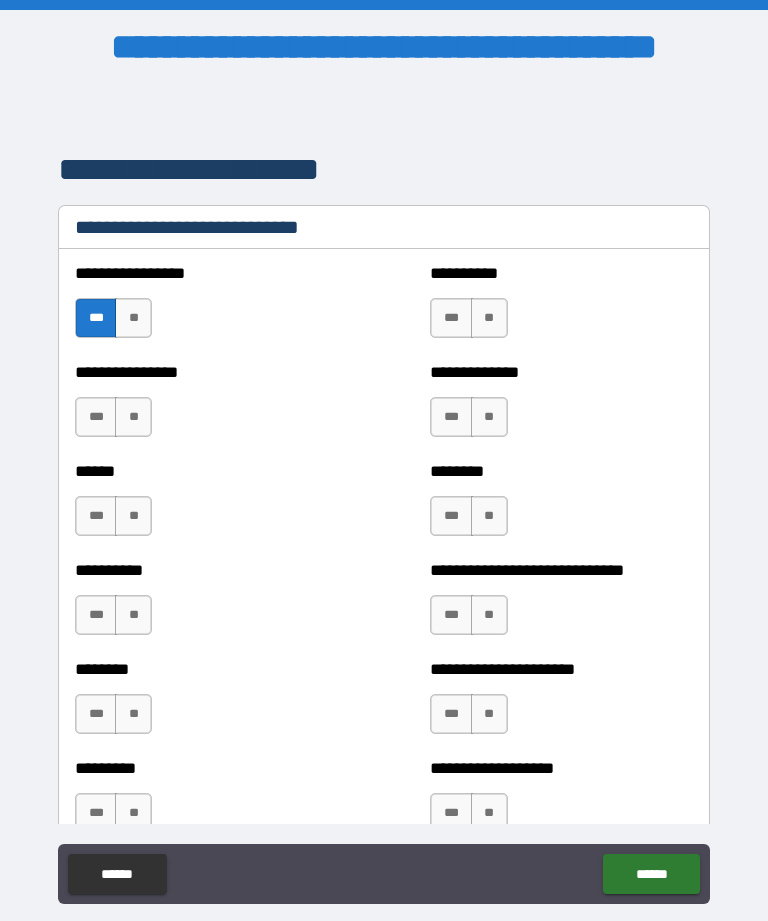 scroll, scrollTop: 6712, scrollLeft: 0, axis: vertical 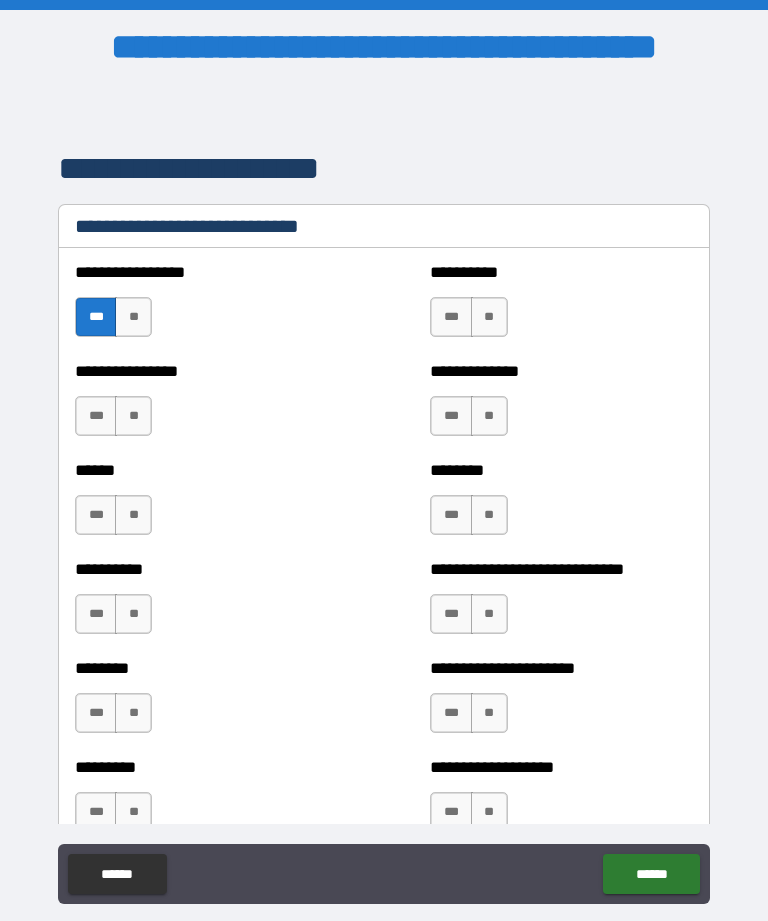 click on "***" at bounding box center [96, 416] 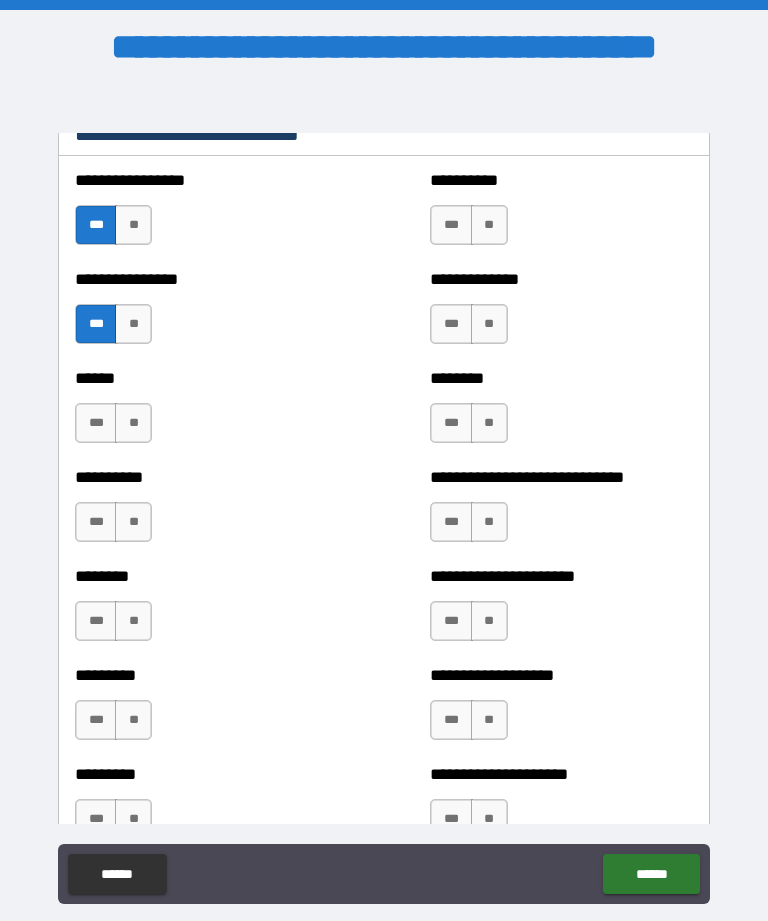 scroll, scrollTop: 6811, scrollLeft: 0, axis: vertical 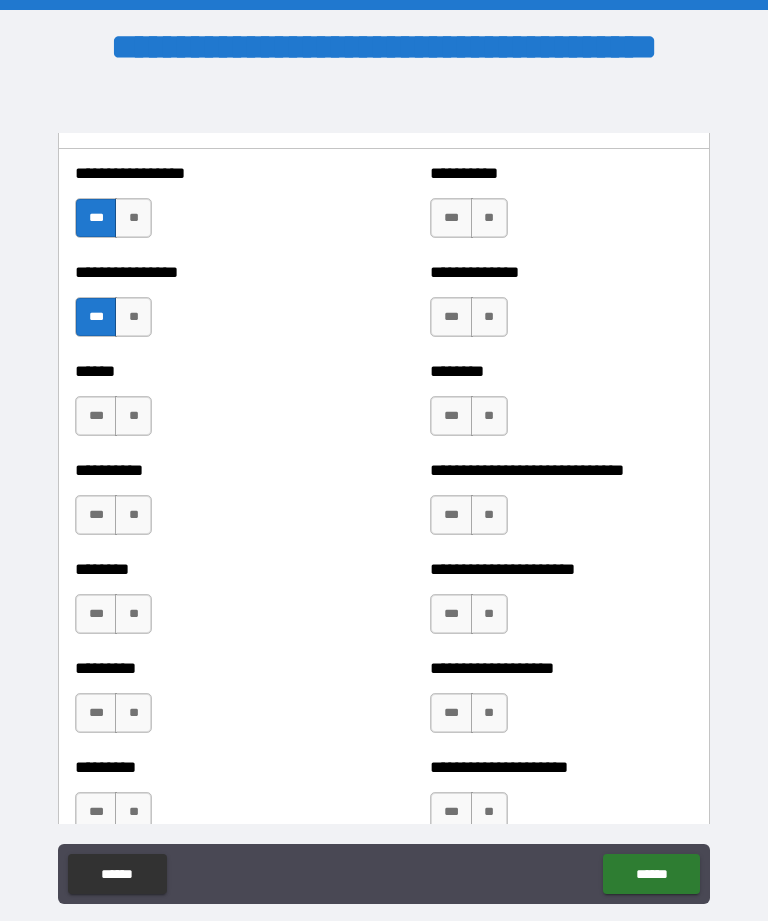 click on "***" at bounding box center (96, 416) 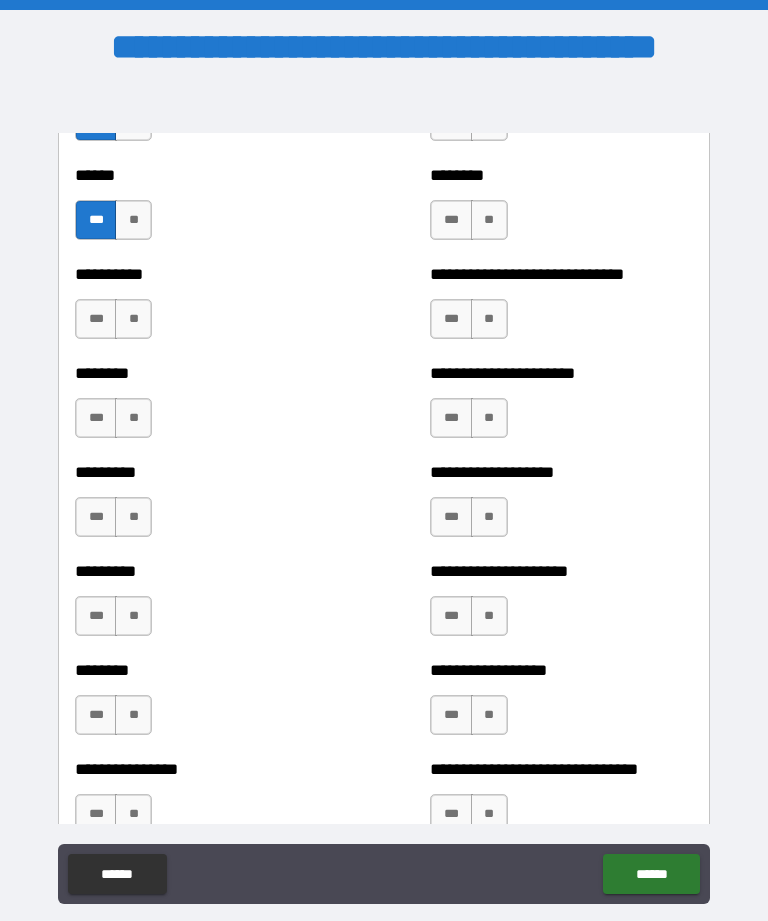scroll, scrollTop: 7007, scrollLeft: 0, axis: vertical 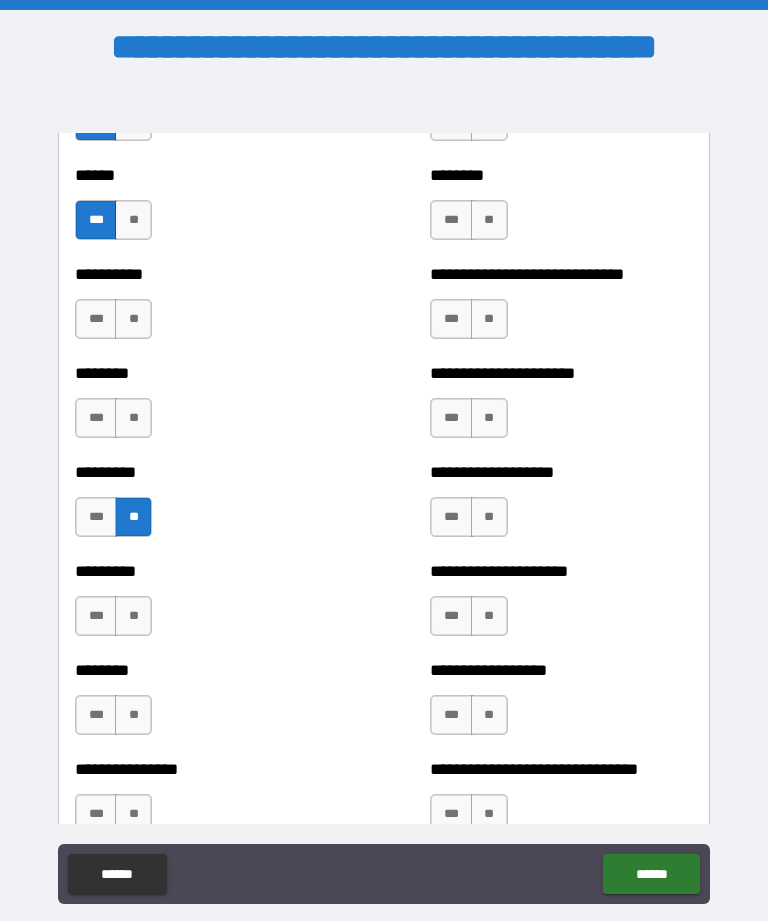 click on "***" at bounding box center (96, 616) 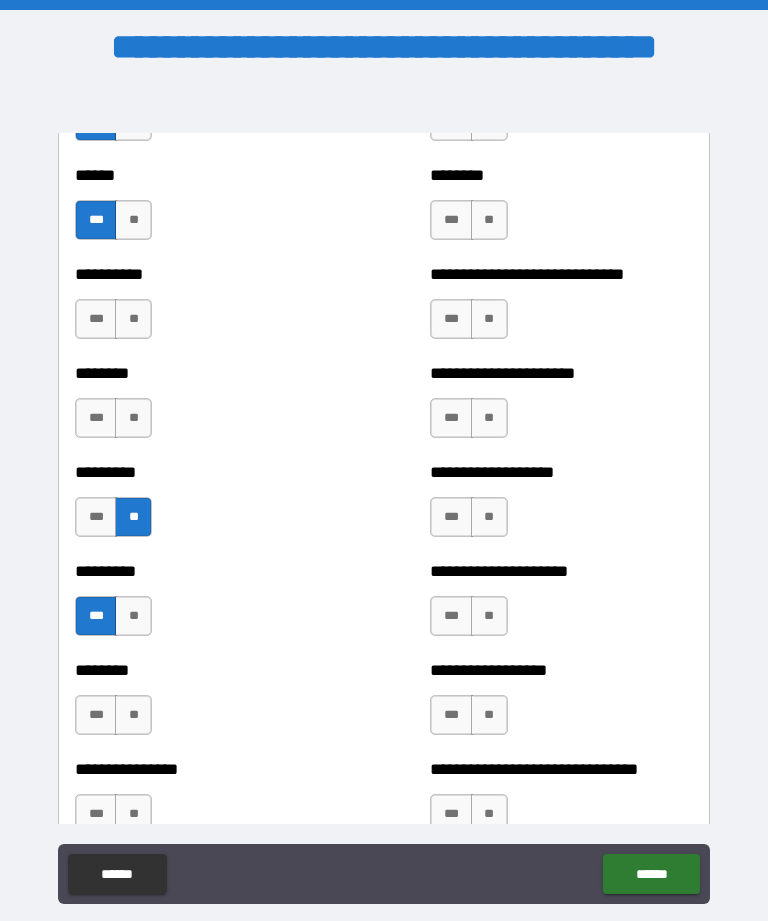 scroll, scrollTop: 7096, scrollLeft: 0, axis: vertical 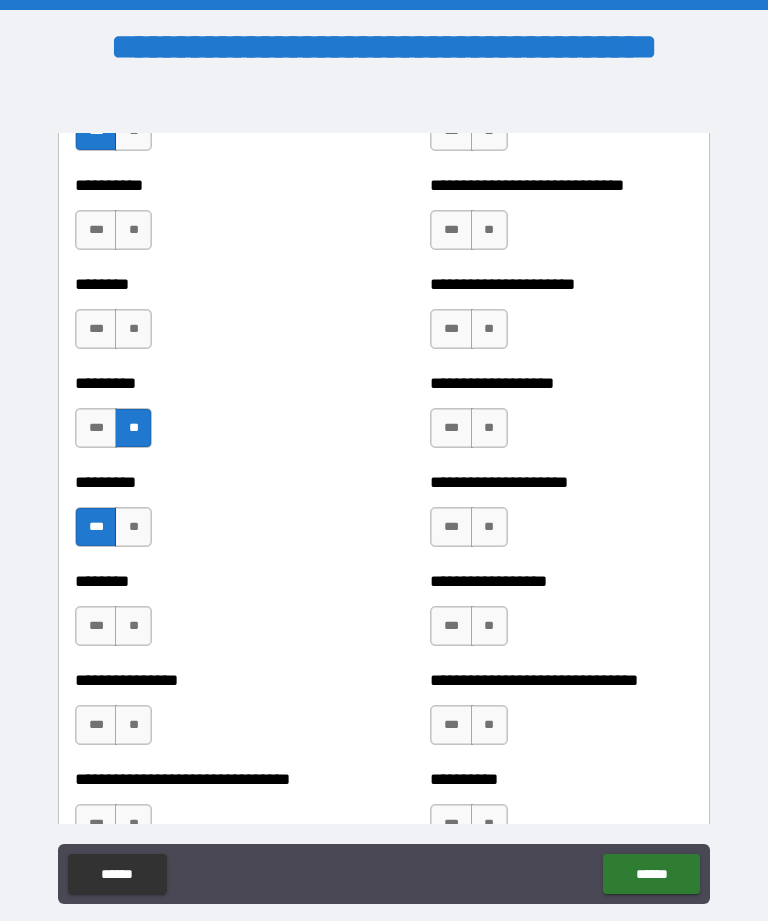 click on "**" at bounding box center [133, 725] 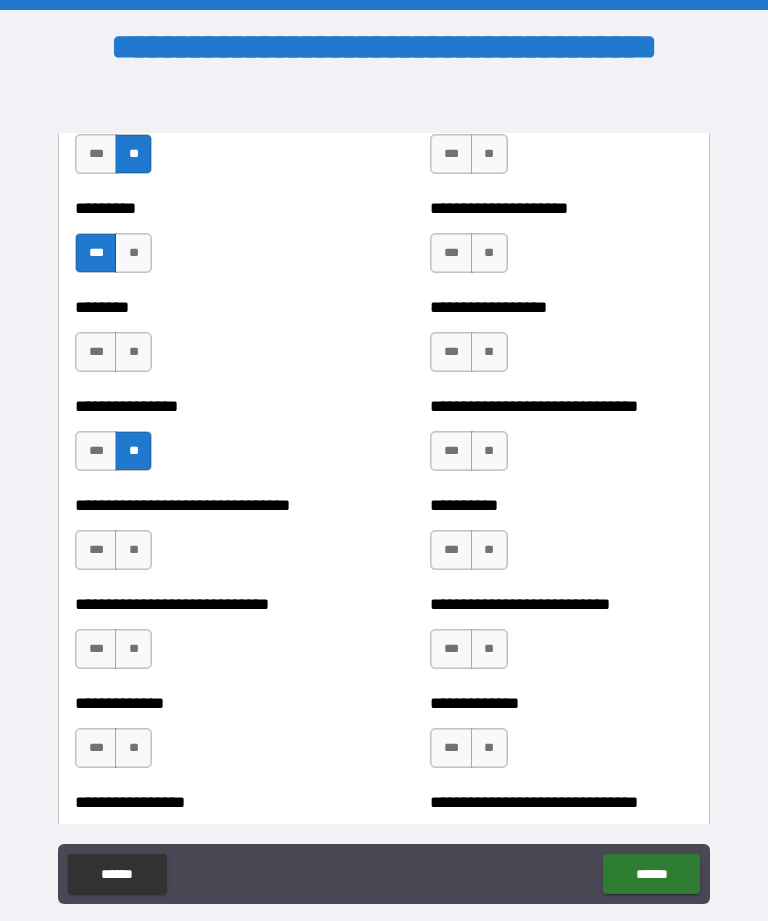 scroll, scrollTop: 7372, scrollLeft: 0, axis: vertical 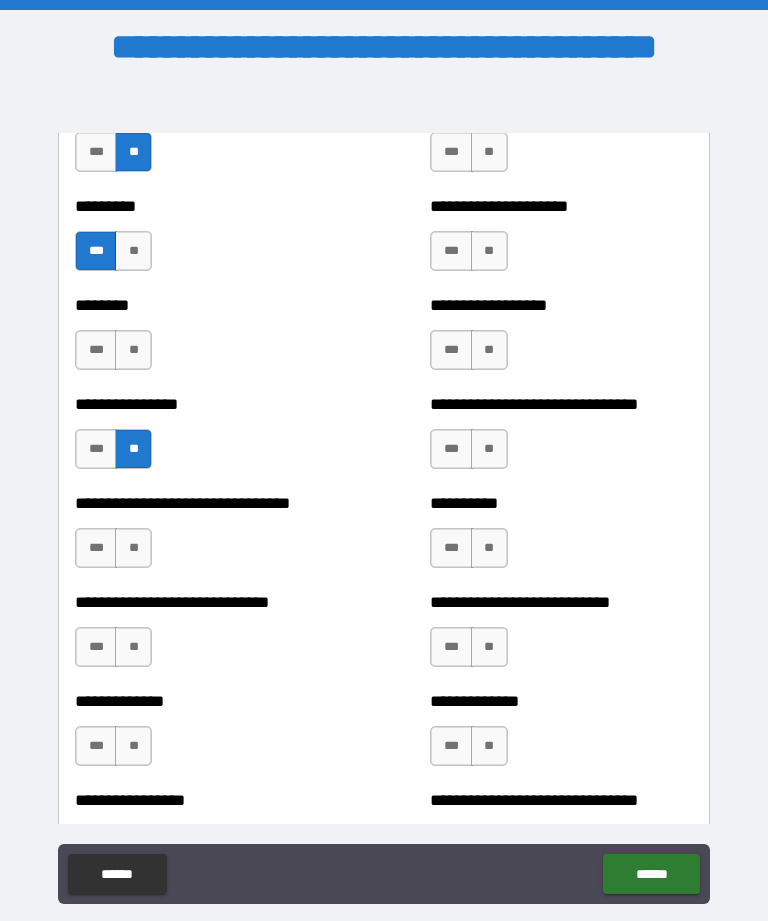click on "**" at bounding box center [133, 548] 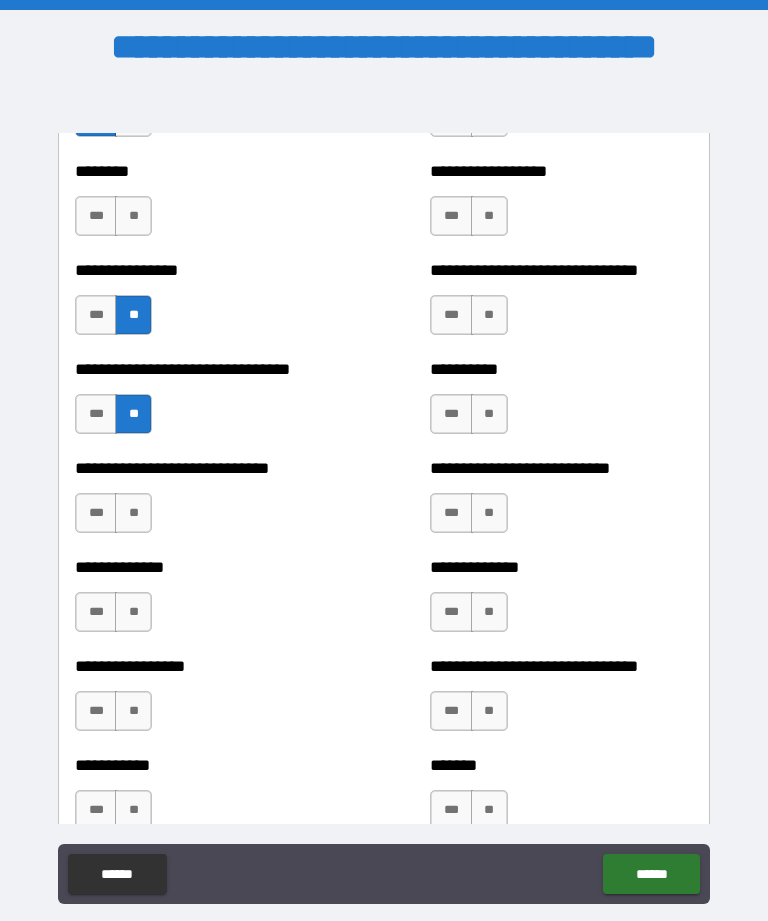 scroll, scrollTop: 7503, scrollLeft: 0, axis: vertical 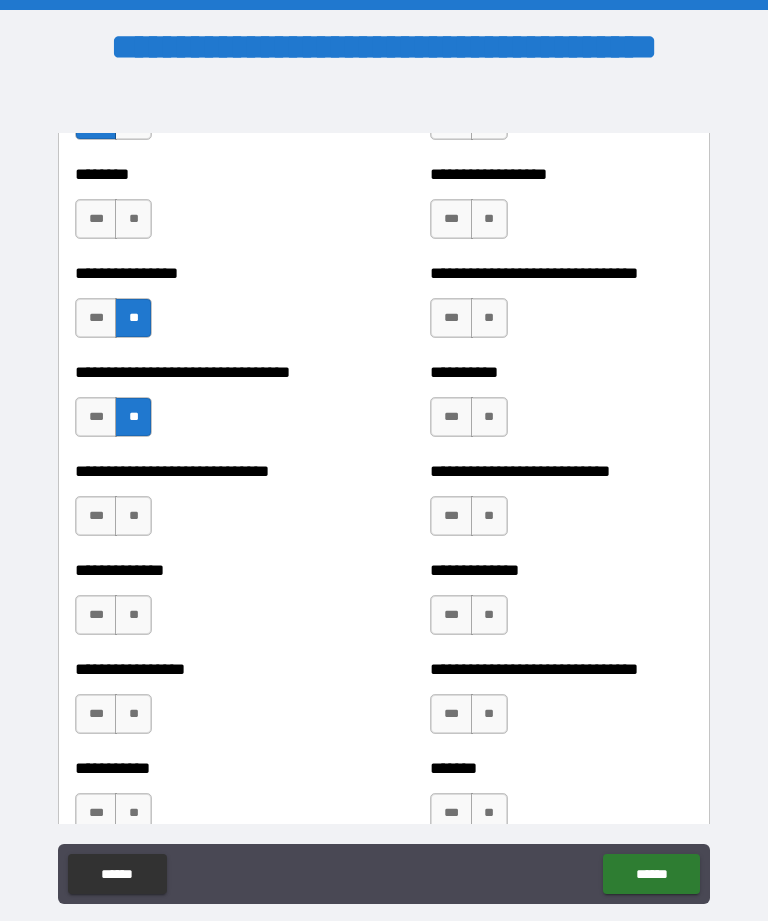 click on "**" at bounding box center (133, 516) 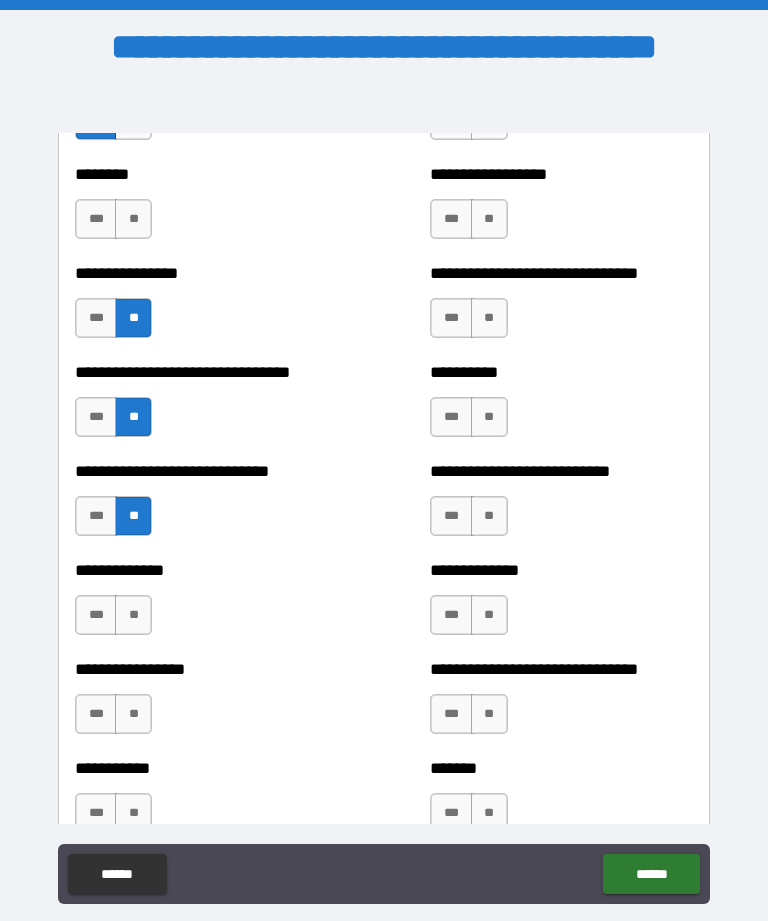click on "**" at bounding box center [133, 615] 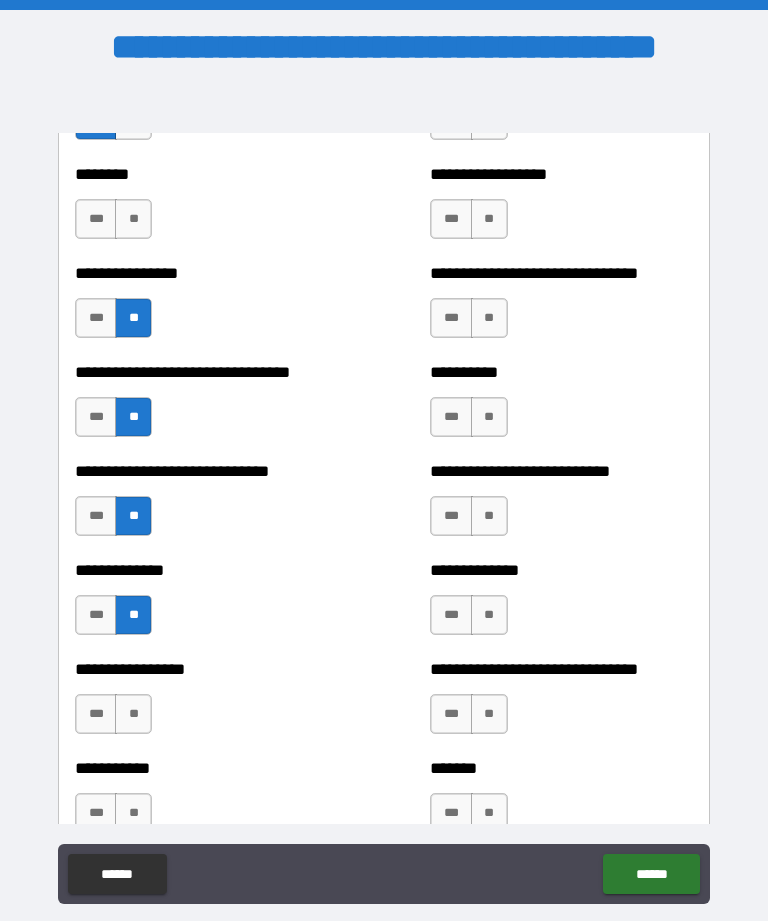 click on "**" at bounding box center (133, 714) 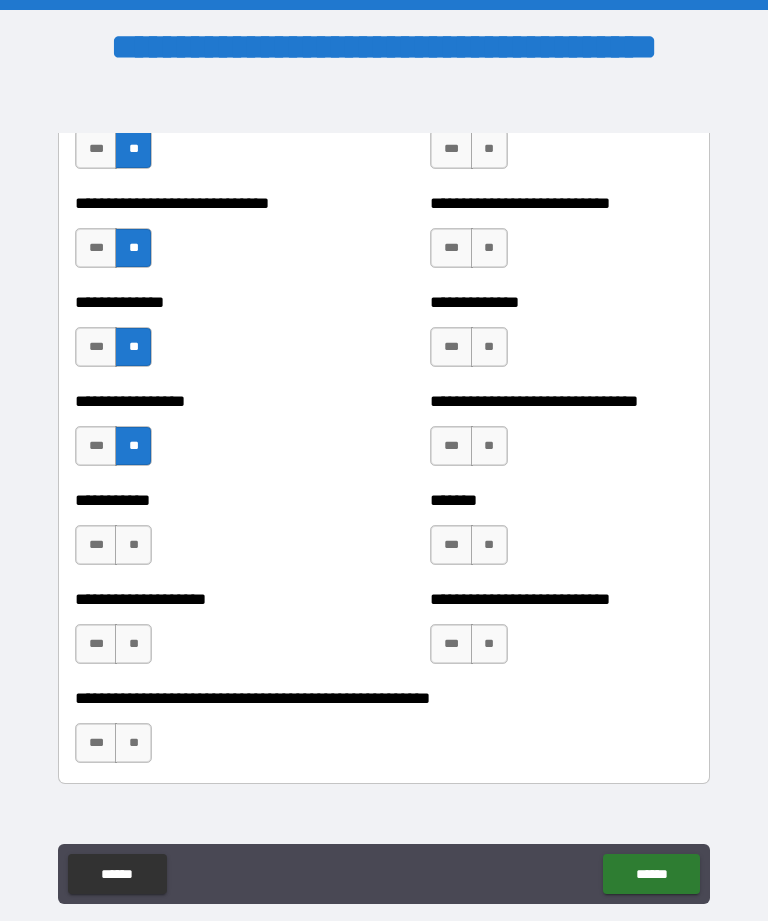 scroll, scrollTop: 7775, scrollLeft: 0, axis: vertical 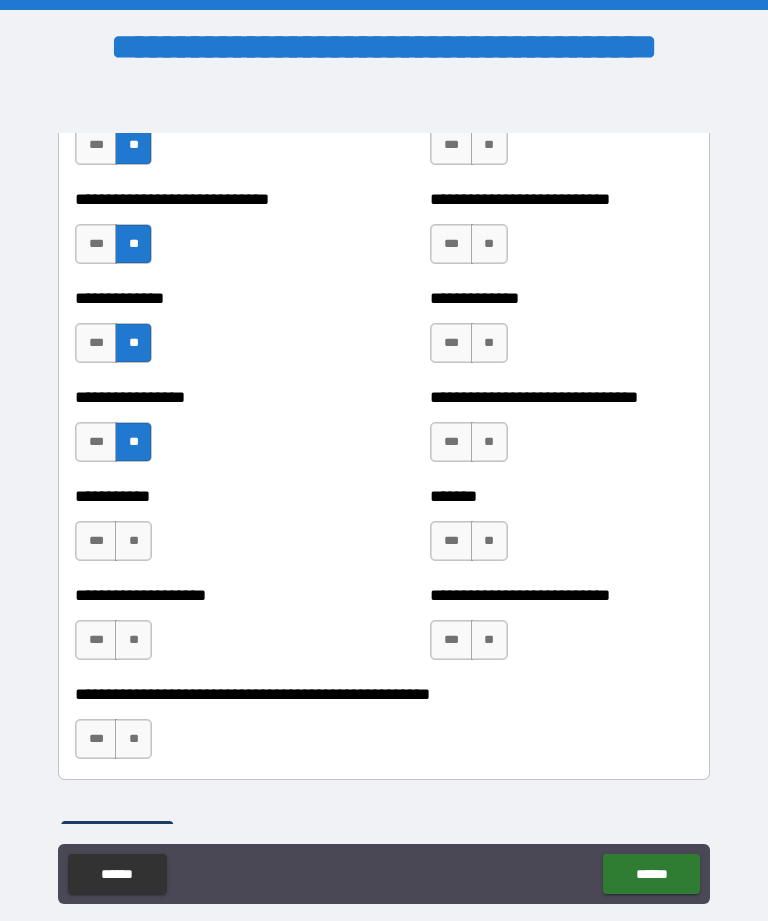 click on "**" at bounding box center [133, 541] 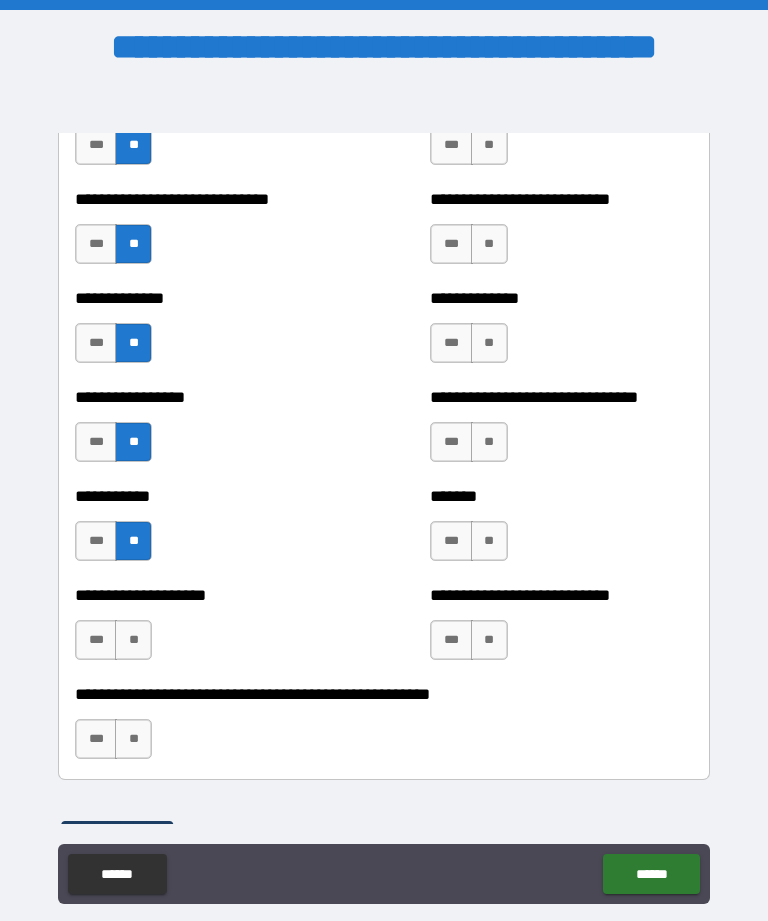 click on "**" at bounding box center (133, 640) 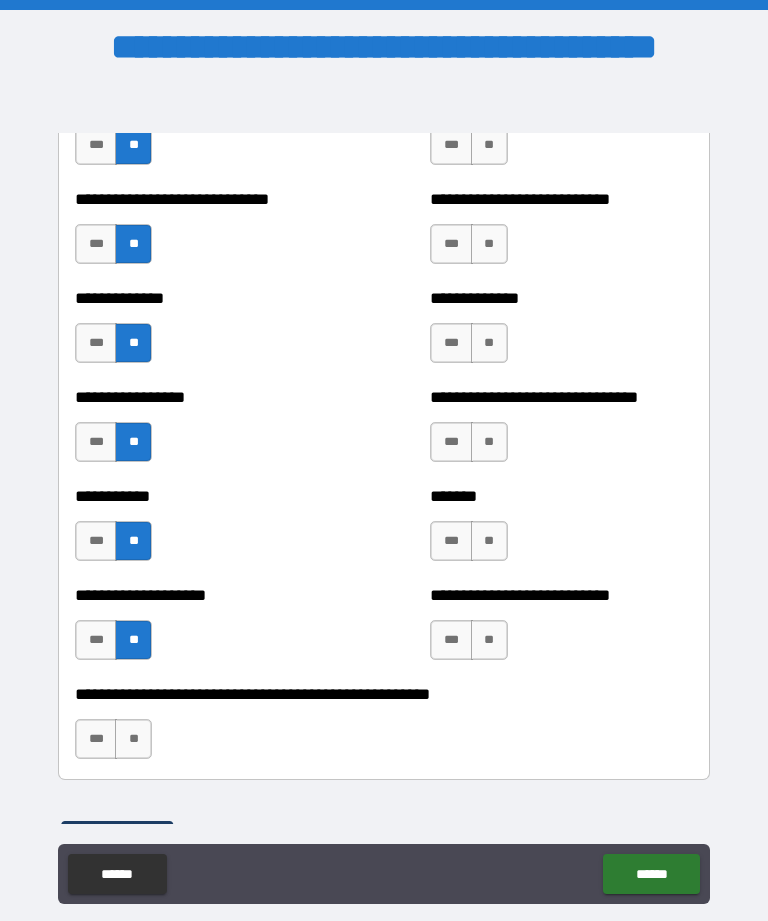 scroll, scrollTop: 7814, scrollLeft: 0, axis: vertical 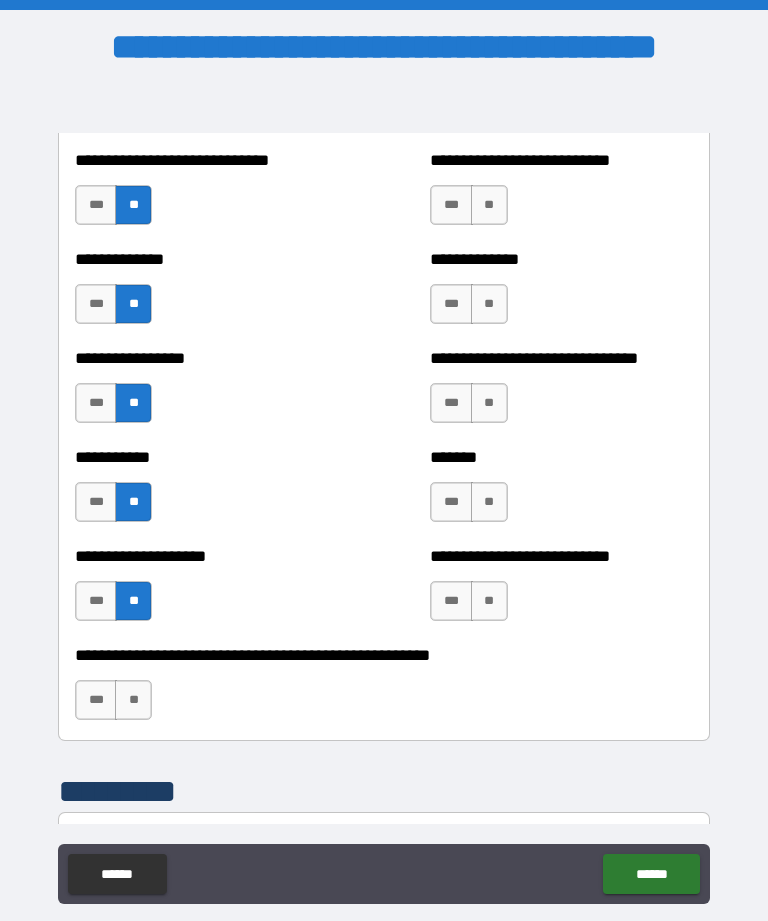 click on "**" at bounding box center (133, 700) 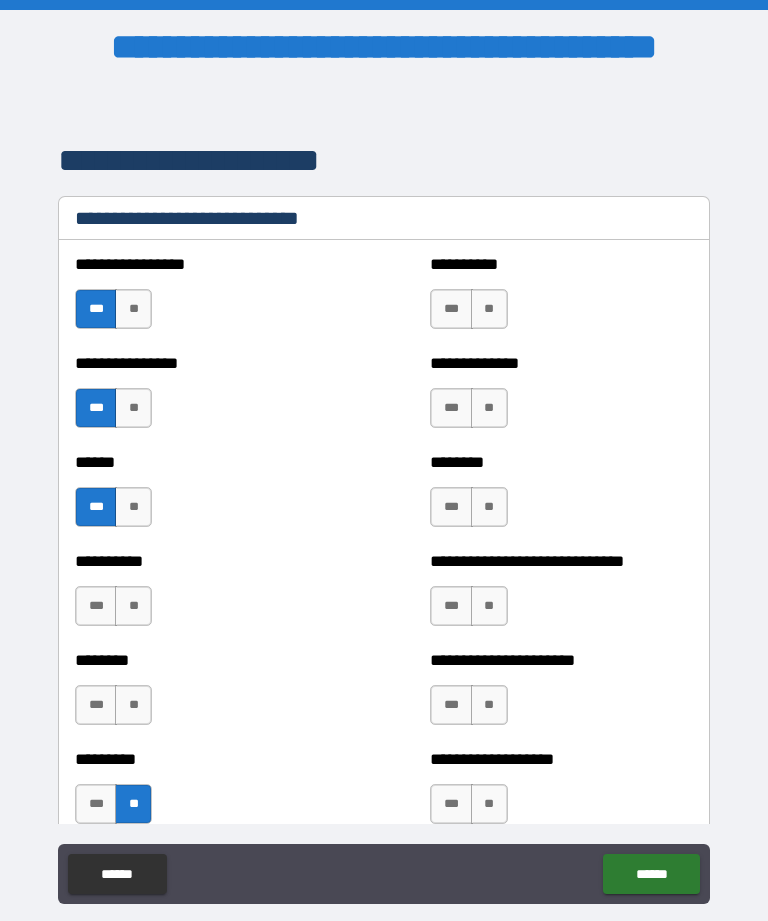 scroll, scrollTop: 6724, scrollLeft: 0, axis: vertical 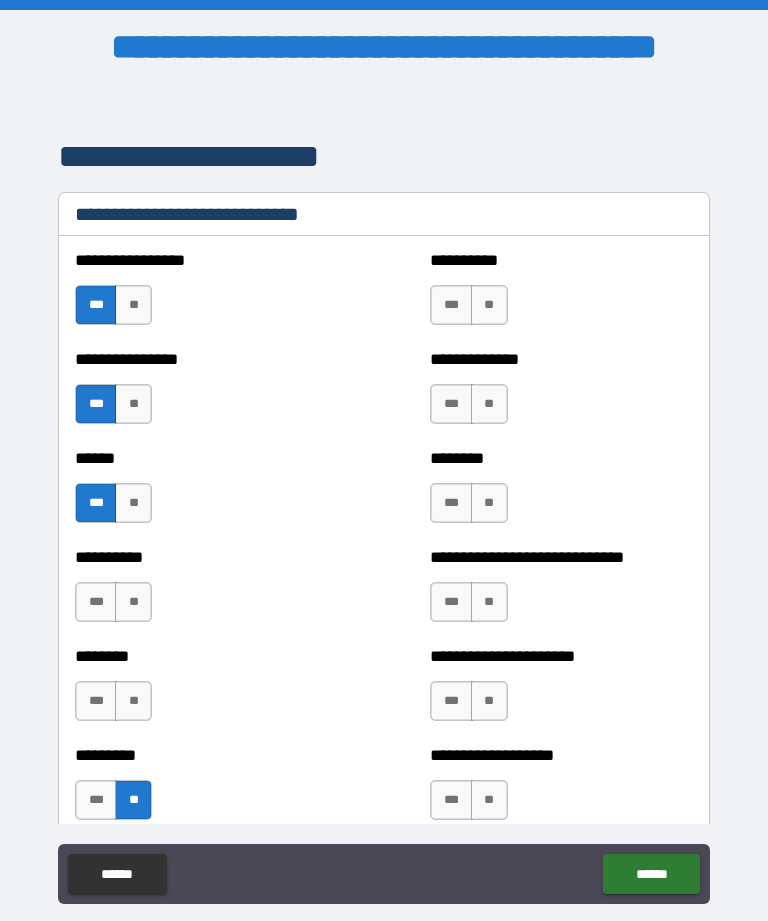 click on "**" at bounding box center (489, 305) 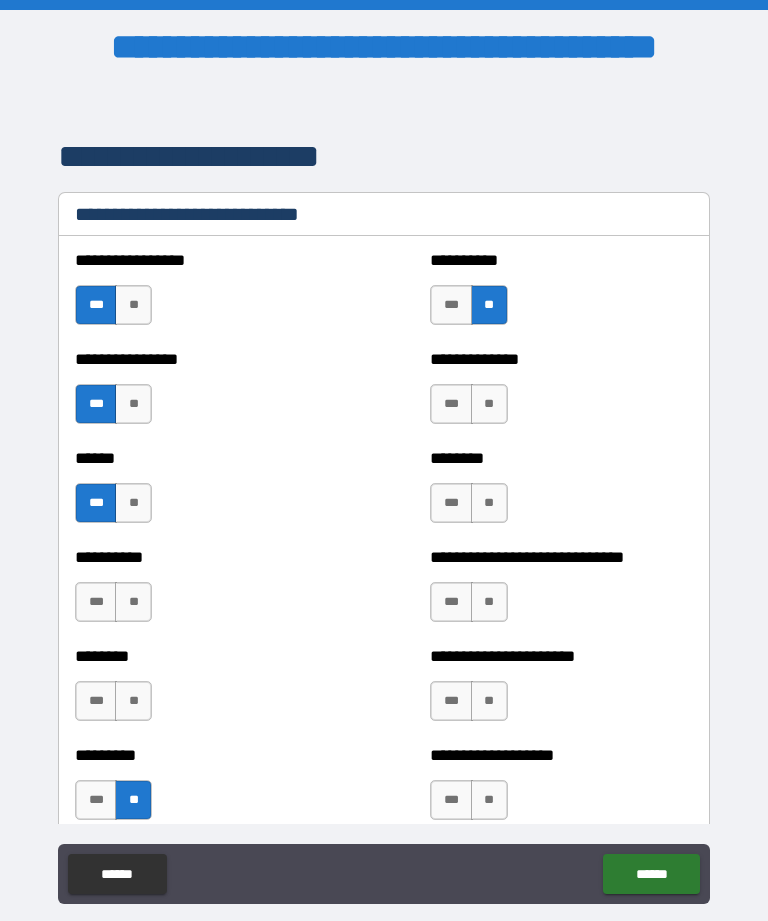click on "***" at bounding box center [451, 503] 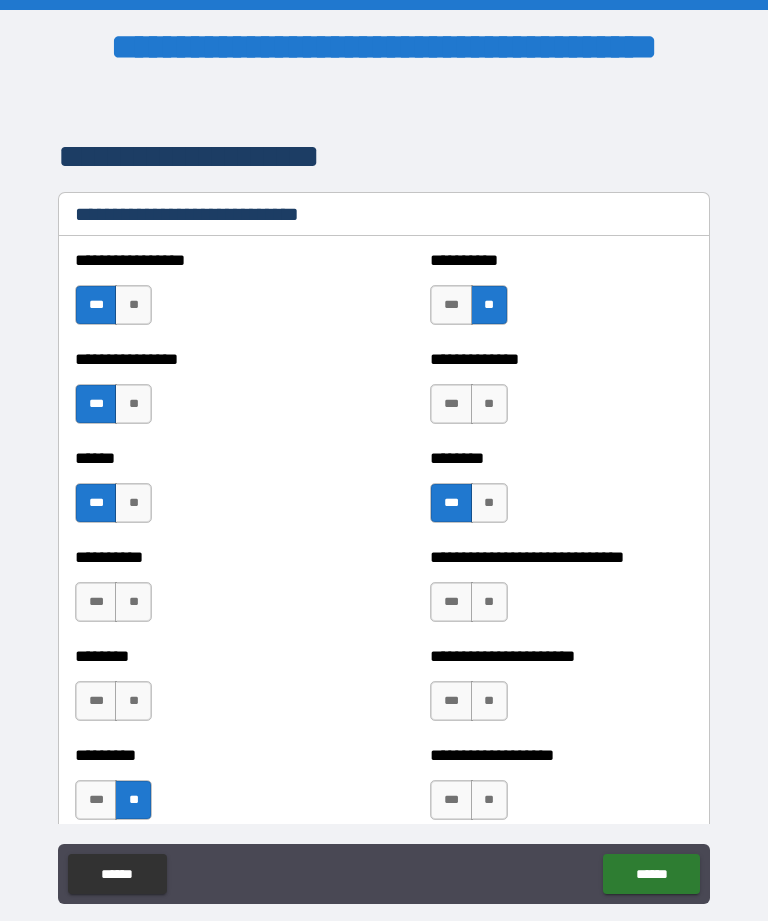 click on "**" at bounding box center [489, 404] 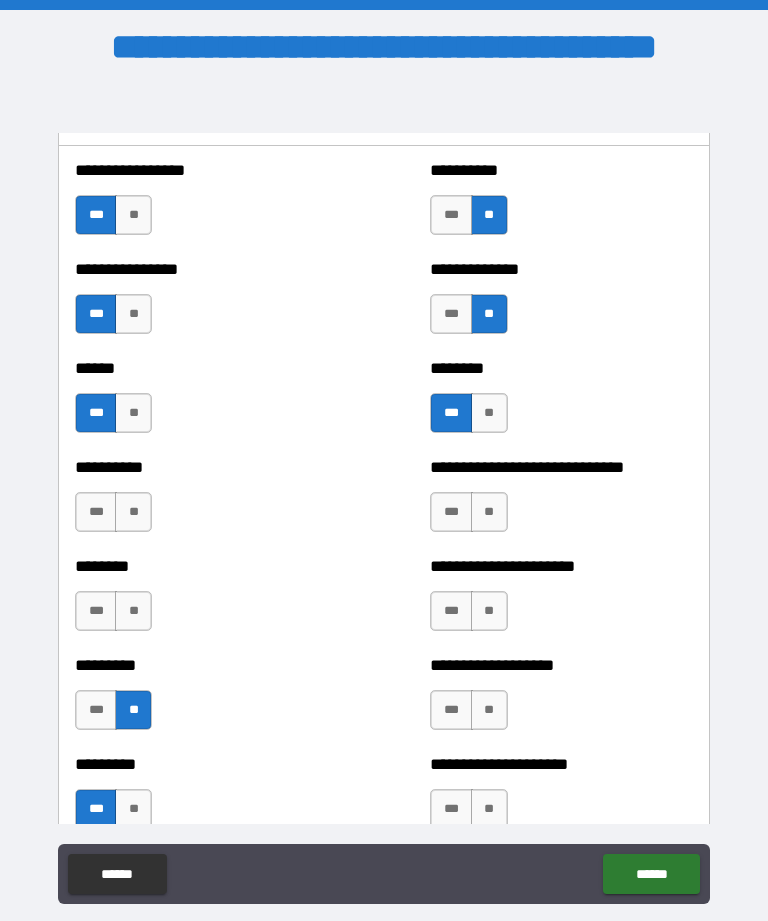 scroll, scrollTop: 6807, scrollLeft: 0, axis: vertical 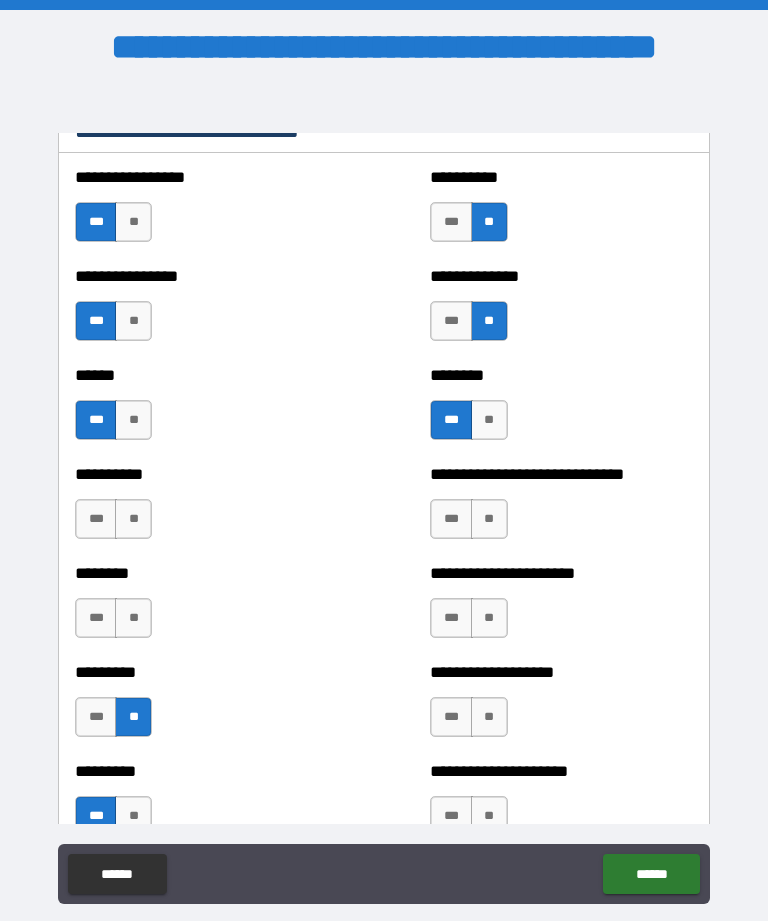 click on "***" at bounding box center [451, 222] 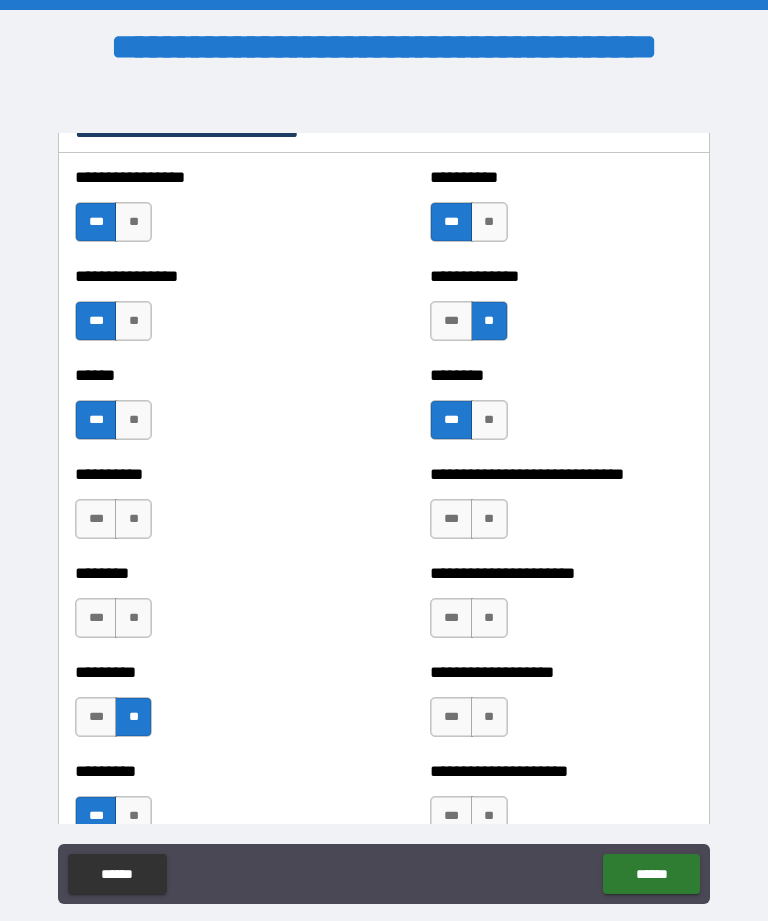 click on "**" at bounding box center [133, 519] 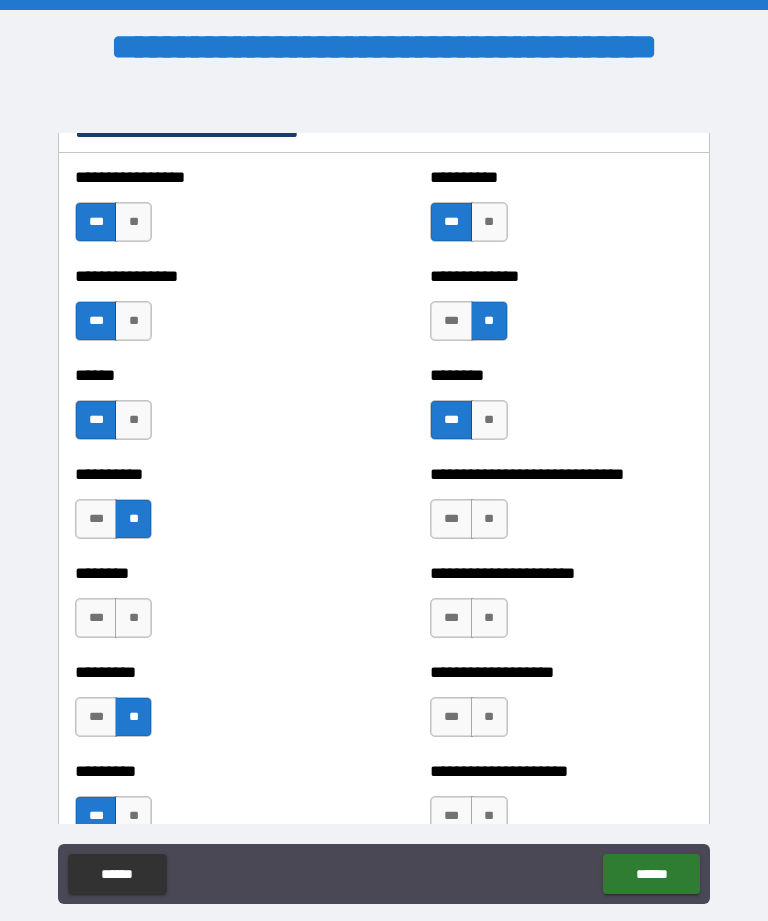click on "**" at bounding box center [133, 618] 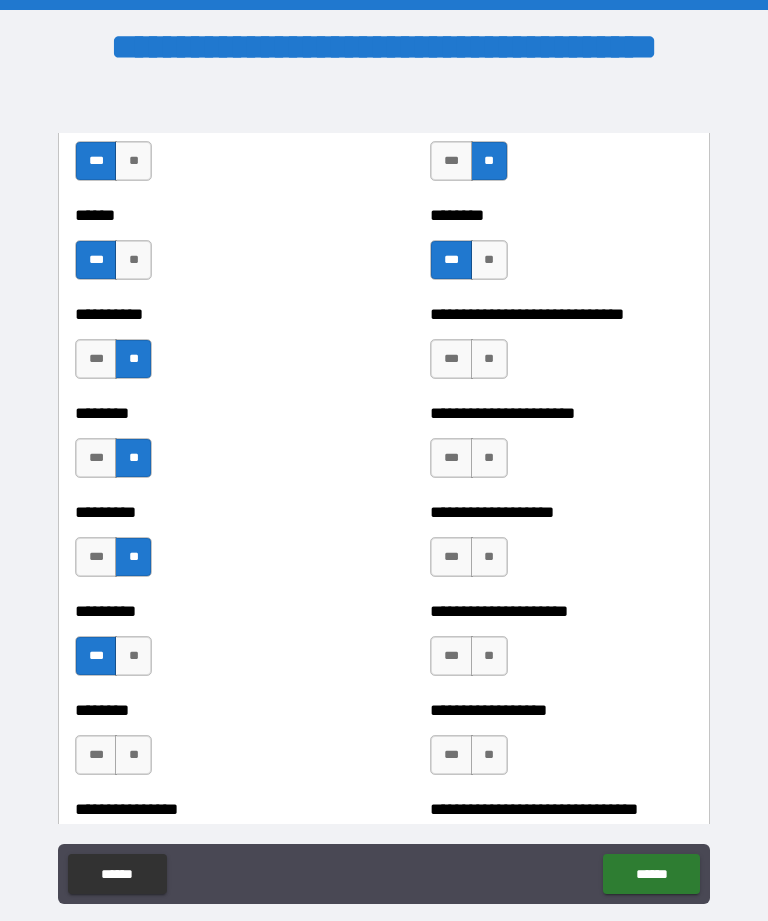 scroll, scrollTop: 6970, scrollLeft: 0, axis: vertical 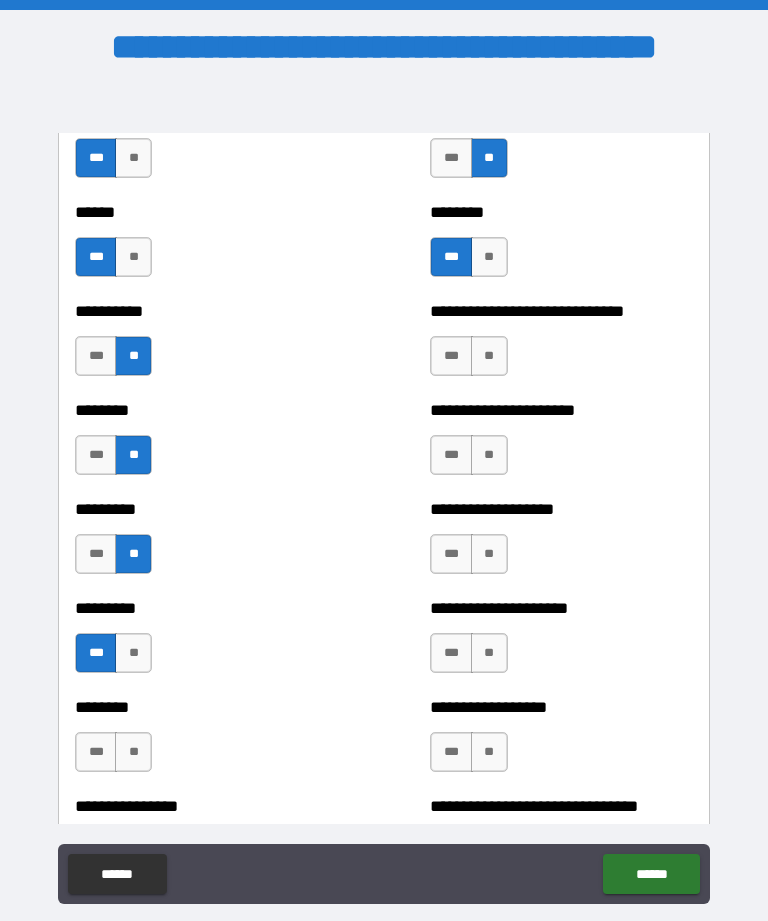 click on "***" at bounding box center (451, 356) 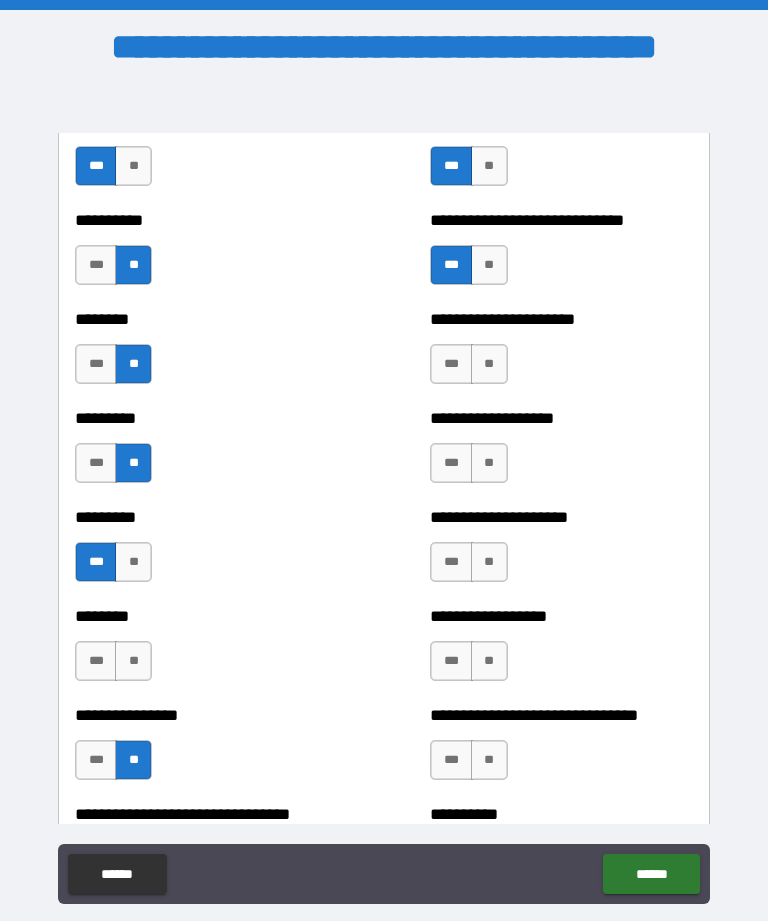 scroll, scrollTop: 7064, scrollLeft: 0, axis: vertical 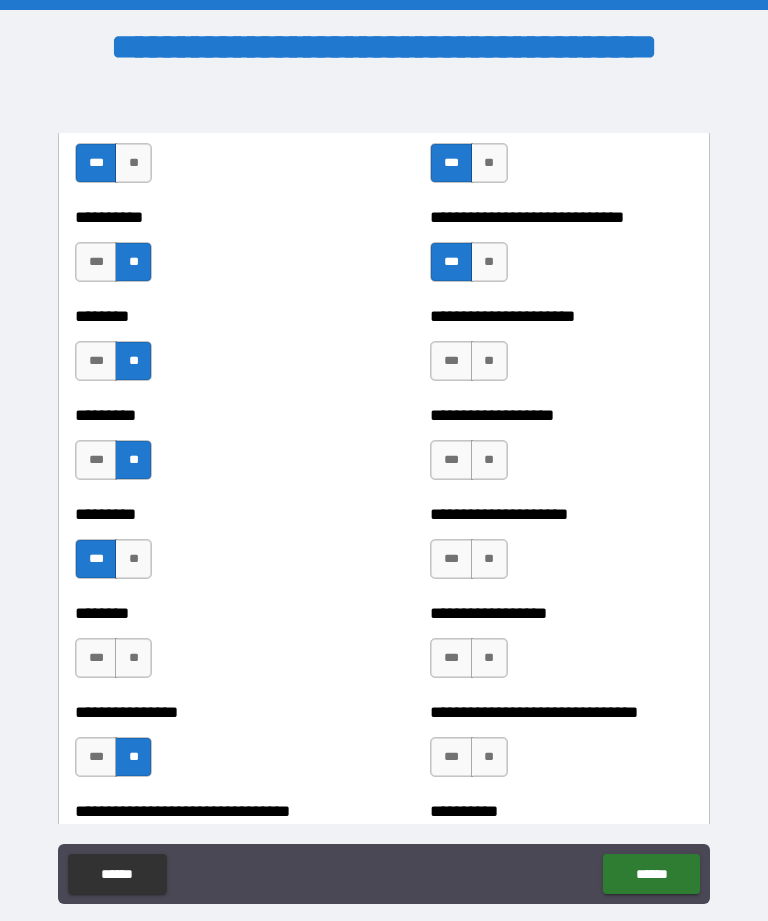 click on "**" at bounding box center (489, 361) 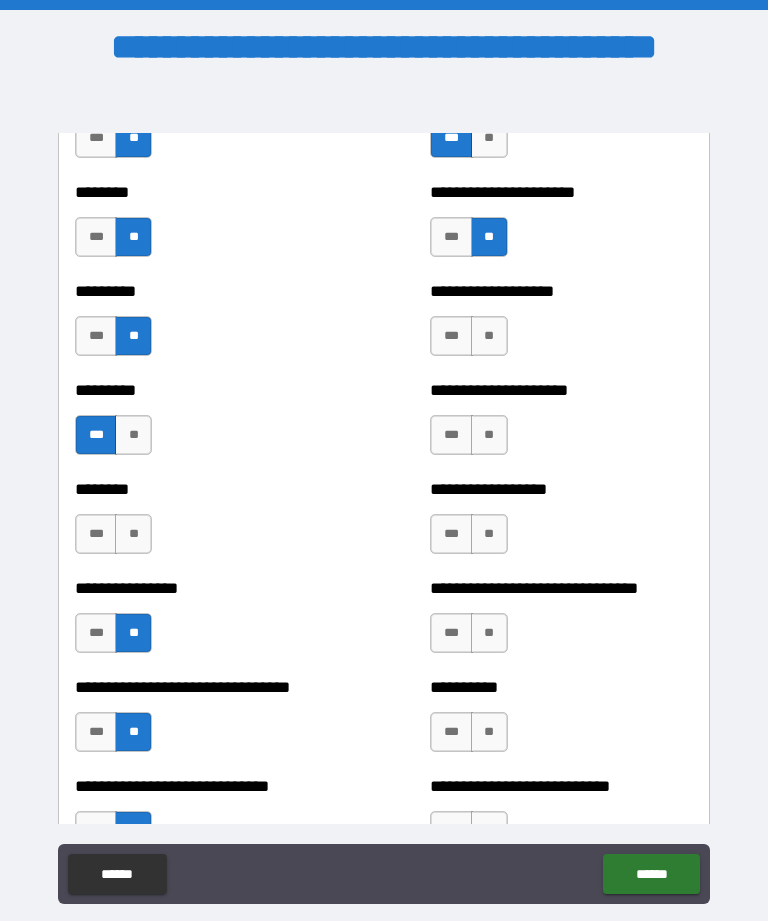 scroll, scrollTop: 7190, scrollLeft: 0, axis: vertical 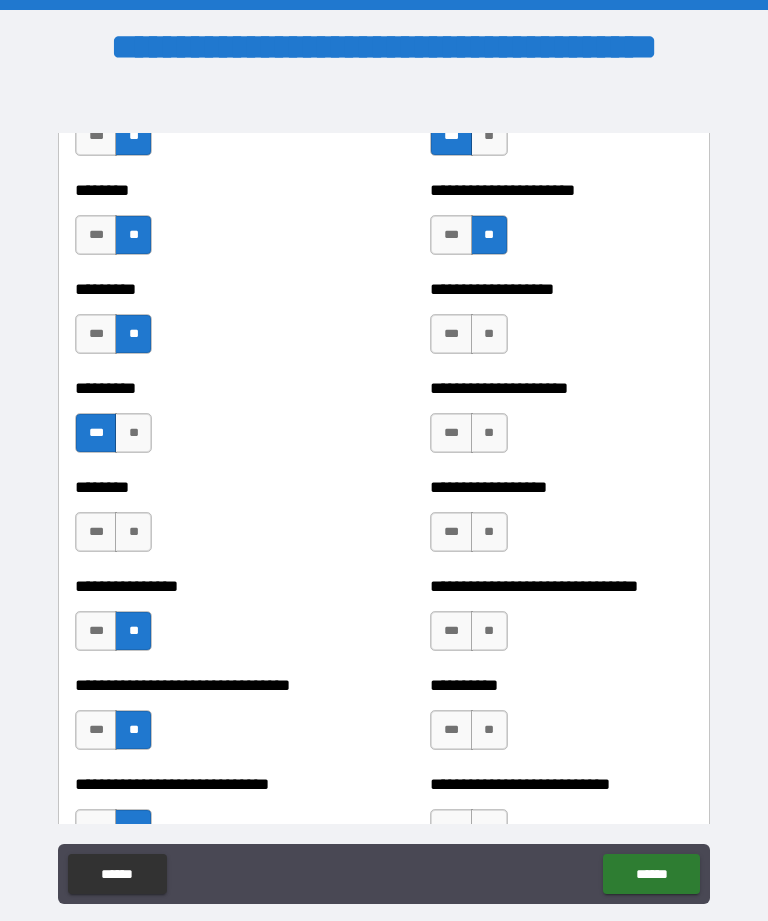 click on "***" at bounding box center [451, 334] 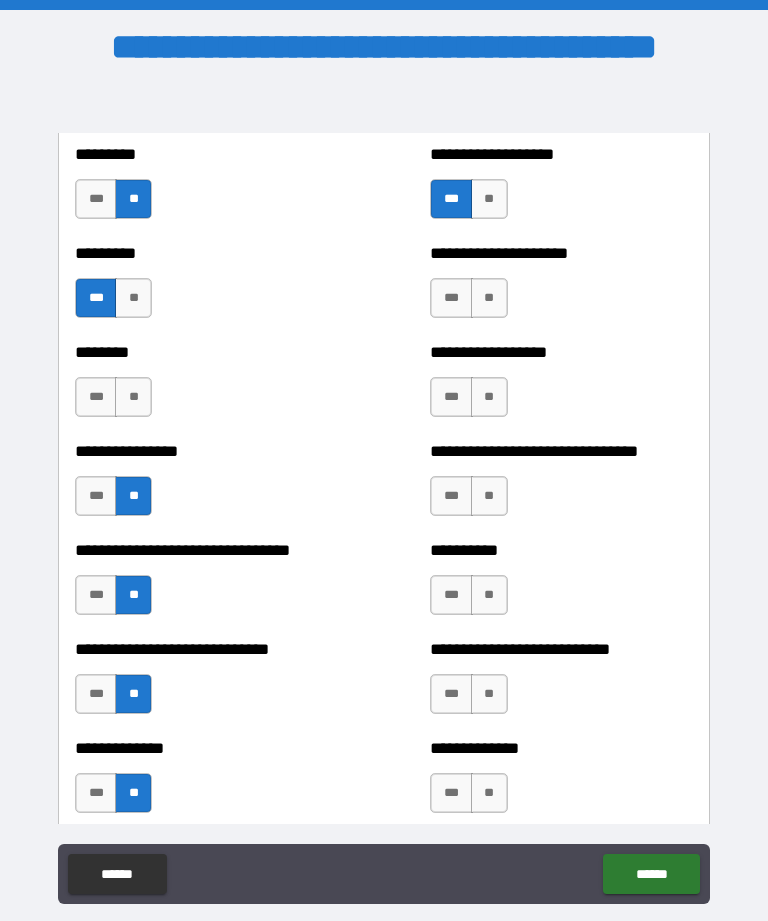 scroll, scrollTop: 7332, scrollLeft: 0, axis: vertical 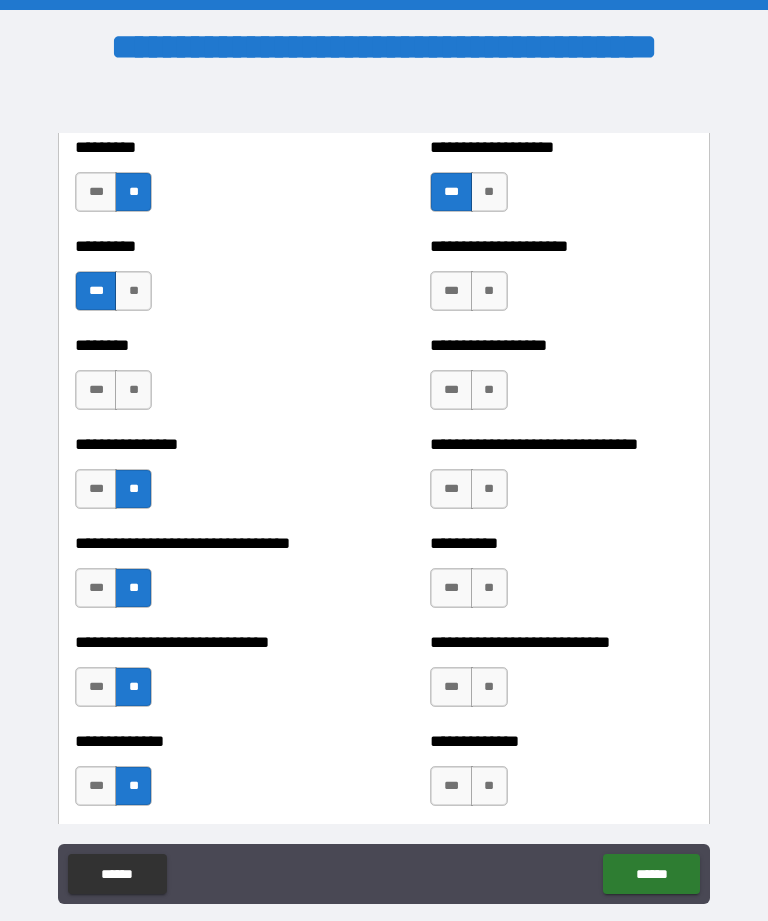 click on "**" at bounding box center (489, 291) 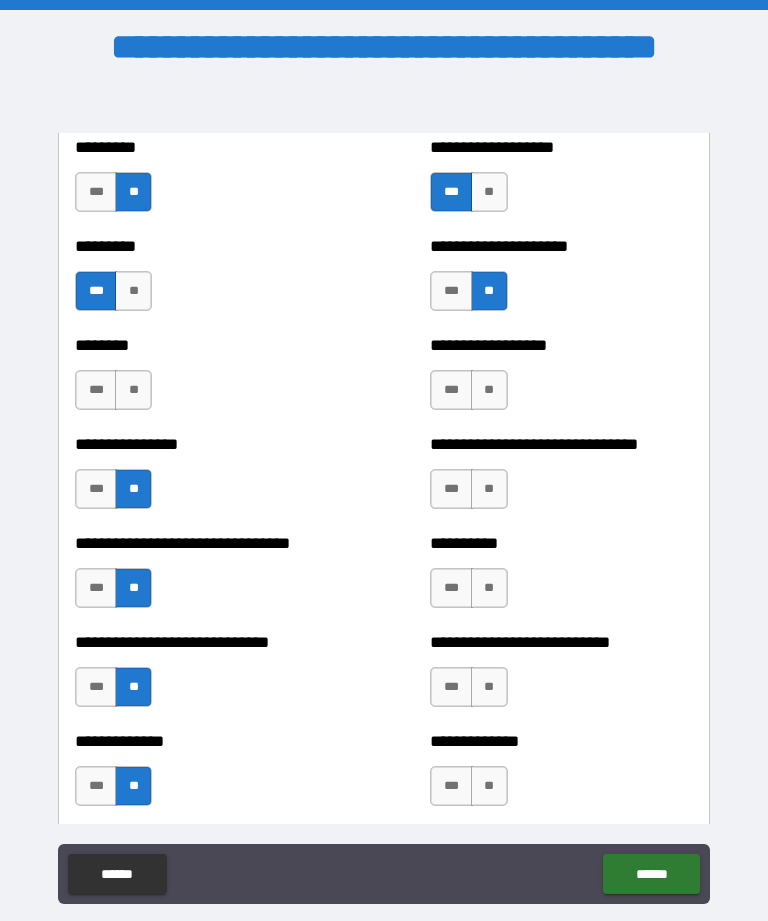 click on "**" at bounding box center (489, 390) 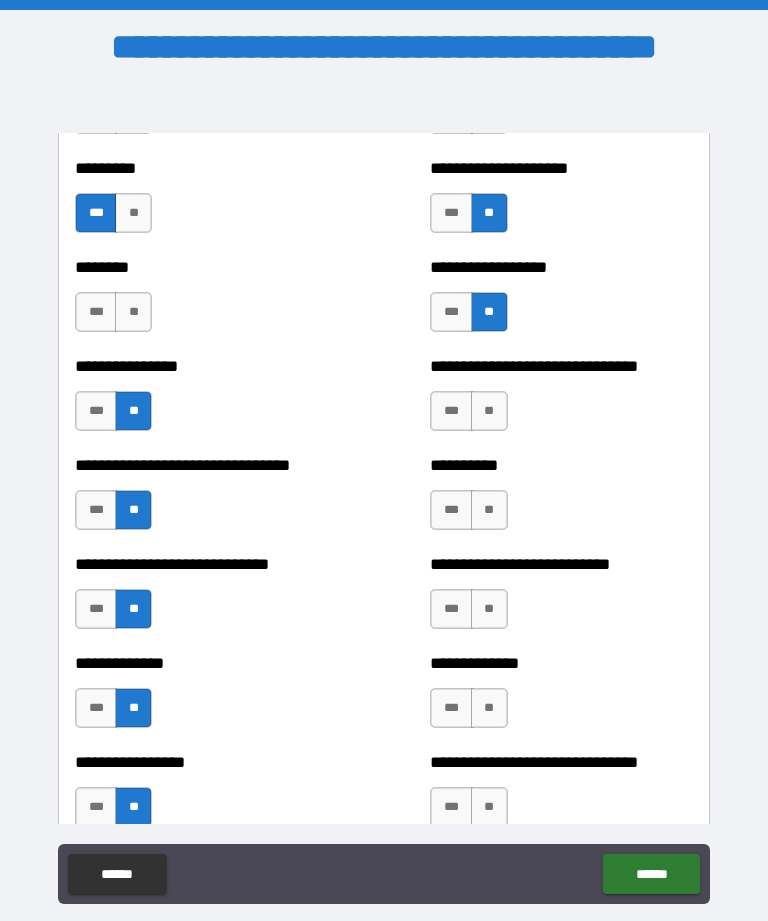 scroll, scrollTop: 7412, scrollLeft: 0, axis: vertical 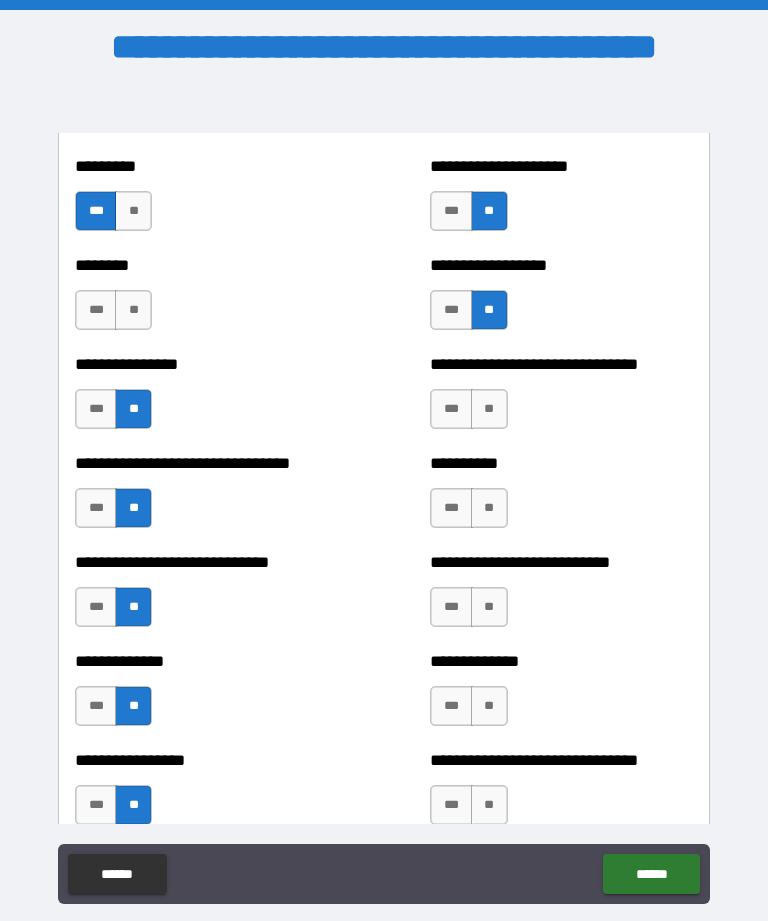 click on "**" at bounding box center [489, 409] 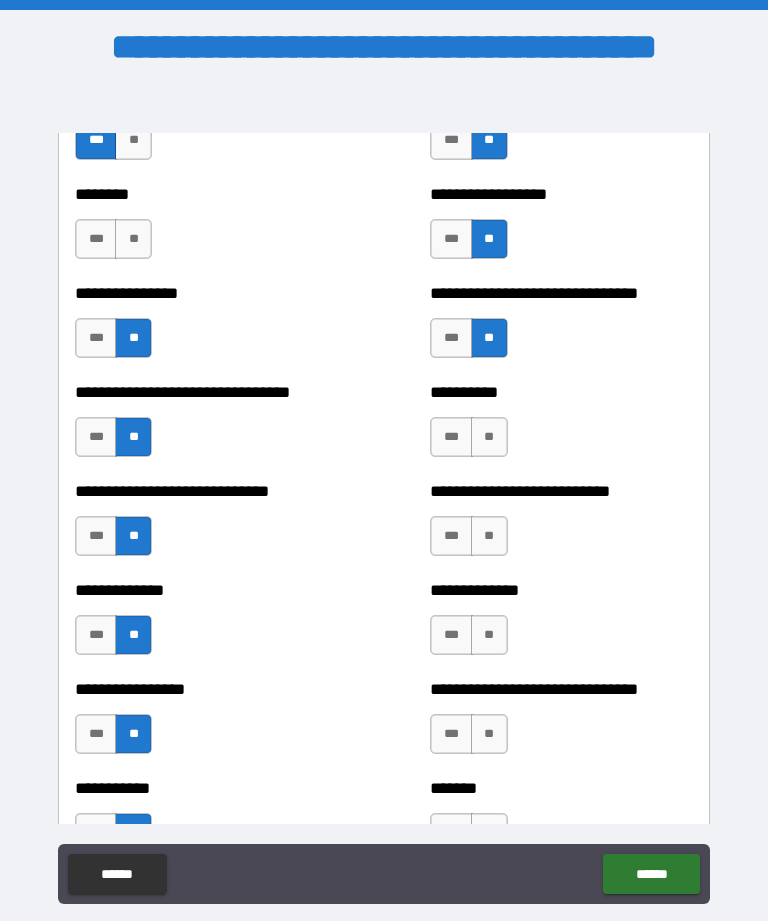 scroll, scrollTop: 7488, scrollLeft: 0, axis: vertical 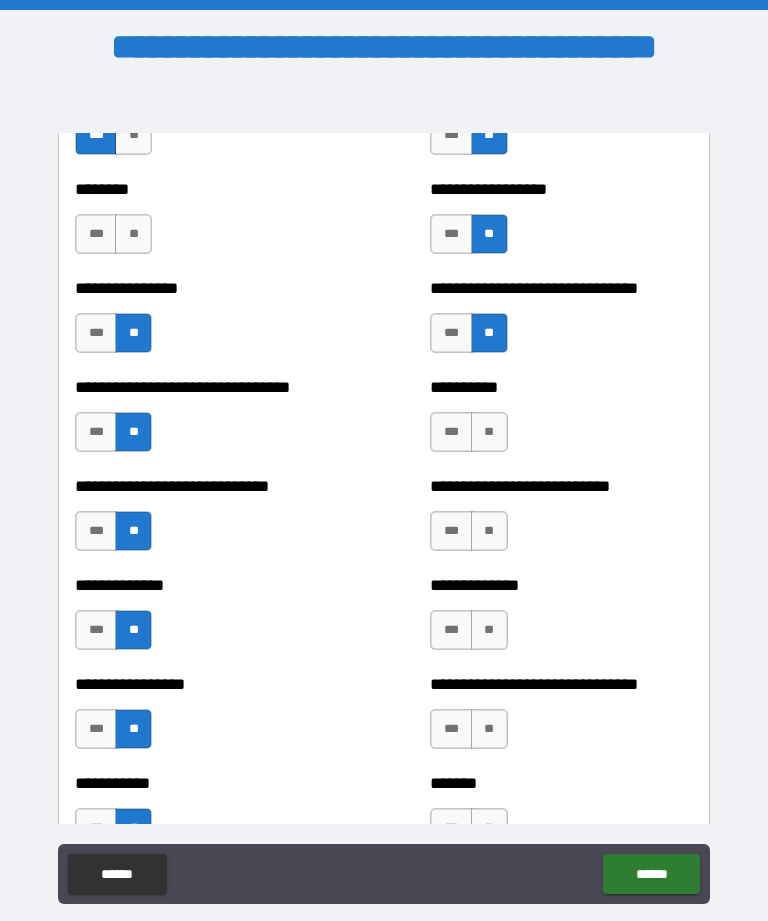 click on "**" at bounding box center [489, 432] 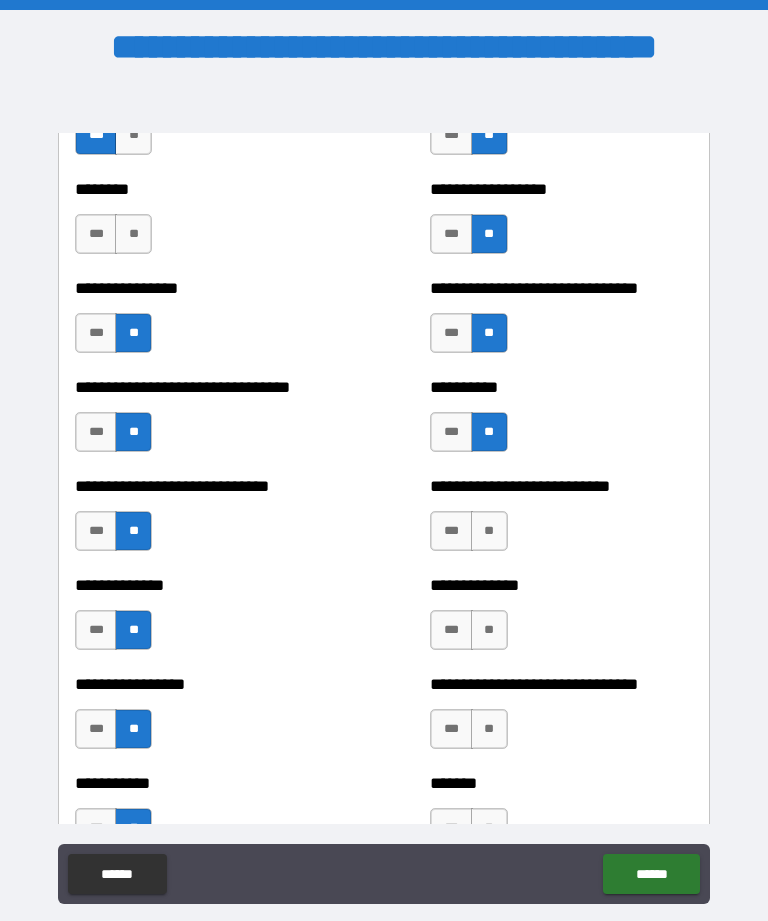 scroll, scrollTop: 7607, scrollLeft: 0, axis: vertical 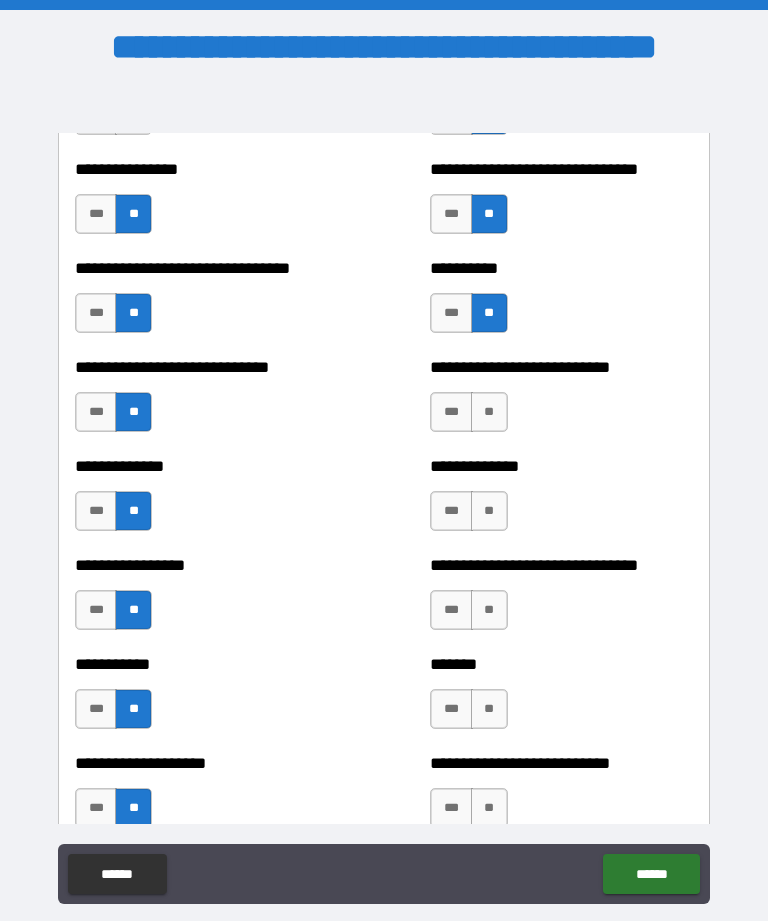 click on "**" at bounding box center (489, 412) 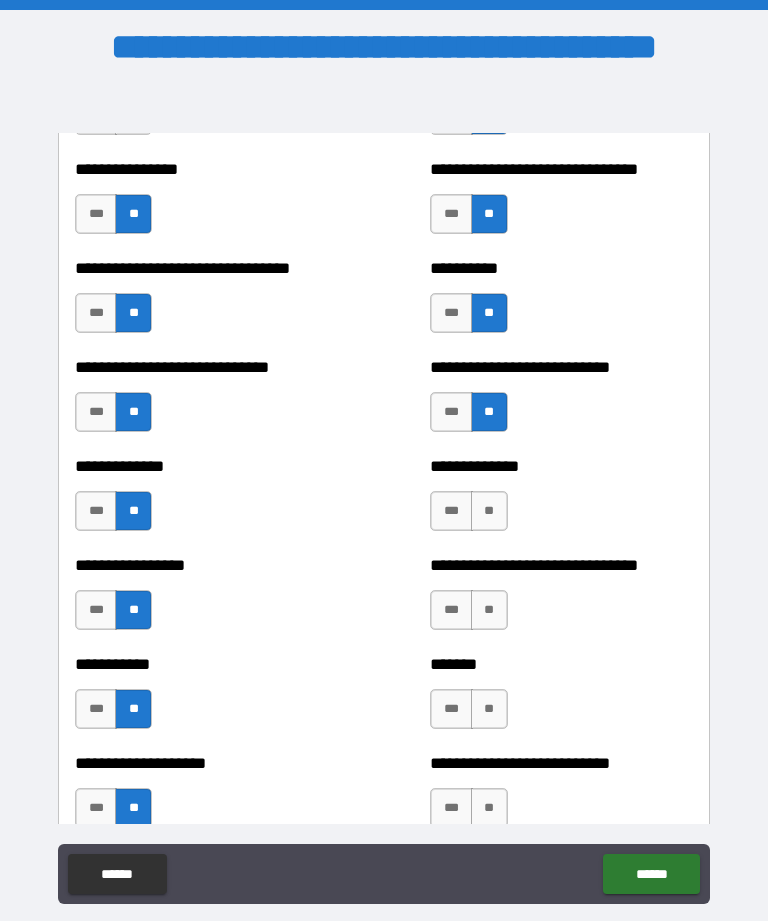click on "***" at bounding box center [451, 511] 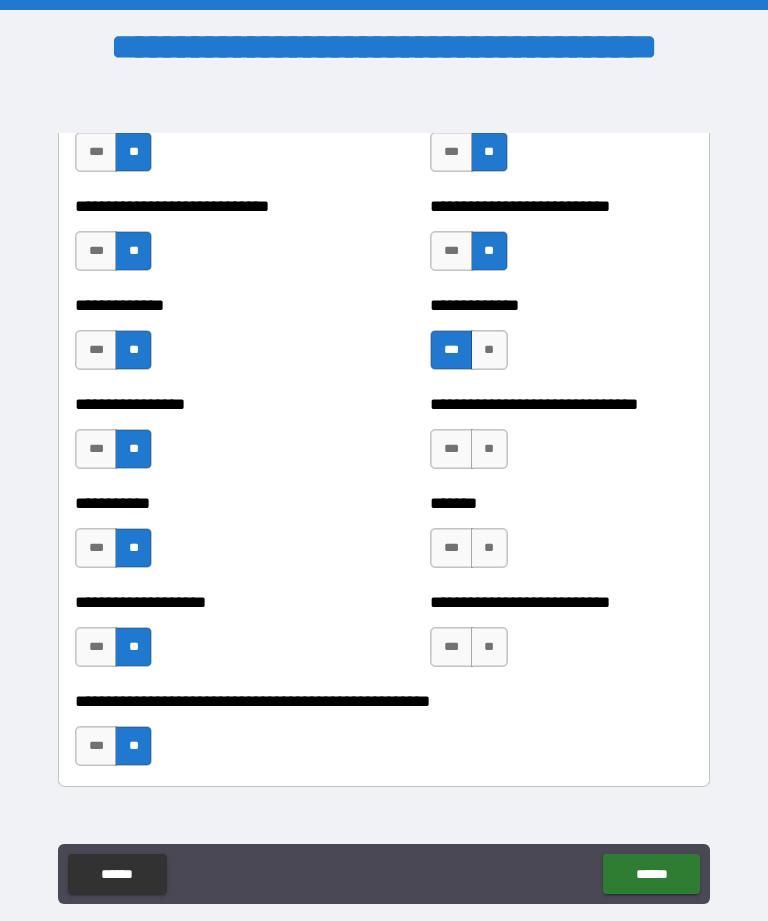 scroll, scrollTop: 7773, scrollLeft: 0, axis: vertical 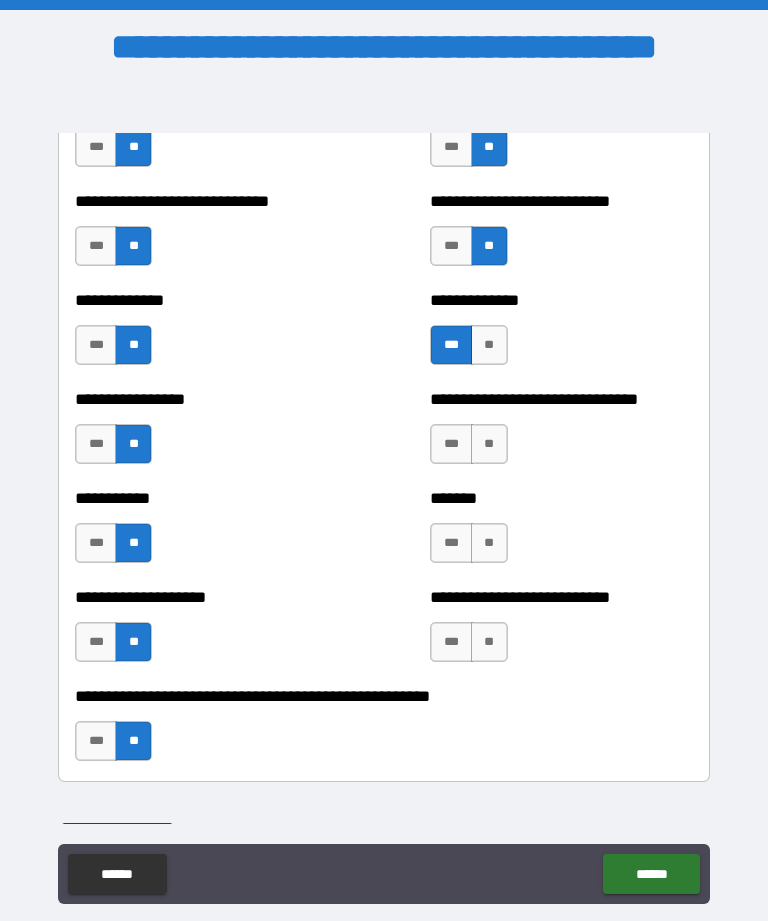 click on "**" at bounding box center (489, 444) 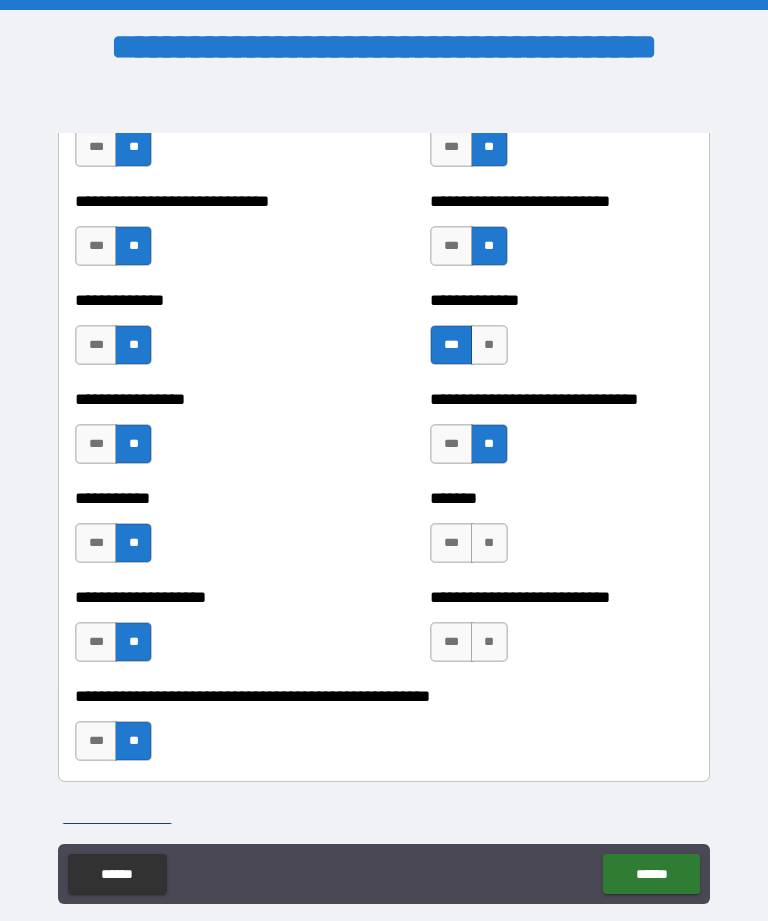 click on "**" at bounding box center (489, 543) 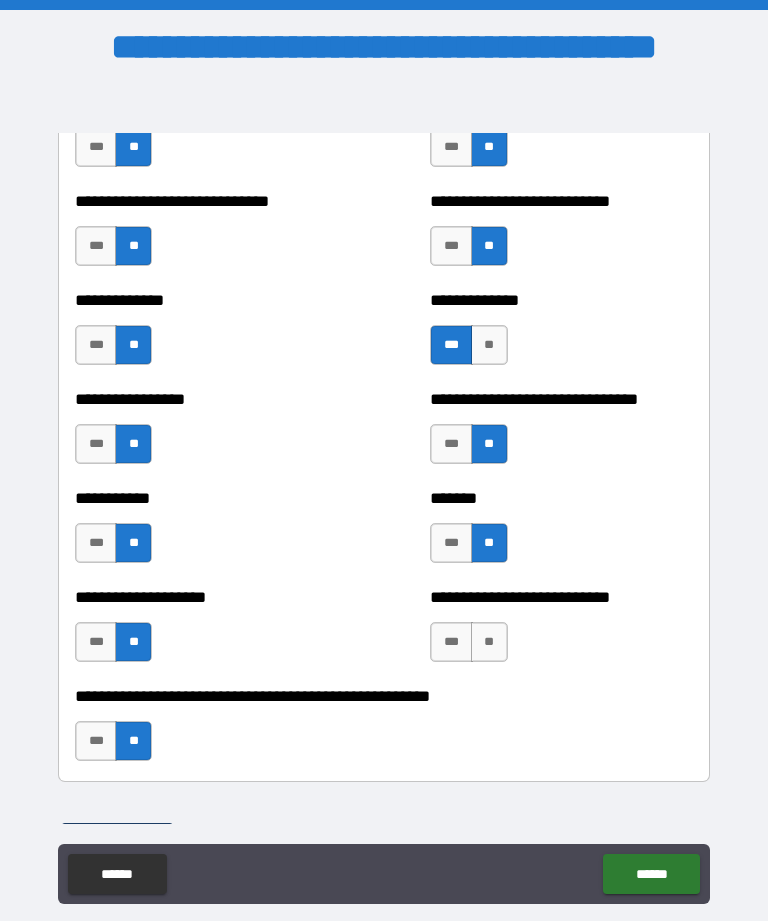 click on "**" at bounding box center (489, 642) 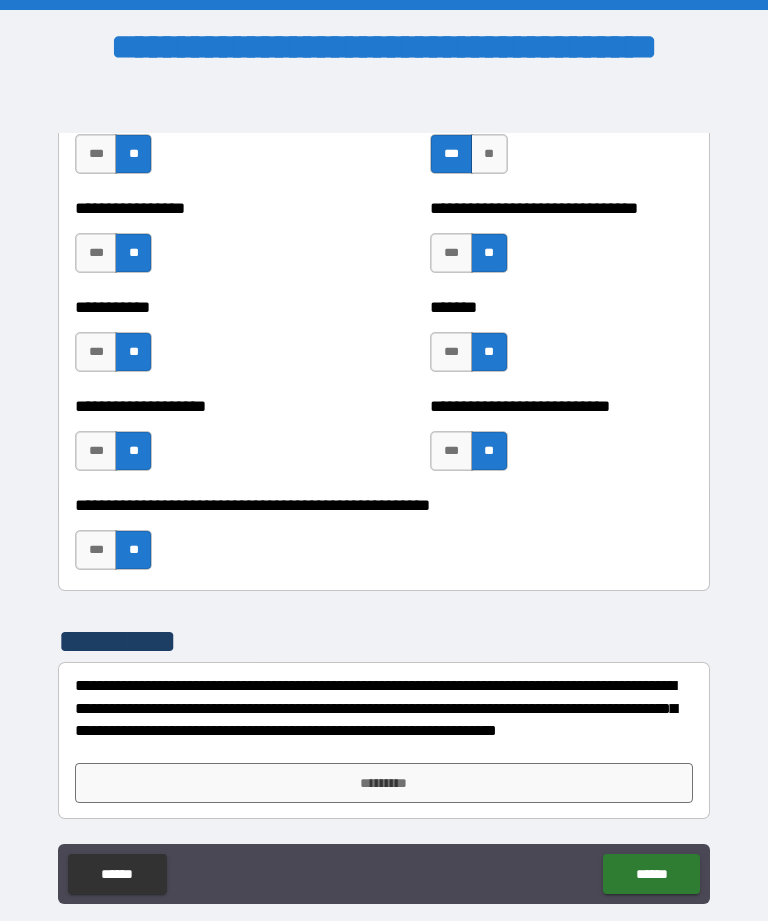 click on "*********" at bounding box center (384, 783) 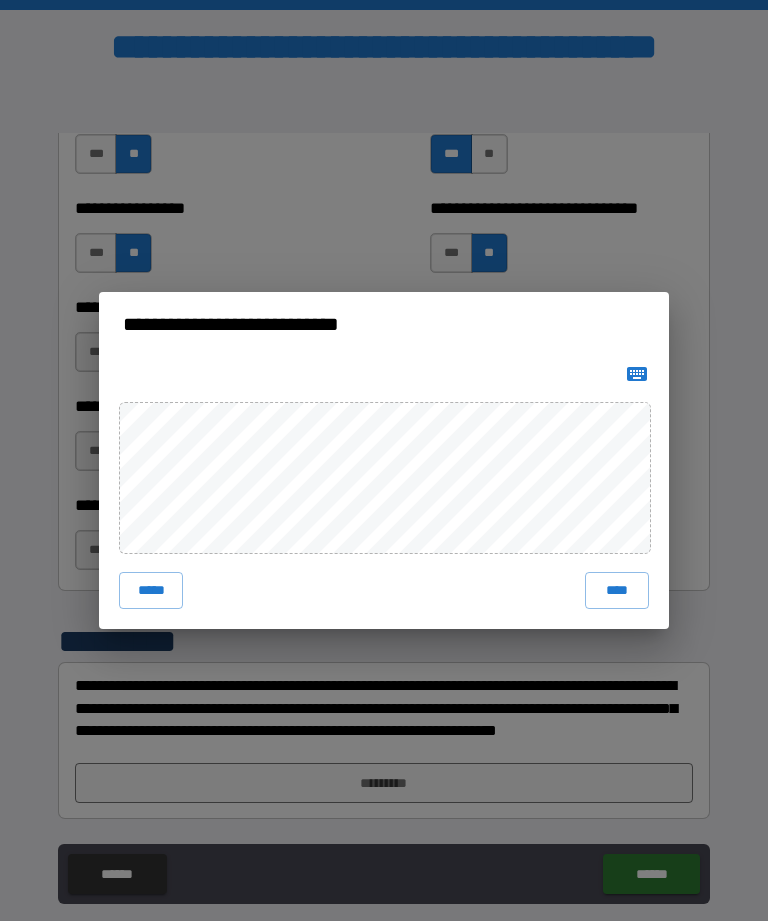 scroll, scrollTop: 7964, scrollLeft: 0, axis: vertical 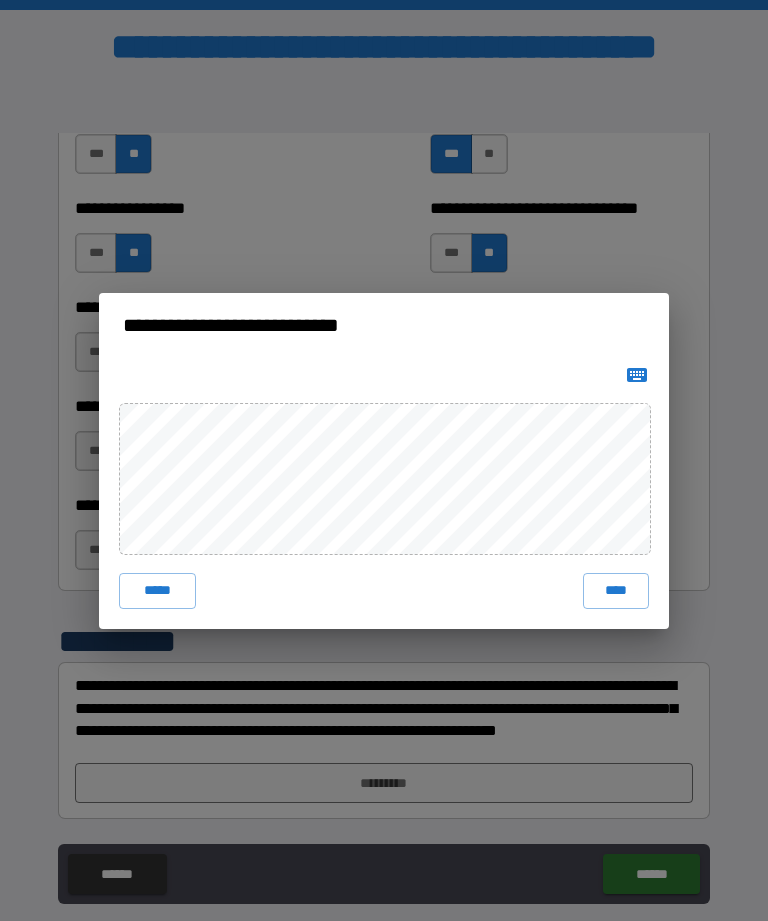 click on "****" at bounding box center [616, 591] 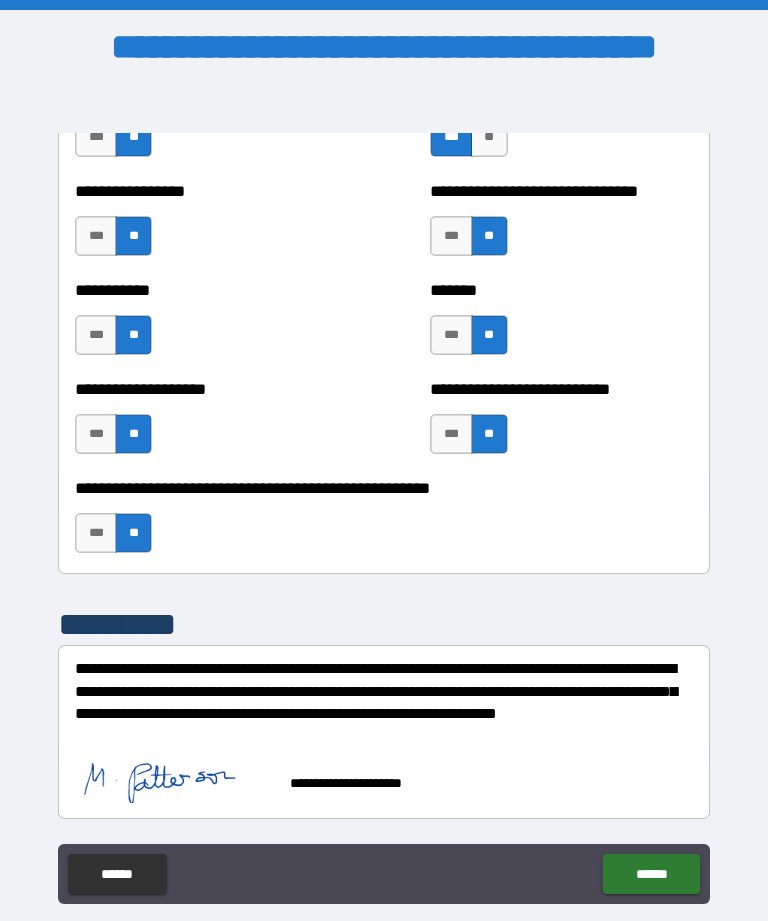 scroll, scrollTop: 7982, scrollLeft: 0, axis: vertical 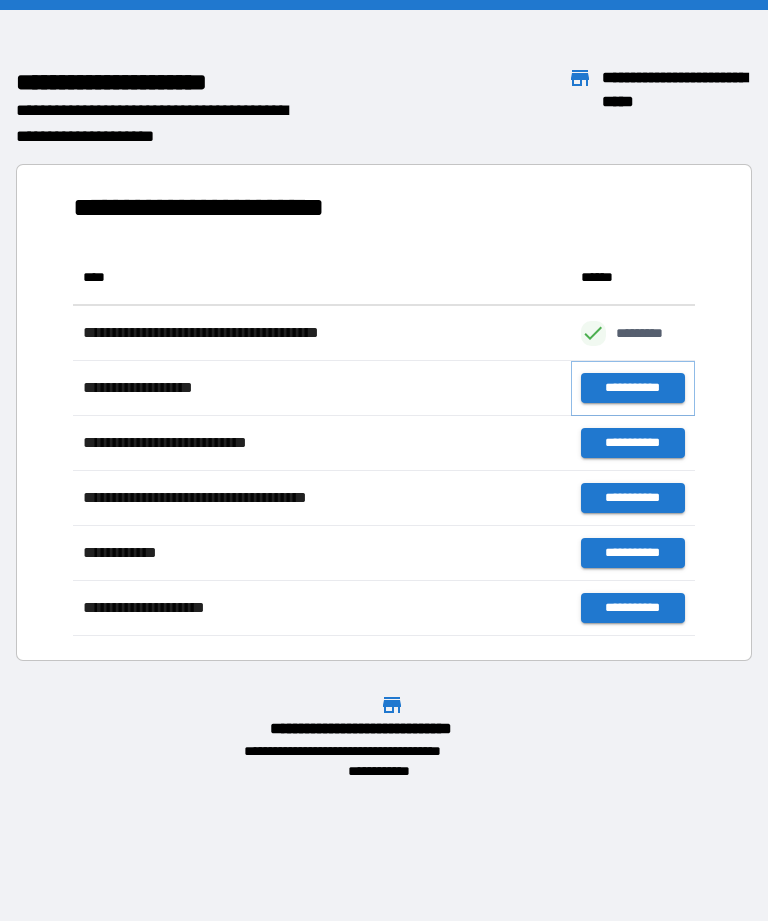 click on "**********" at bounding box center [633, 388] 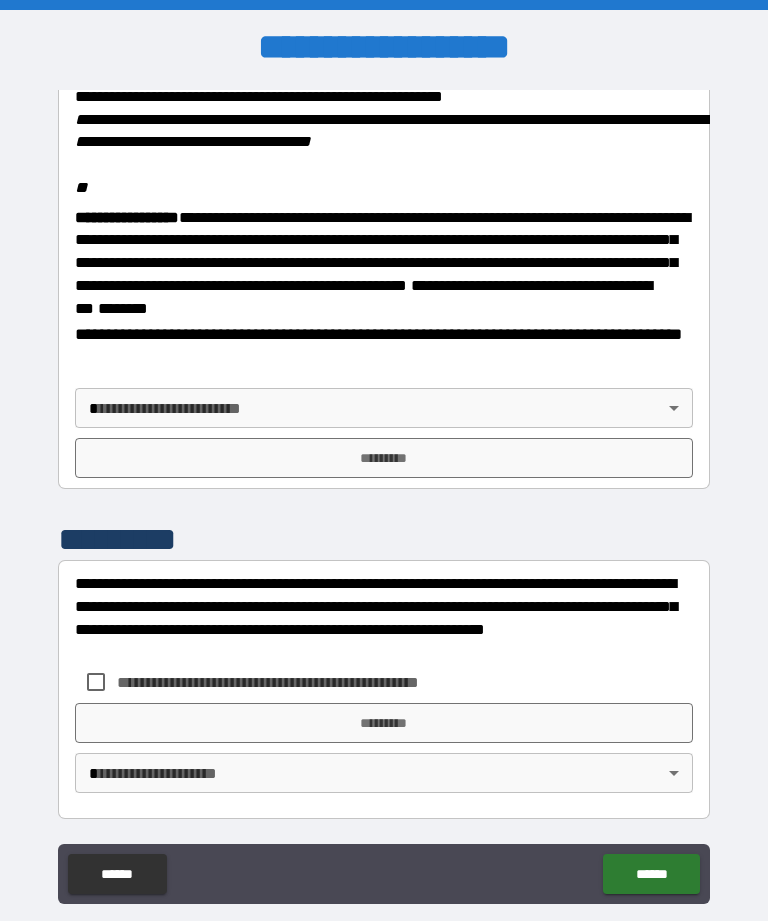 scroll, scrollTop: 2470, scrollLeft: 0, axis: vertical 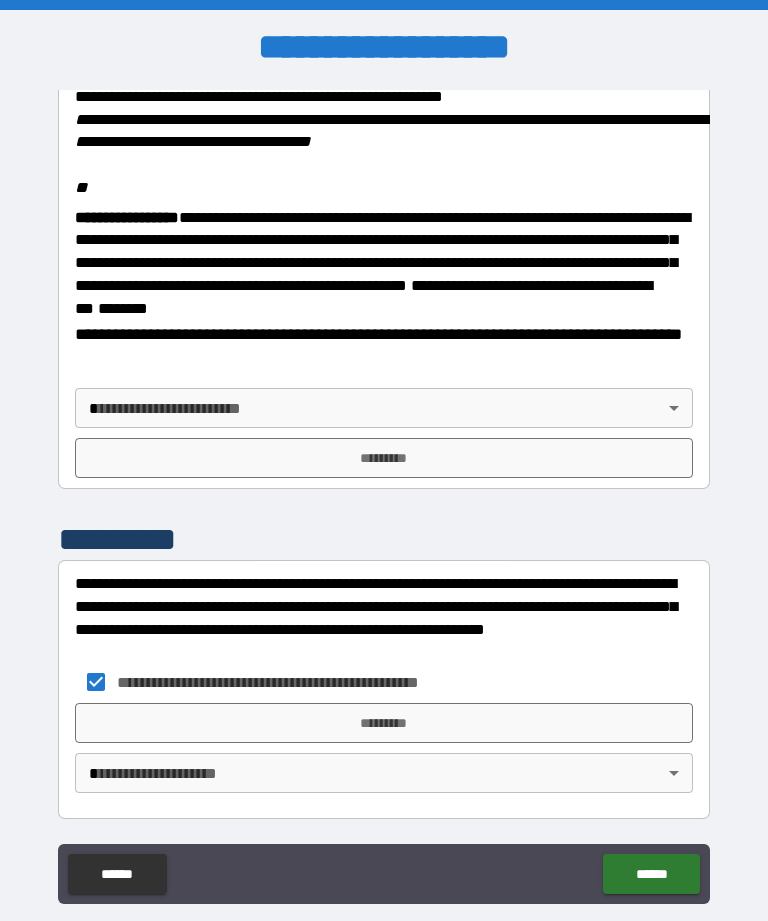 click on "*********" at bounding box center (384, 723) 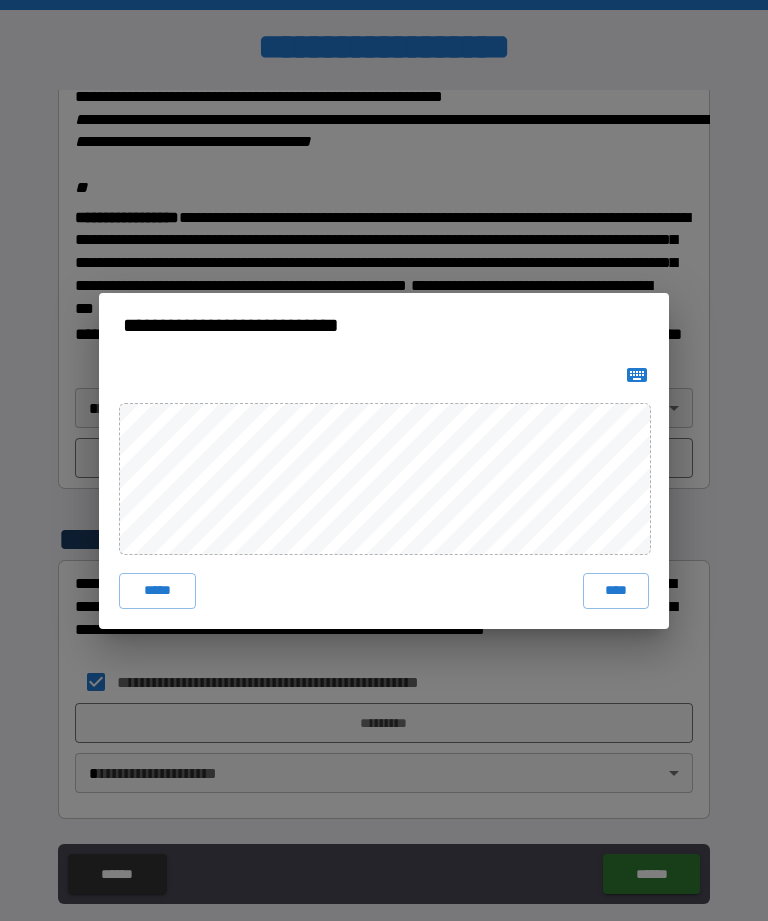 click on "****" at bounding box center (616, 591) 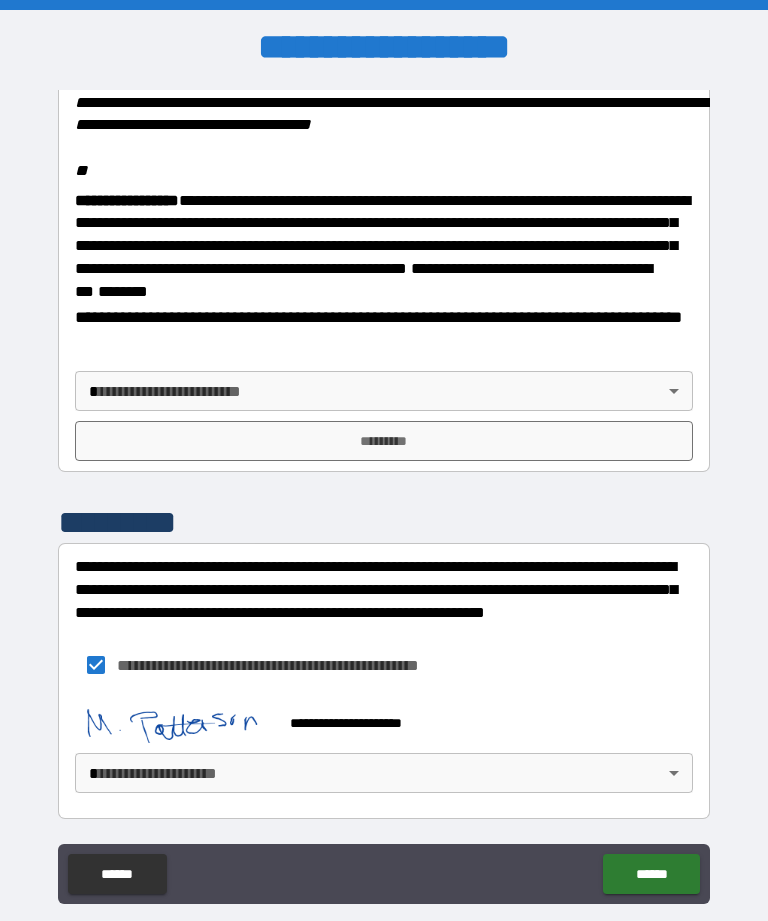 scroll, scrollTop: 2487, scrollLeft: 0, axis: vertical 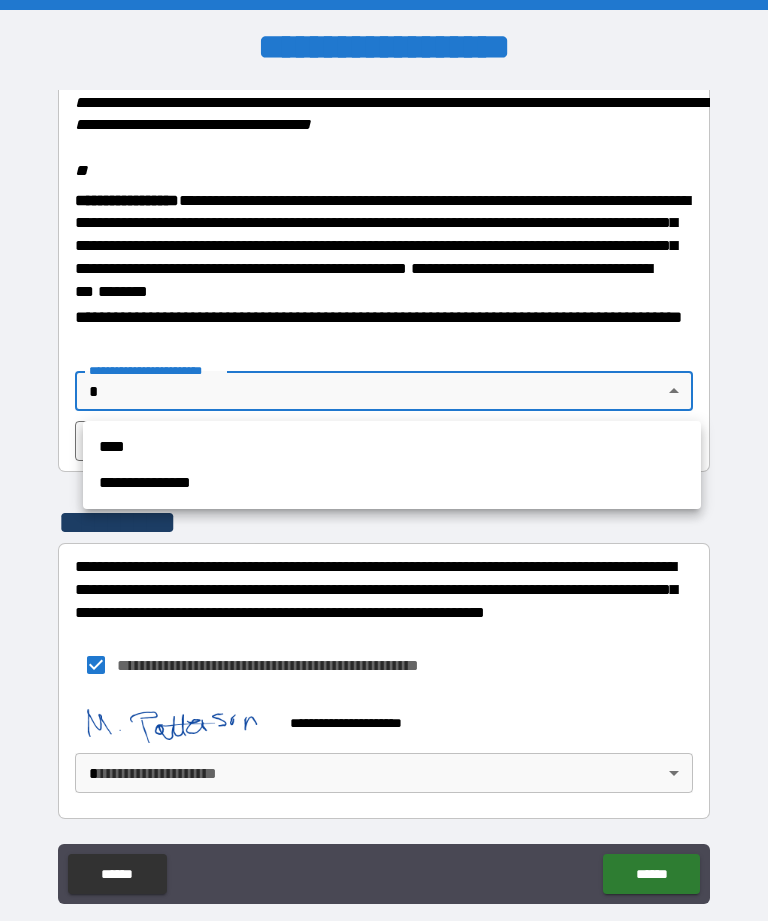 click on "****" at bounding box center [392, 447] 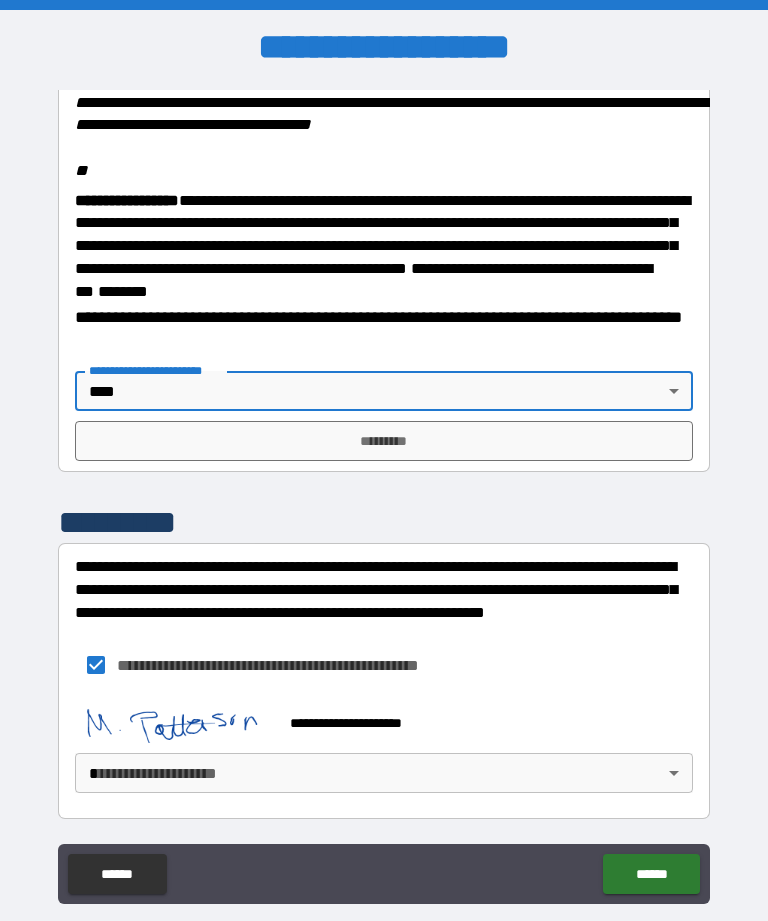 type on "****" 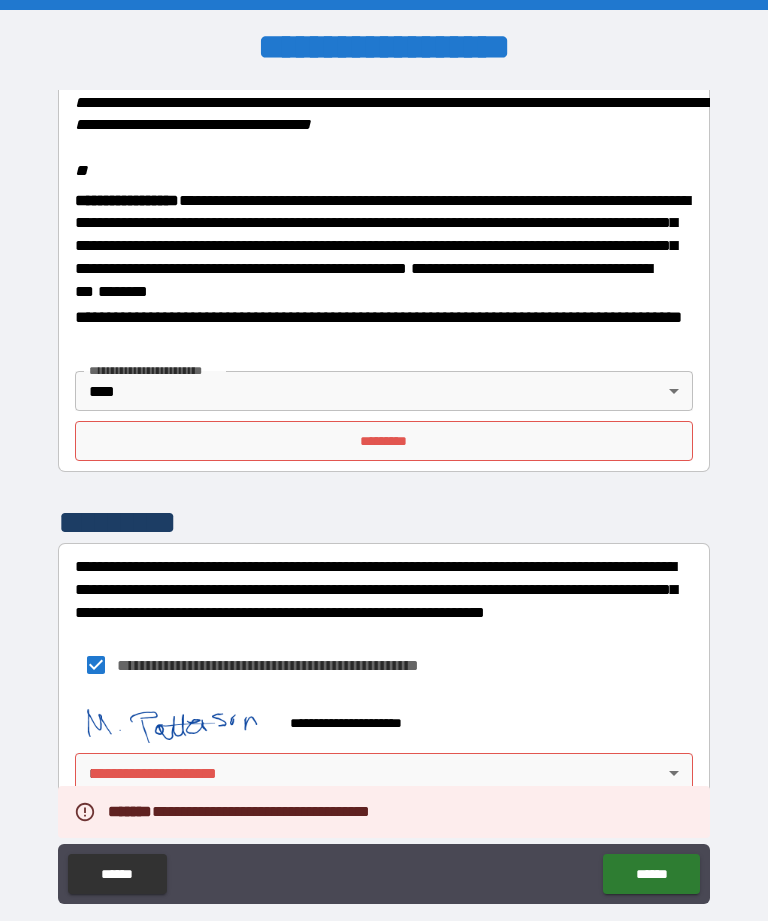 scroll, scrollTop: 2487, scrollLeft: 0, axis: vertical 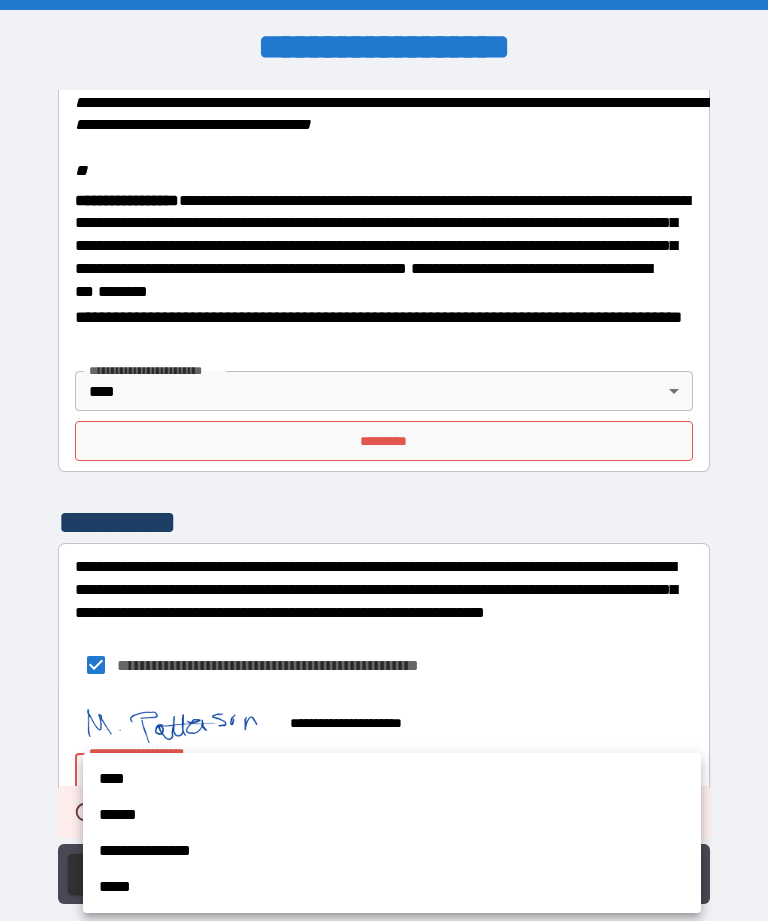 click on "****" at bounding box center (392, 779) 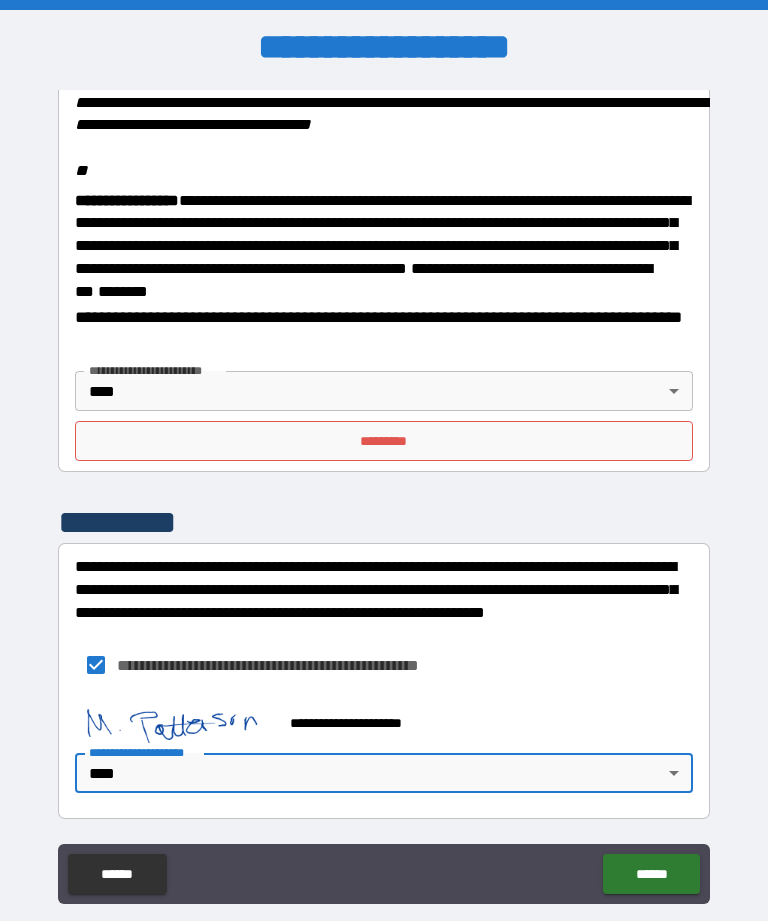click on "******" at bounding box center (651, 874) 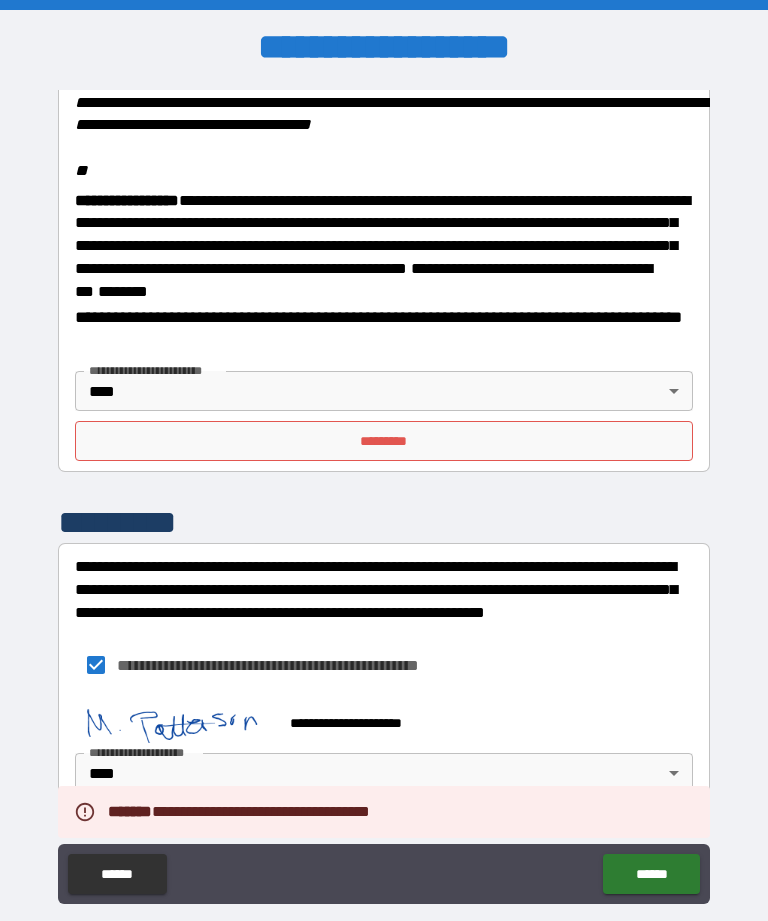 scroll, scrollTop: 2487, scrollLeft: 0, axis: vertical 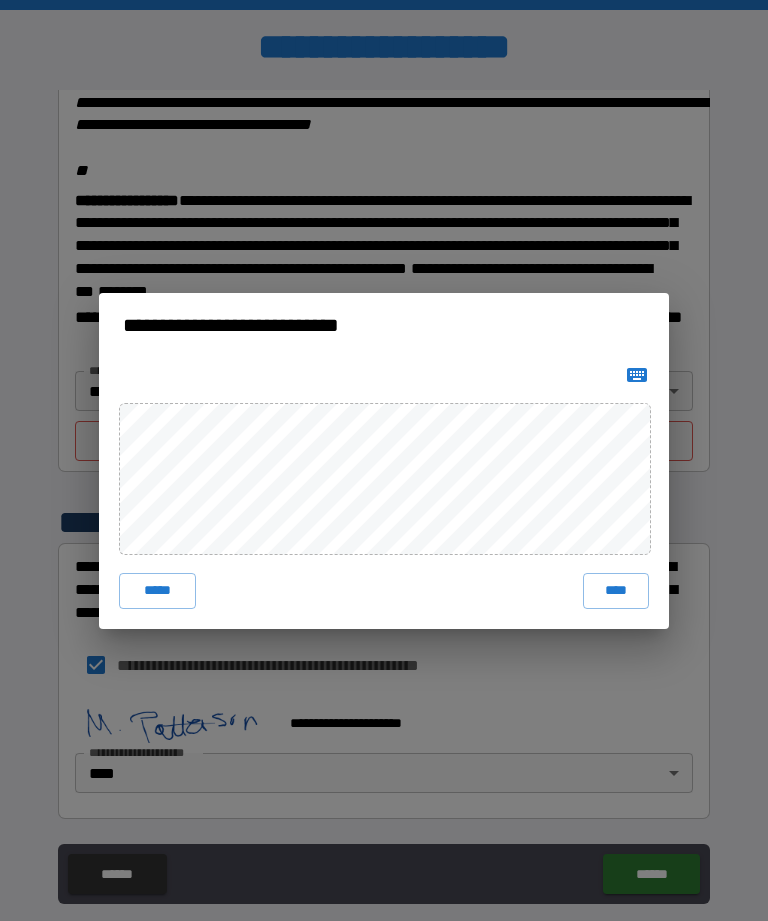 click on "****" at bounding box center [616, 591] 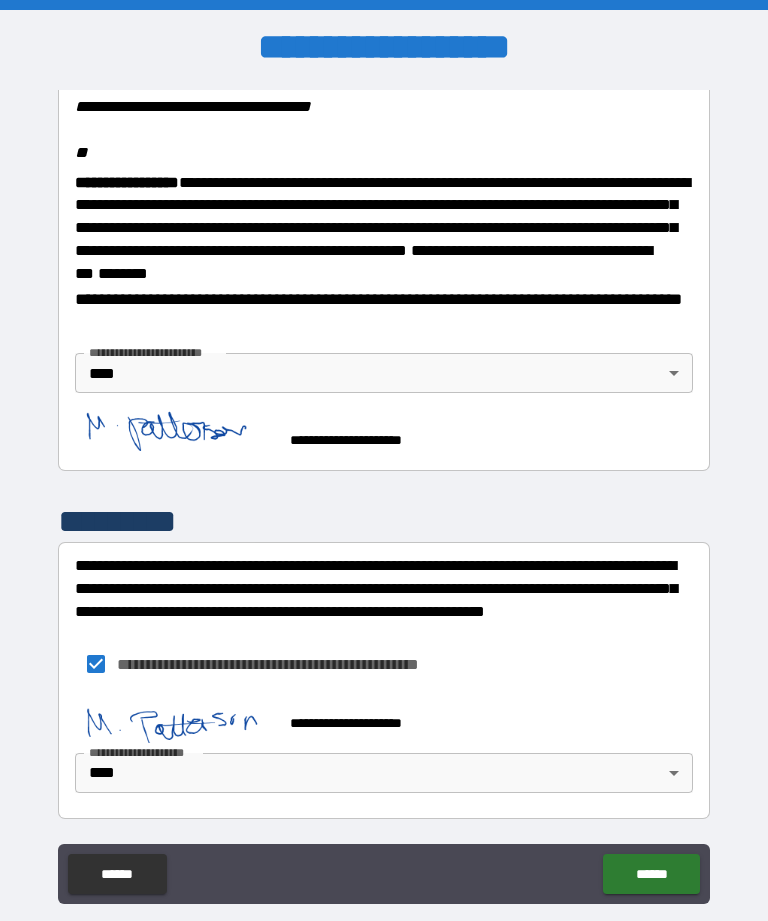 scroll, scrollTop: 2504, scrollLeft: 0, axis: vertical 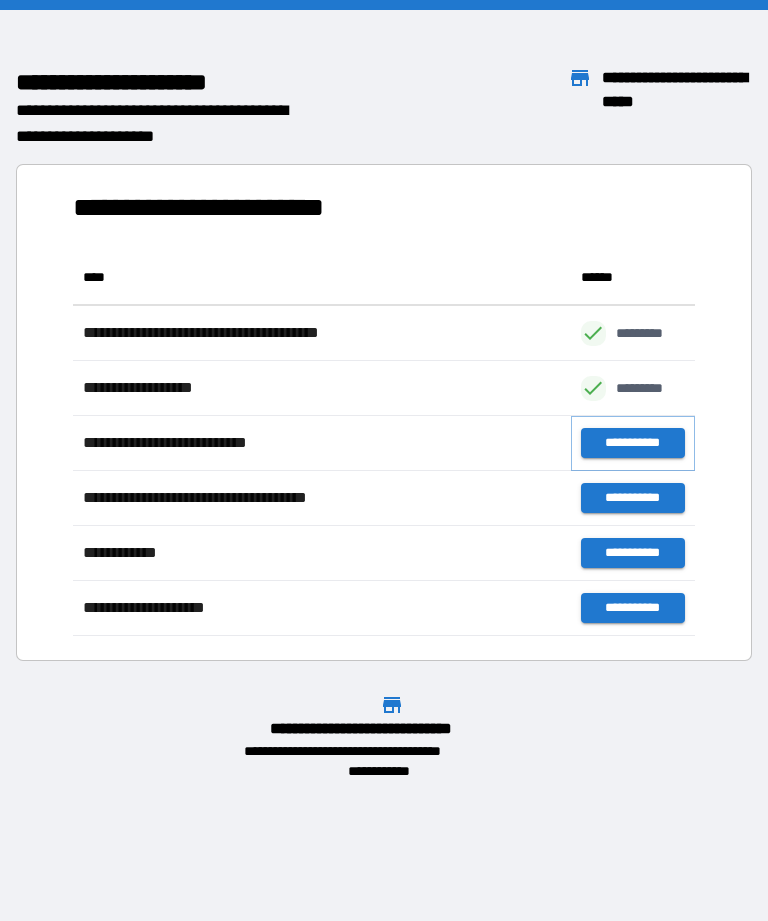 click on "**********" at bounding box center (633, 443) 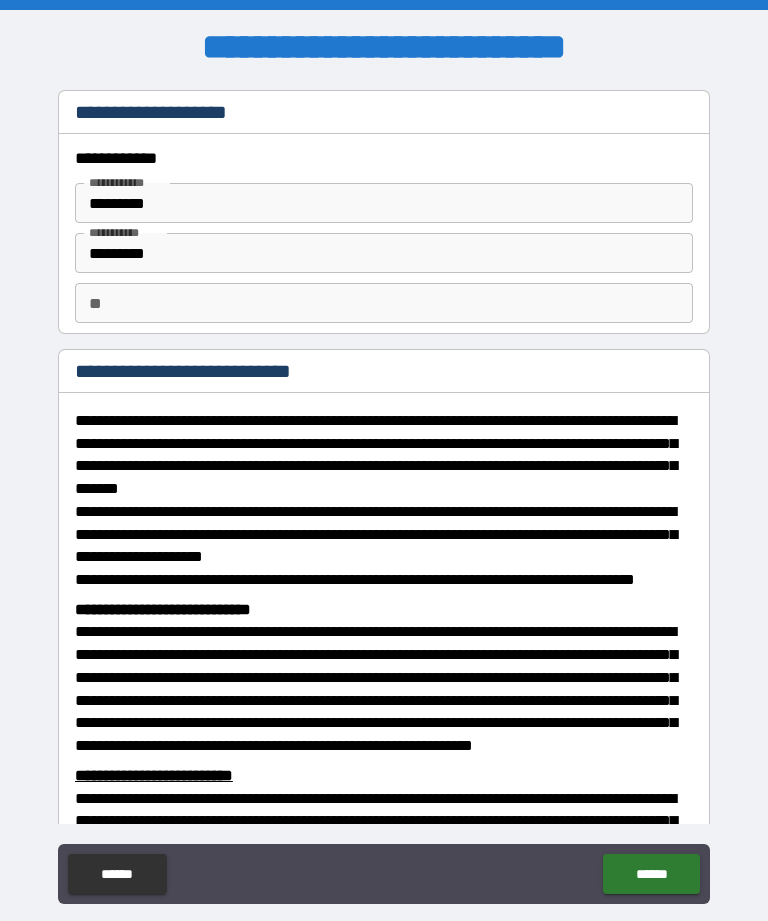 scroll, scrollTop: 24, scrollLeft: 0, axis: vertical 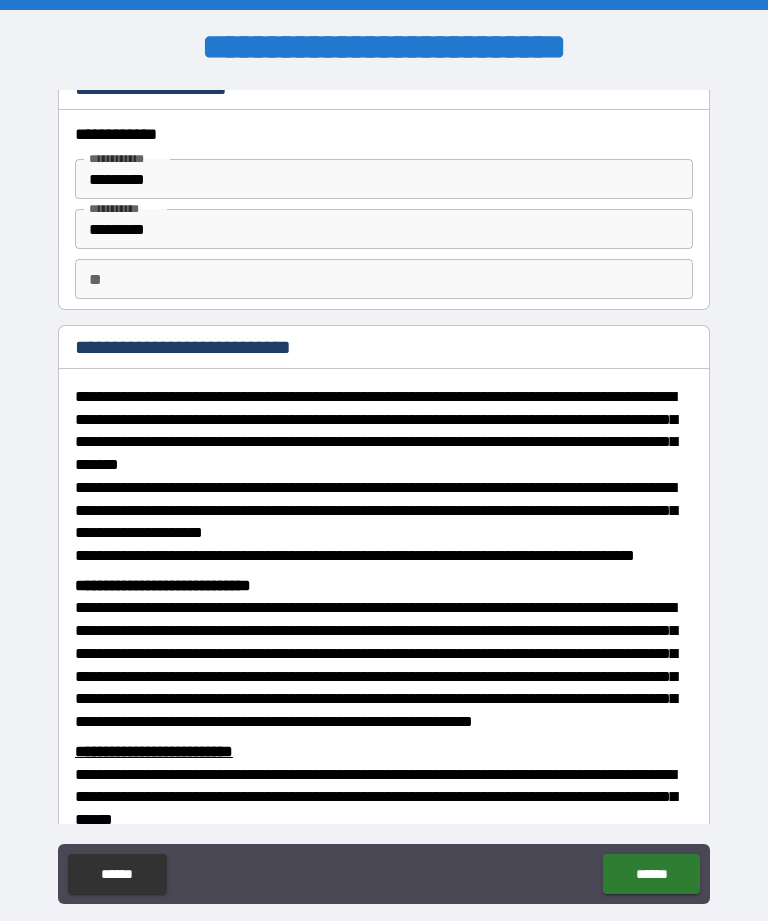 click on "**" at bounding box center (384, 279) 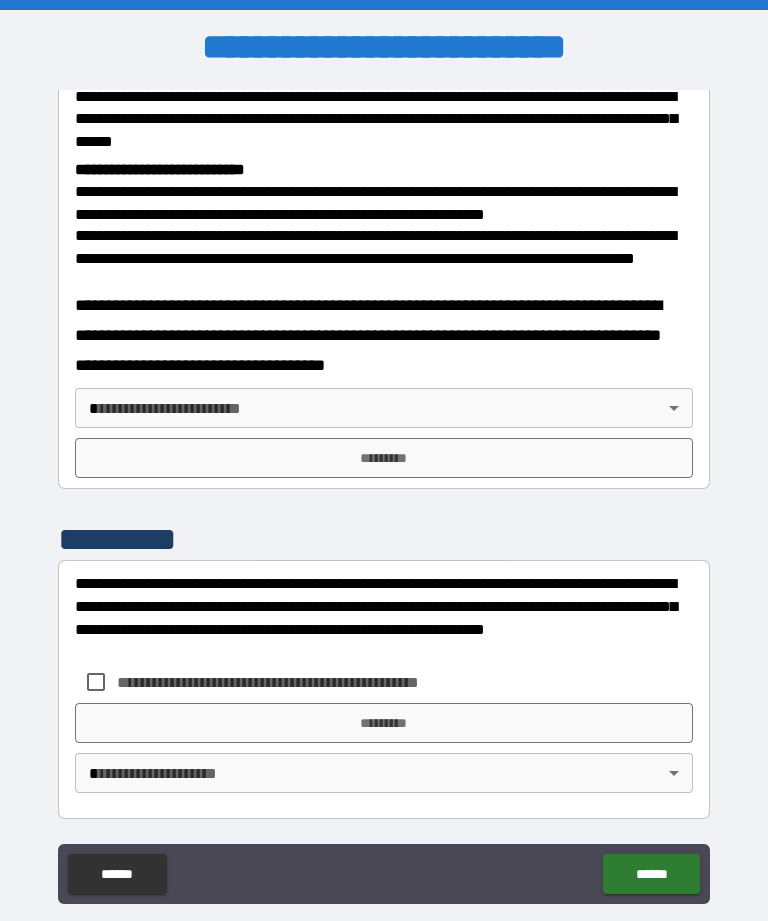 type on "*" 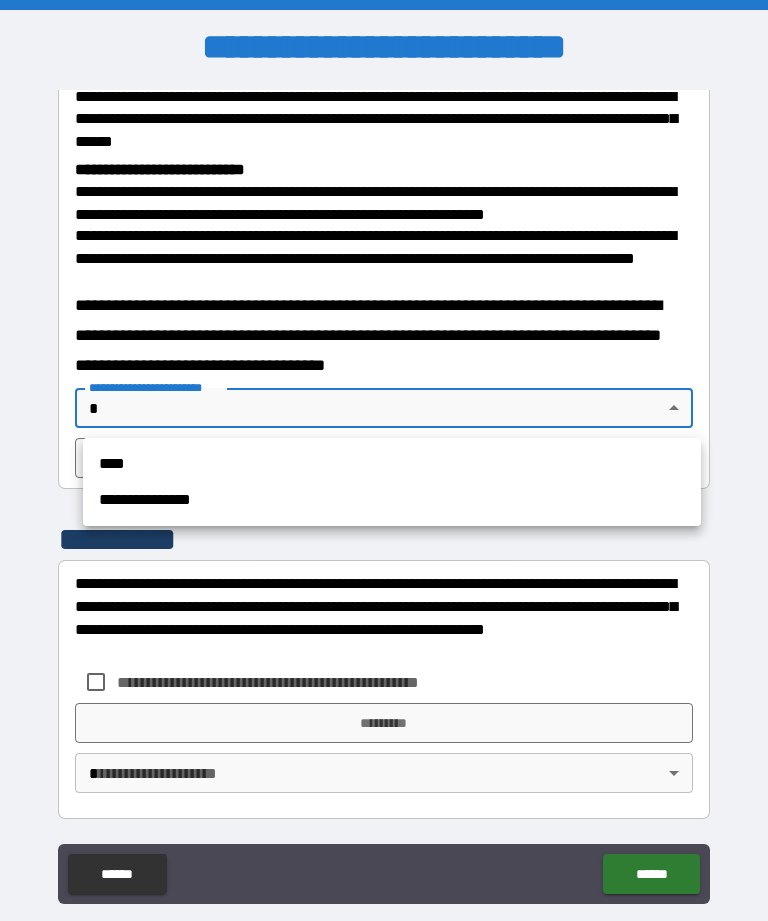 click on "****" at bounding box center (392, 464) 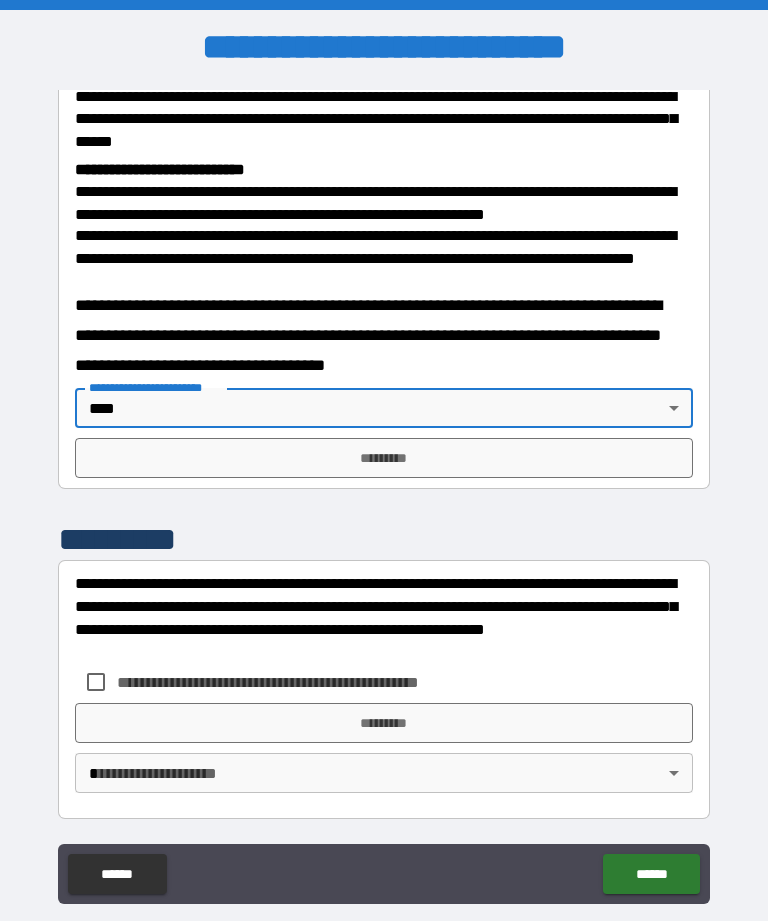 click on "*********" at bounding box center [384, 458] 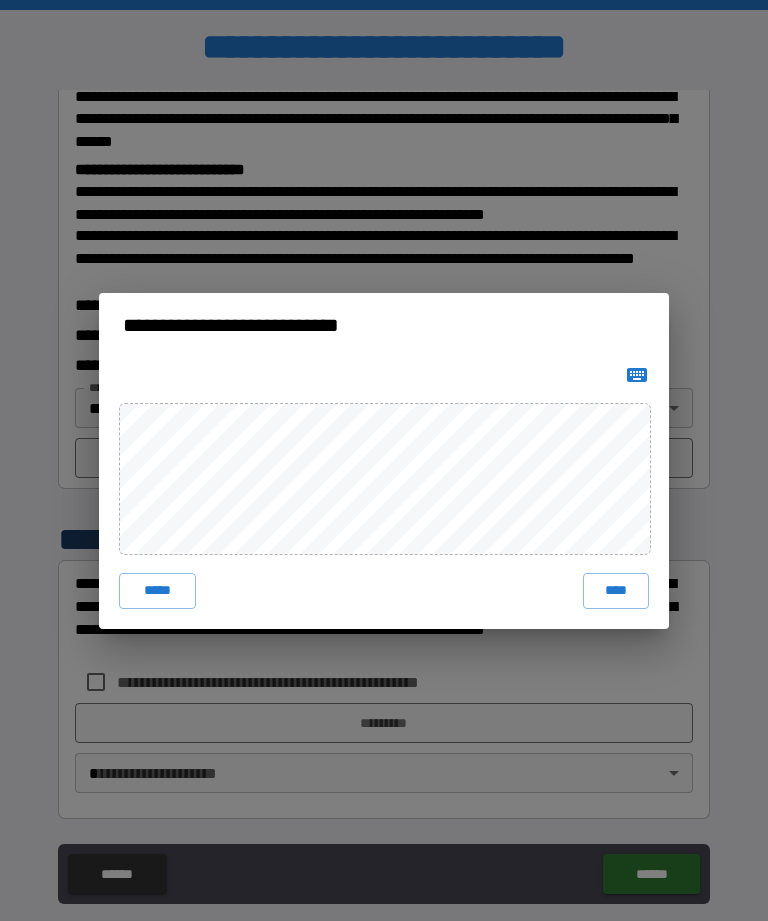 click on "****" at bounding box center (616, 591) 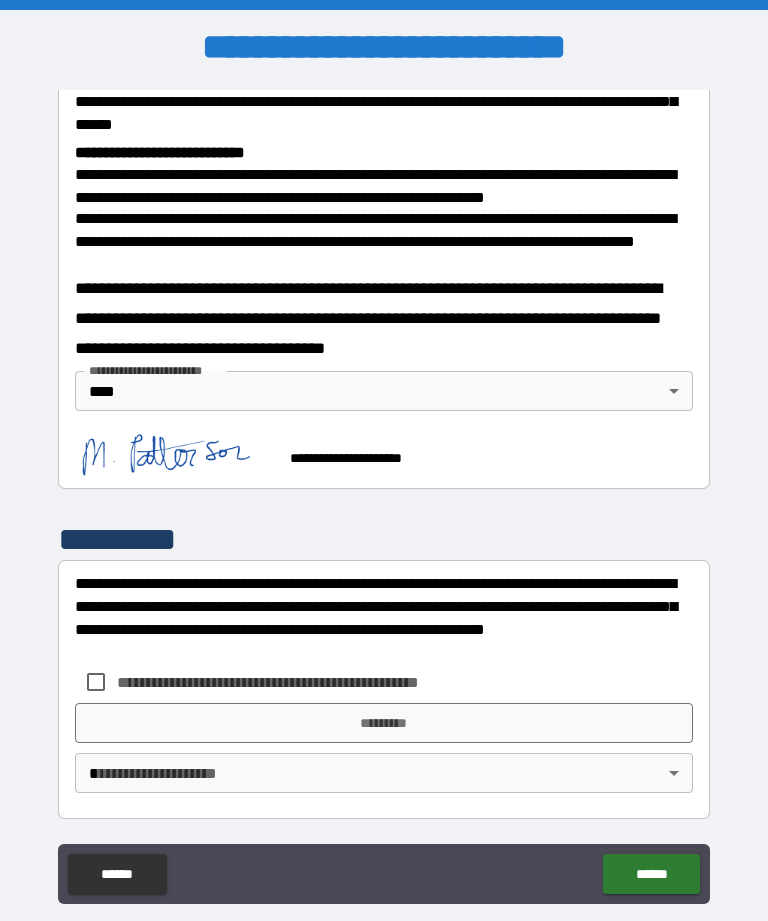 scroll, scrollTop: 751, scrollLeft: 0, axis: vertical 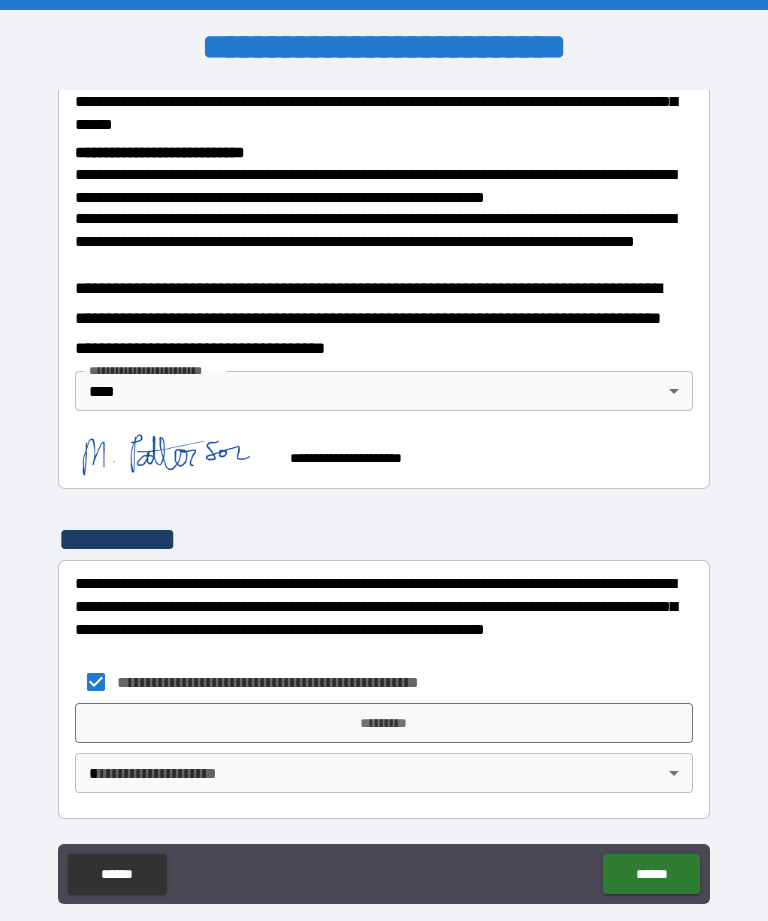 click on "*********" at bounding box center (384, 723) 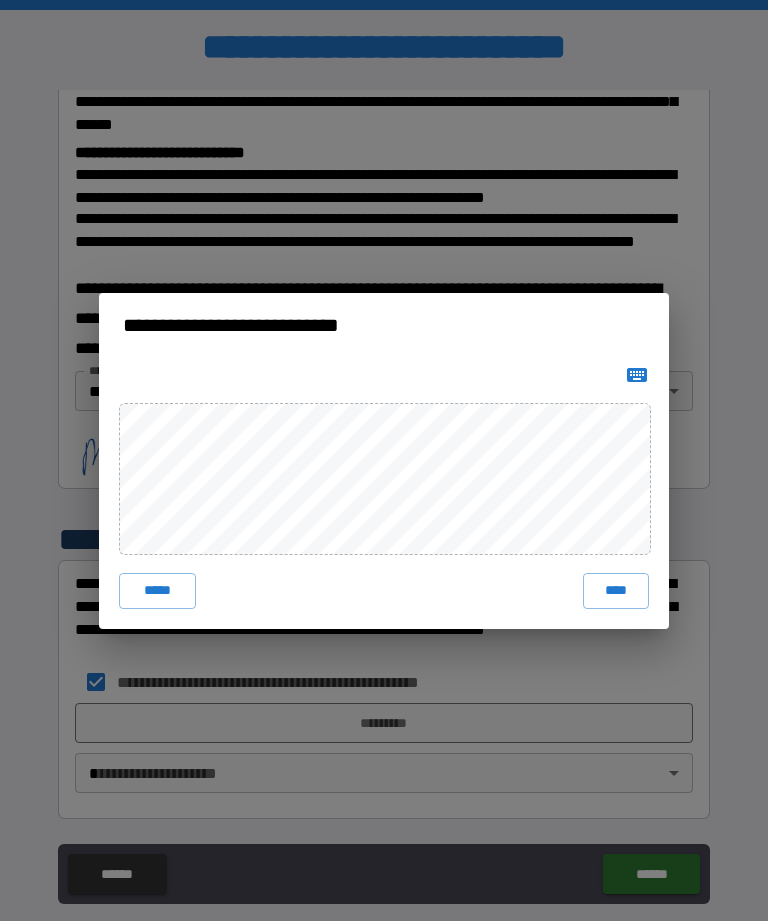 click on "****" at bounding box center [616, 591] 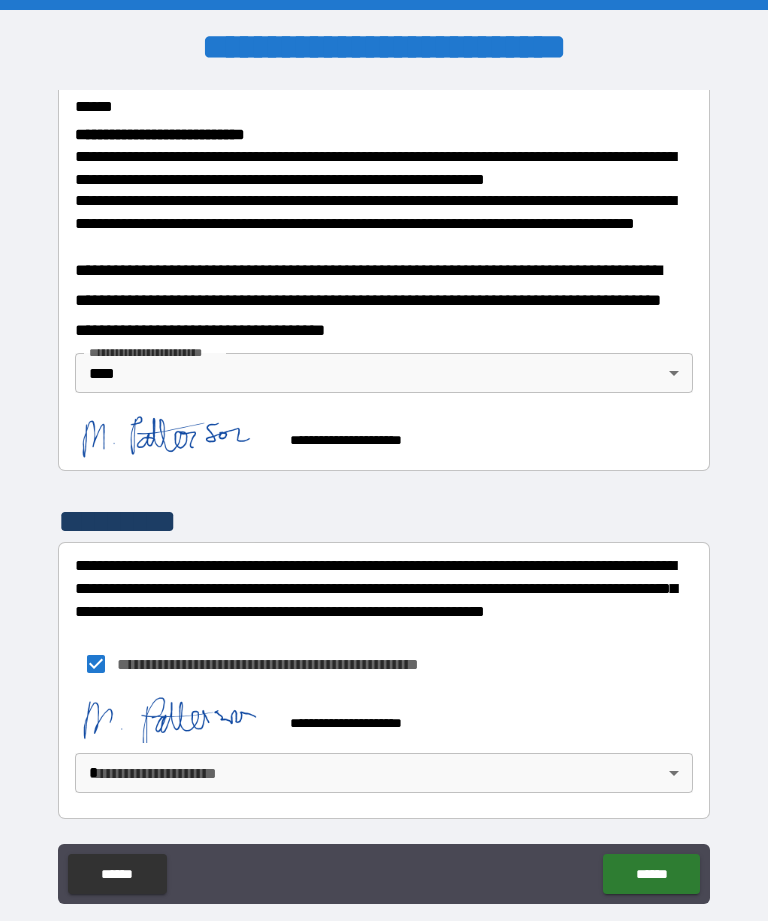 scroll, scrollTop: 768, scrollLeft: 0, axis: vertical 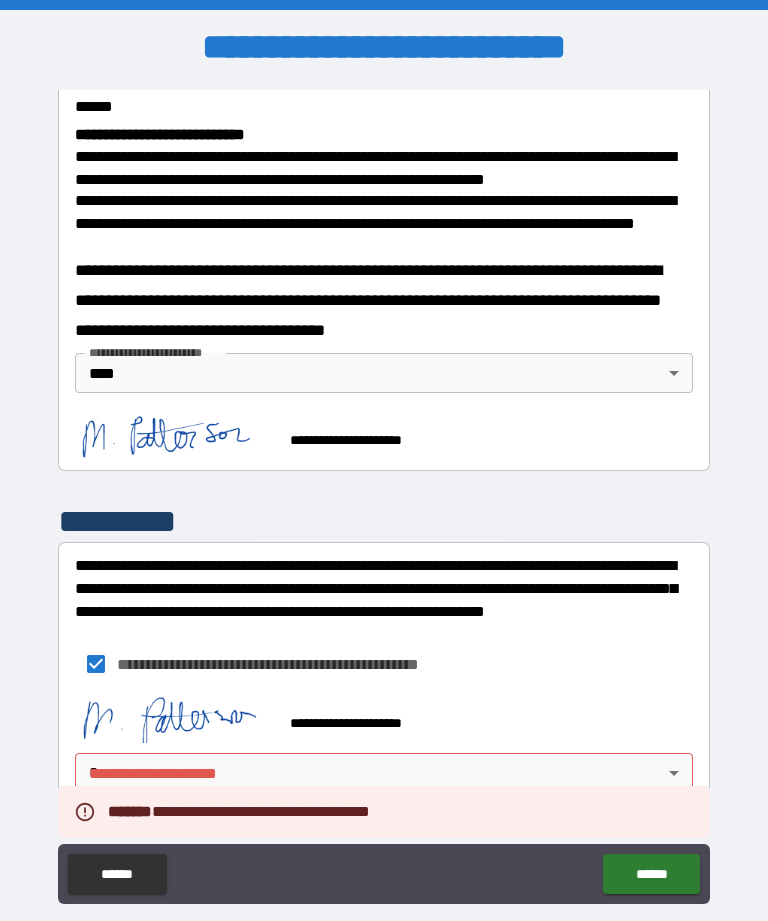 click on "**********" at bounding box center (384, 492) 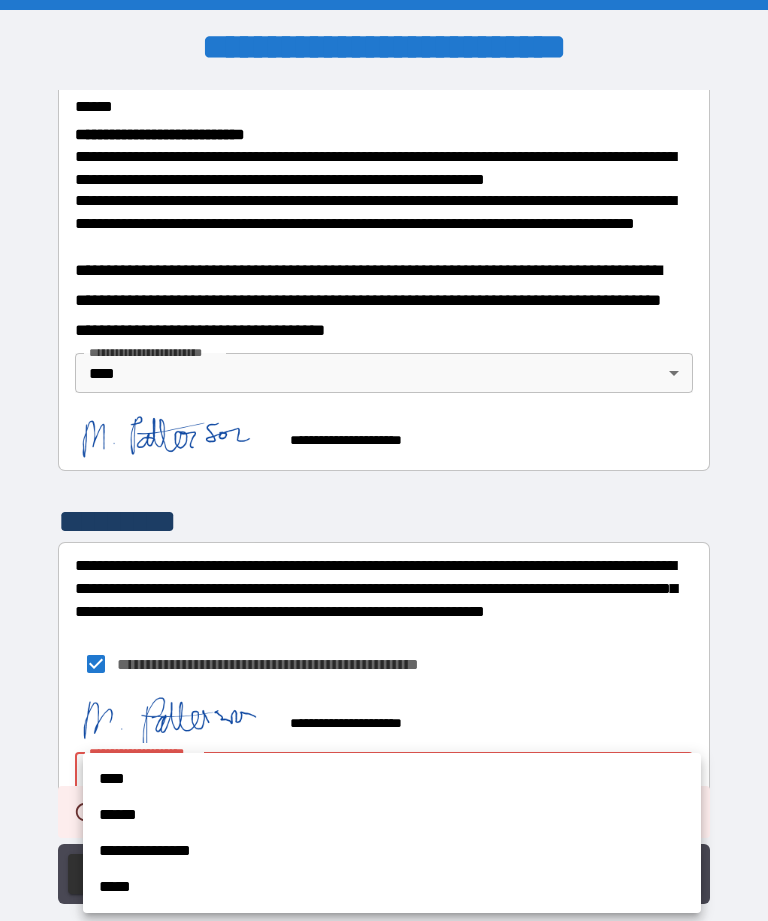 click on "****" at bounding box center [392, 779] 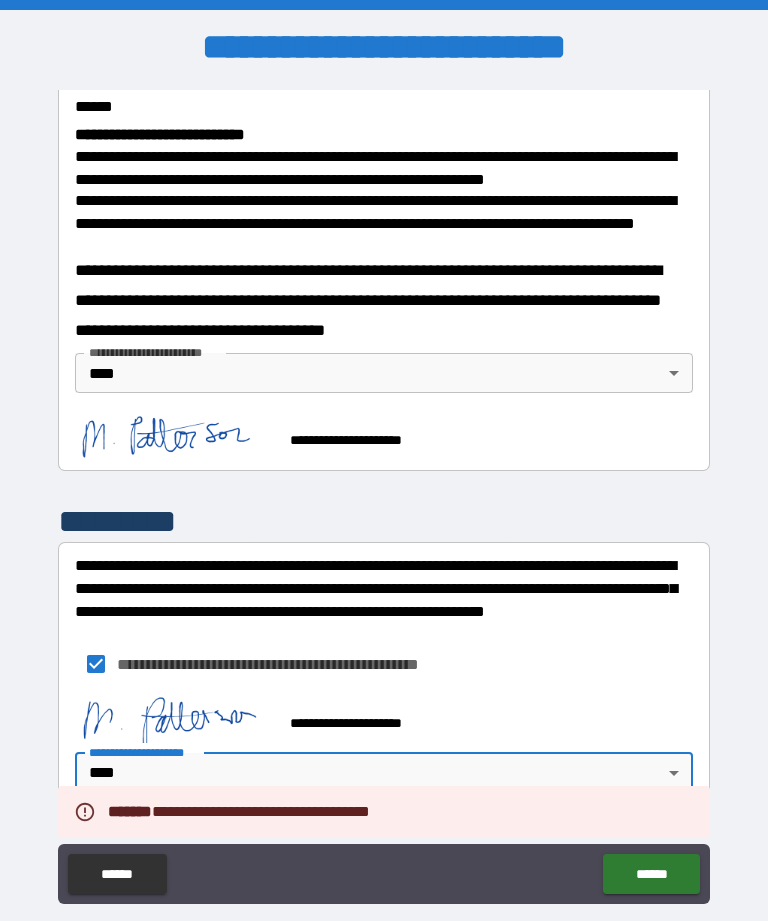 click on "******" at bounding box center [651, 874] 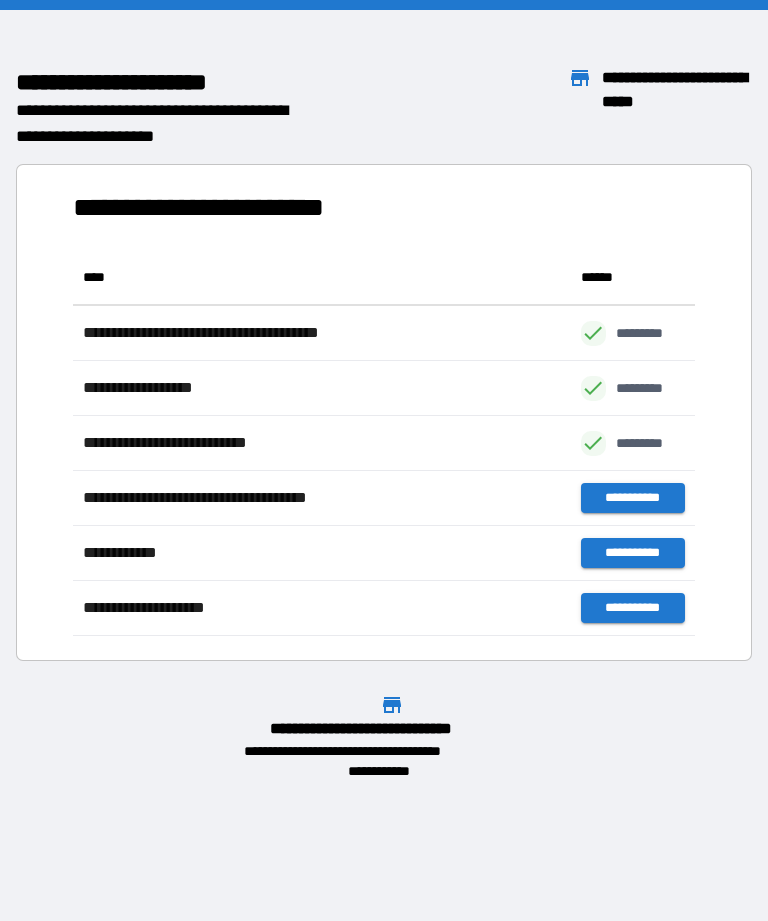 scroll, scrollTop: 386, scrollLeft: 622, axis: both 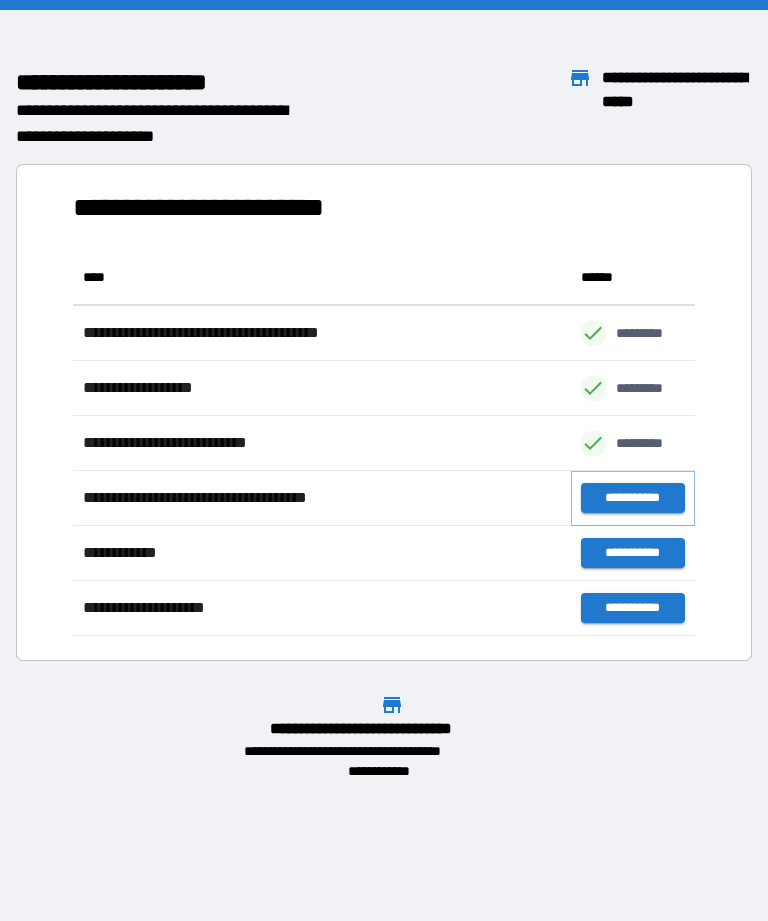 click on "**********" at bounding box center (633, 498) 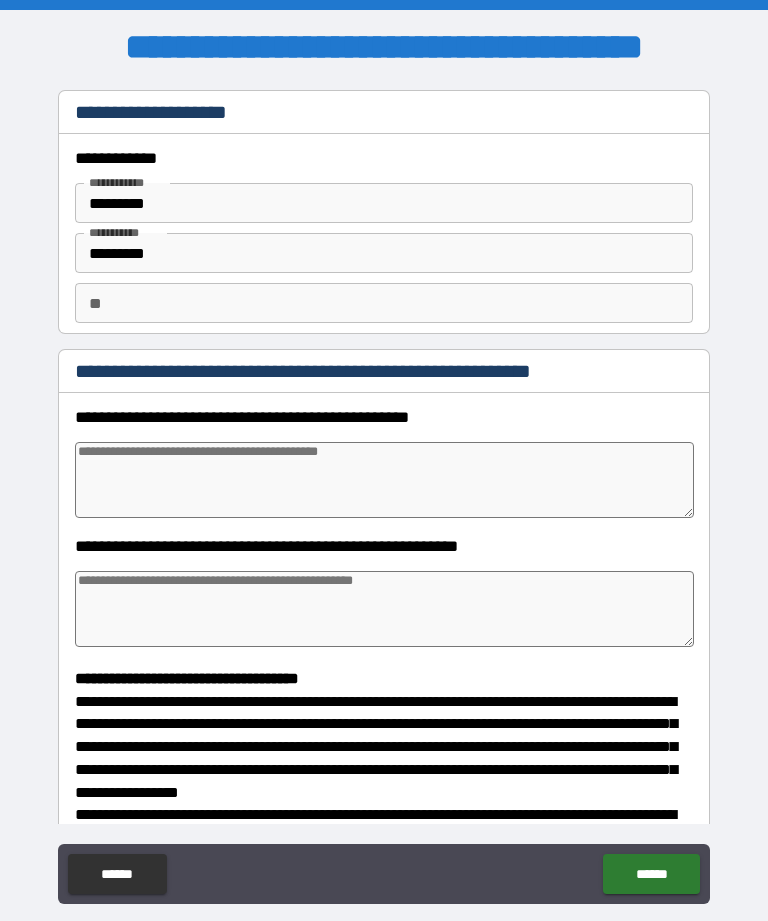 type on "*" 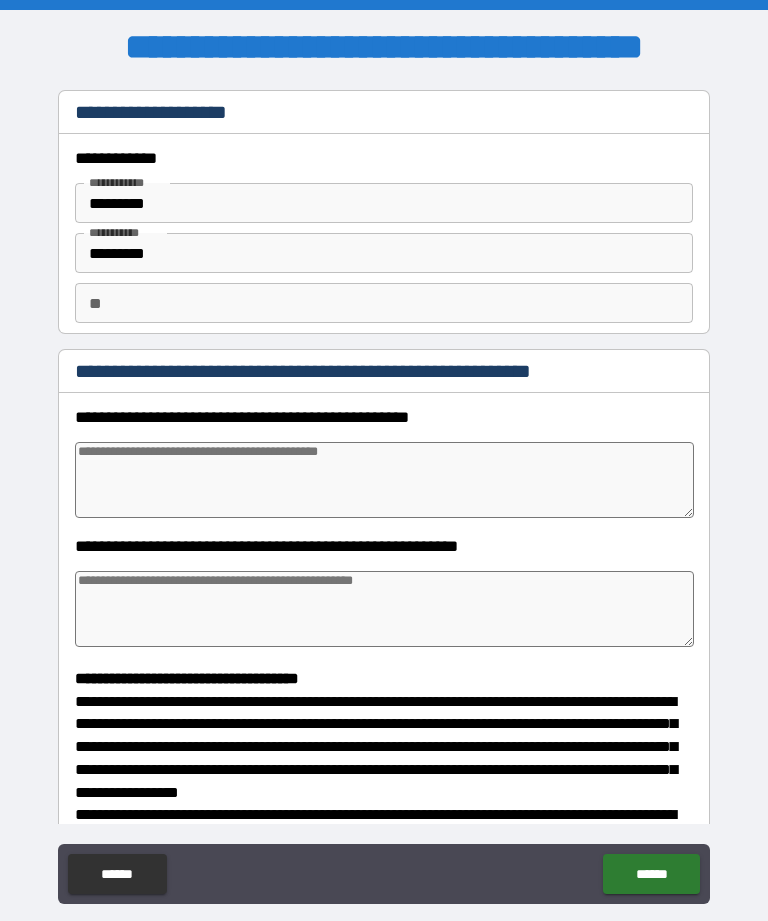 type on "*" 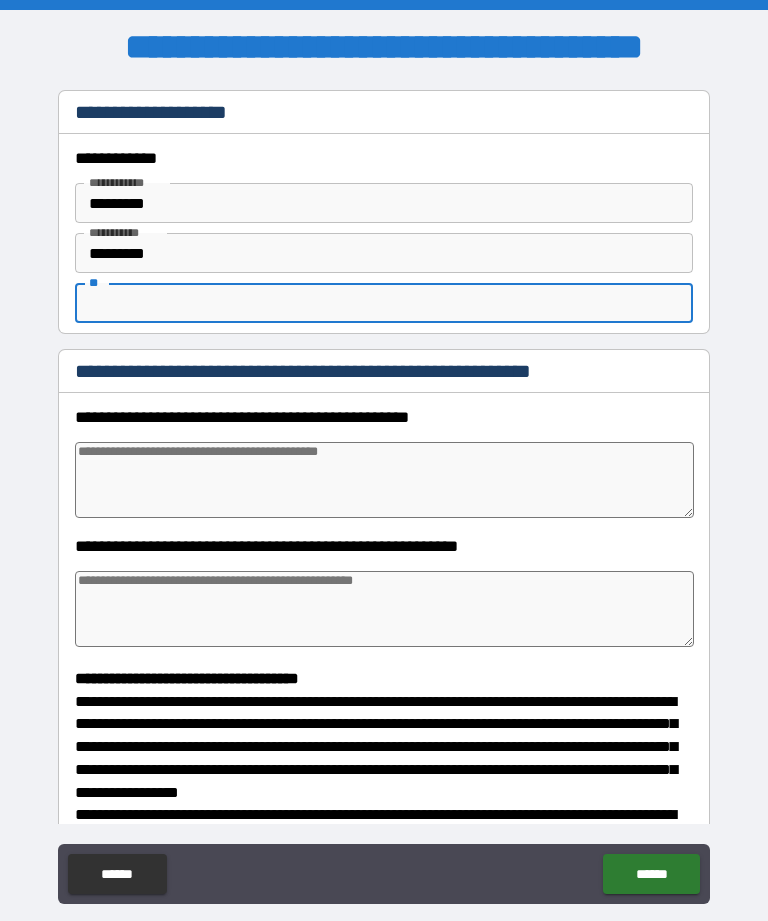 type on "*" 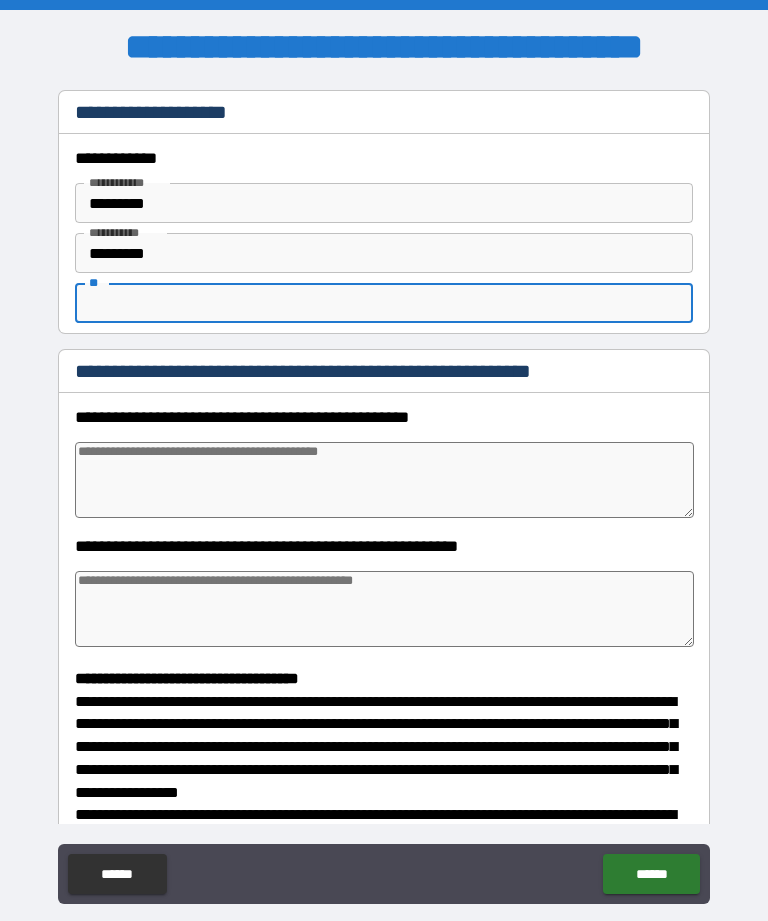 type on "*" 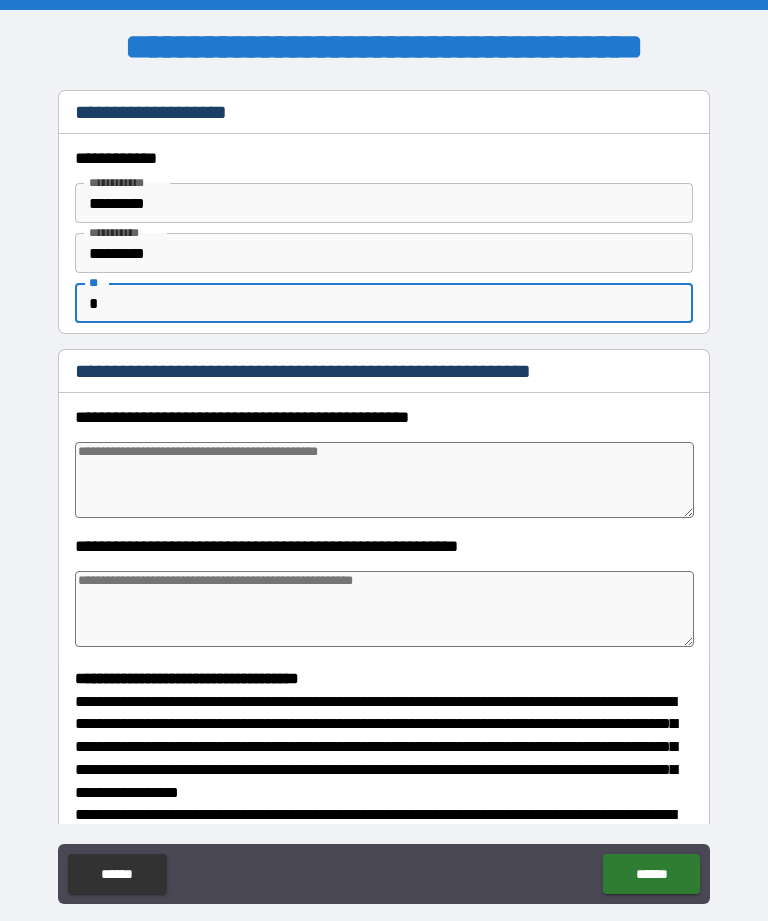 type on "*" 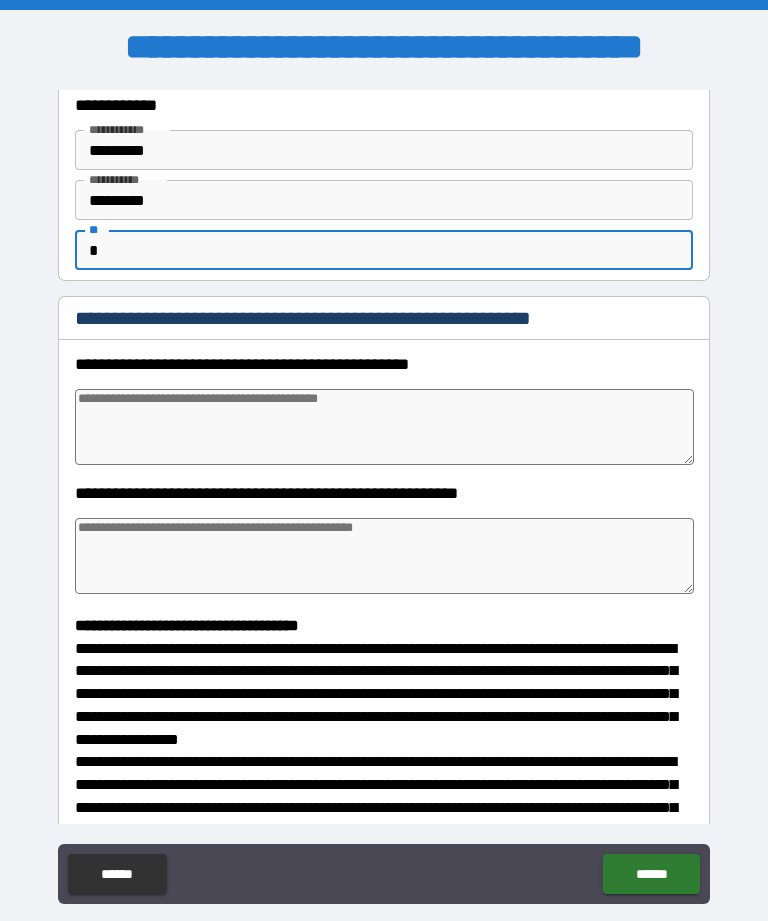 scroll, scrollTop: 93, scrollLeft: 0, axis: vertical 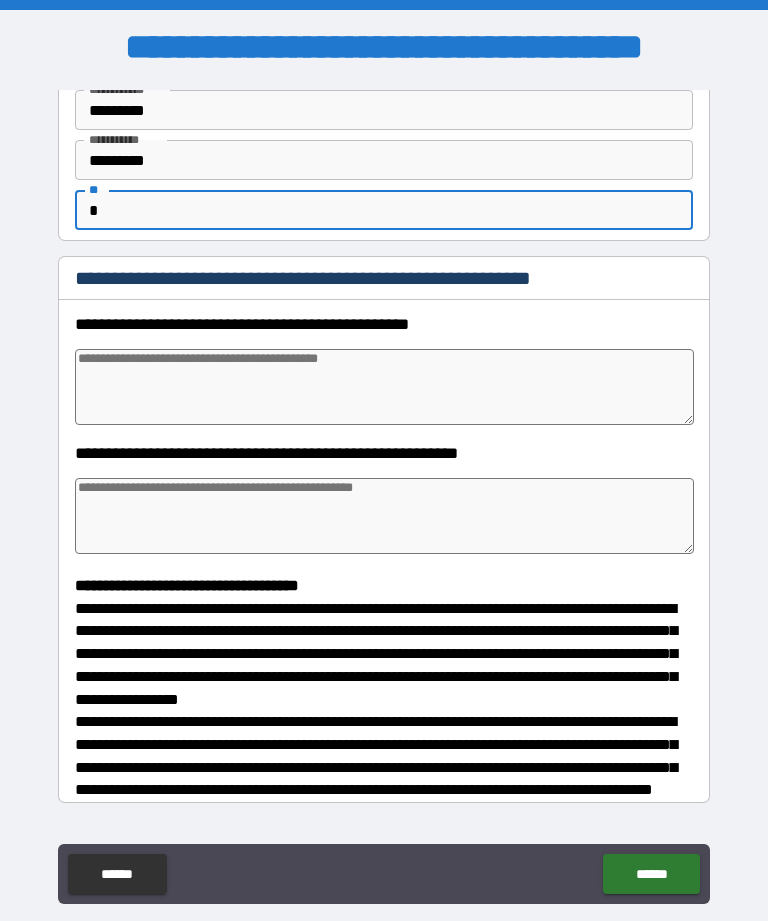 type on "*" 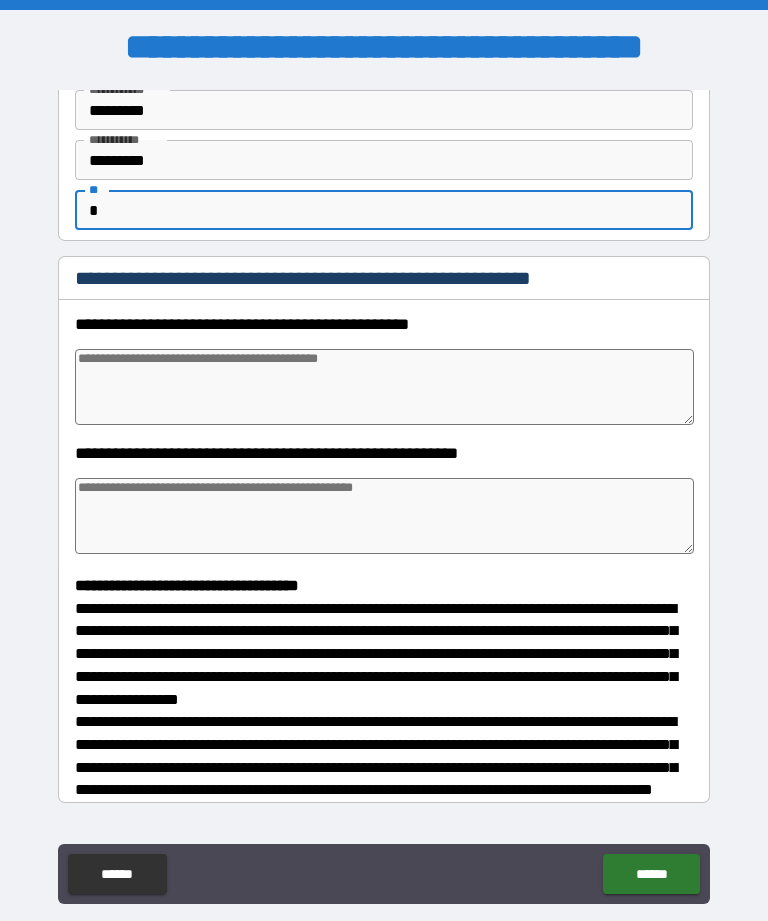 click at bounding box center (384, 387) 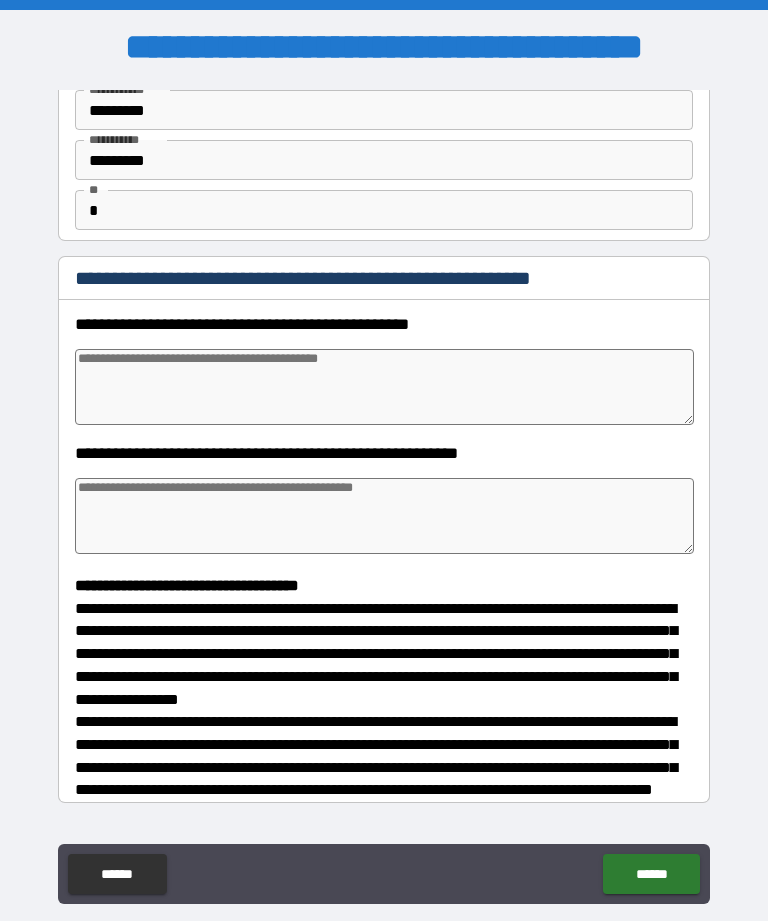 type on "*" 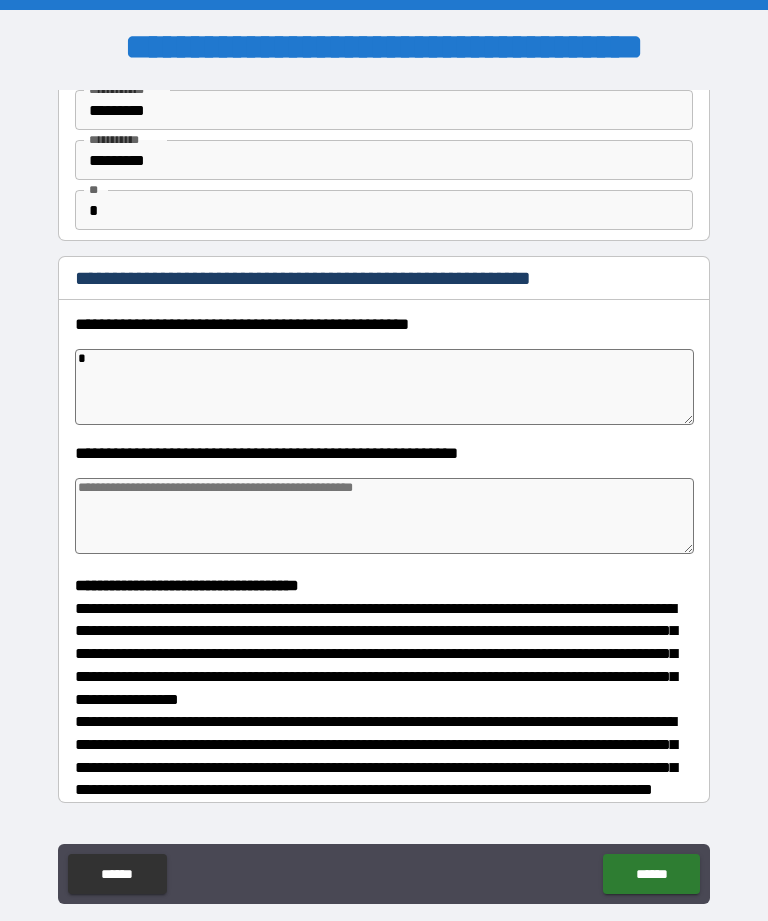 type on "*" 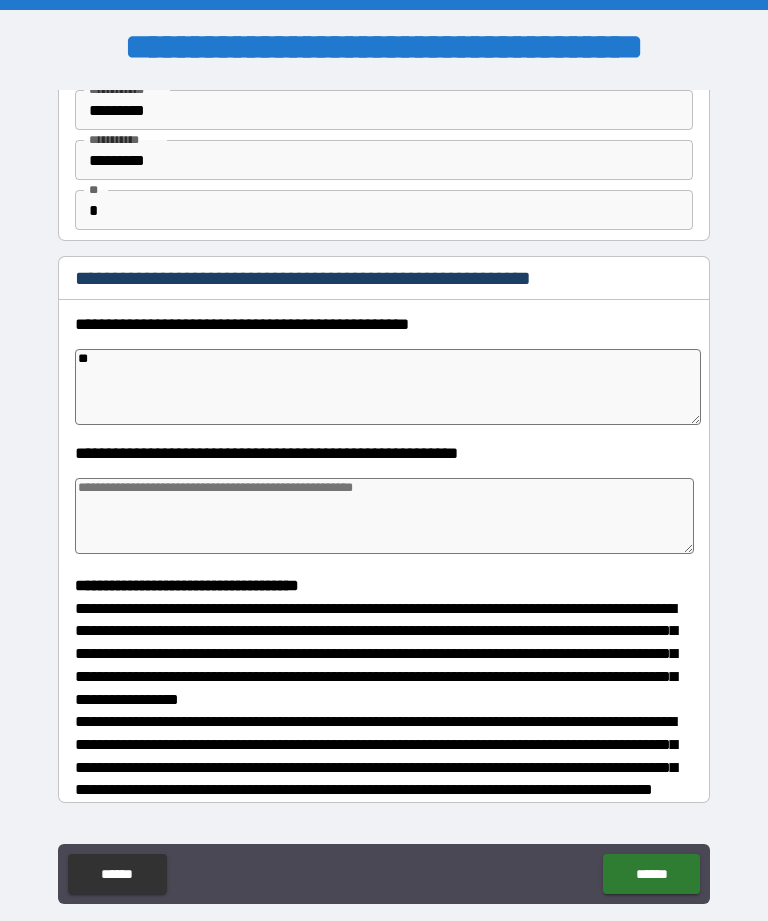 type on "***" 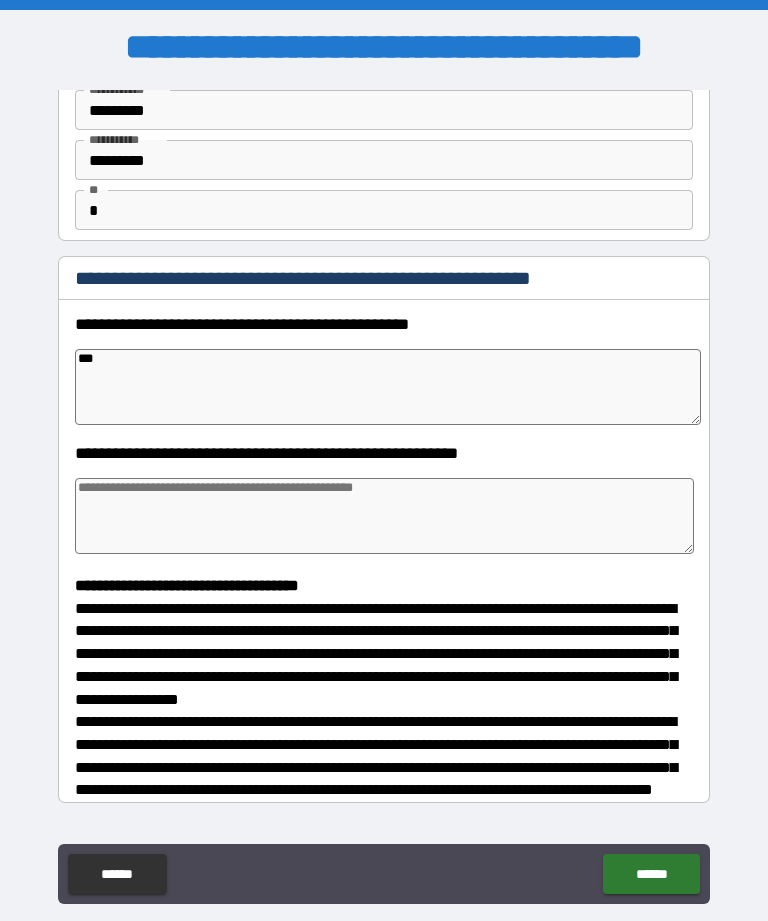 type on "*" 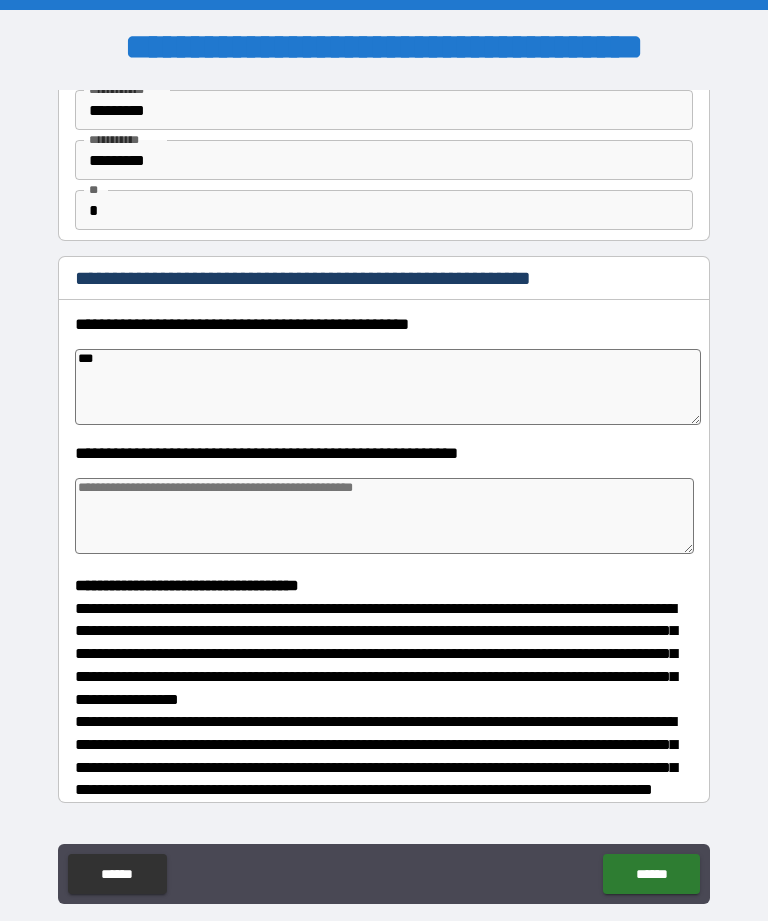 type on "*" 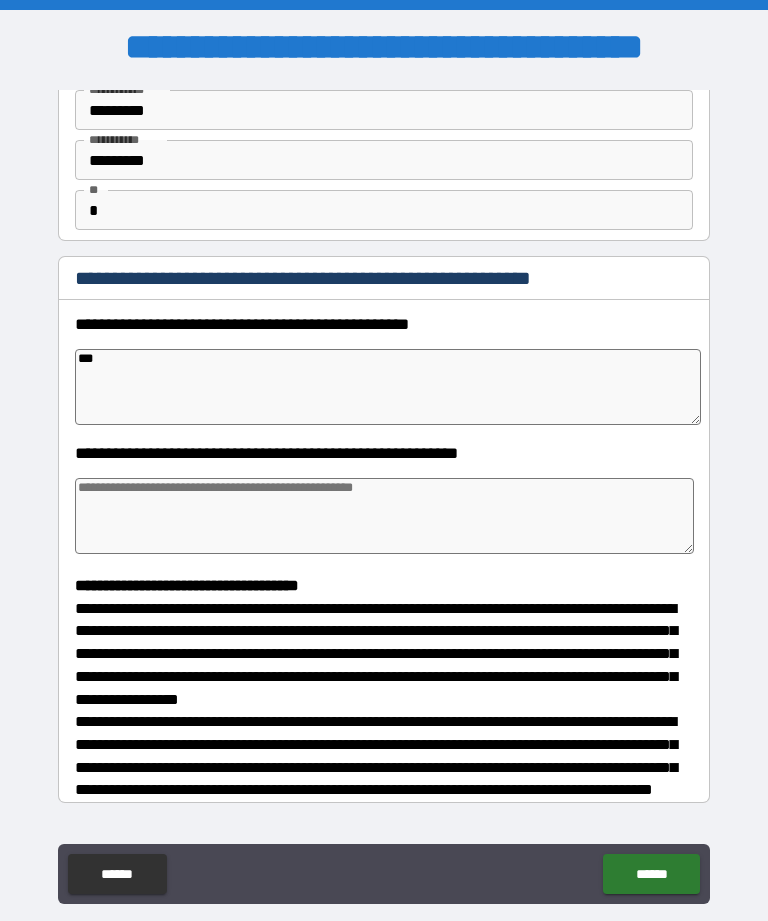 type on "*" 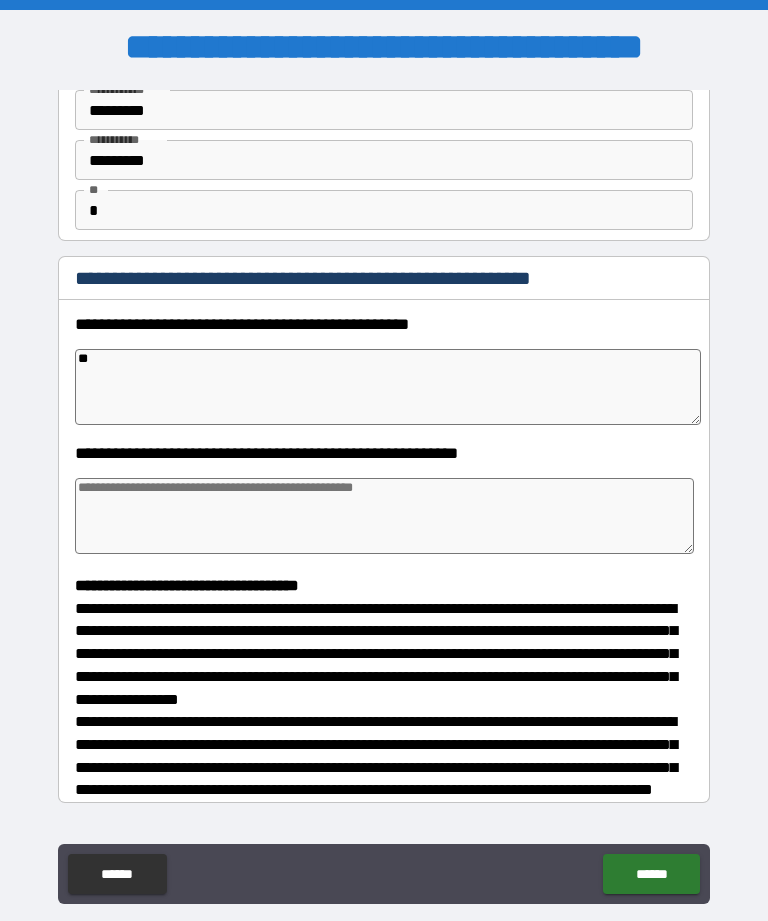 type on "*" 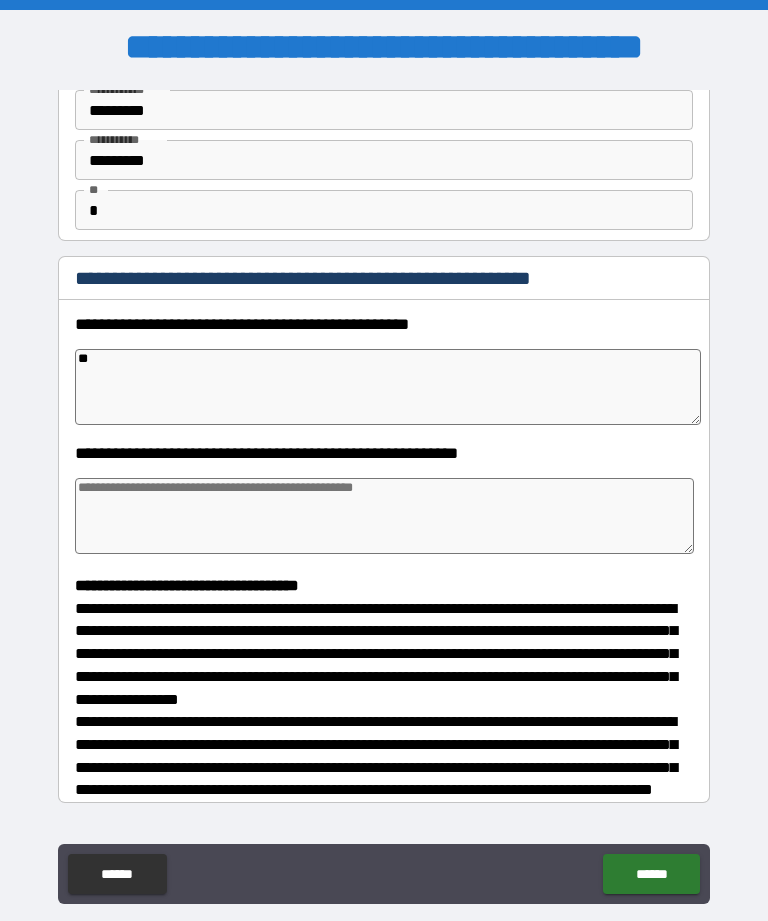 type on "*" 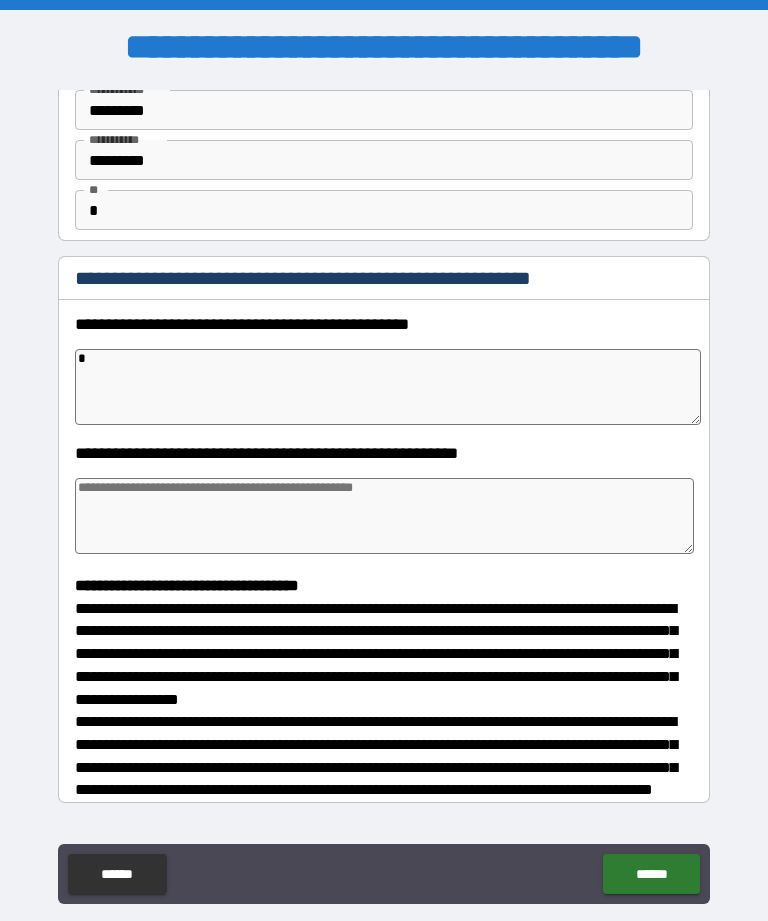 type on "*" 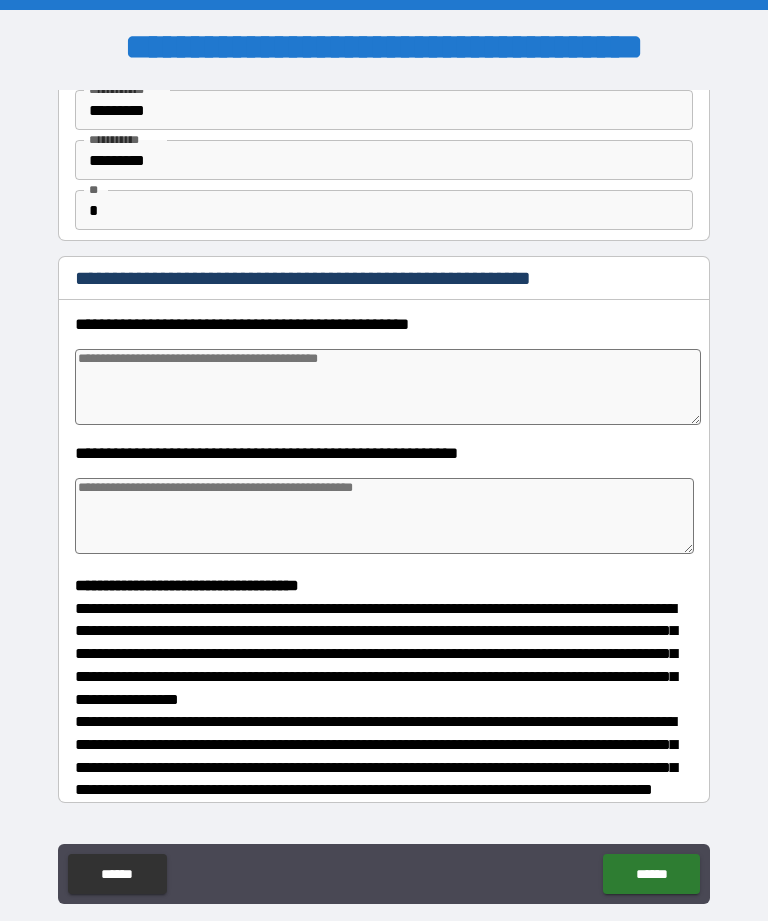 type on "*" 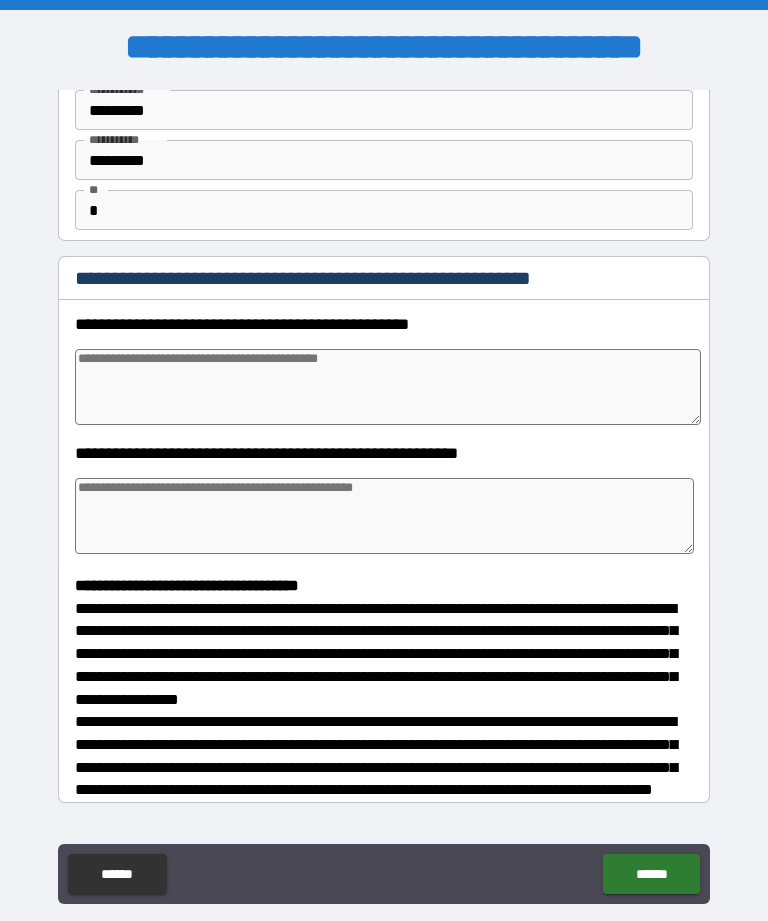 type on "*" 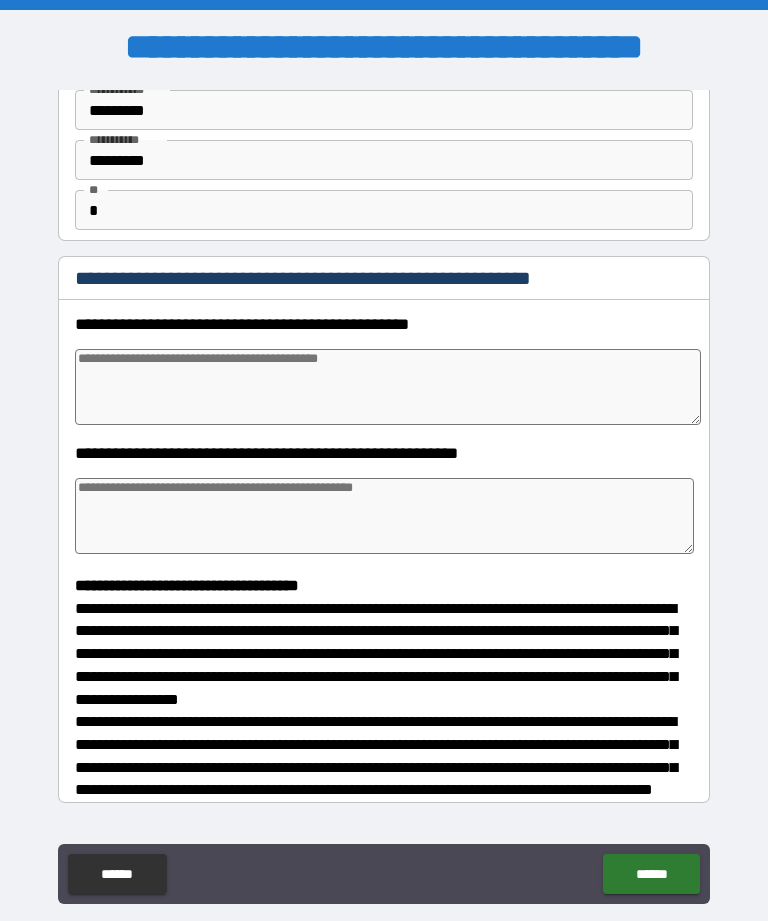 type on "*" 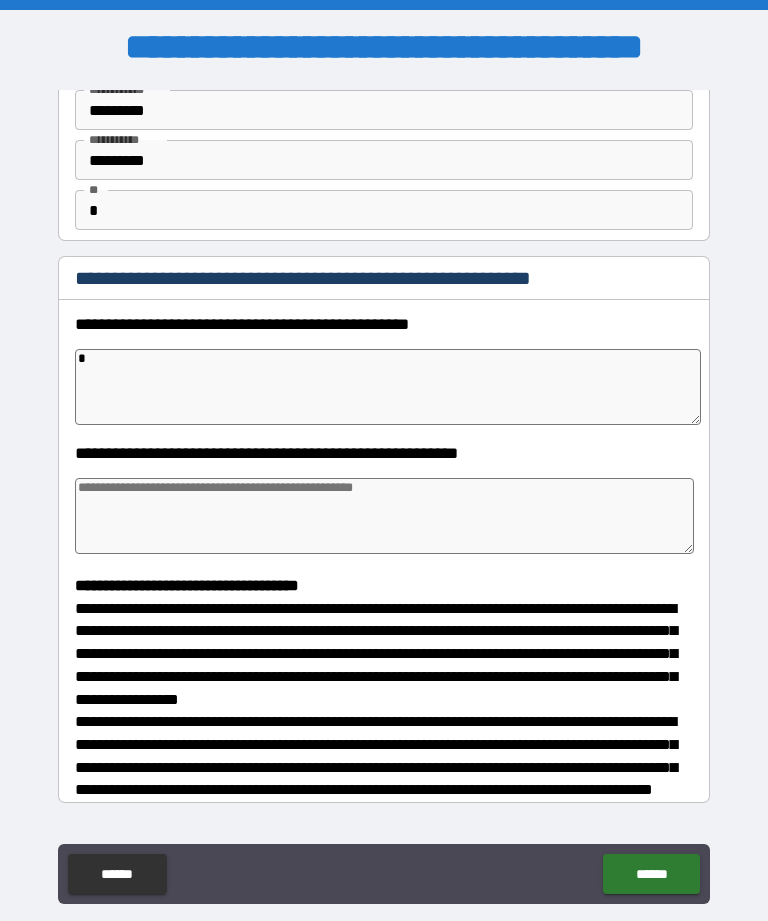 type on "*" 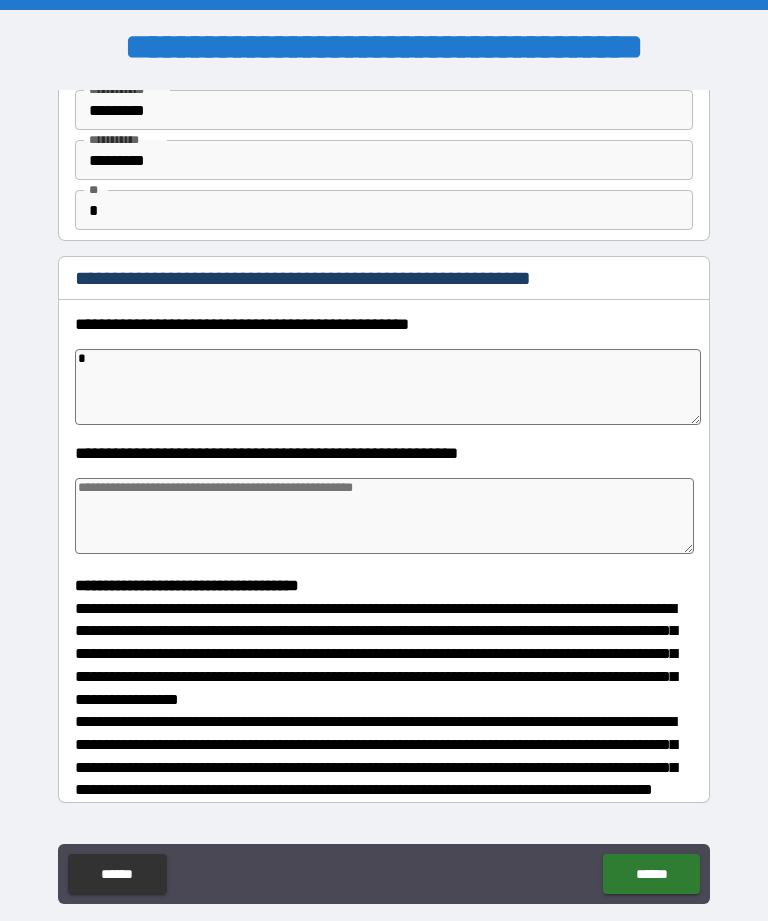 type on "*" 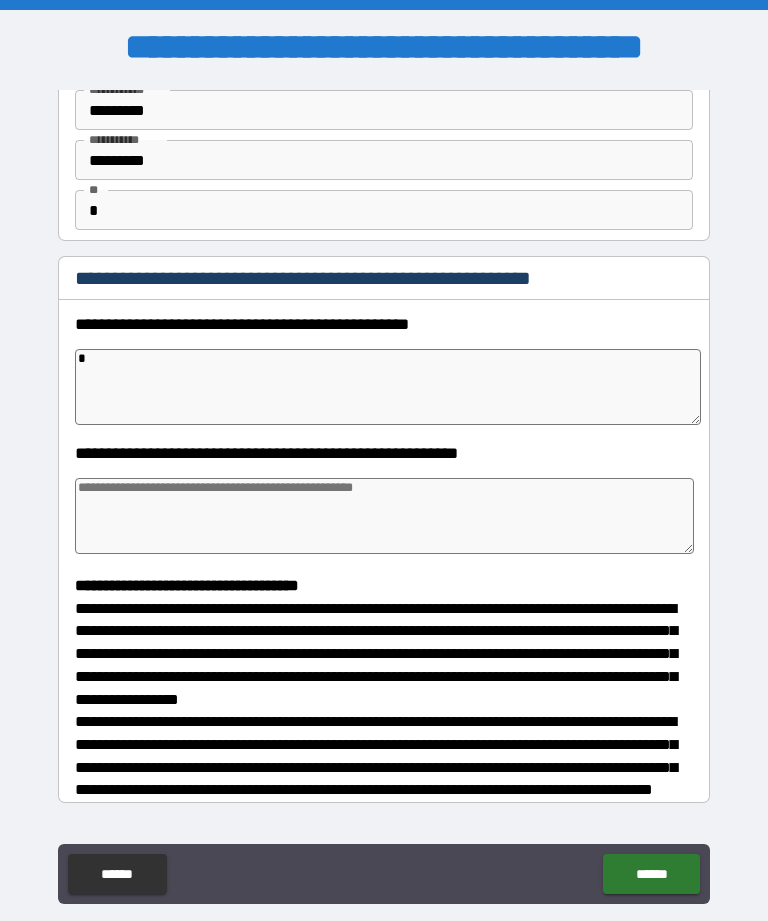 type on "*" 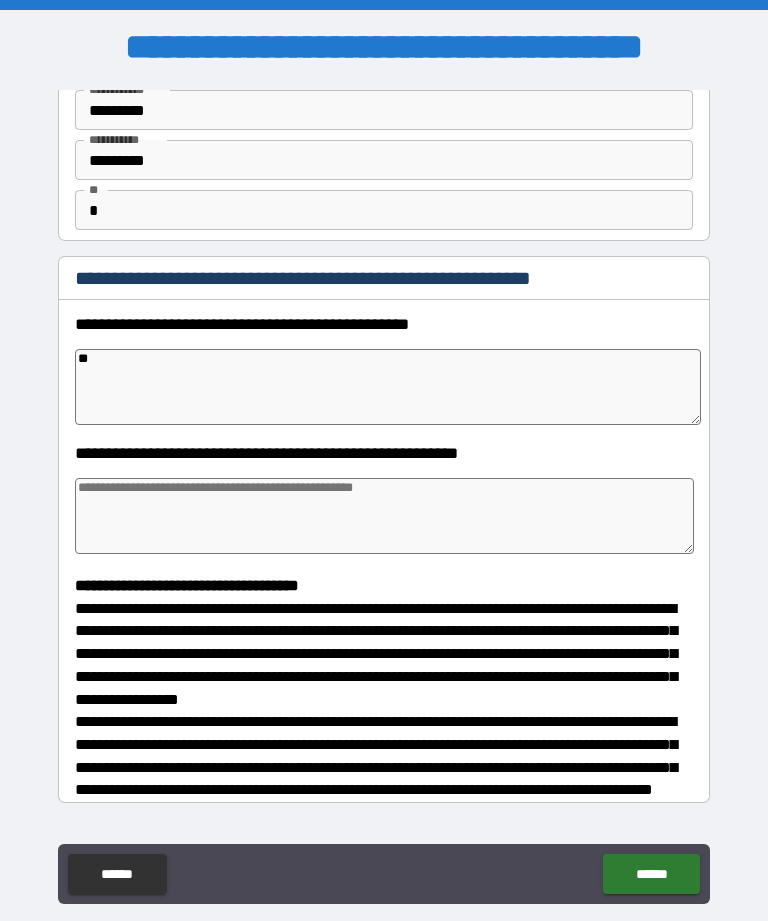 type on "*" 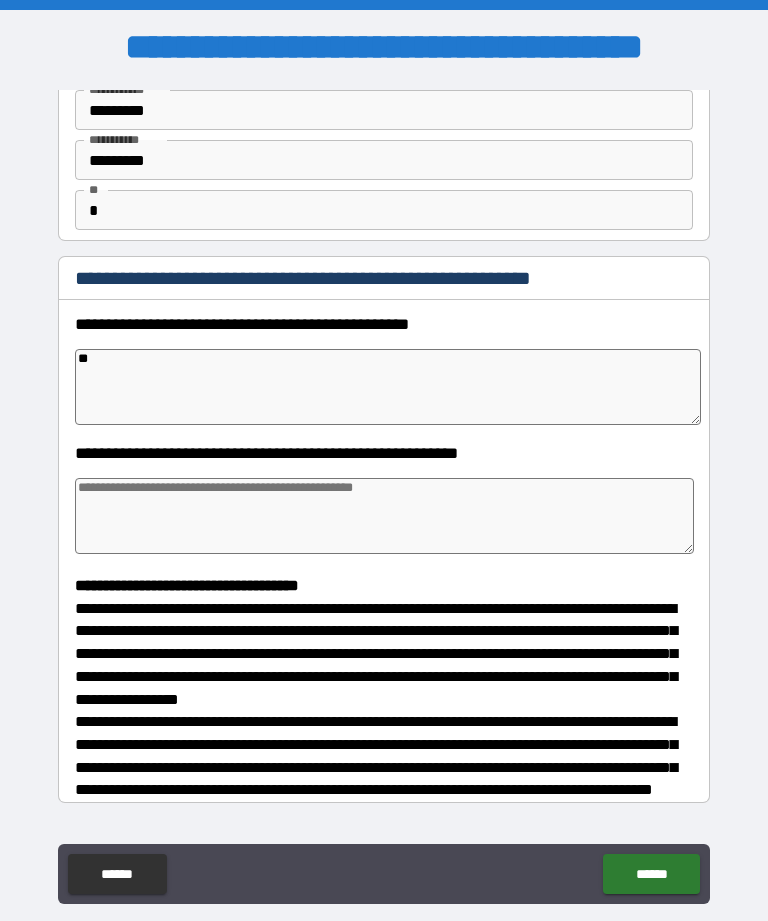 type on "***" 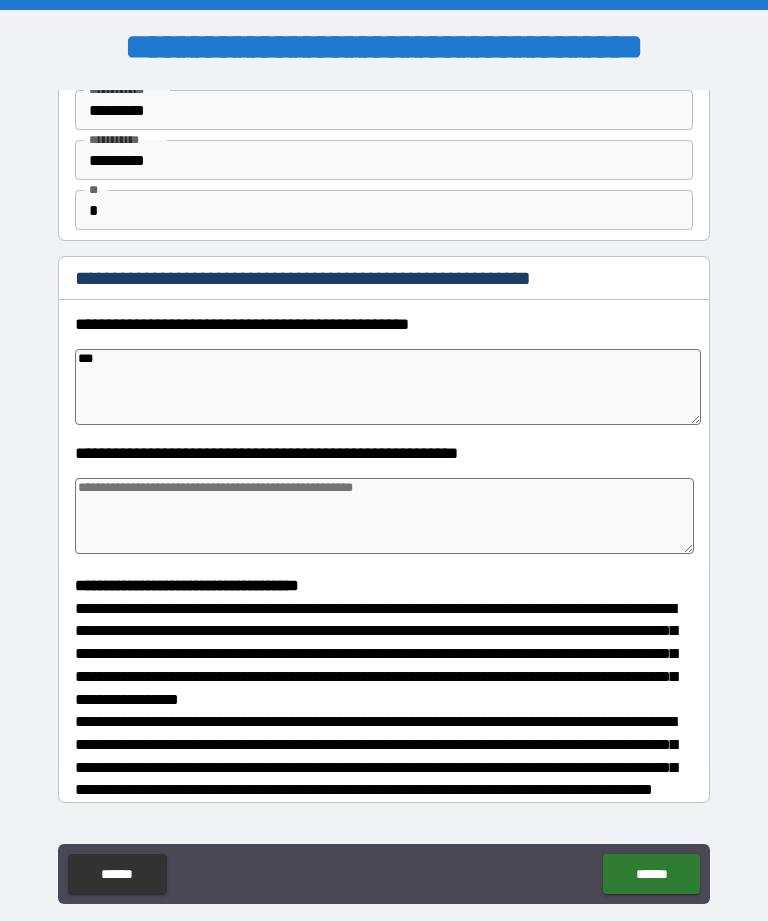 type on "*" 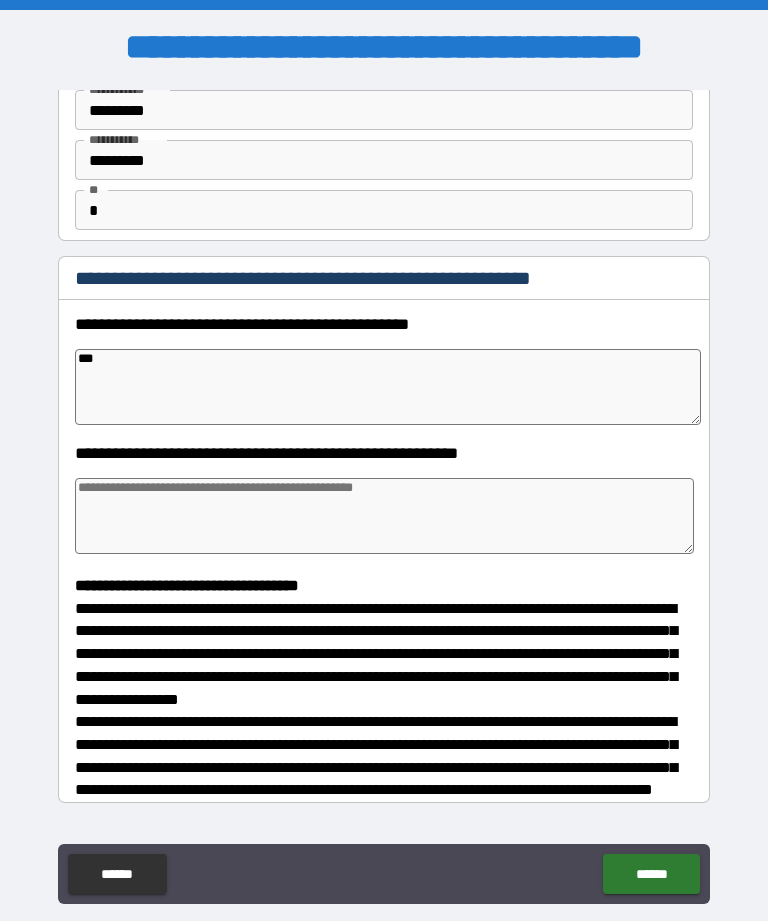 type on "*" 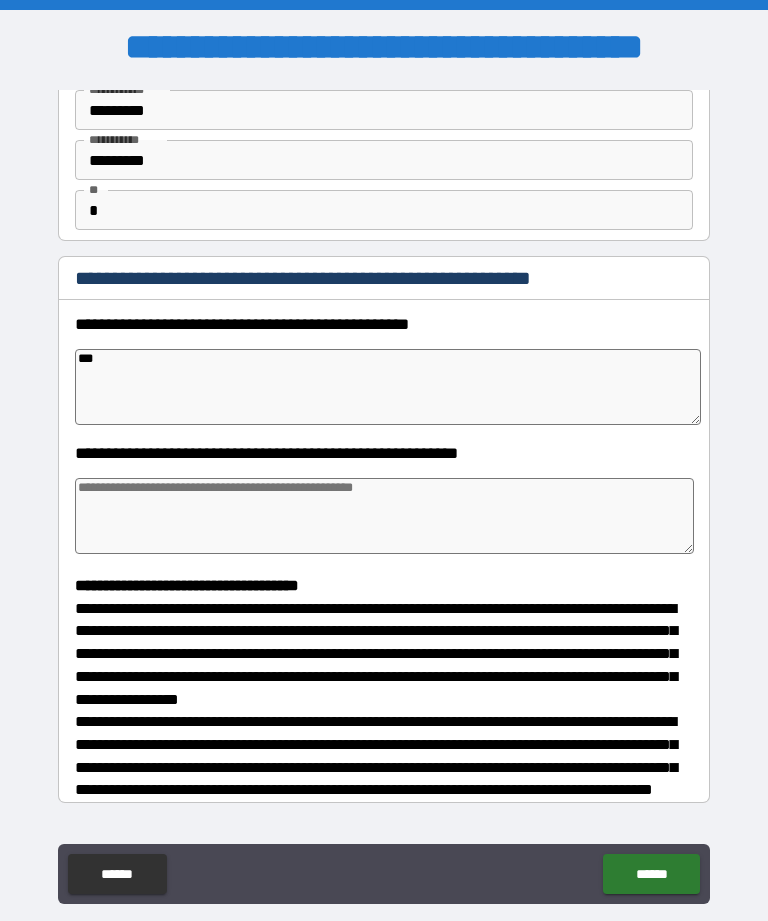 type on "*" 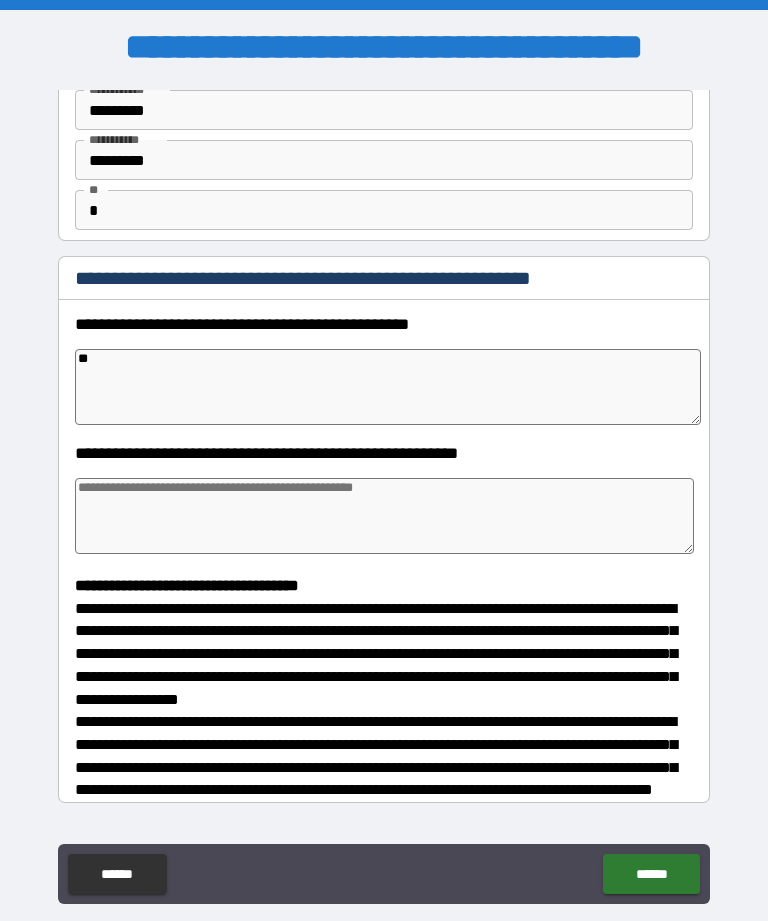 type on "*" 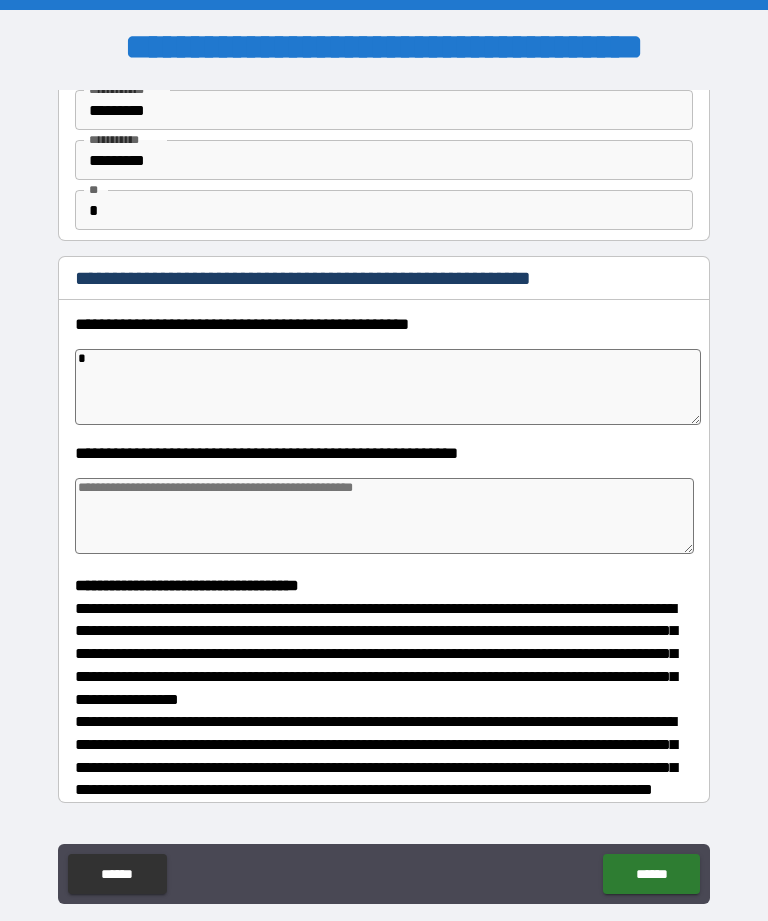 type on "*" 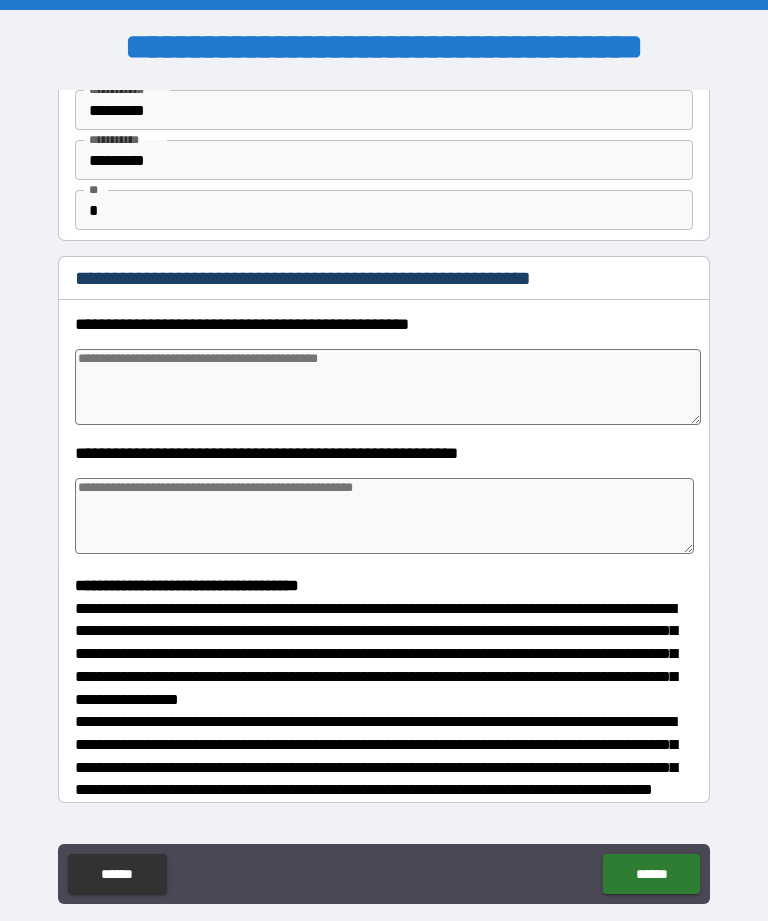 type on "*" 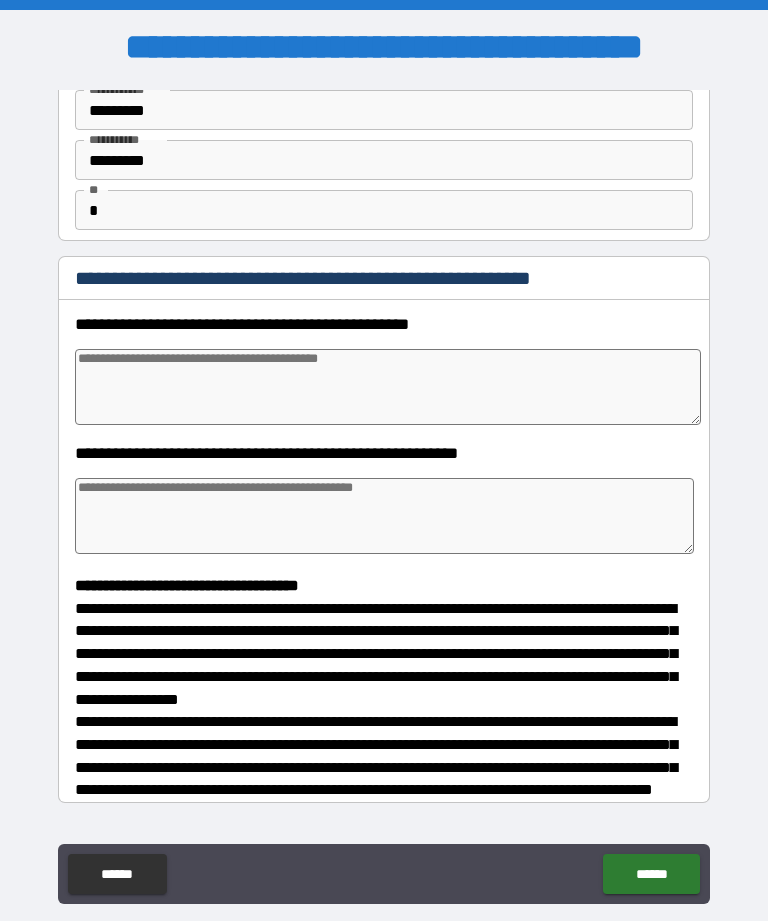 type on "*" 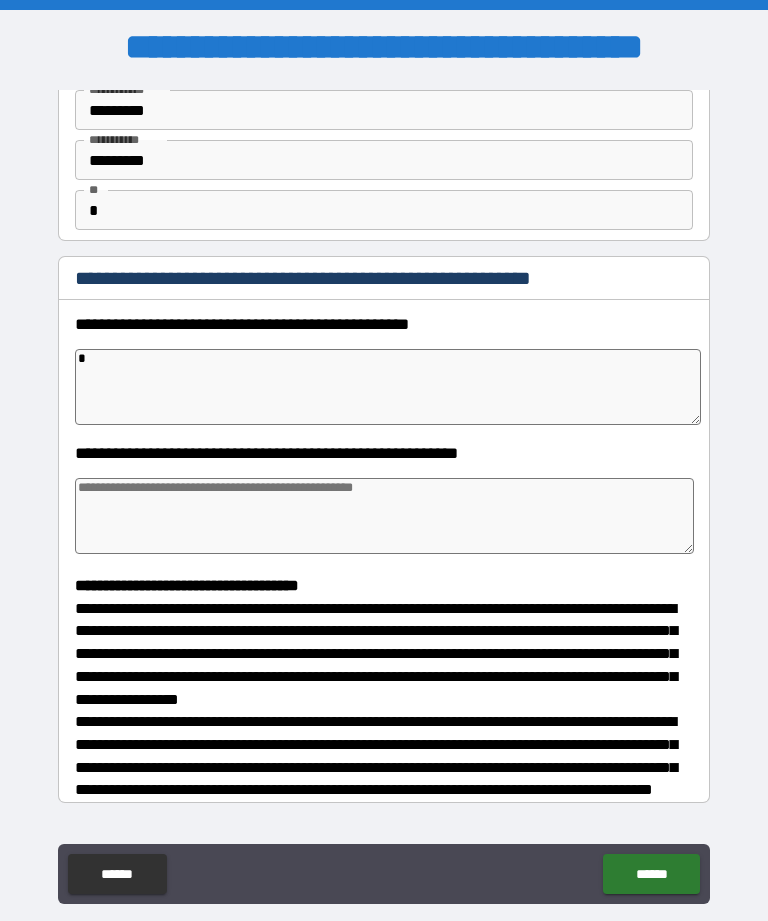 type on "*" 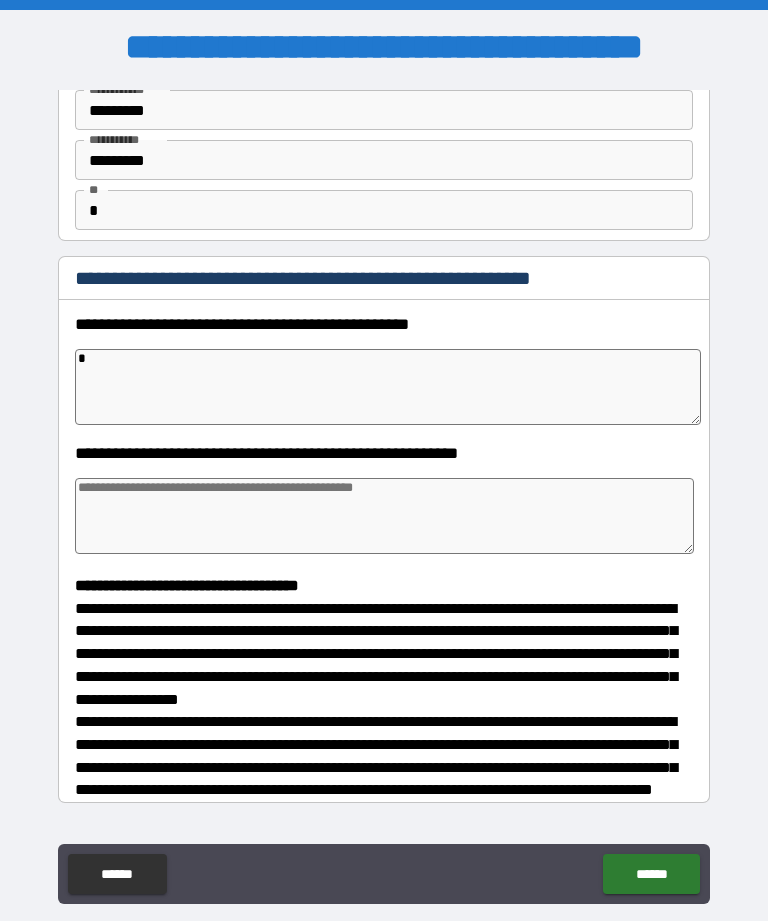type on "*" 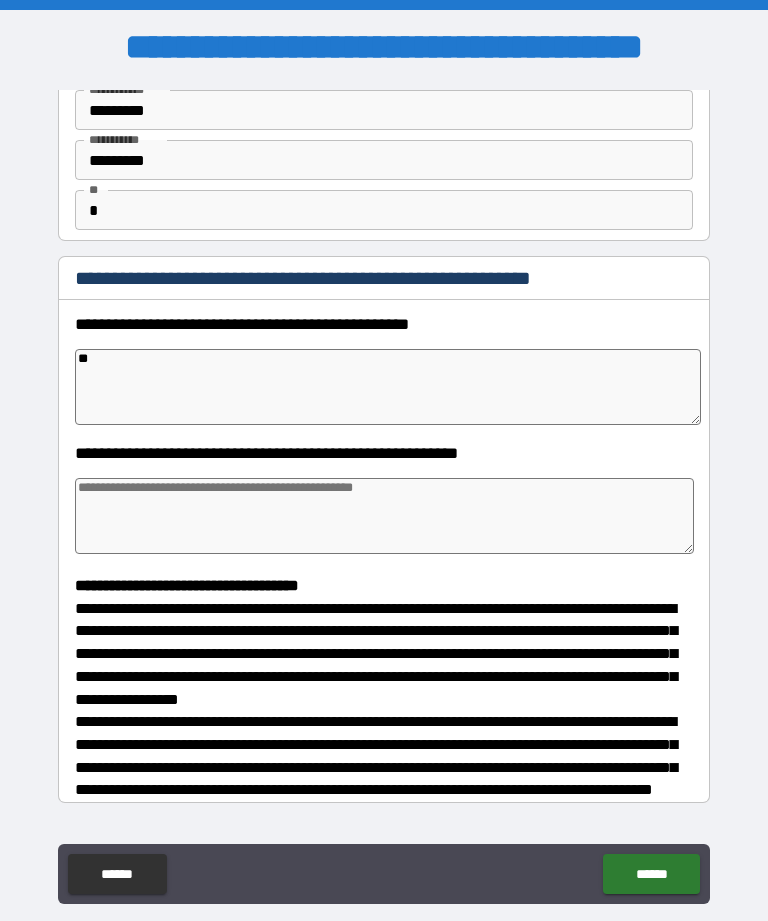 type on "***" 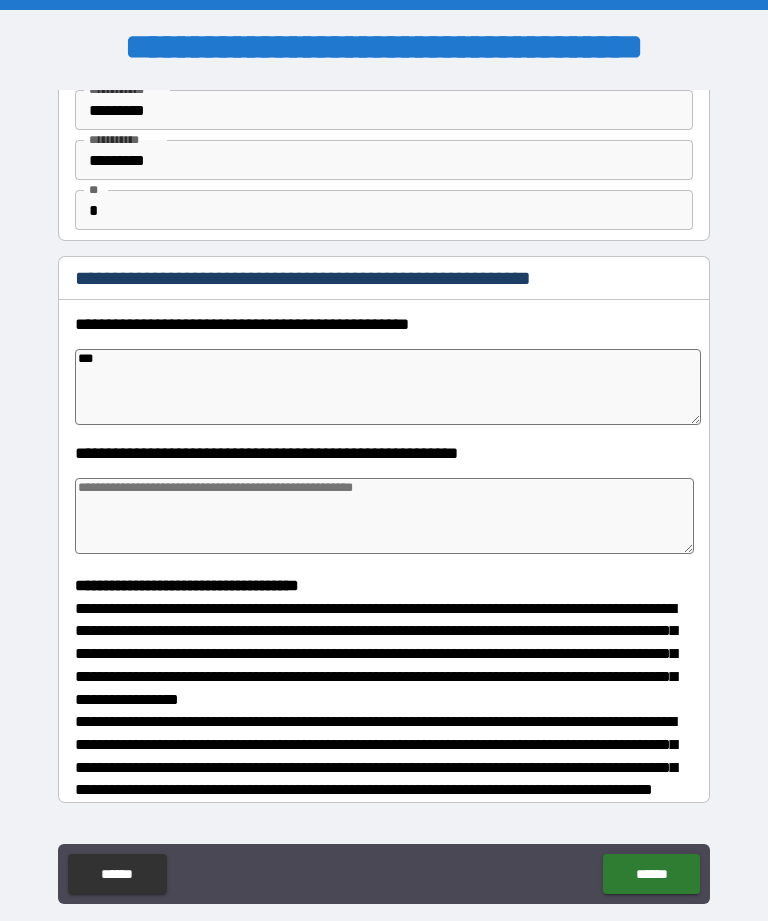 type on "*" 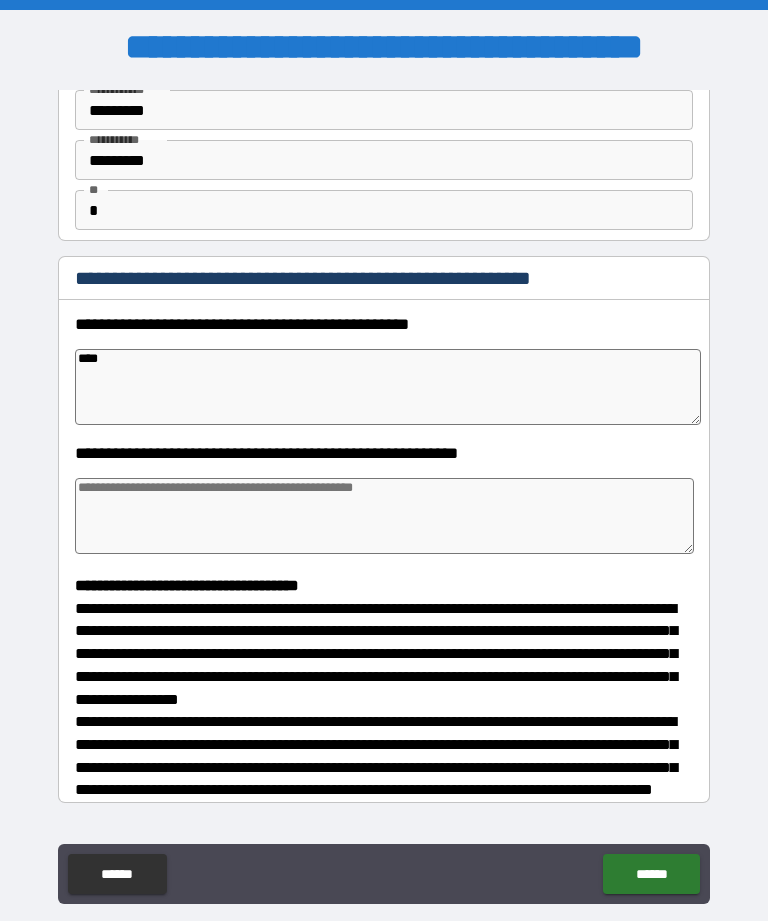 type on "*" 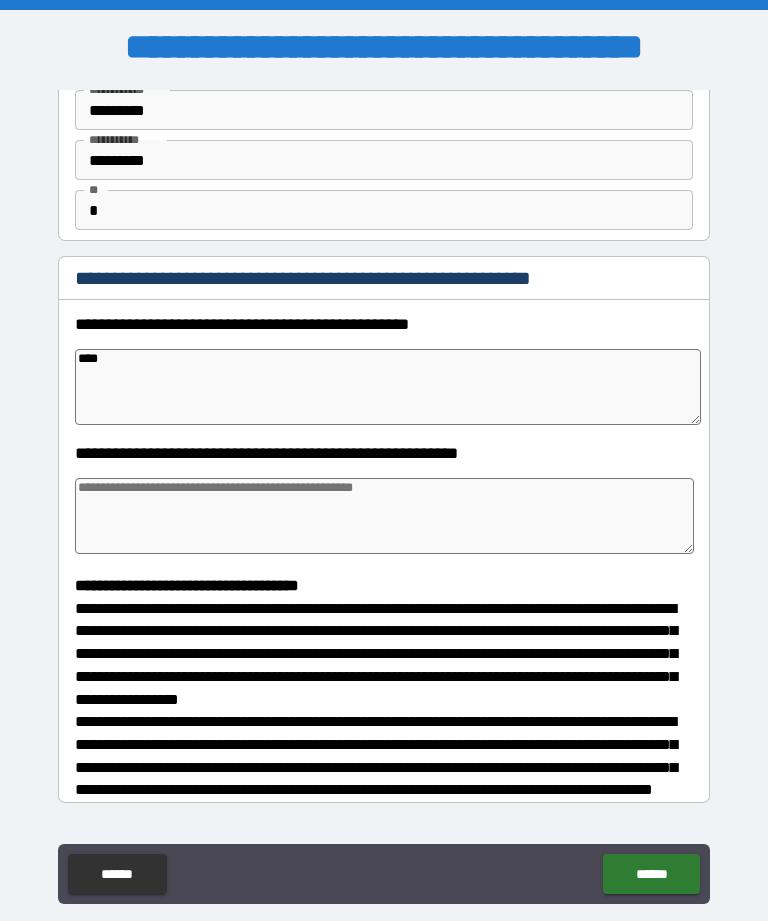 type on "*****" 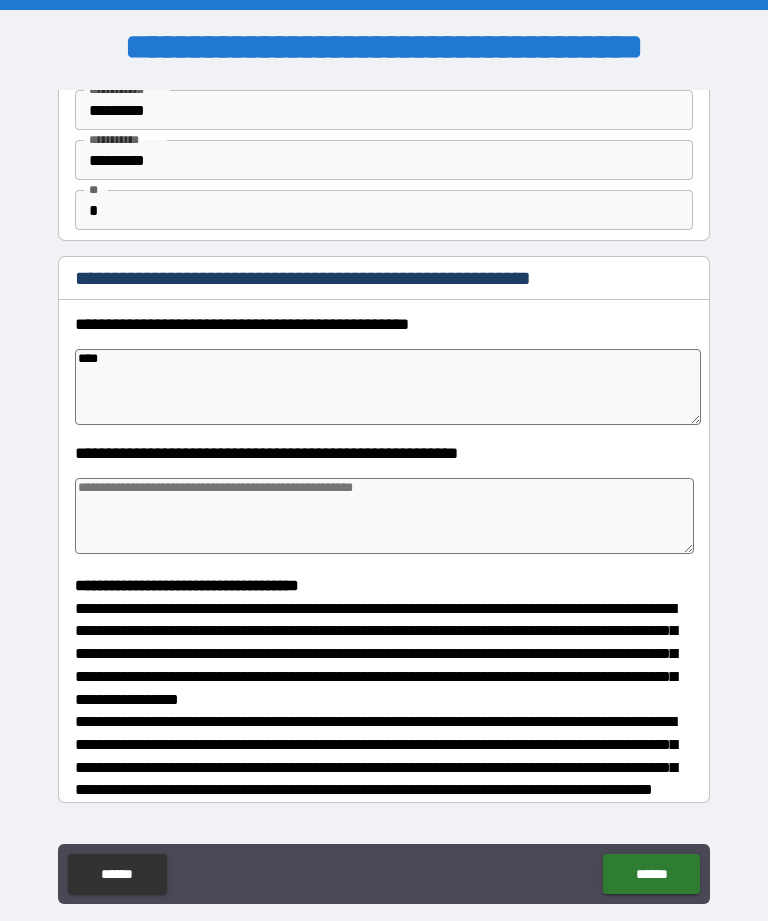 type on "*" 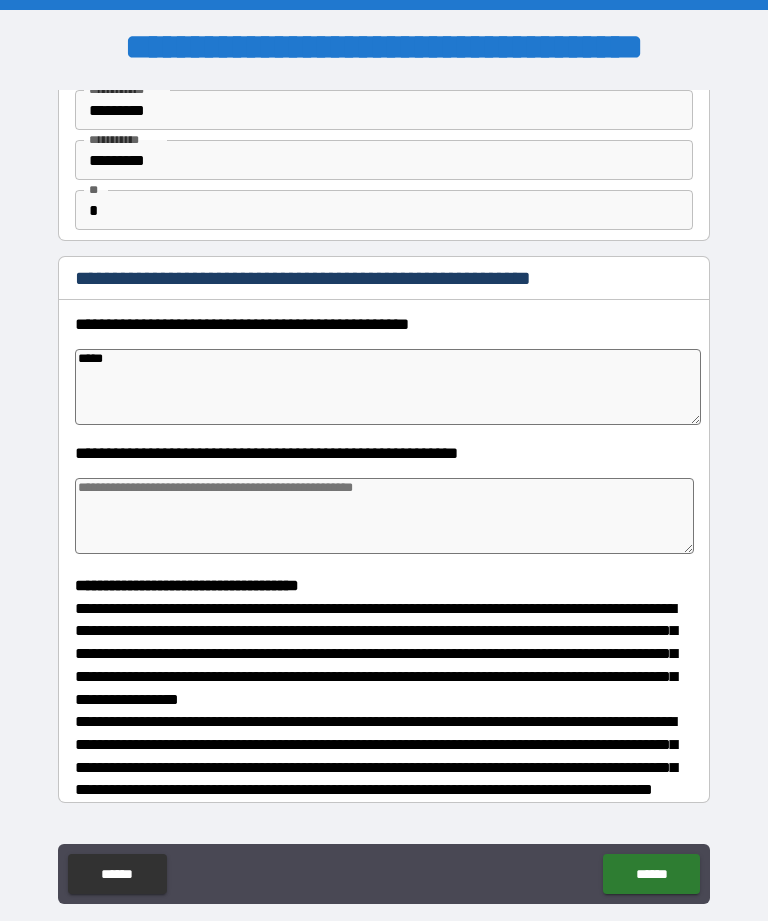 type on "******" 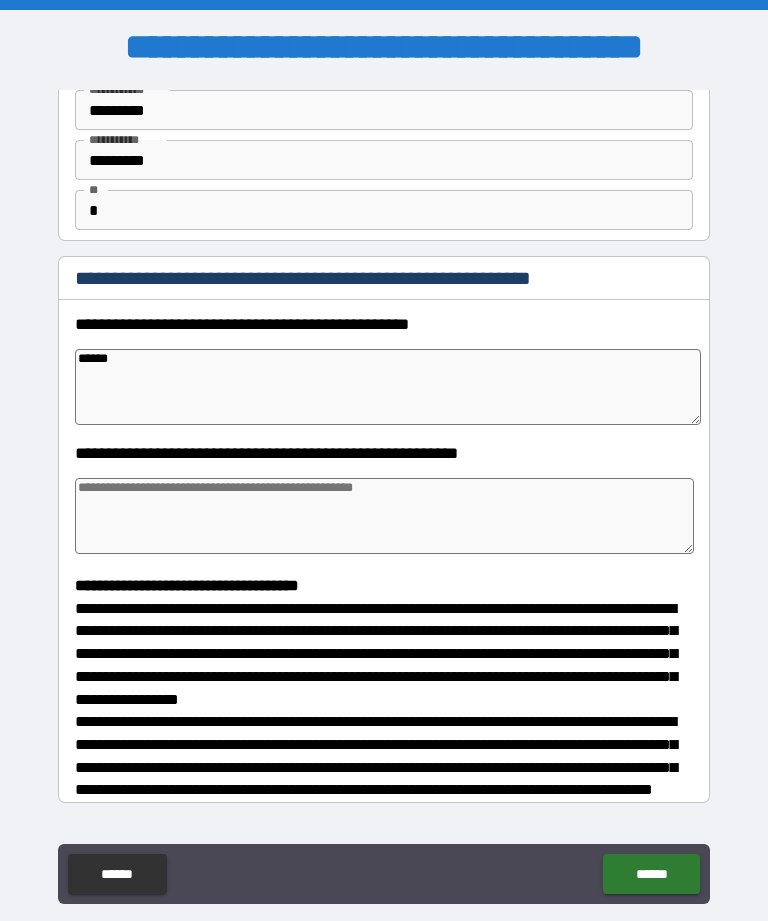 type on "*" 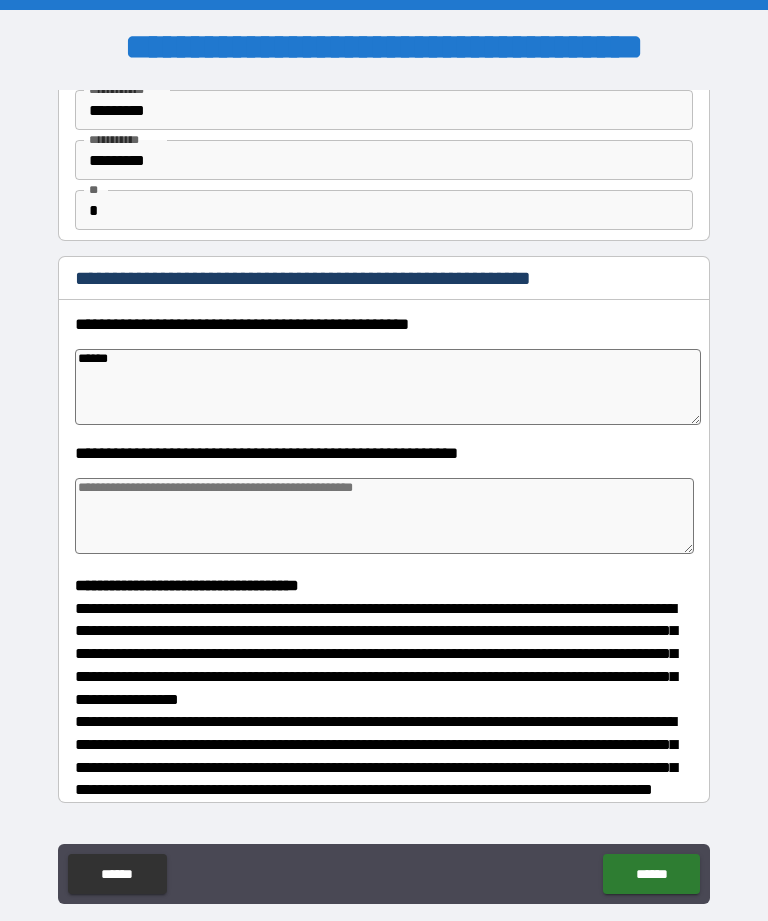type on "*" 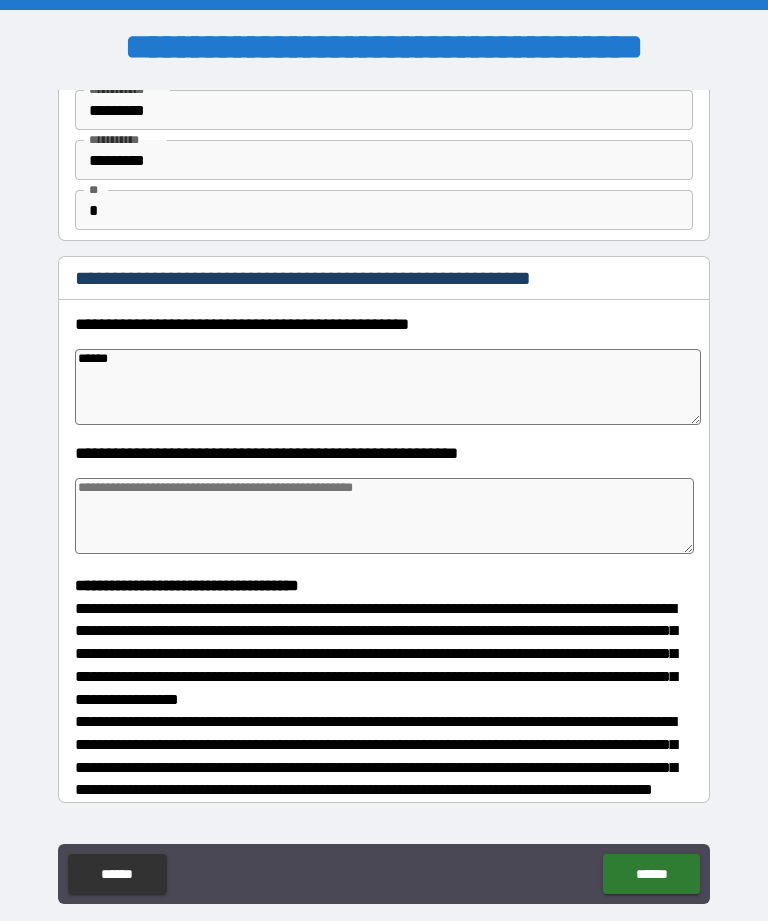type on "*" 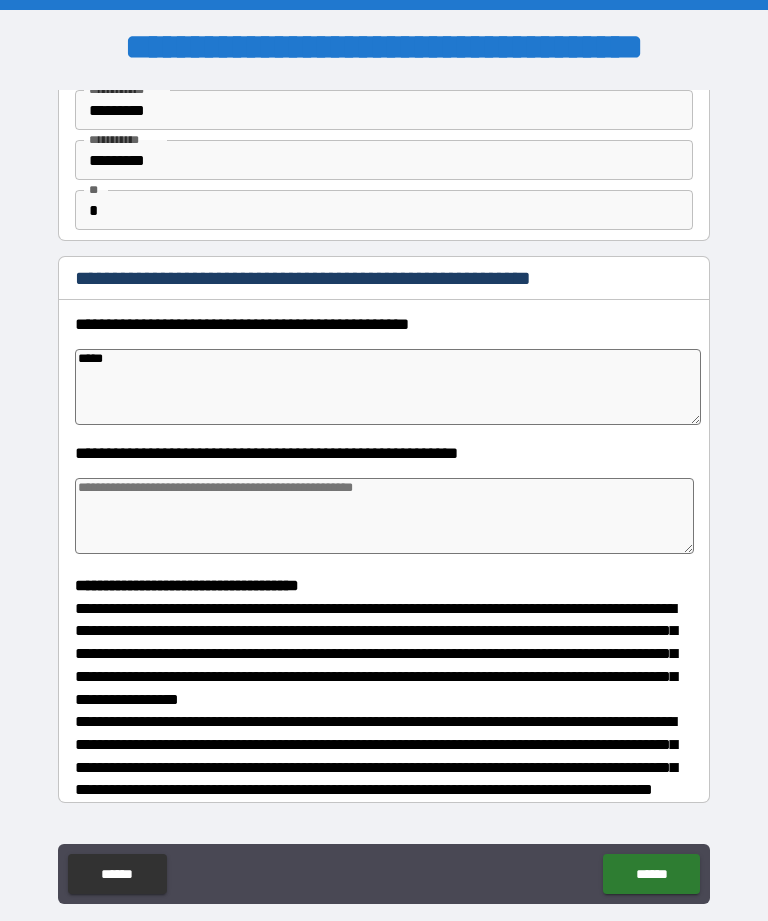 type on "*" 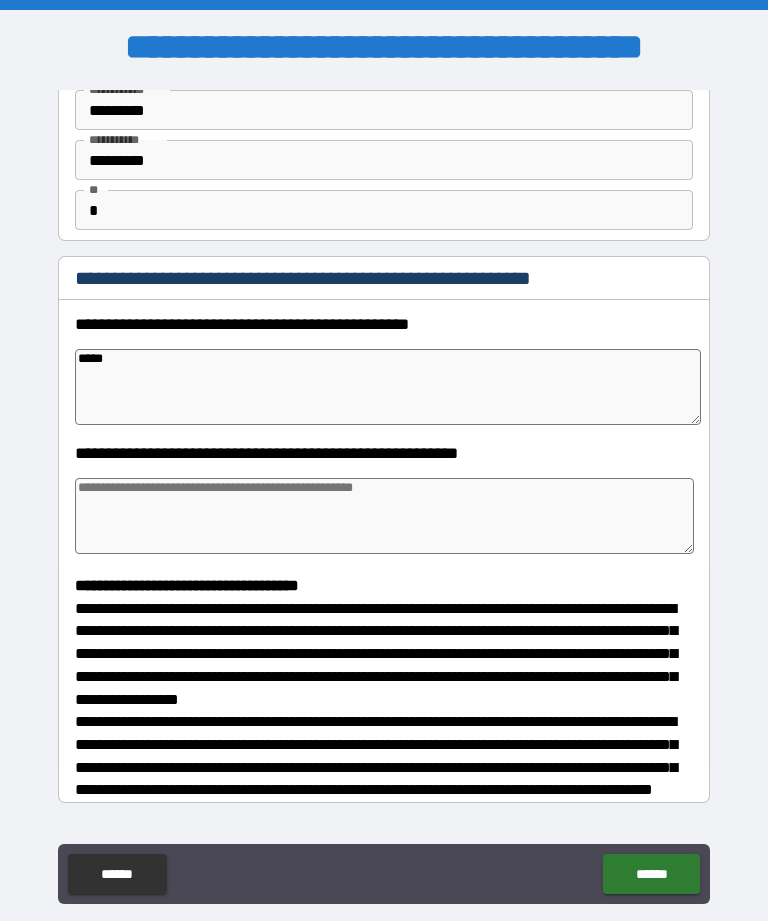 type on "****" 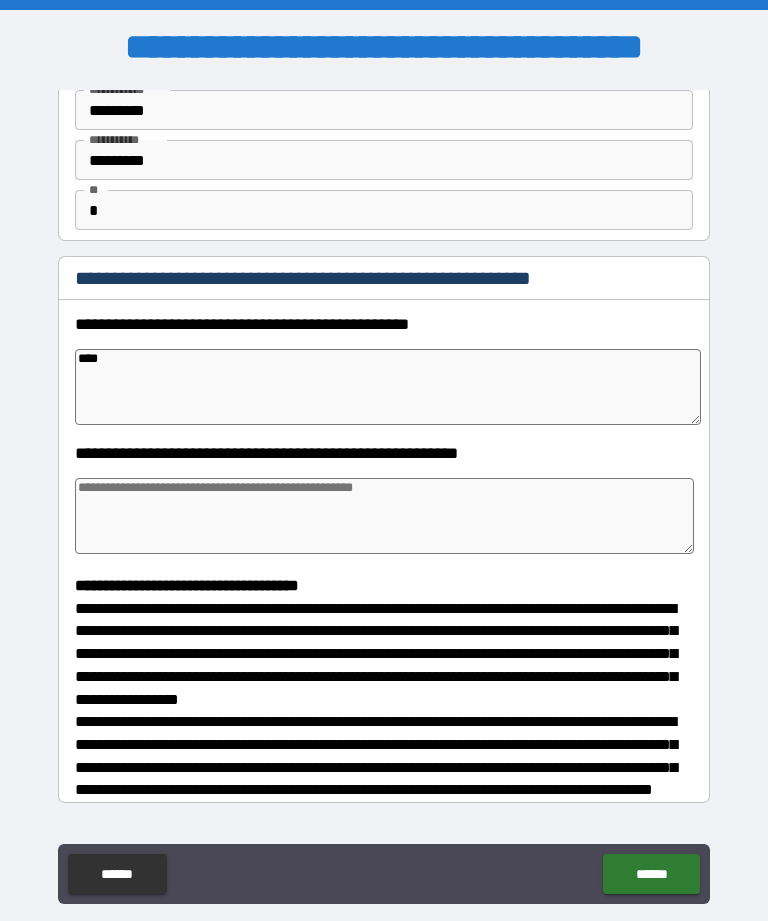 type on "*" 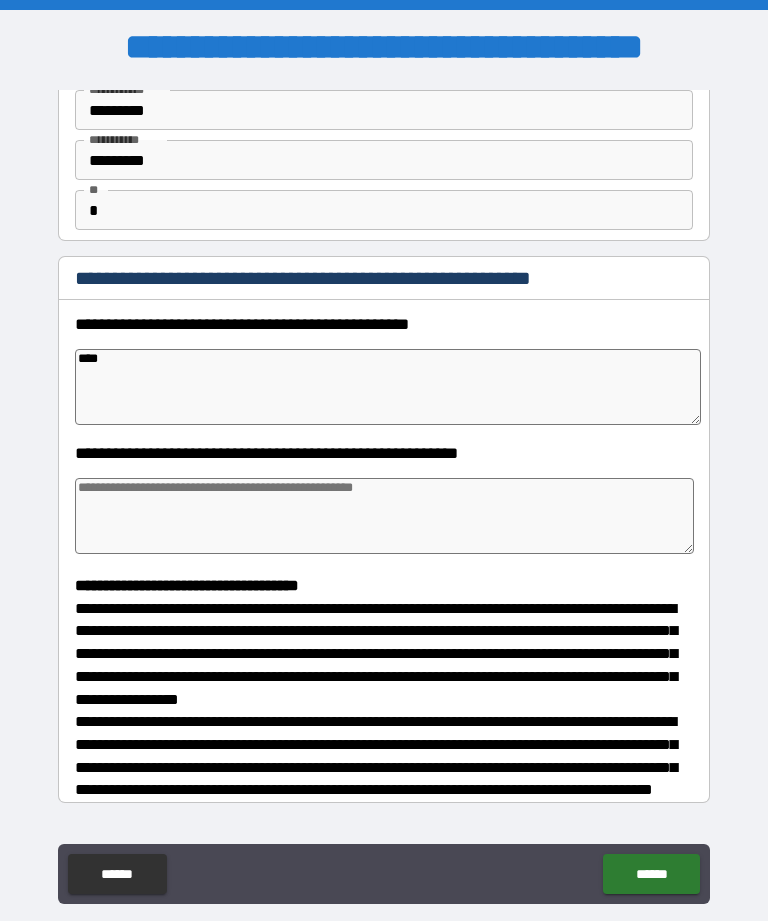 type on "*" 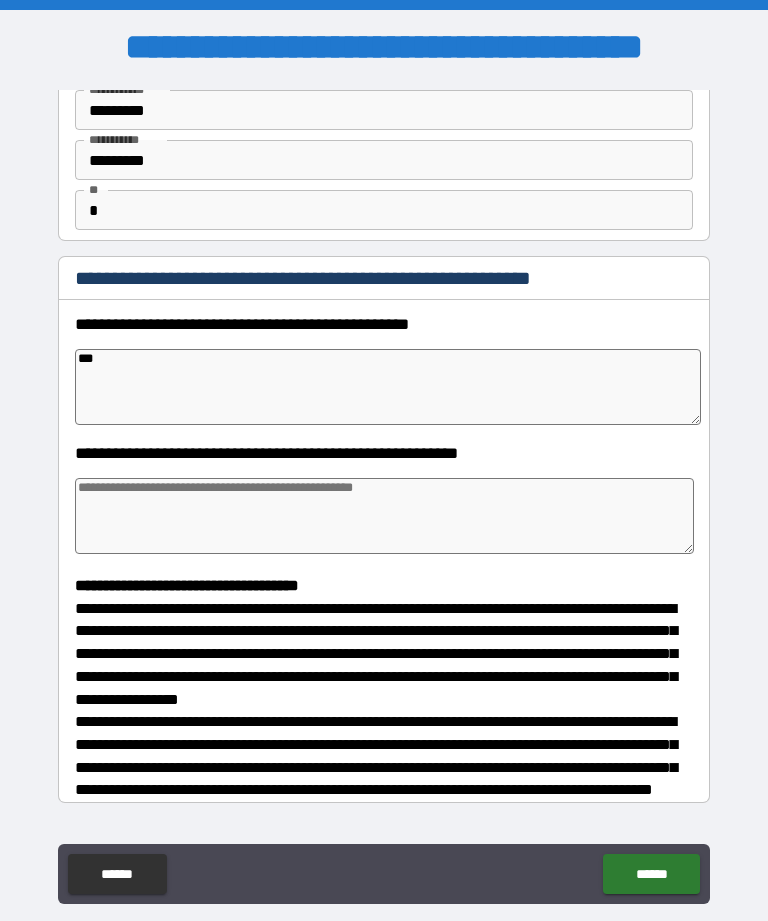 type on "*" 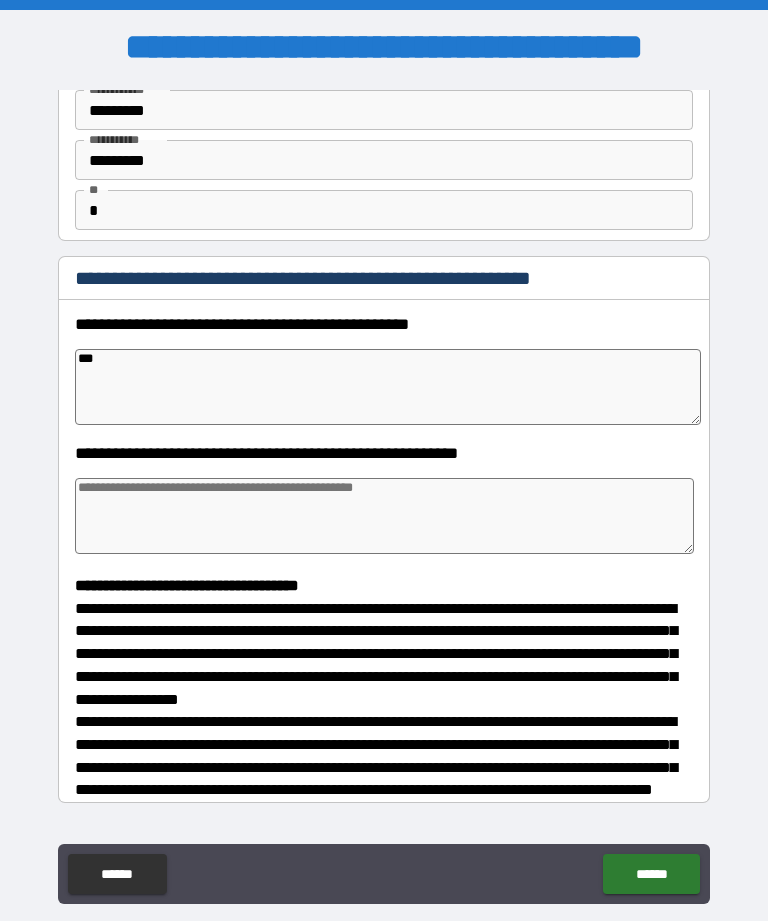 type on "**" 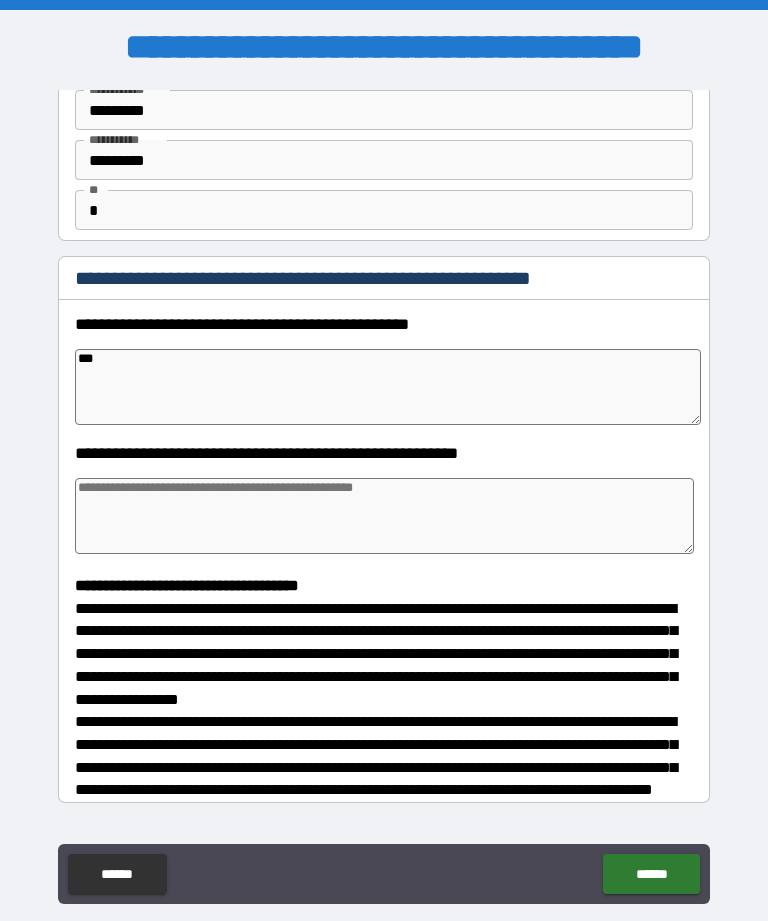 type on "*" 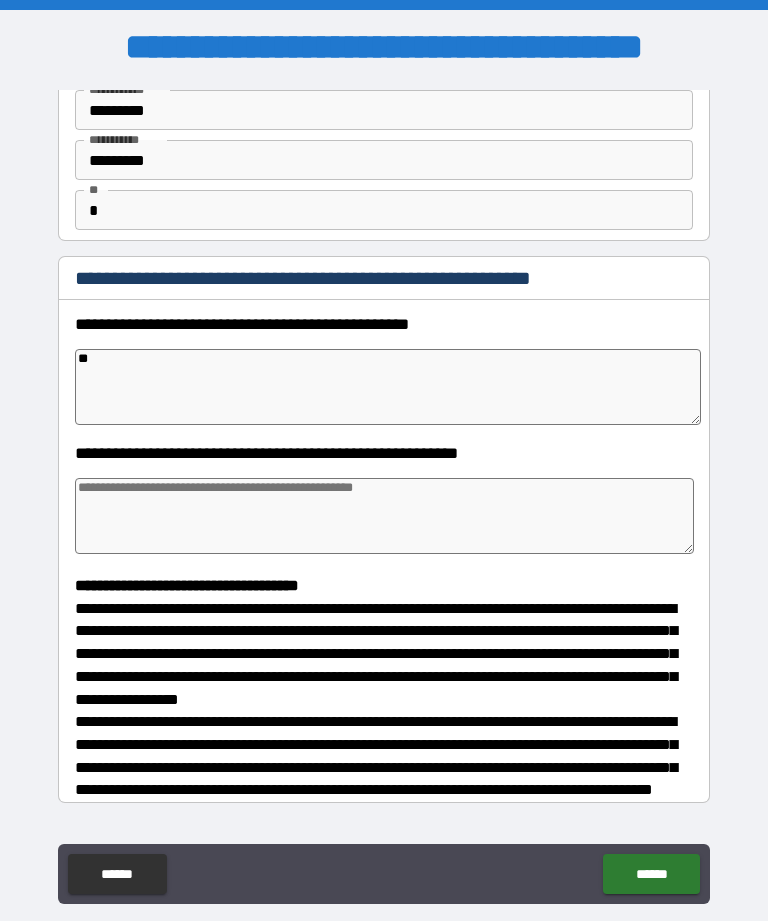 type on "*" 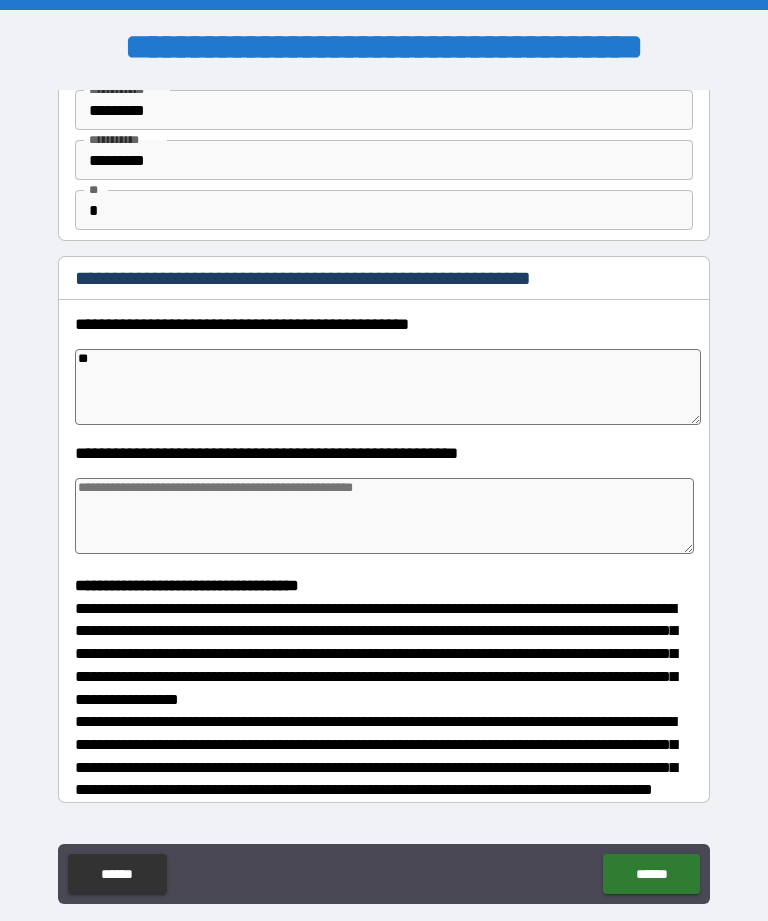 type on "*" 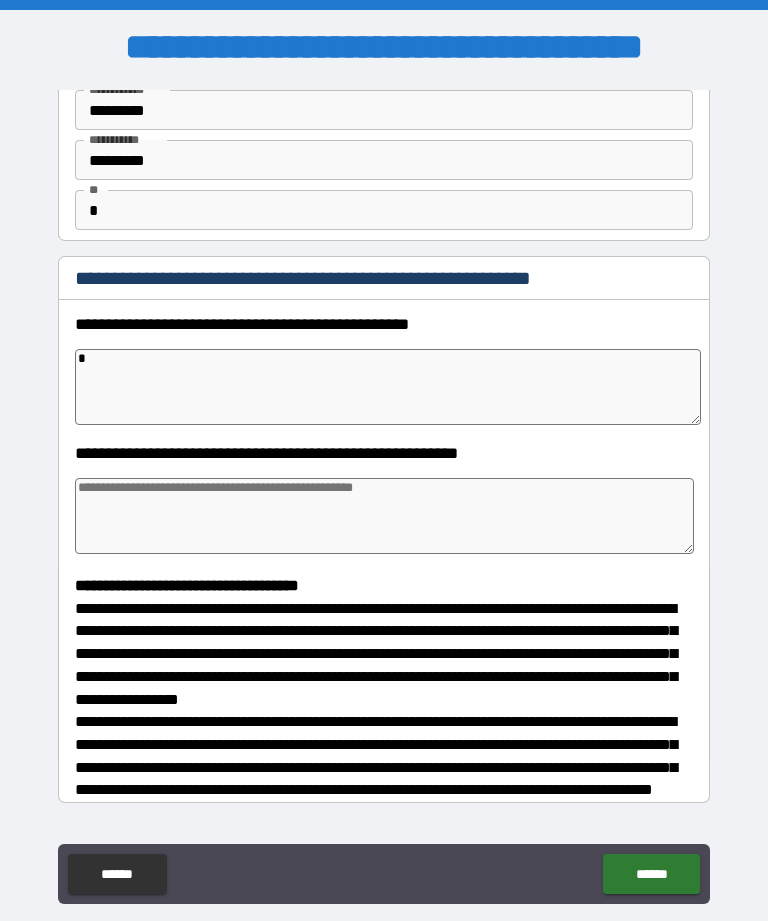 type on "*" 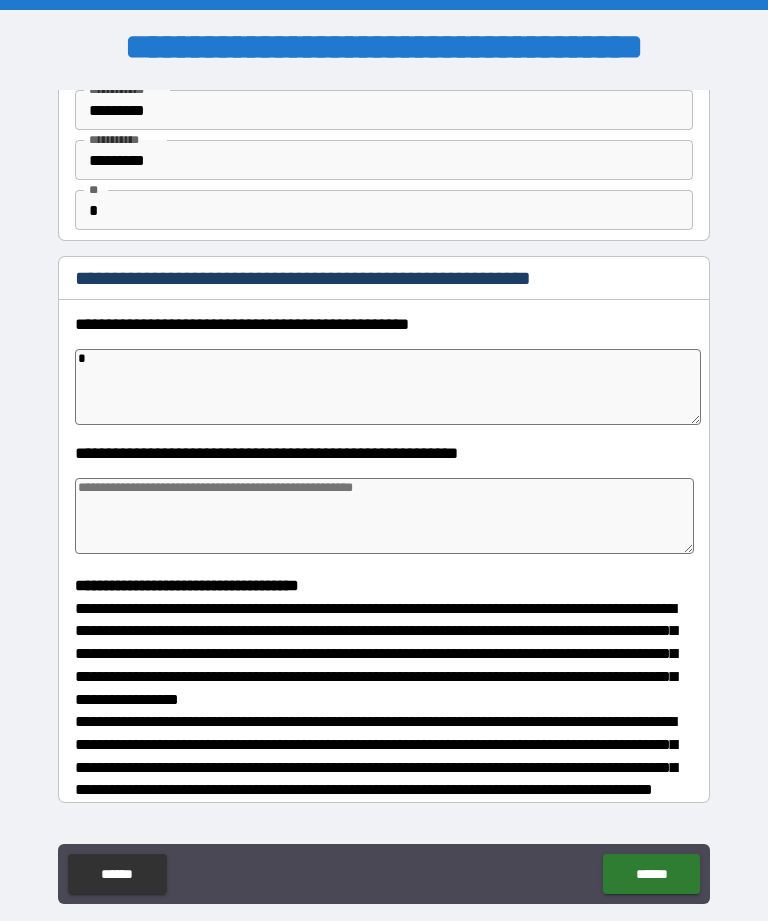 type on "*" 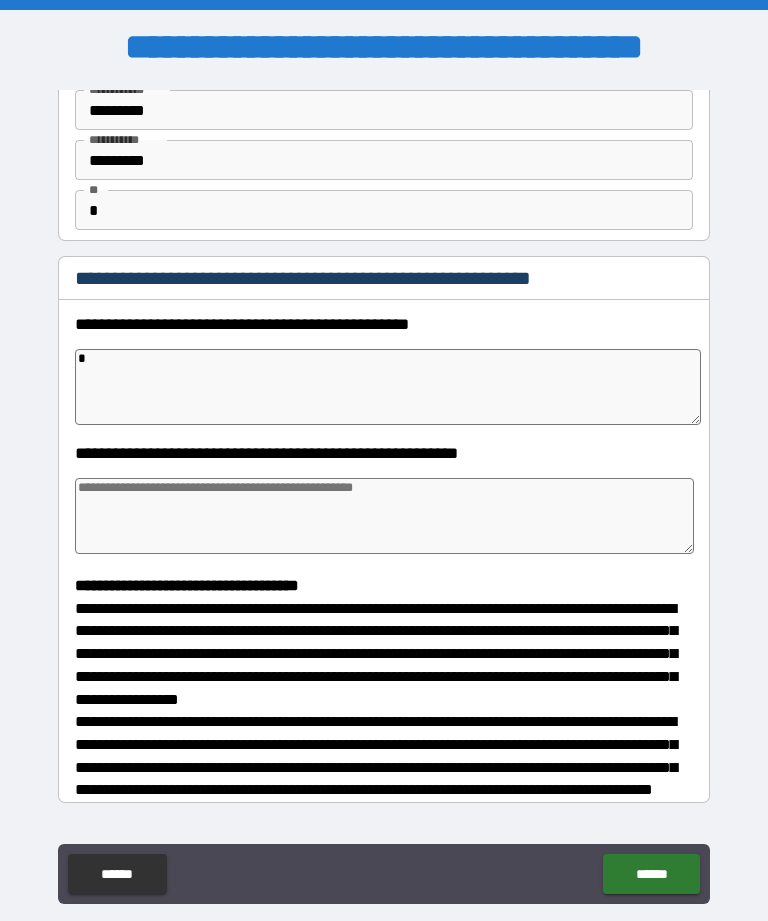 type on "*" 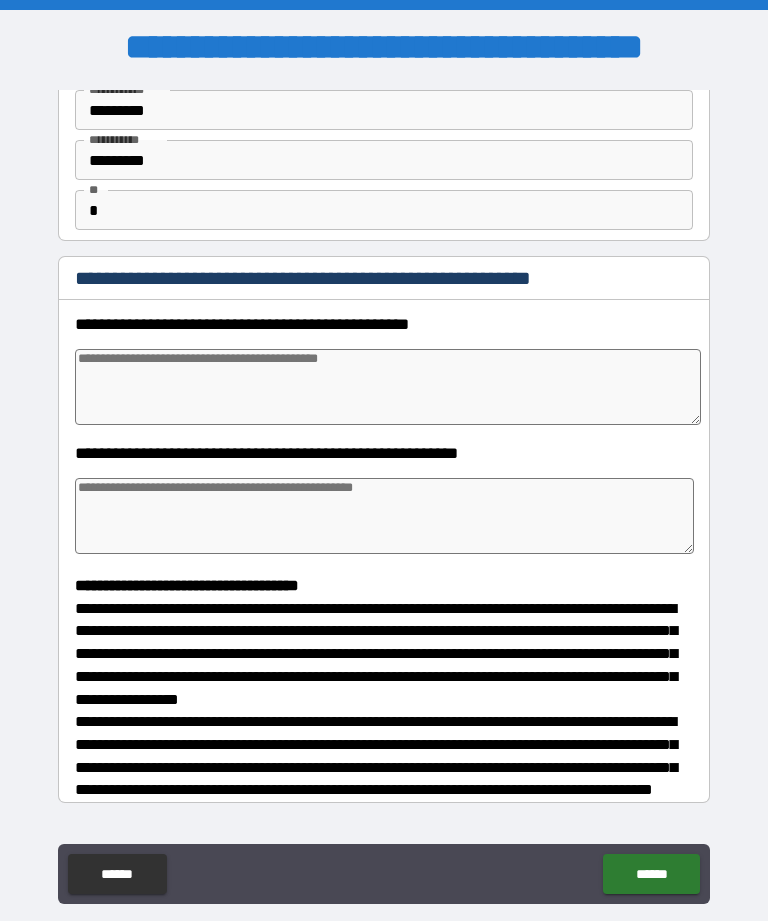 type on "*" 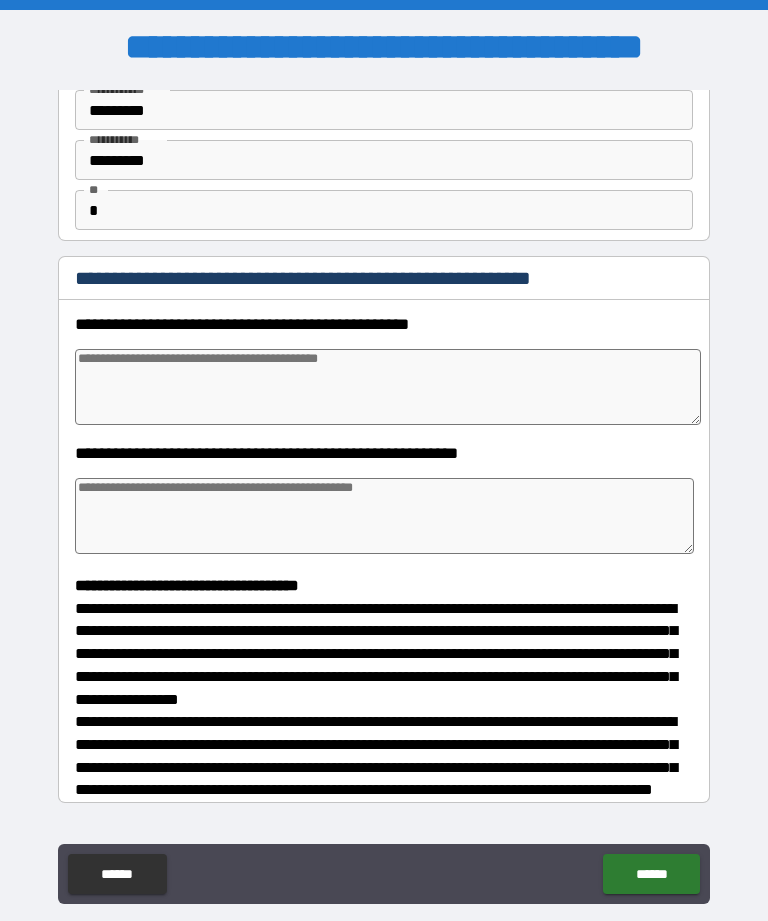 type on "*" 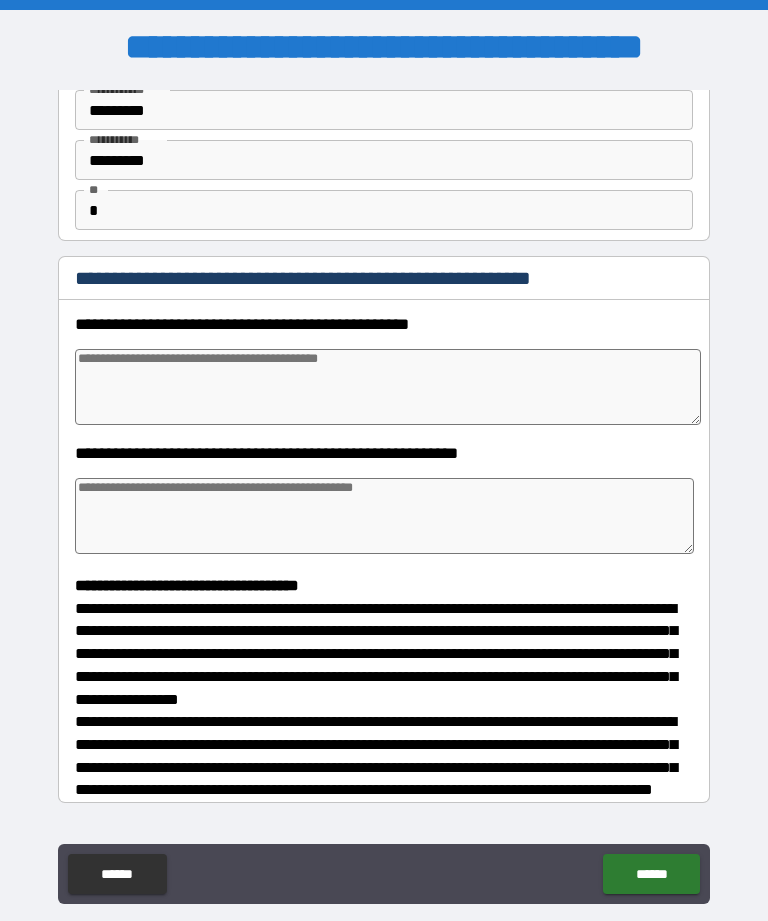 type on "*" 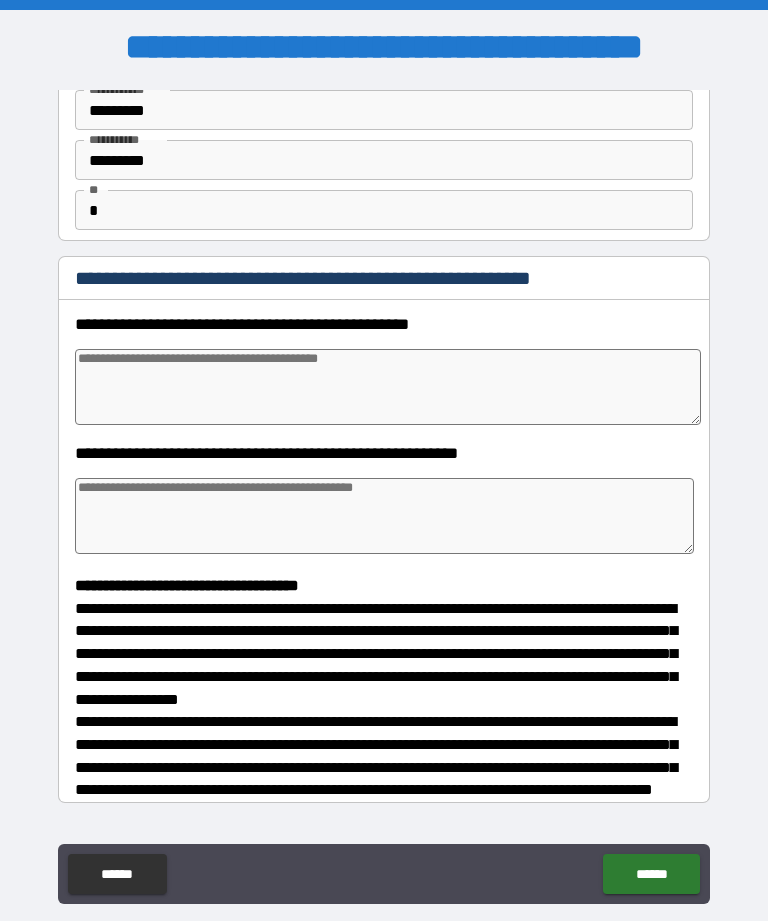 type on "*" 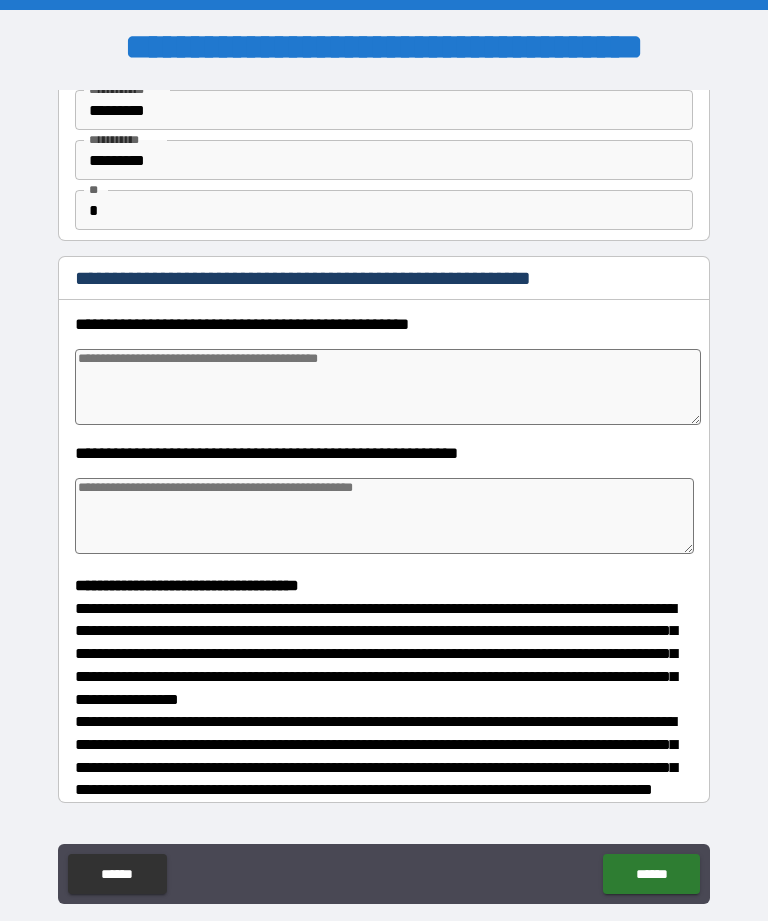 type on "*" 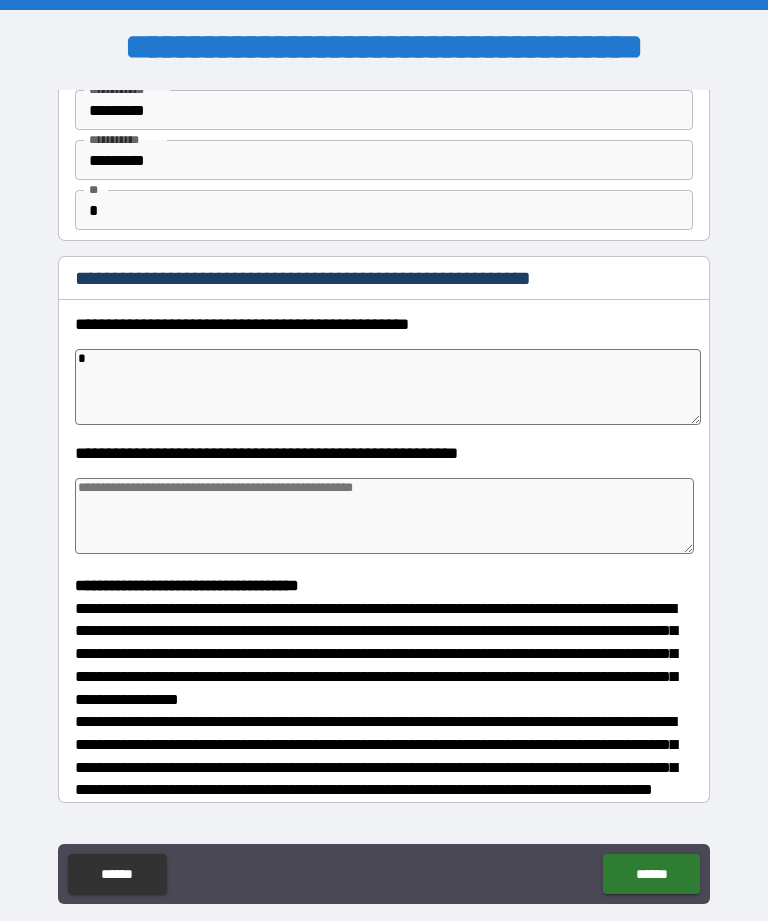 type on "**" 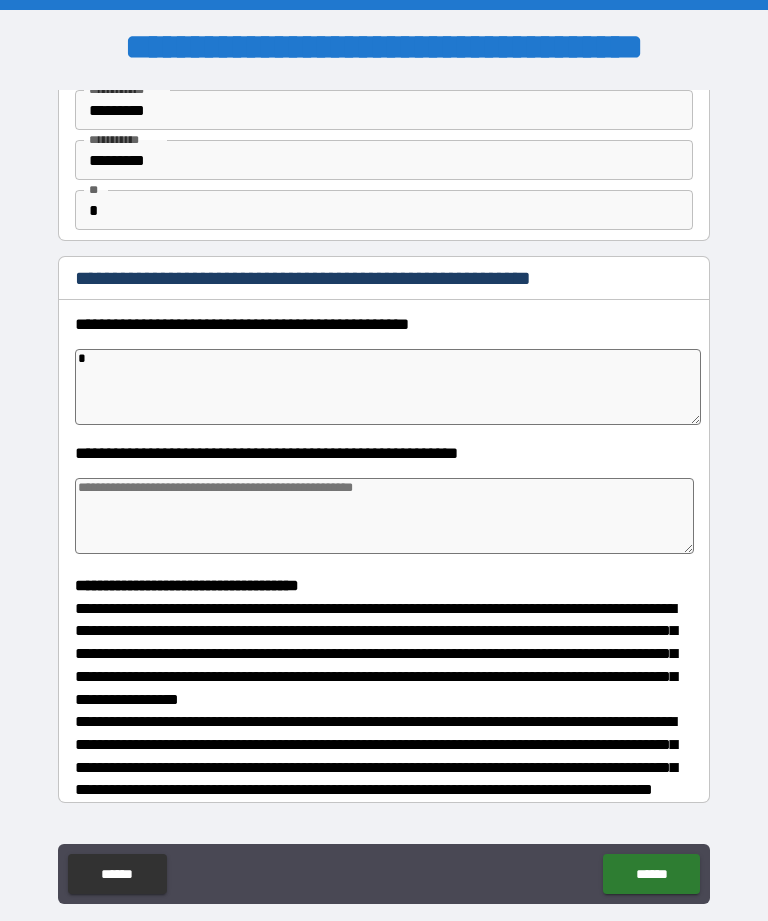 type on "*" 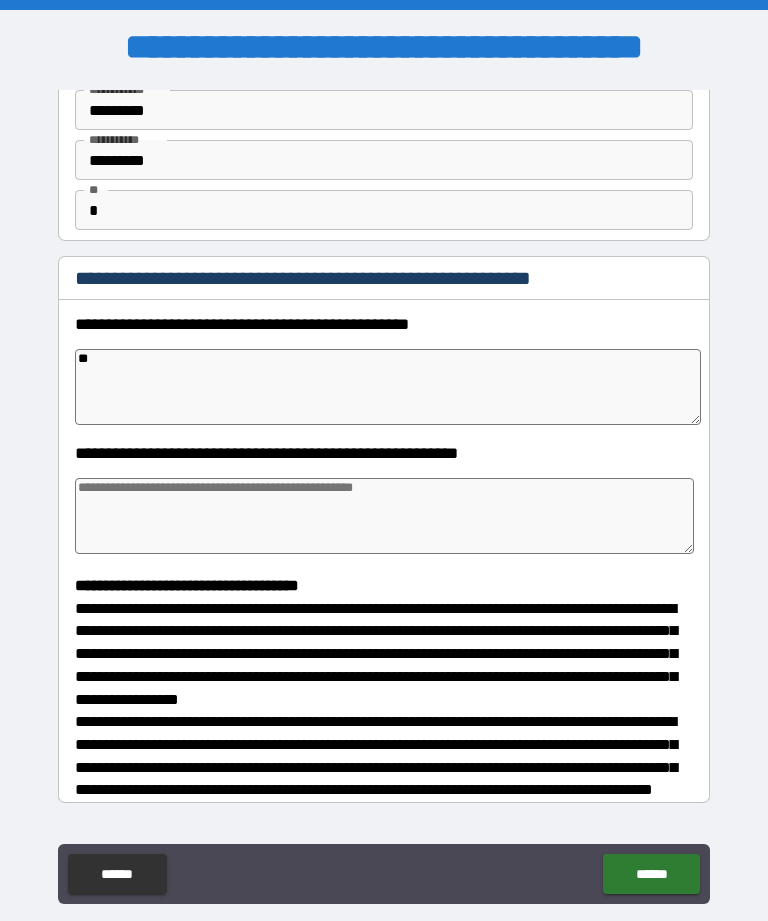 type on "*" 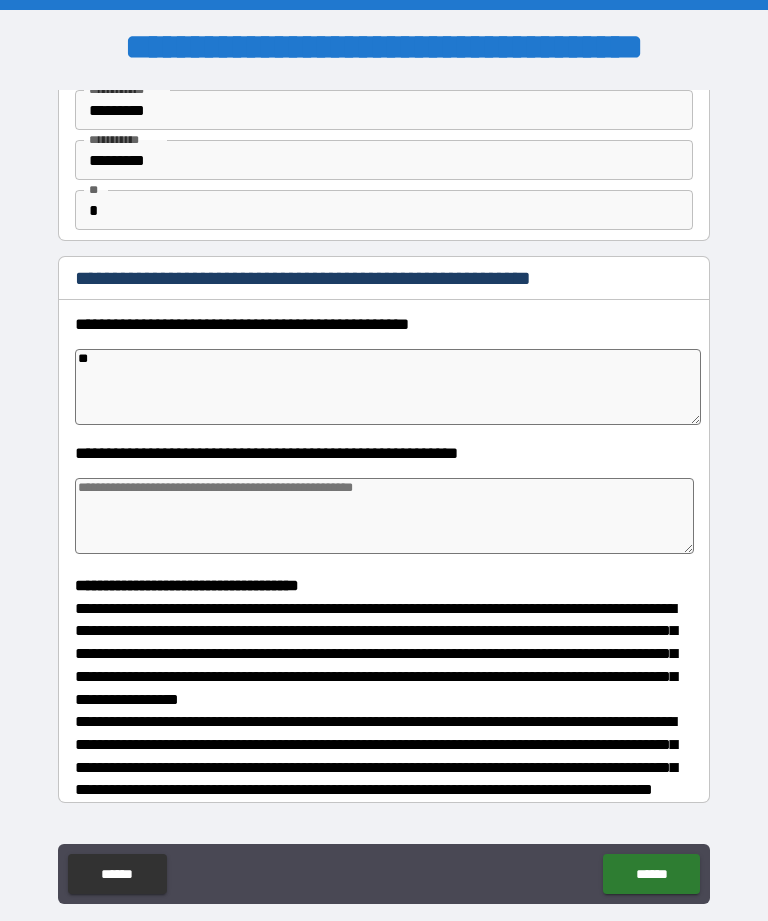 type on "*" 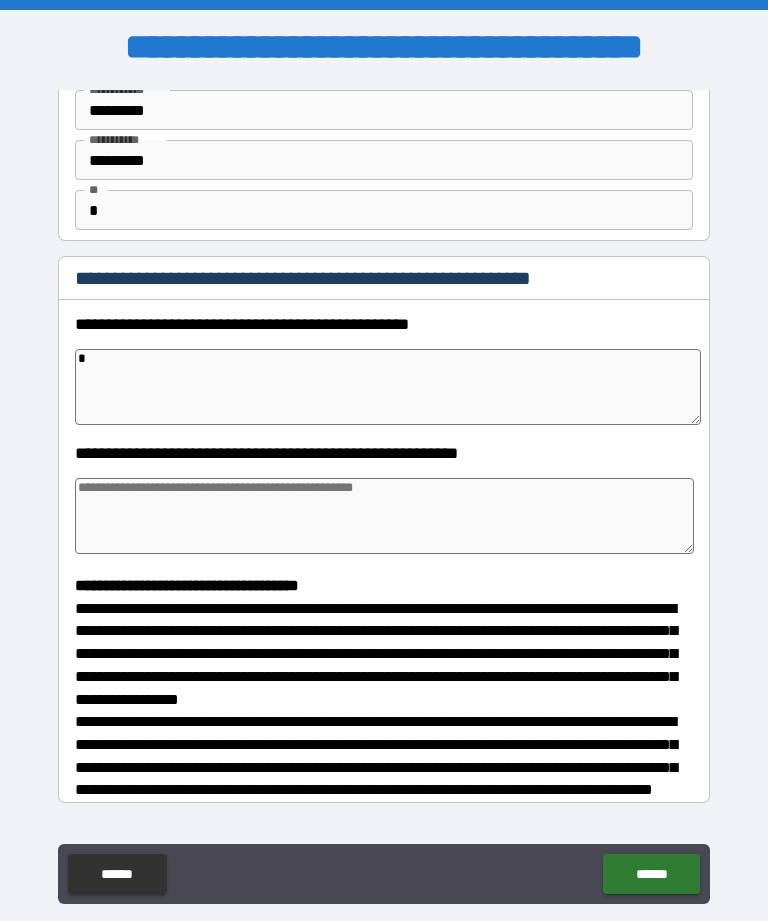 type on "*" 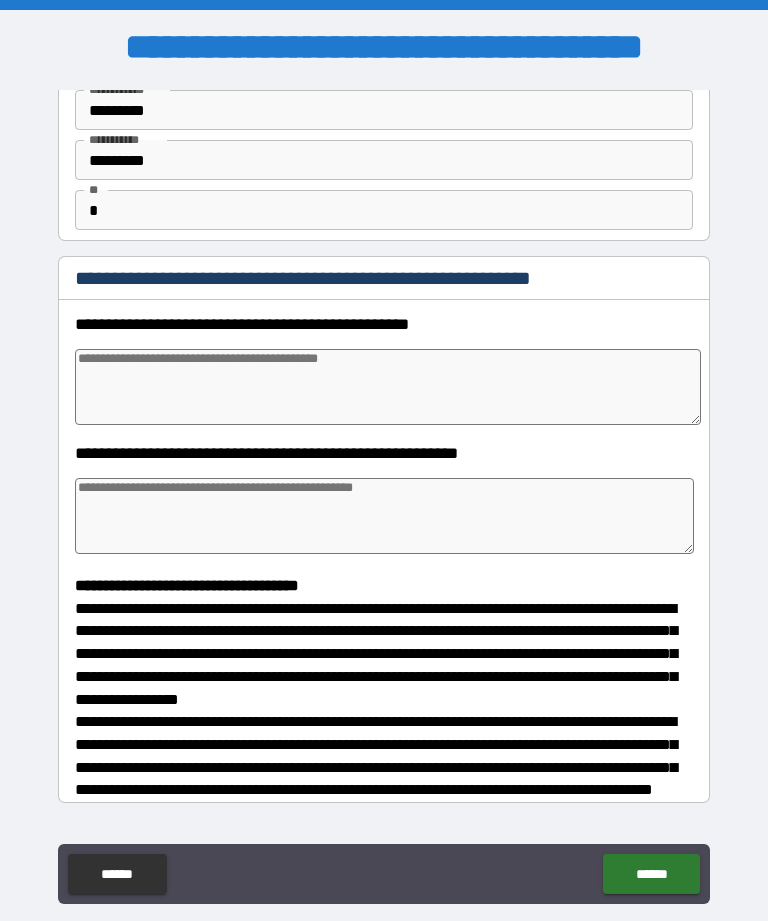type on "*" 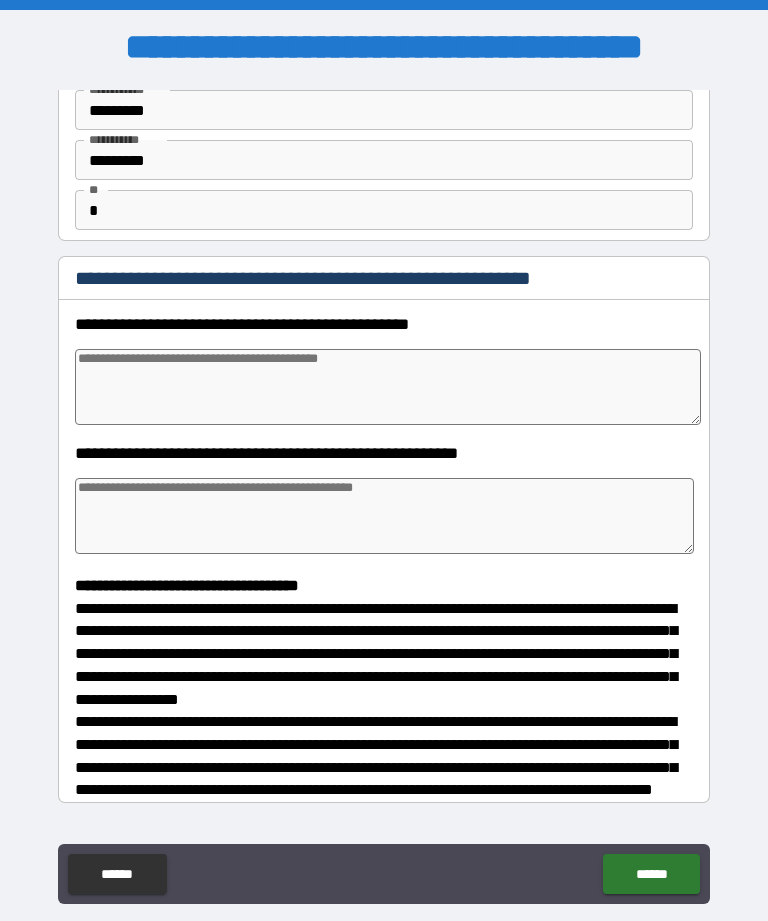type on "*" 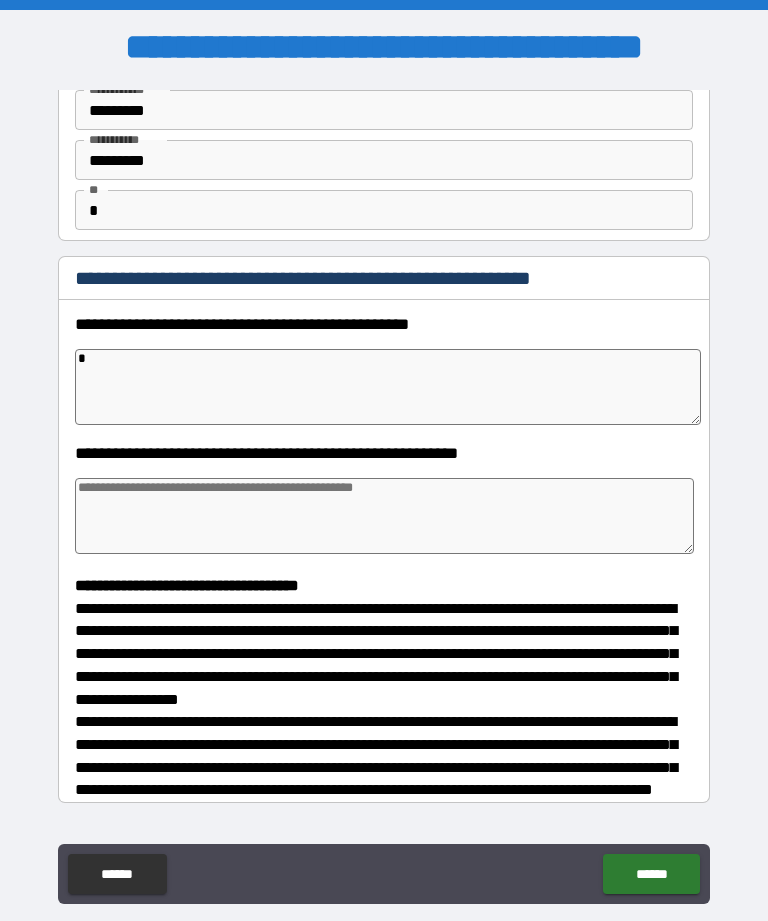 type on "*" 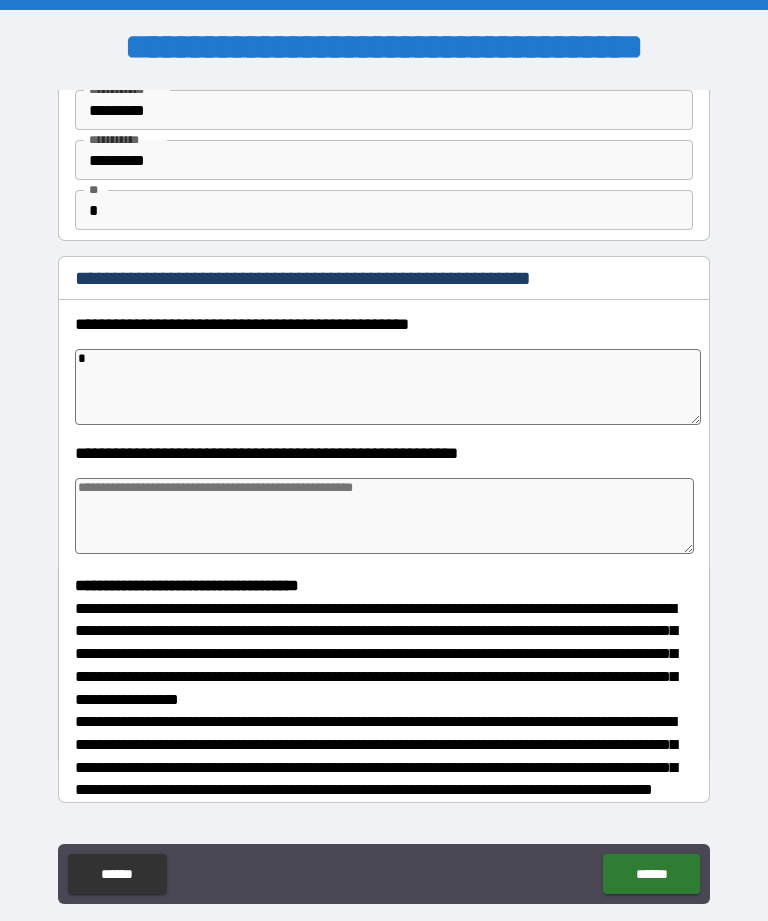 type on "*" 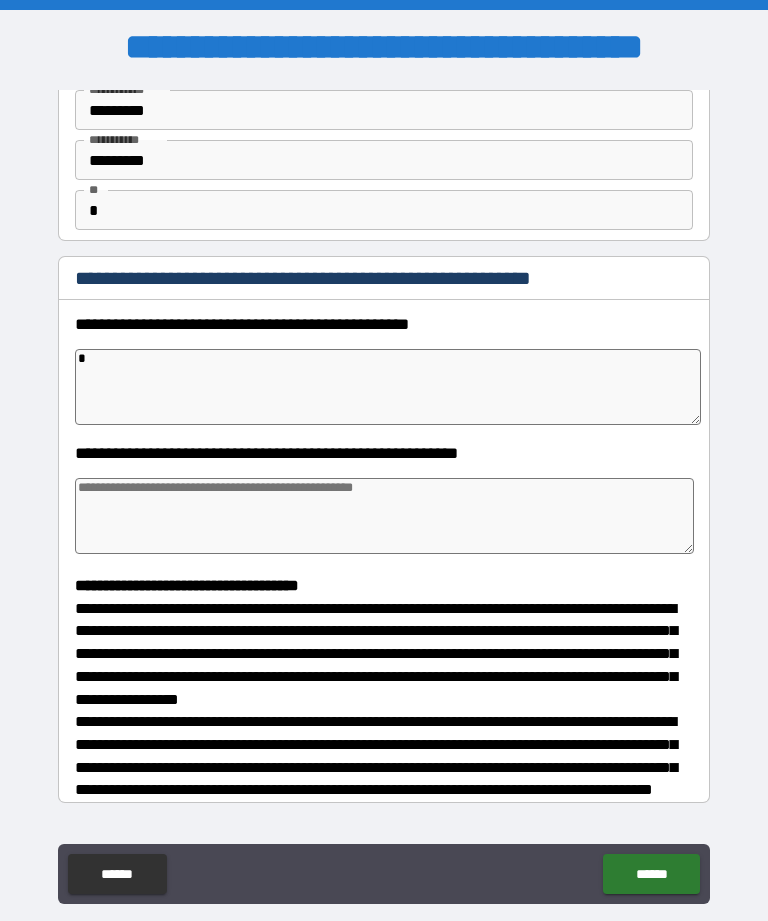 type on "*" 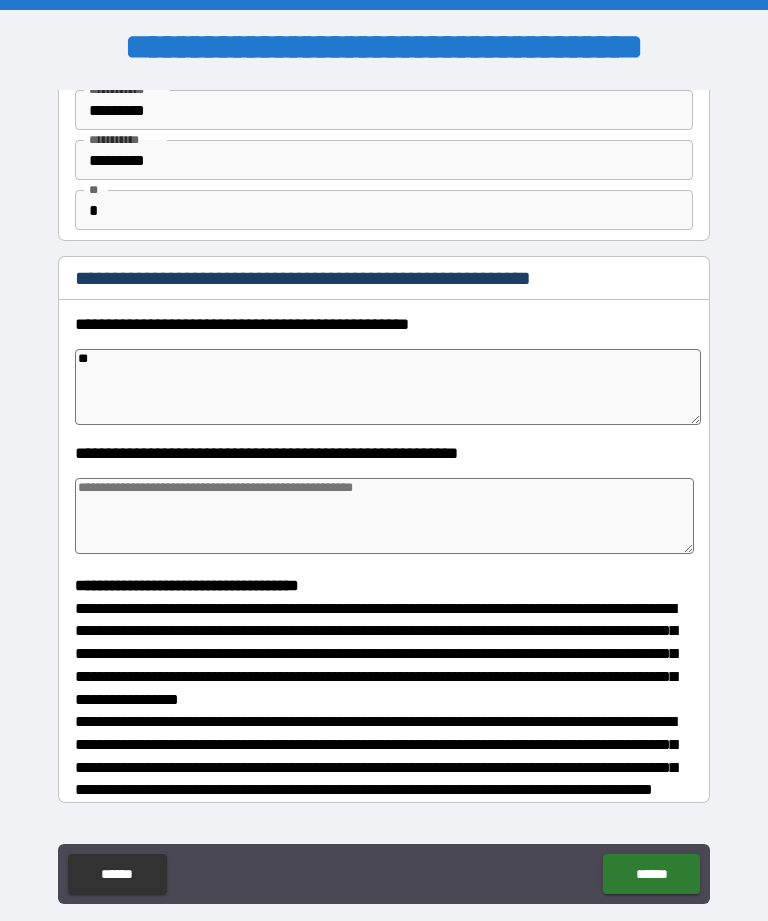 type on "*" 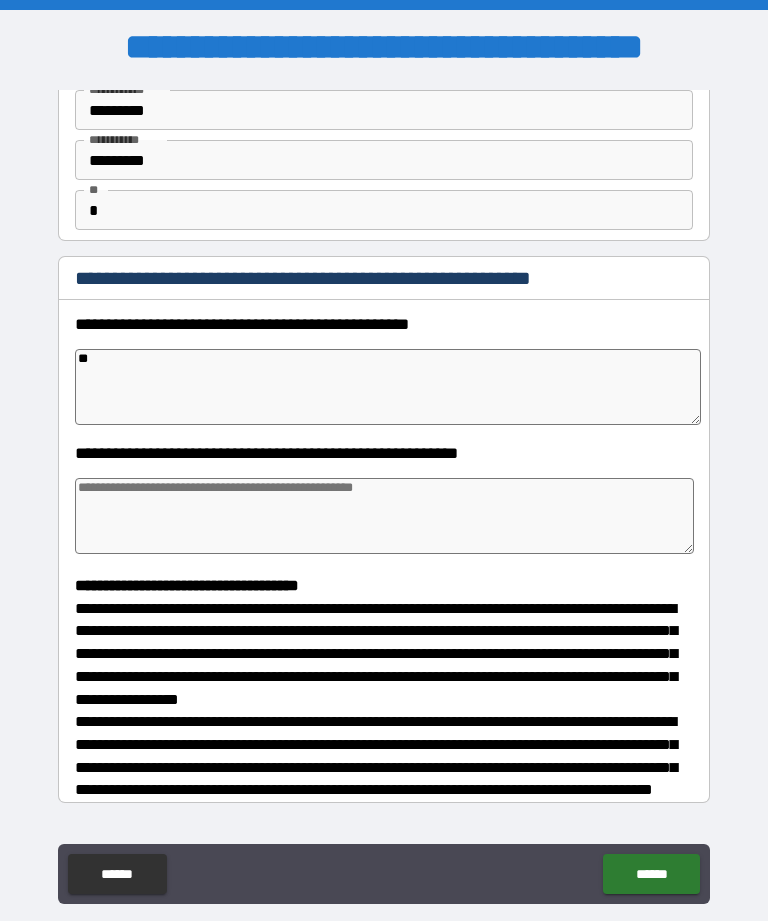 type on "***" 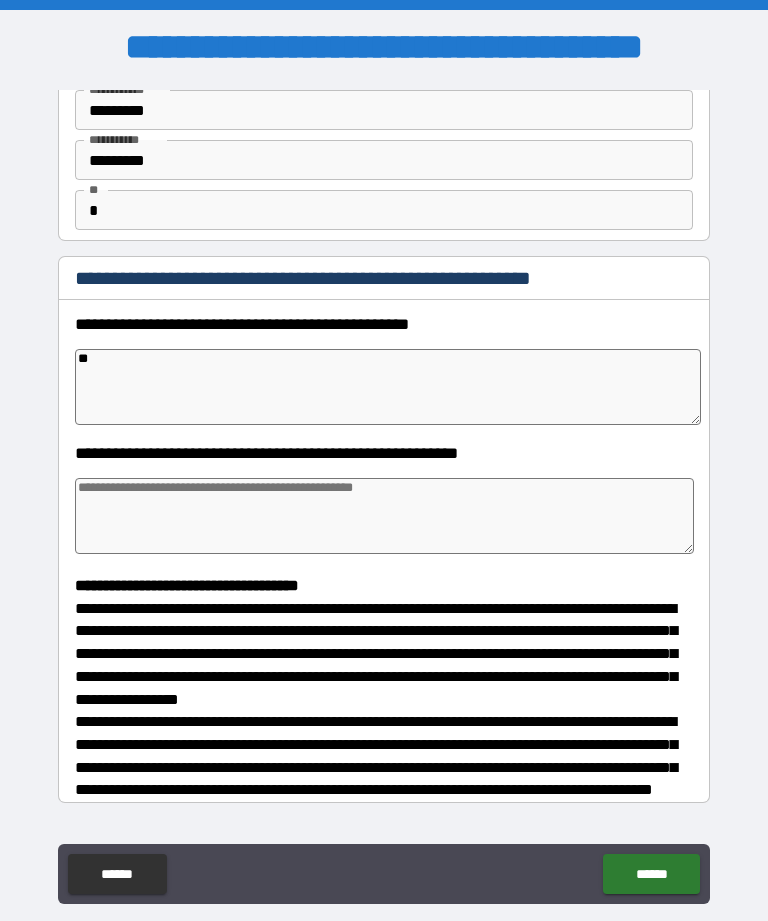 type on "*" 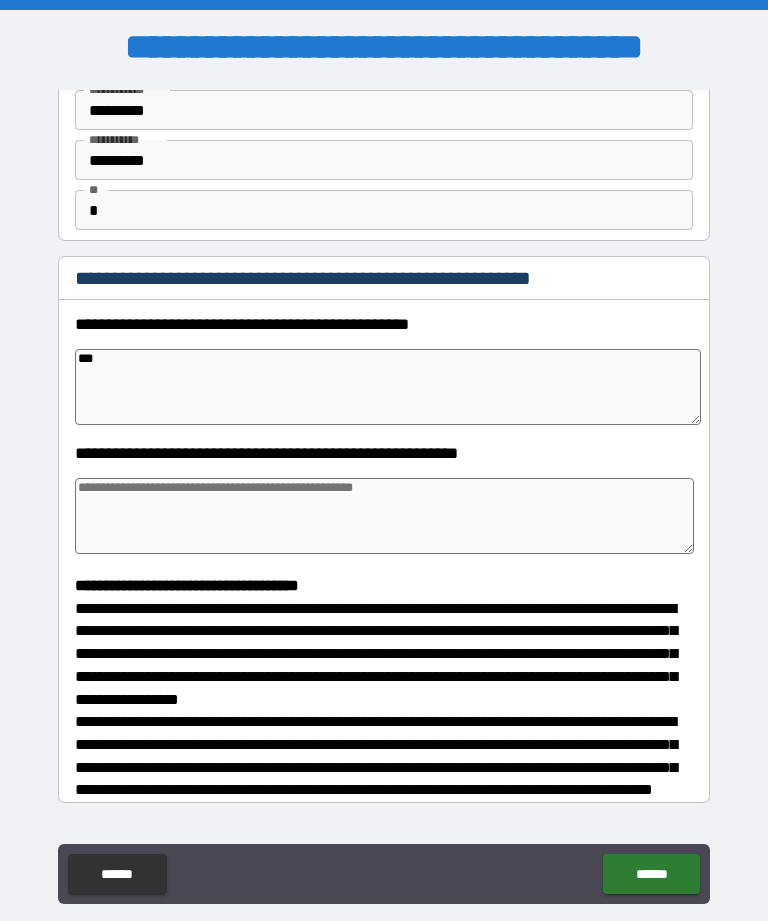 type on "*" 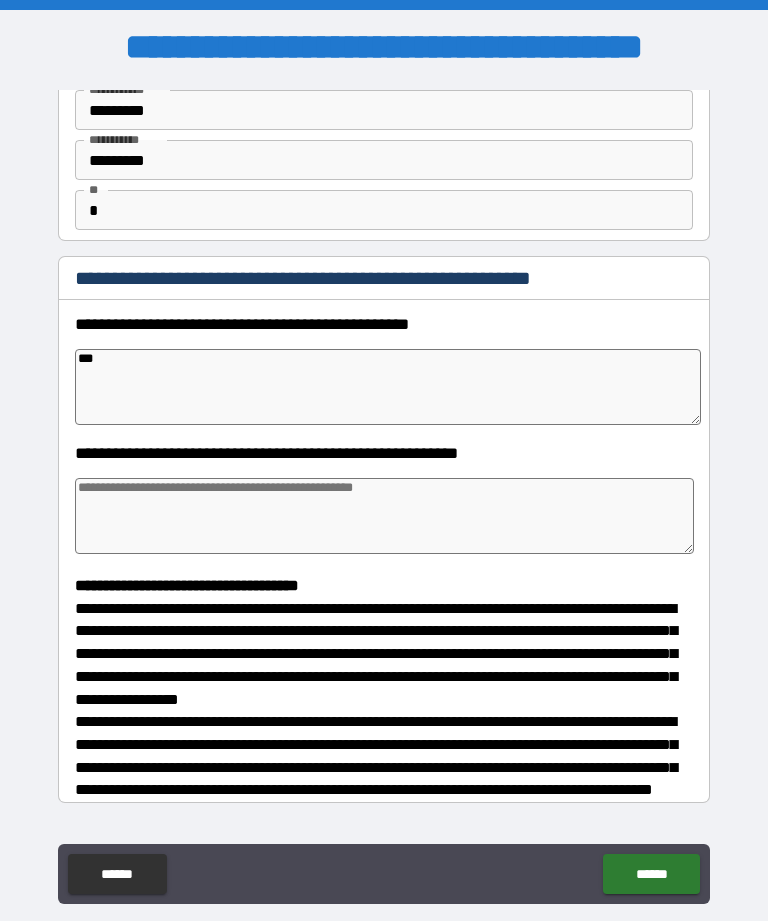 type on "*" 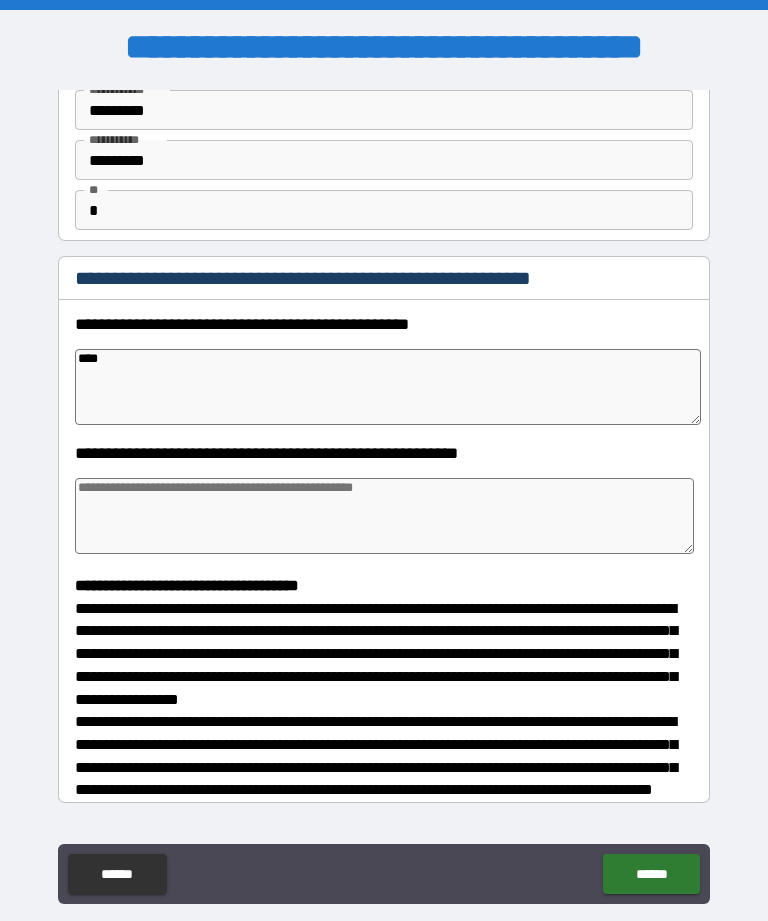 type on "*" 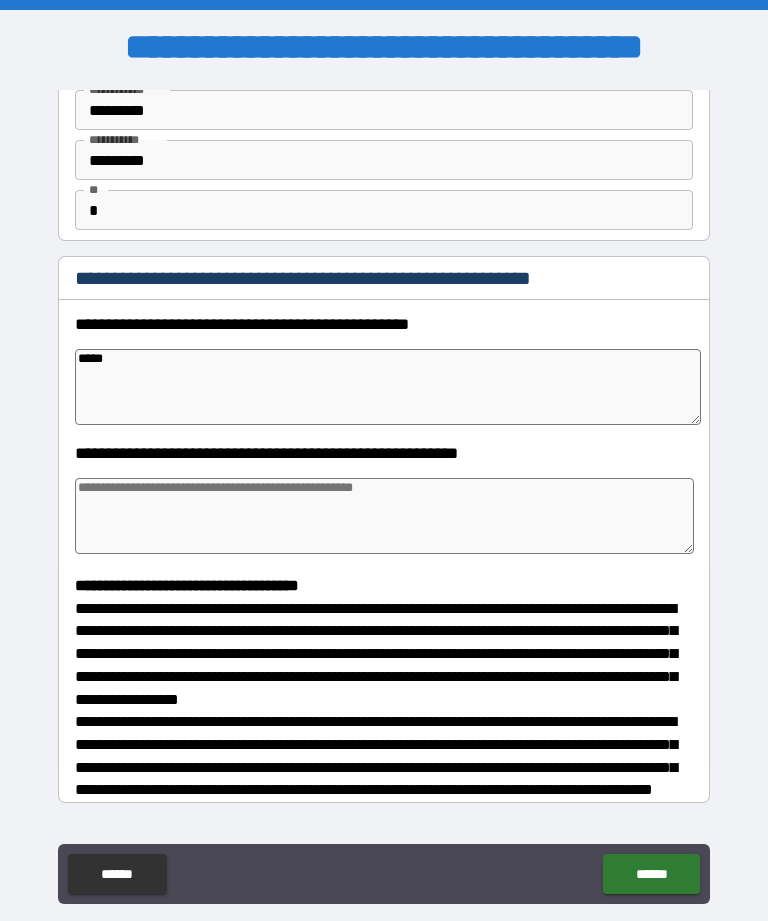 type on "******" 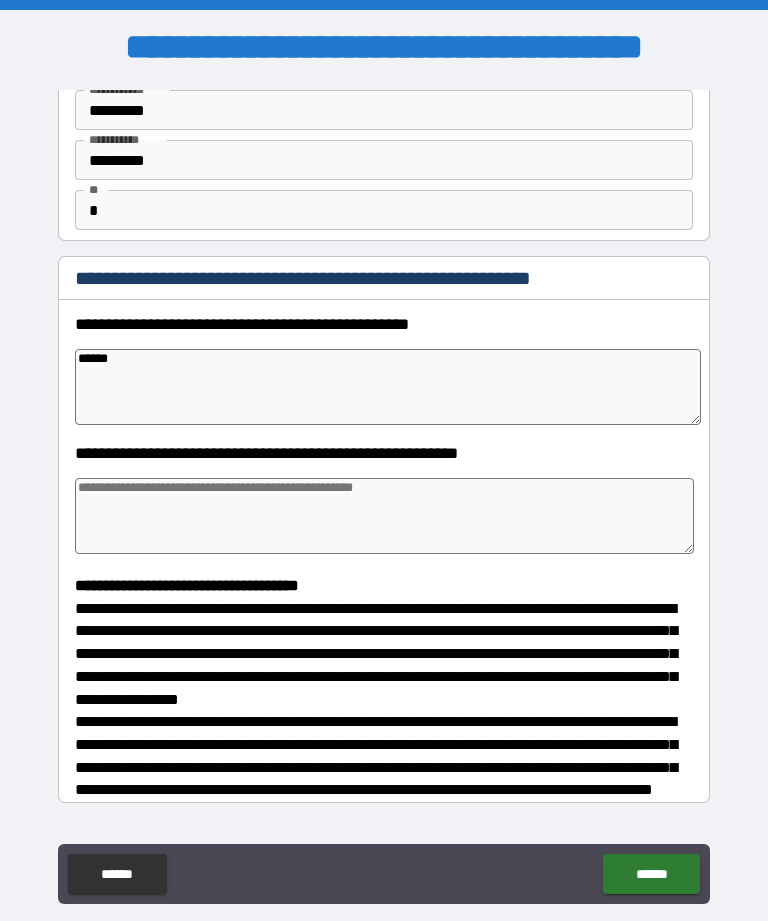type on "*" 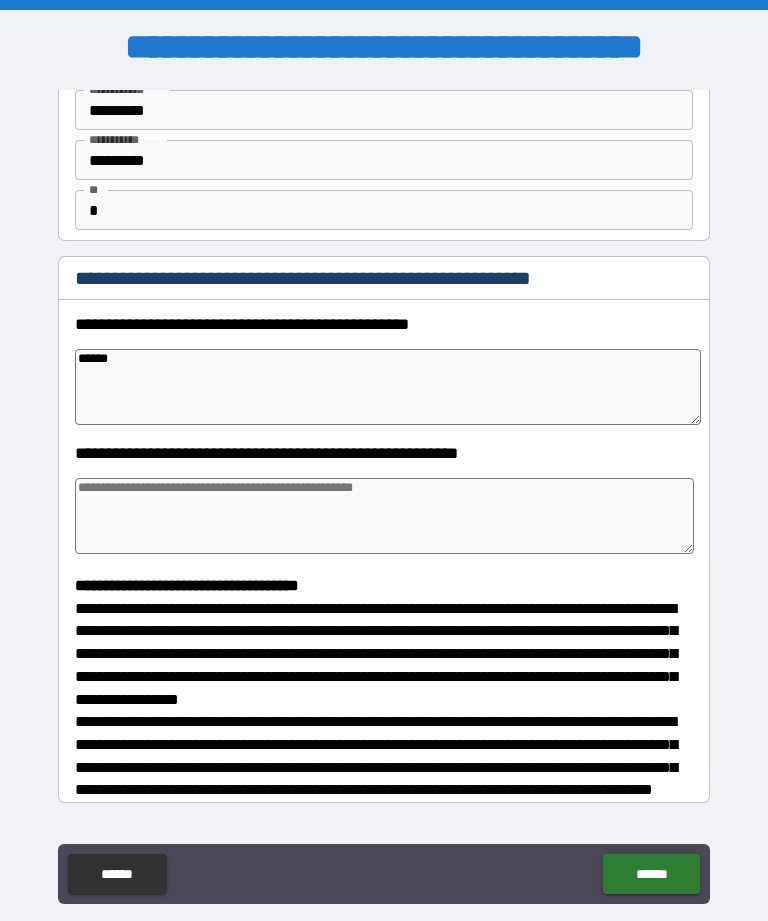 type on "*" 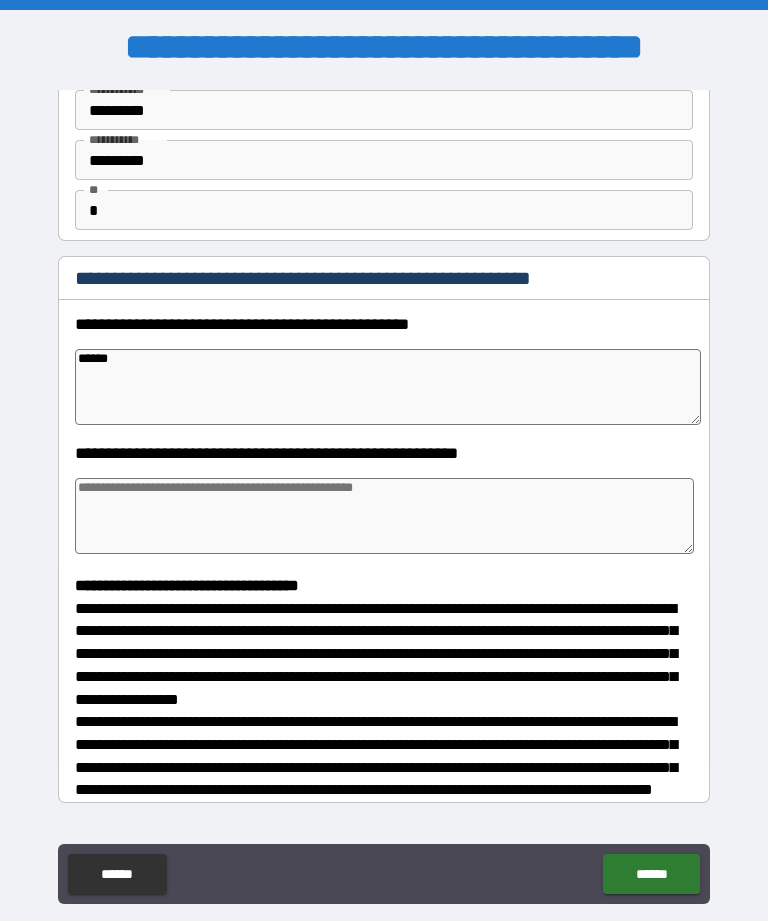type on "*" 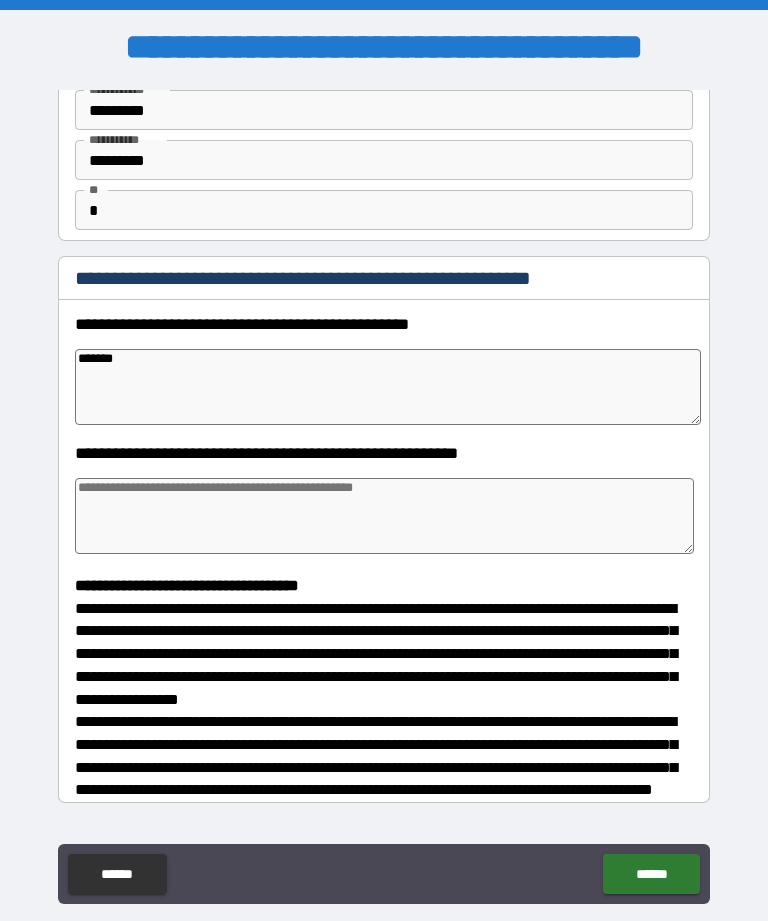 type on "********" 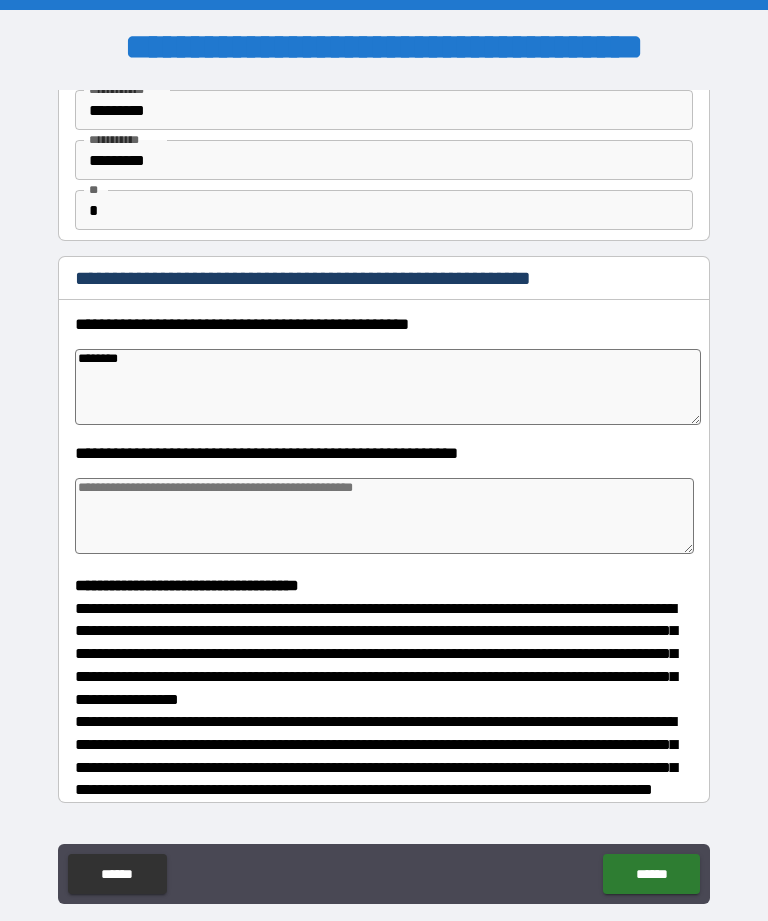 type on "*" 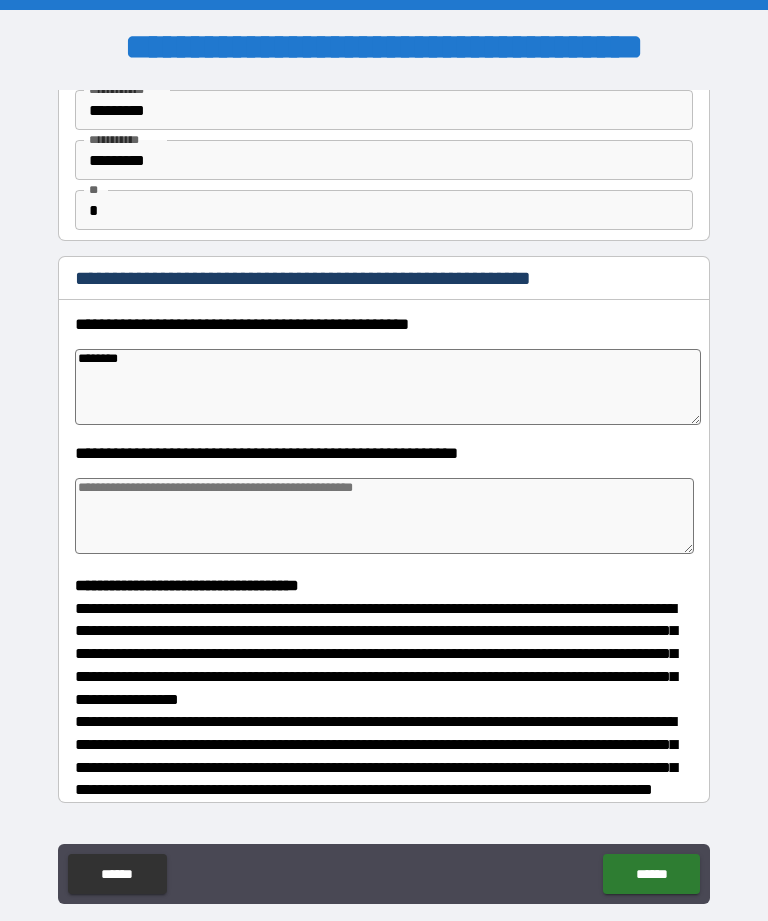 type on "*" 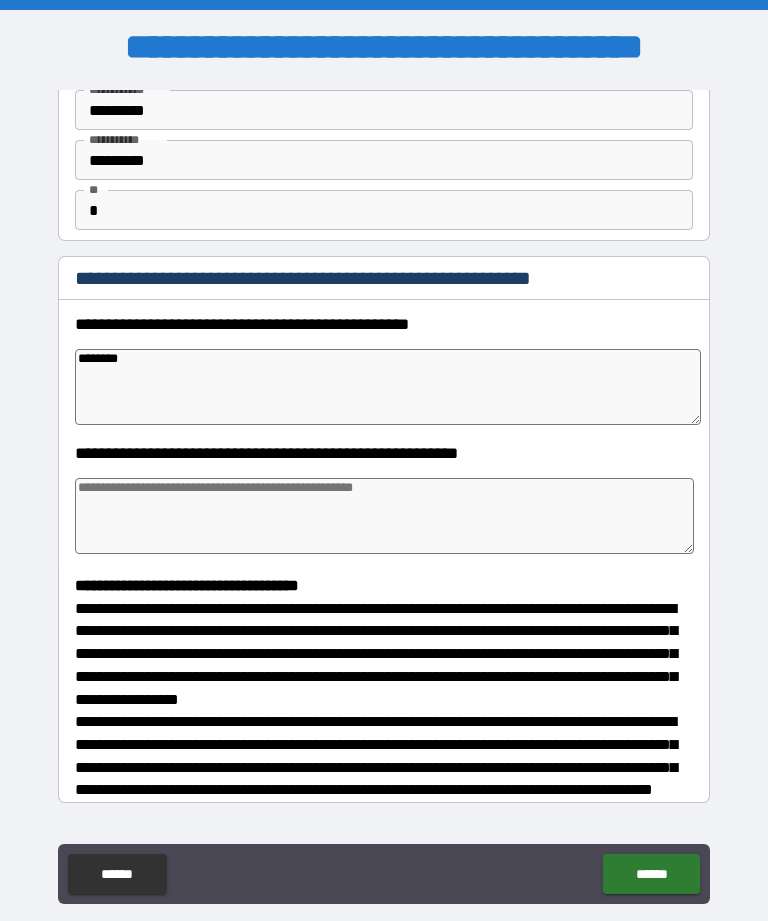 type on "*" 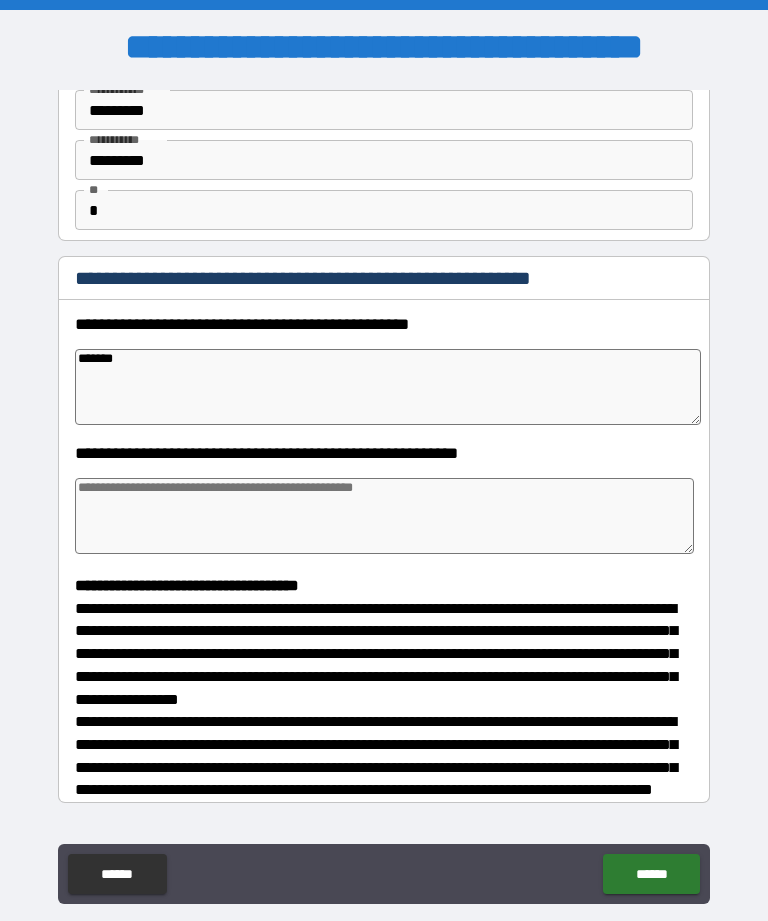 type on "*******" 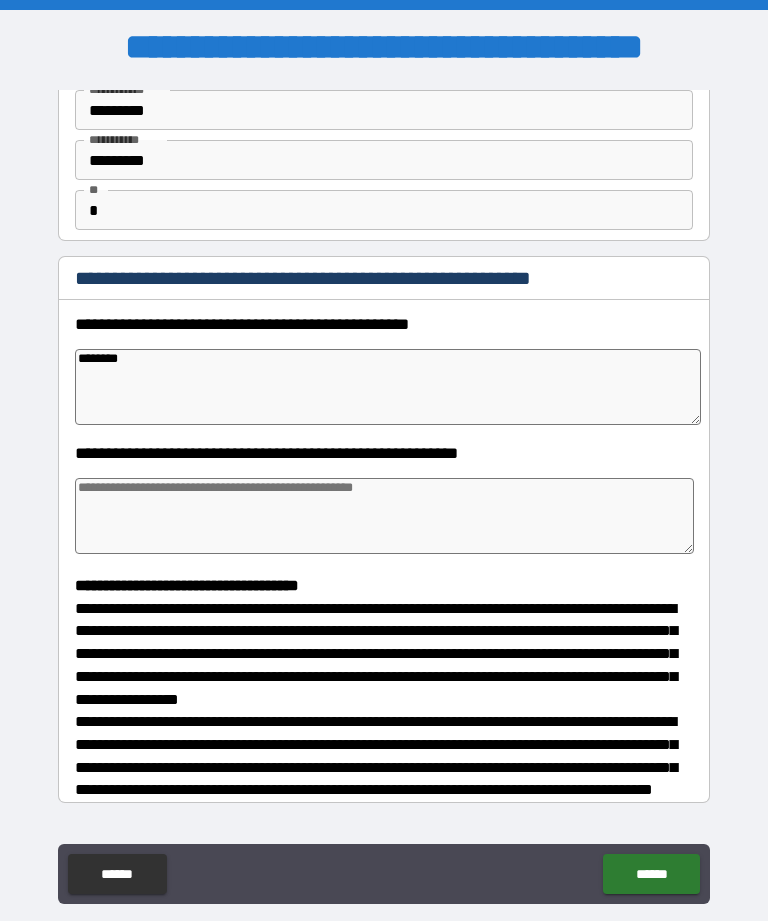 type on "*" 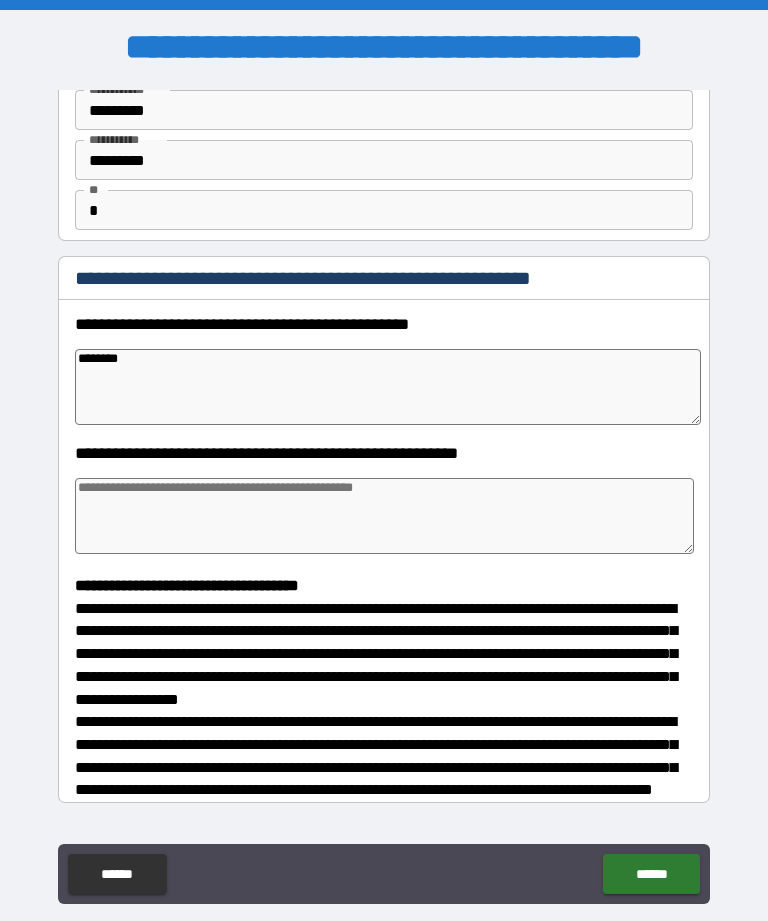 type on "*" 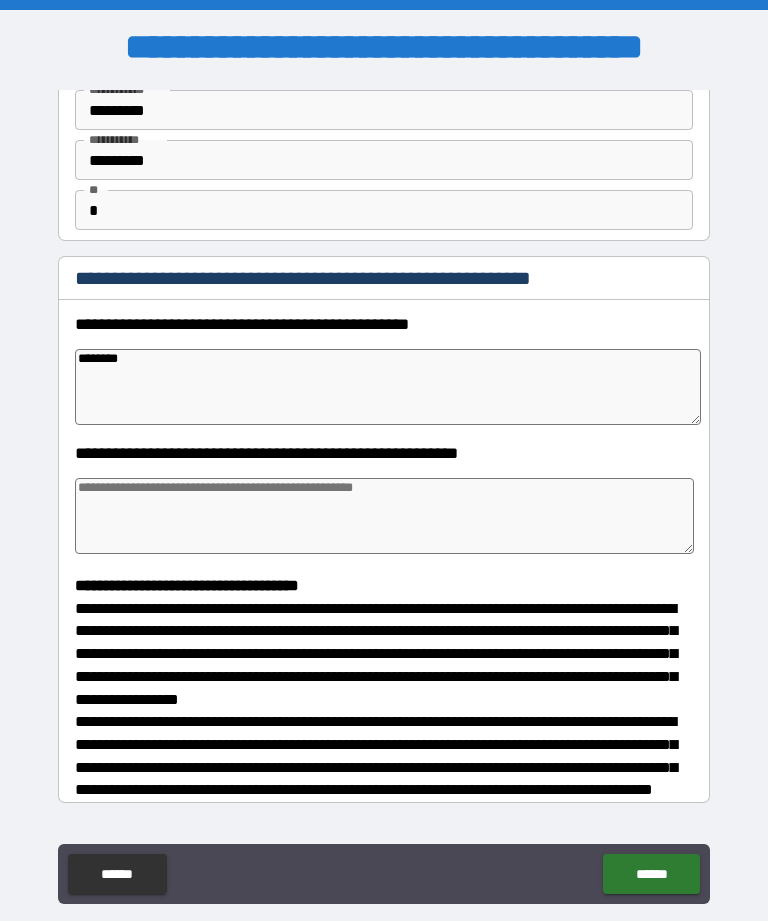 type on "*********" 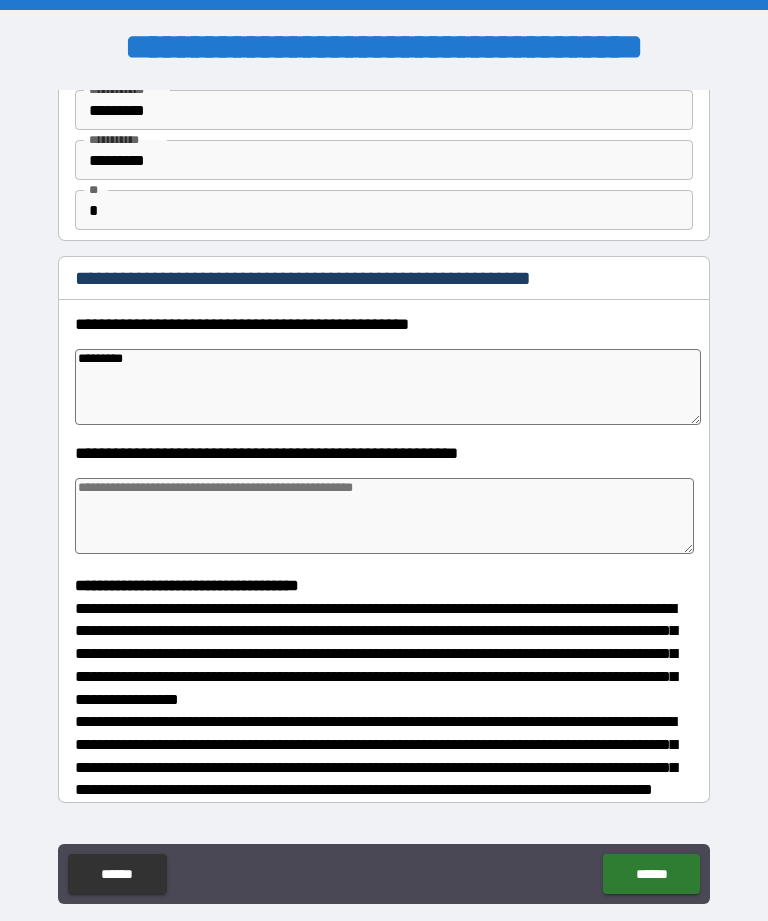 type on "*" 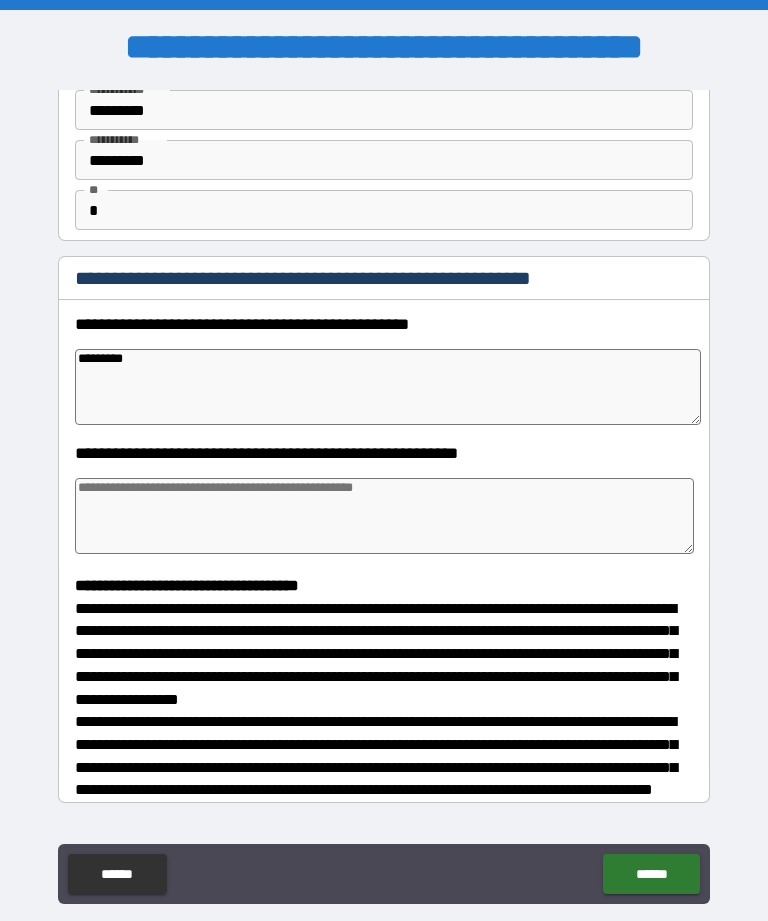 type on "*" 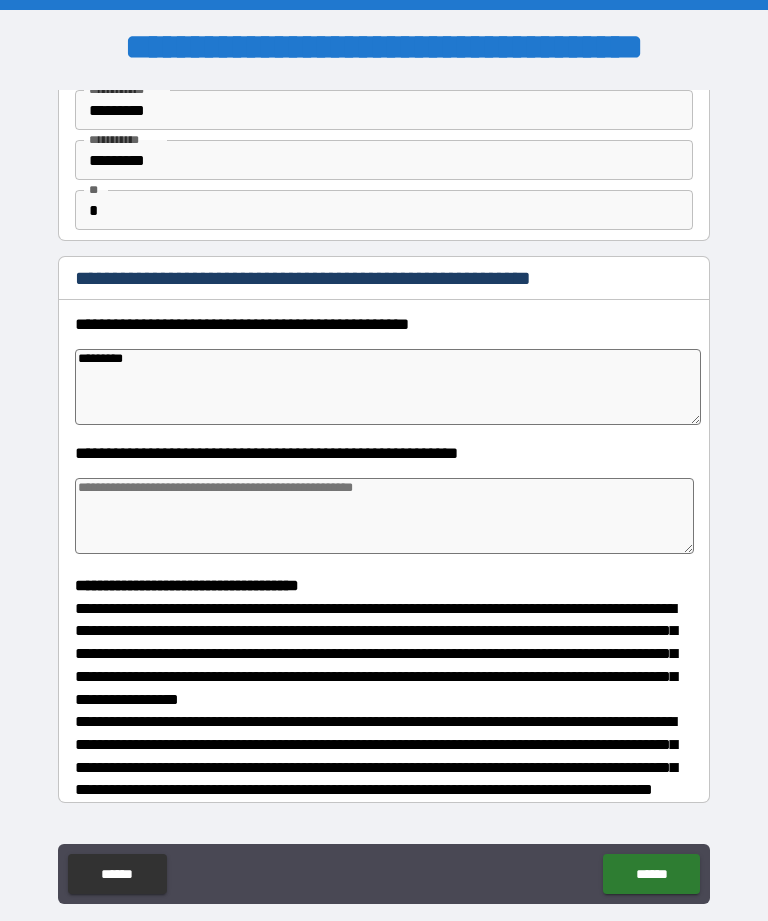 type on "*" 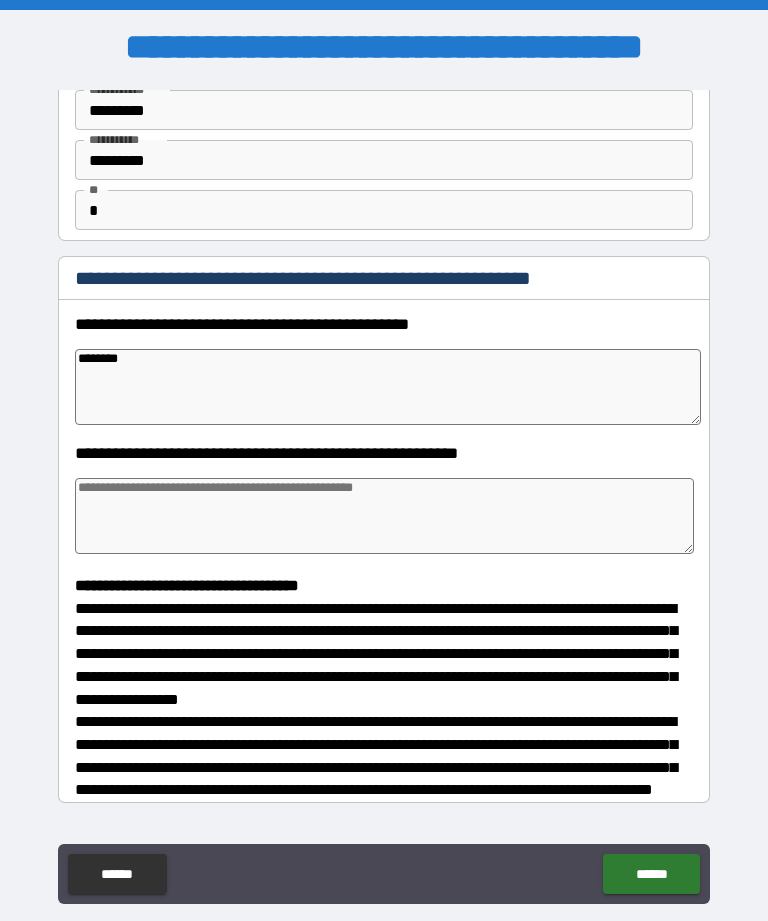 type on "*" 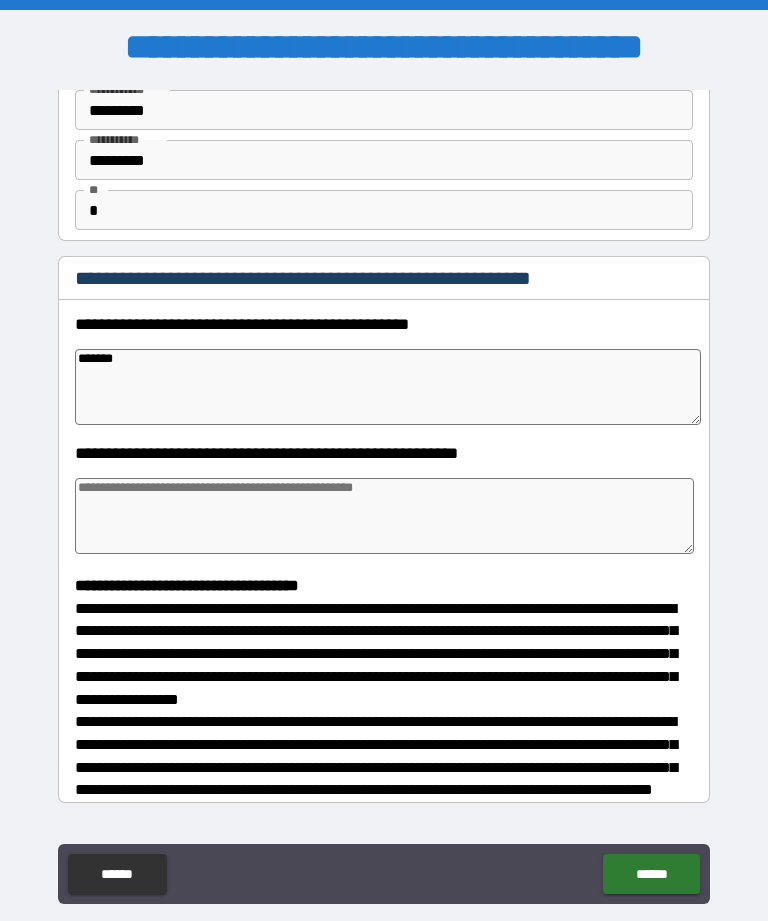 type on "******" 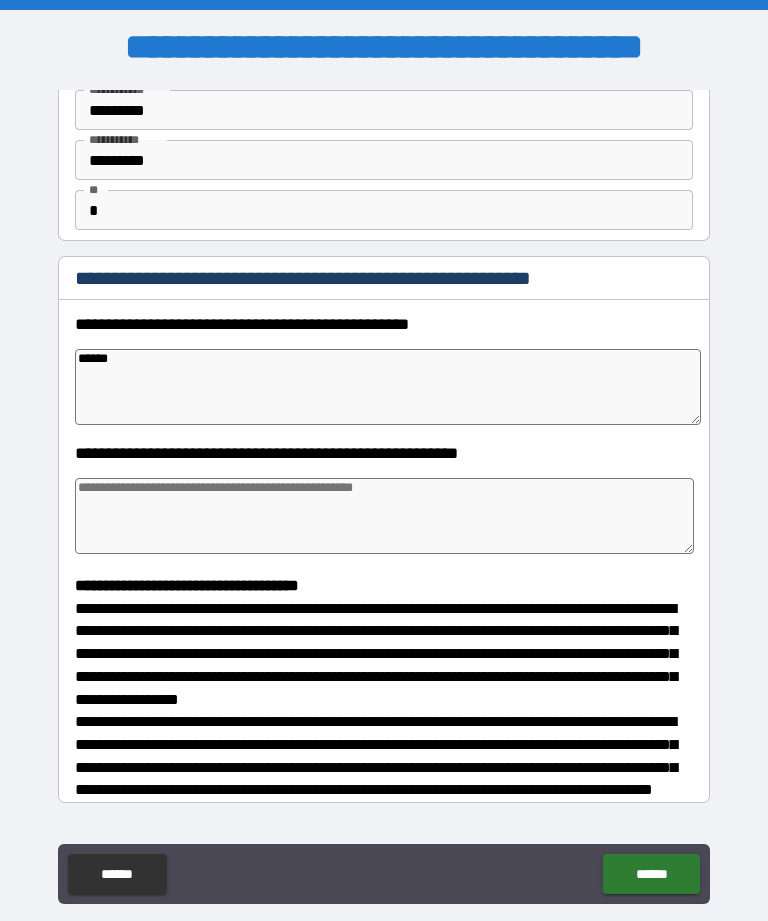 type on "*" 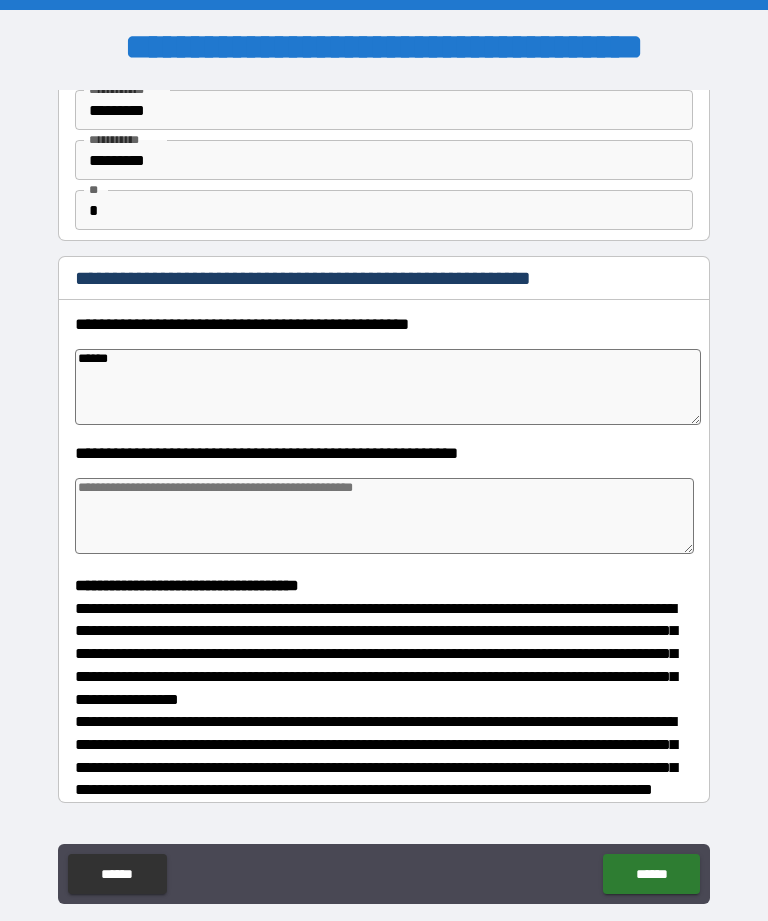 type on "*****" 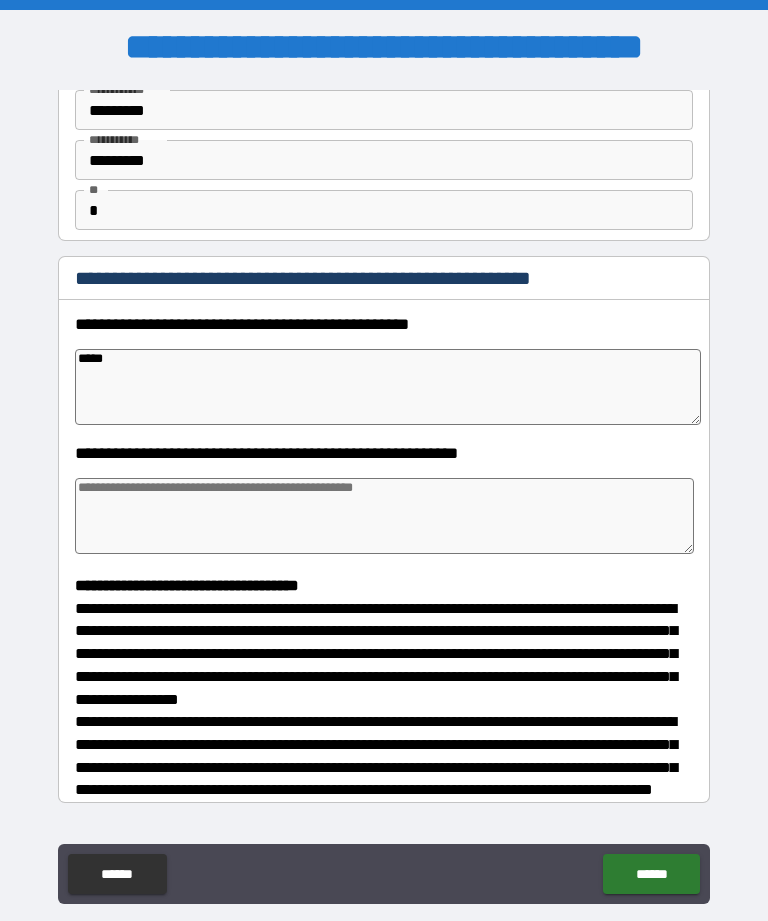 type on "*" 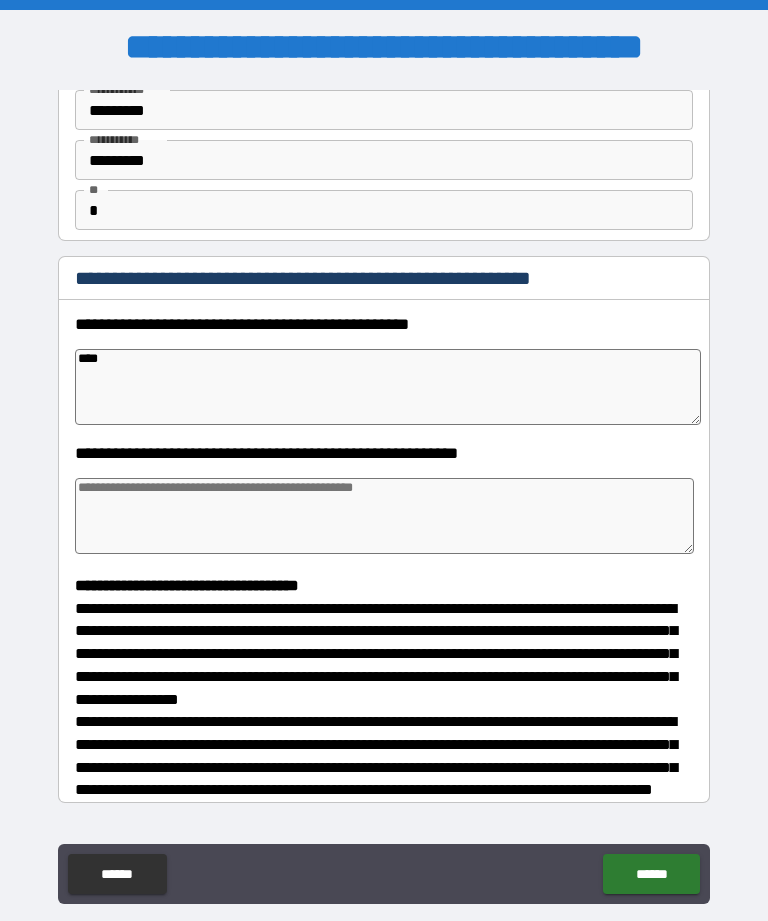 type on "*" 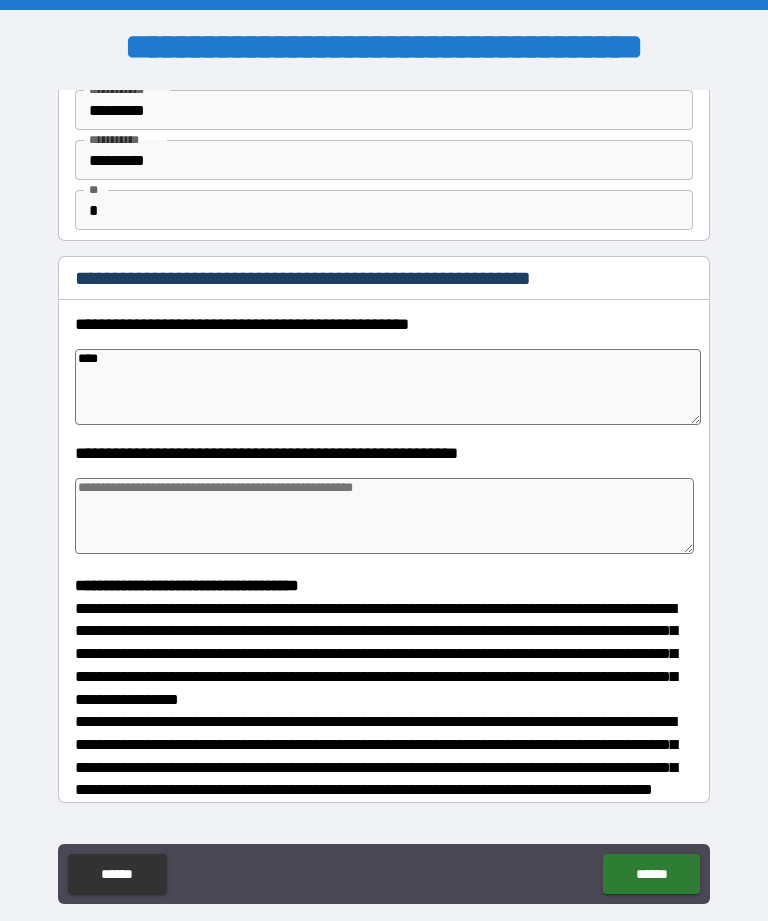 type on "*" 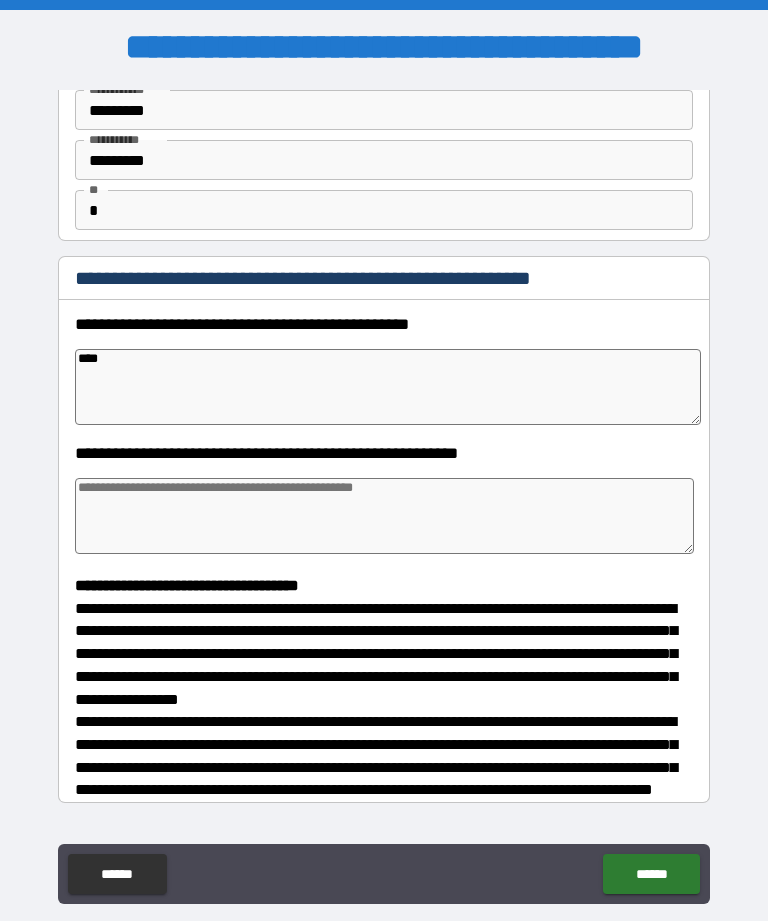 type on "*" 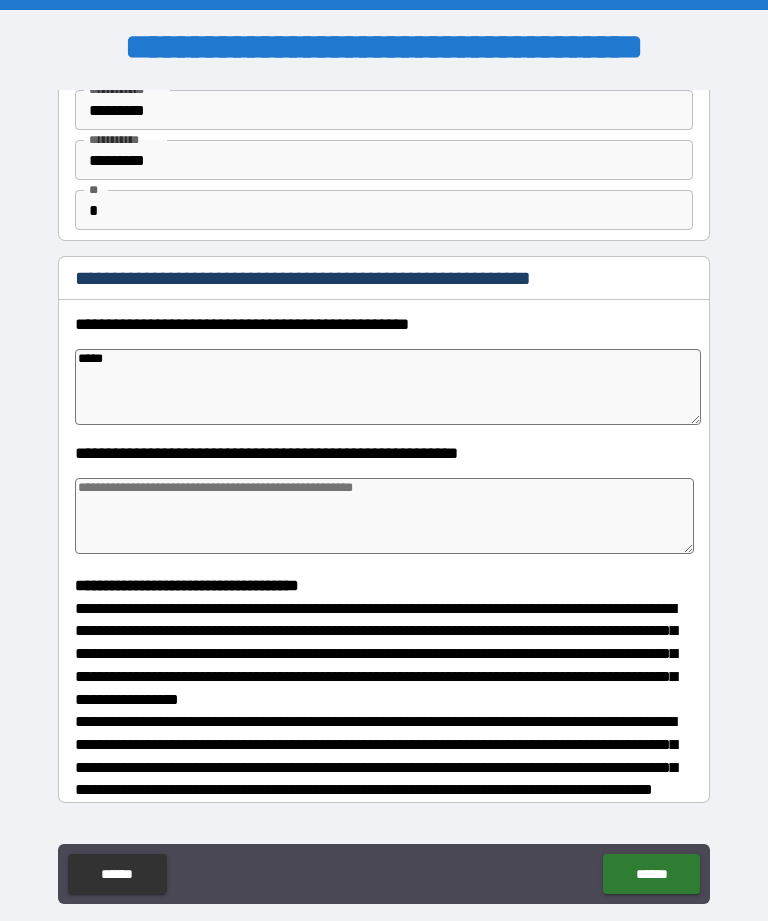 type on "*" 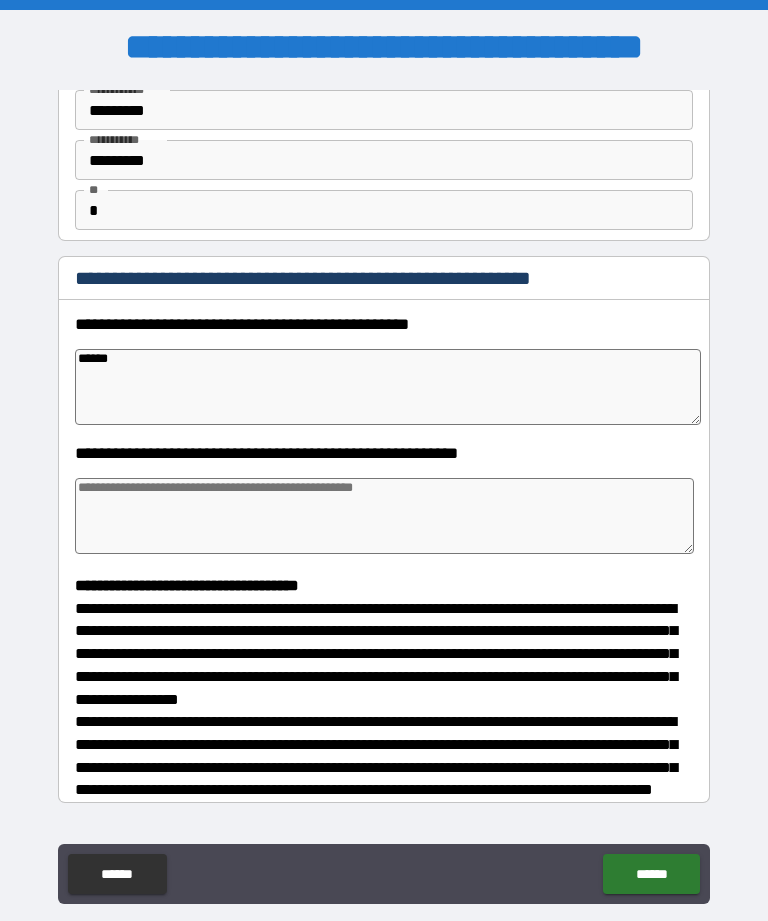 type on "*" 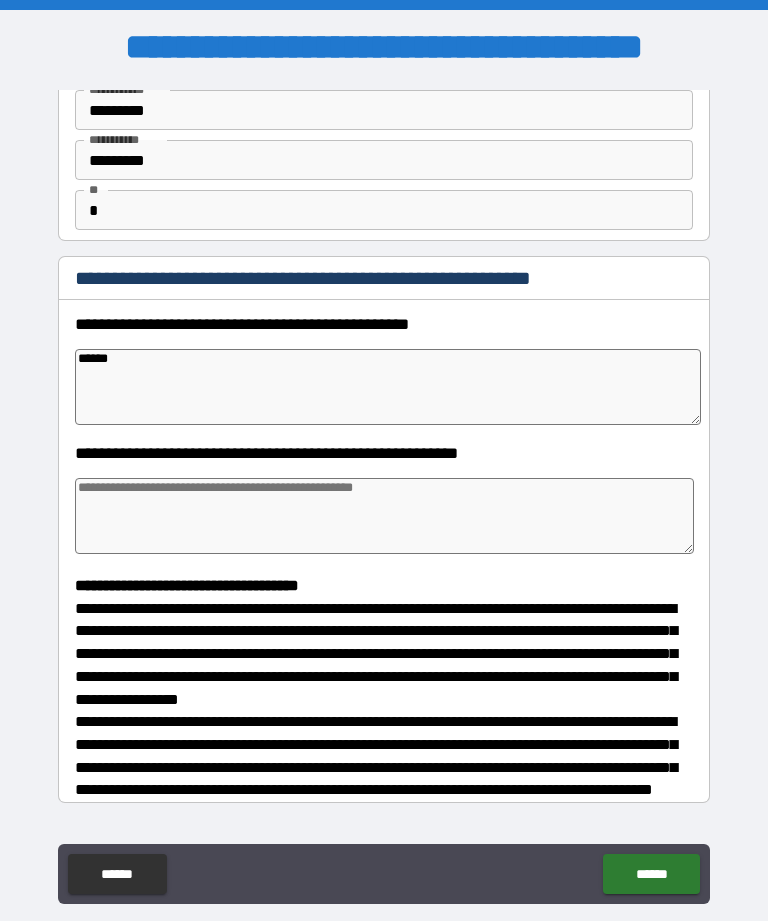 type on "*******" 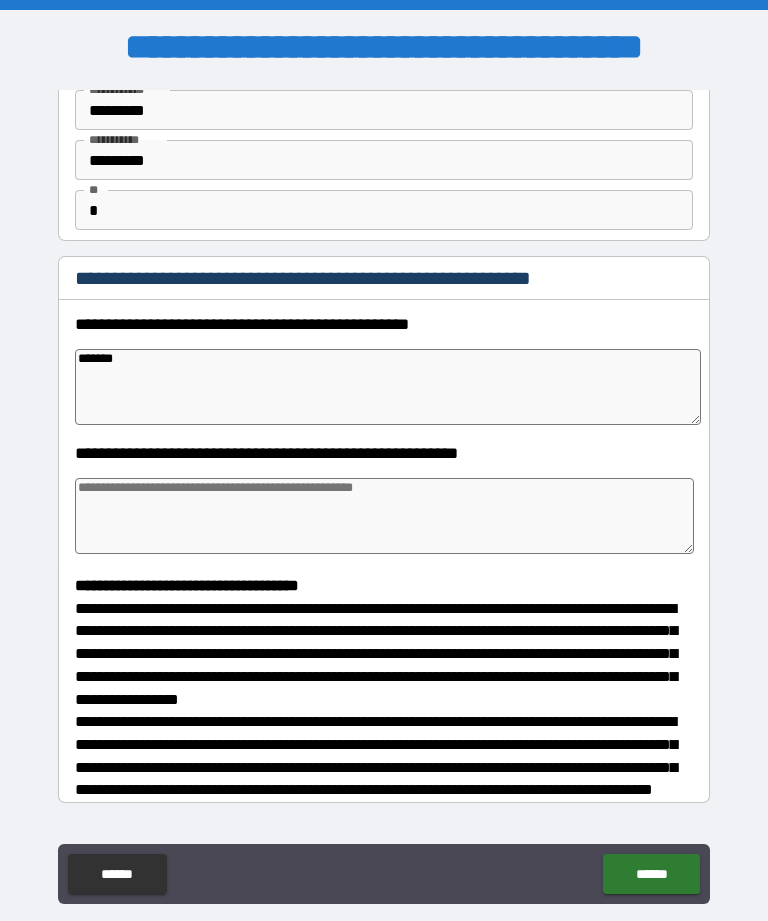 type on "*" 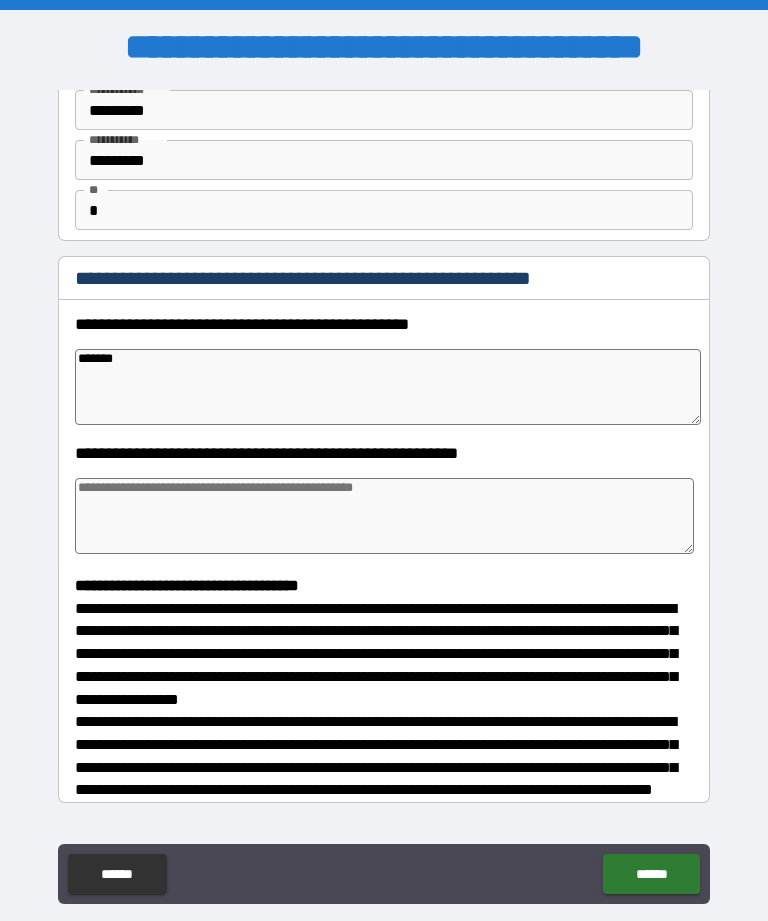 type on "******" 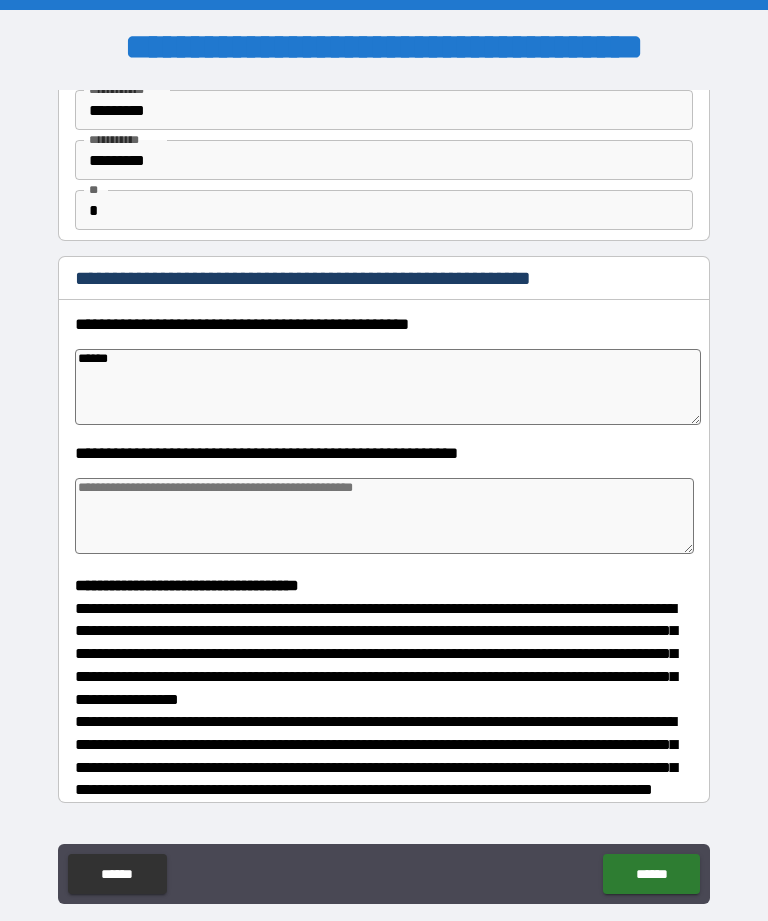 type on "*" 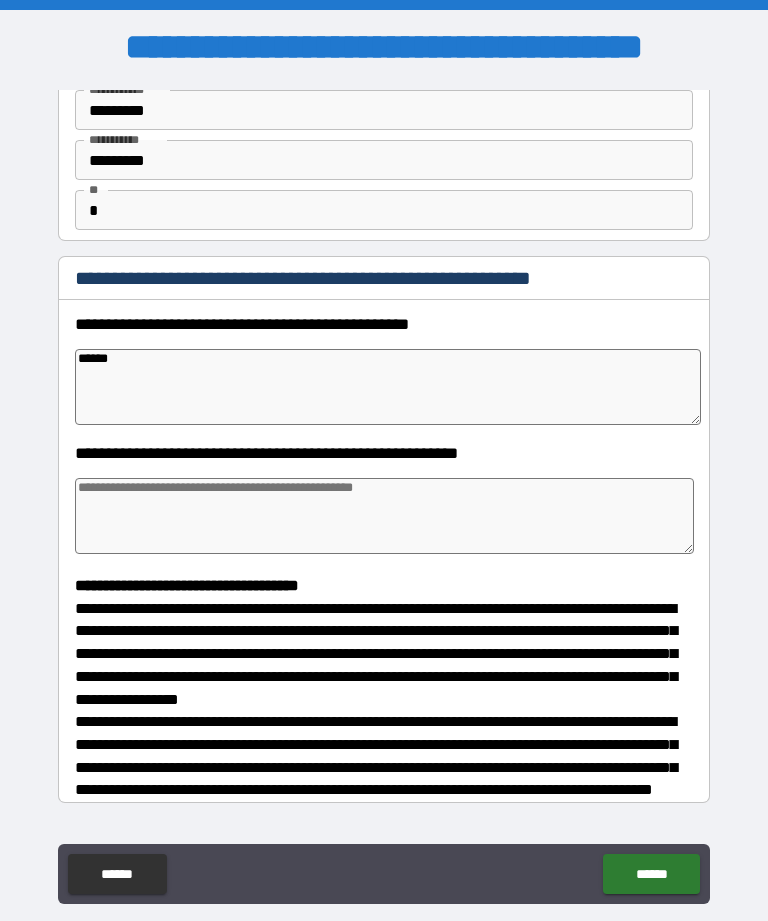 type on "*****" 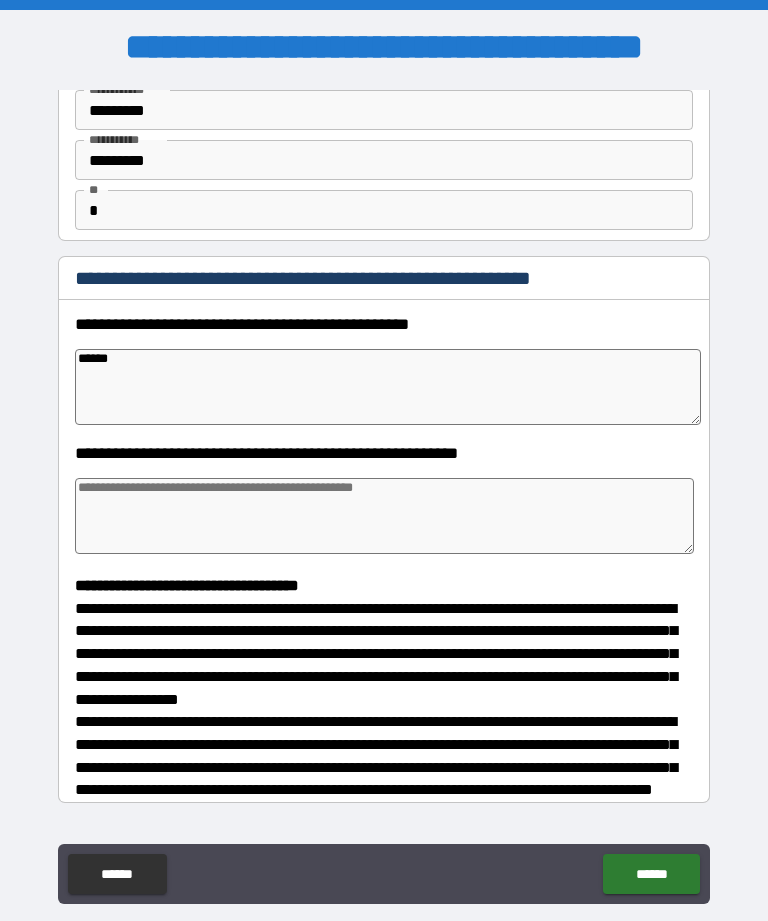 type on "*" 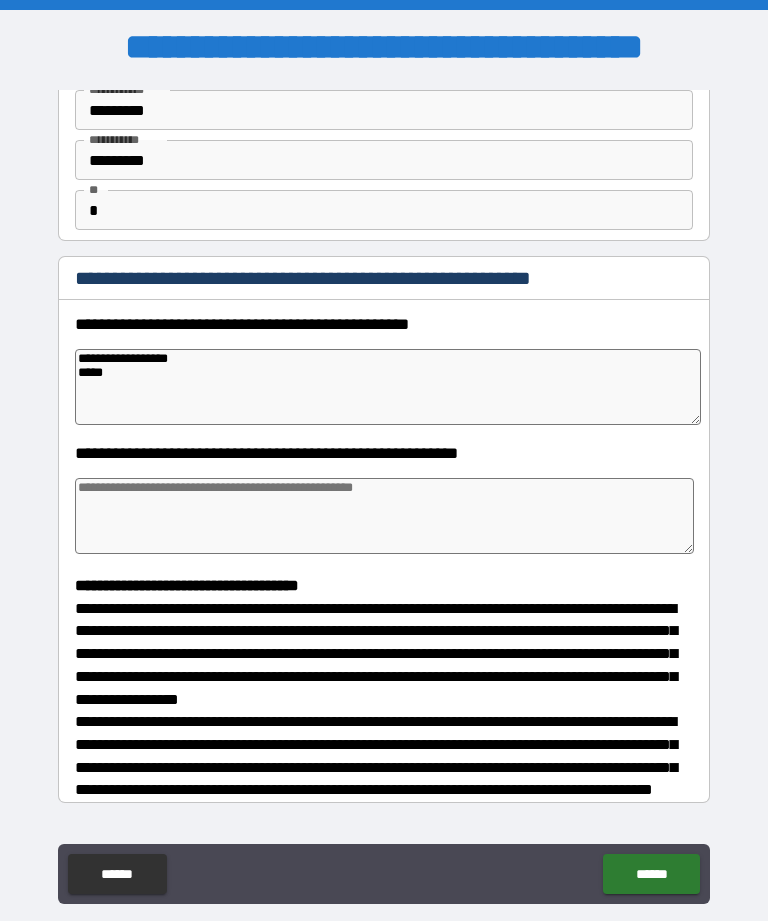 click on "**********" at bounding box center (388, 387) 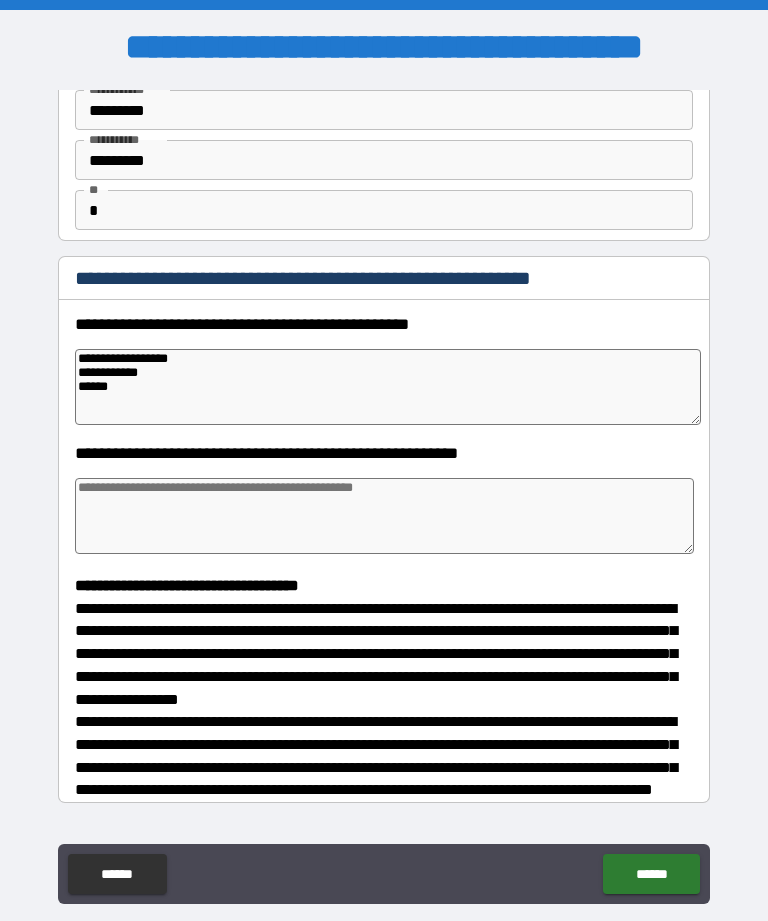 click at bounding box center (384, 516) 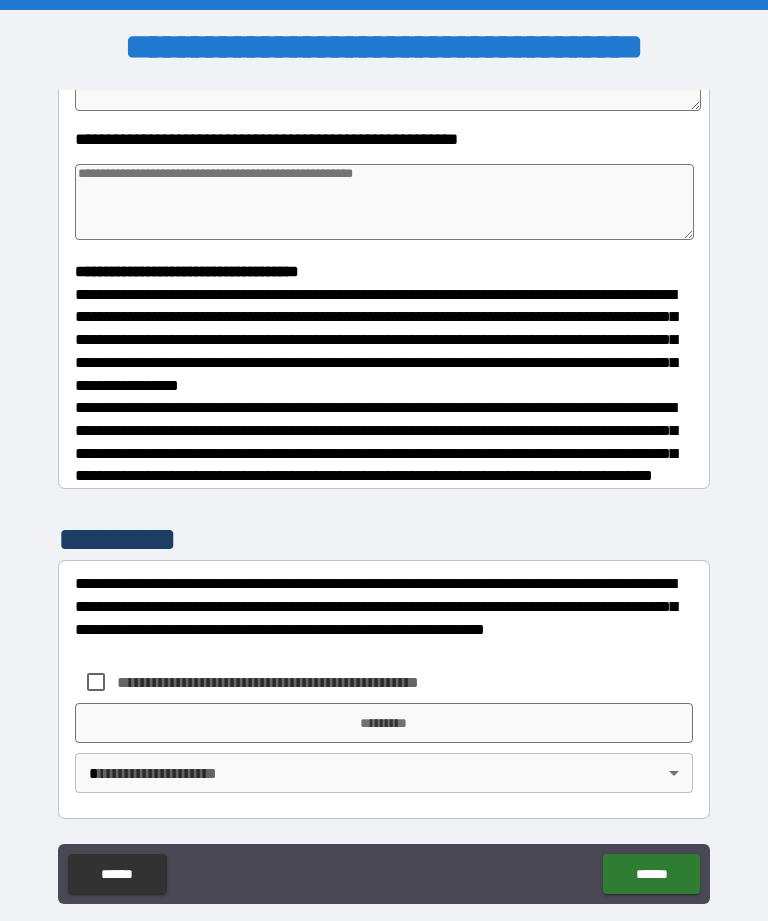 scroll, scrollTop: 422, scrollLeft: 0, axis: vertical 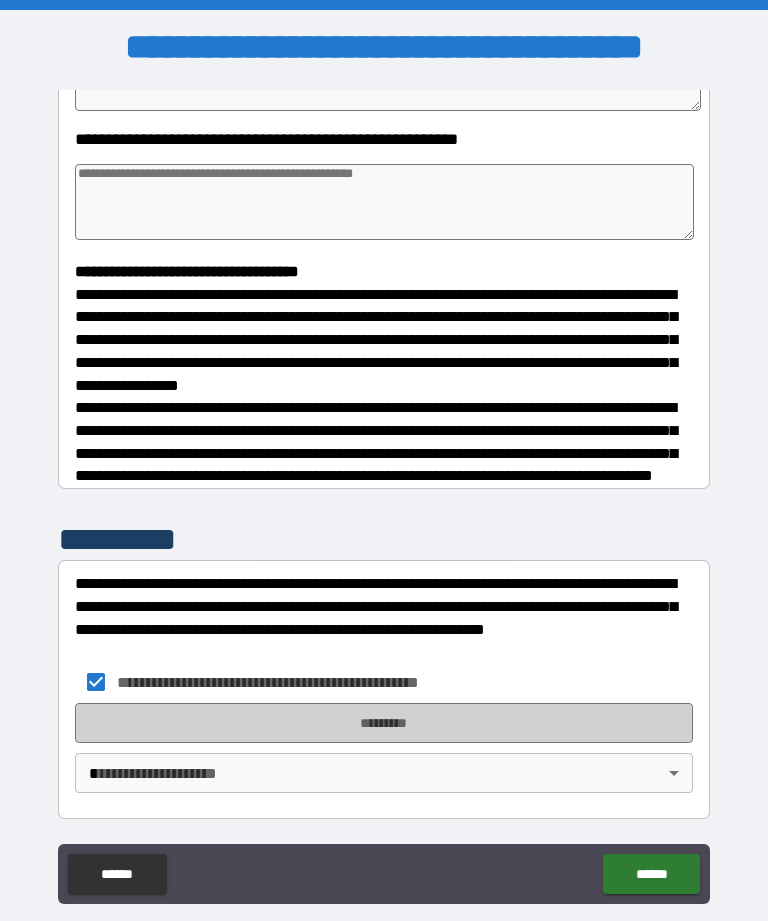 click on "*********" at bounding box center [384, 723] 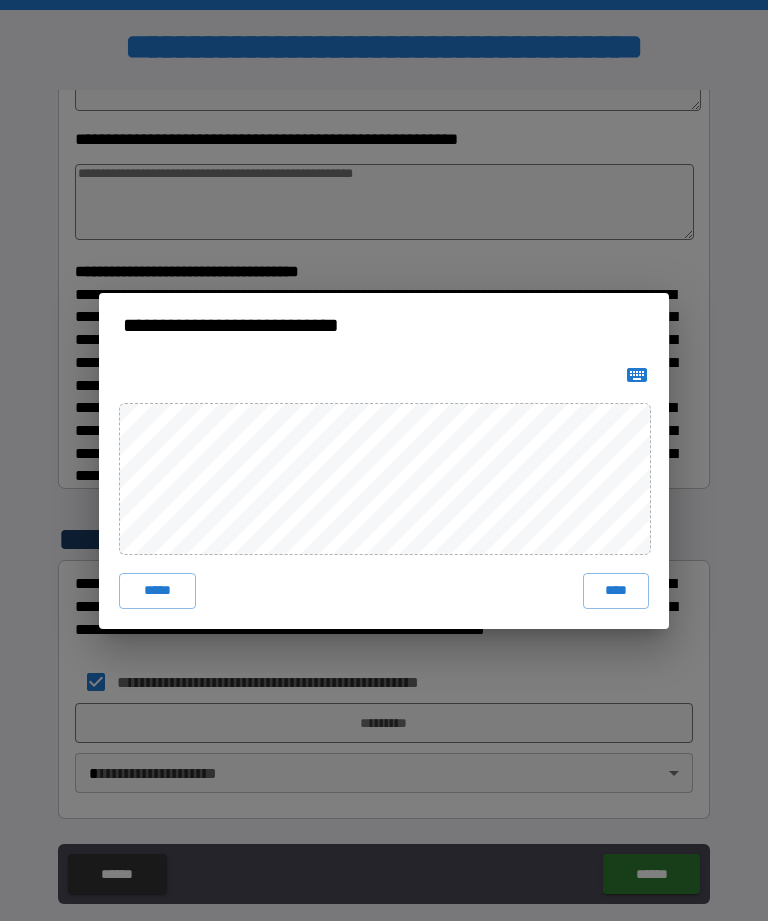 click on "****" at bounding box center [616, 591] 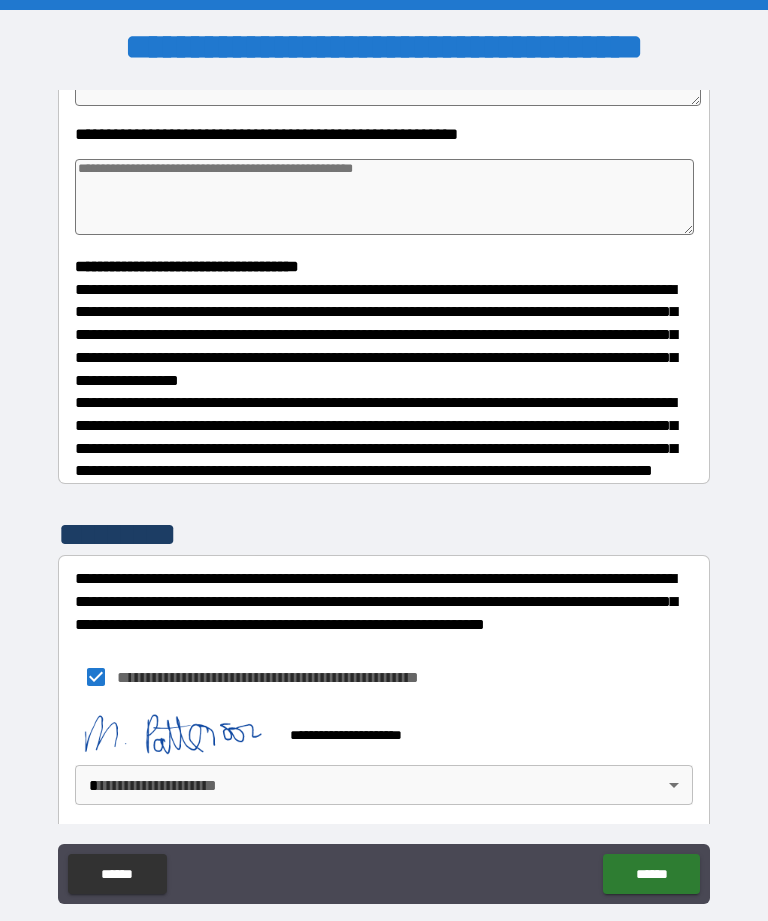 scroll, scrollTop: 433, scrollLeft: 0, axis: vertical 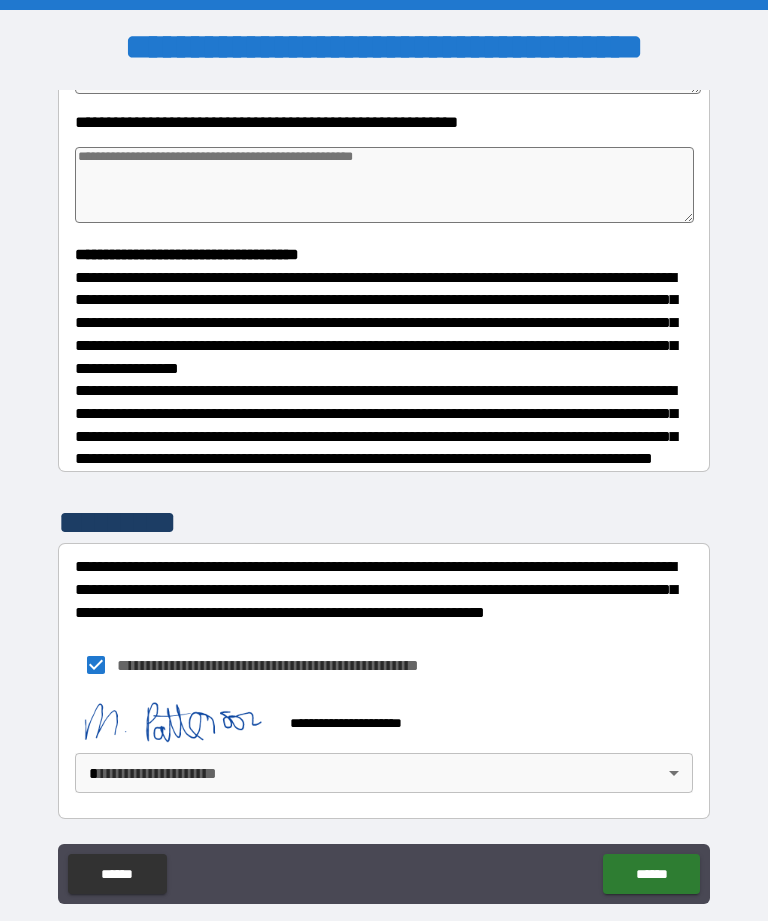 click on "**********" at bounding box center (384, 492) 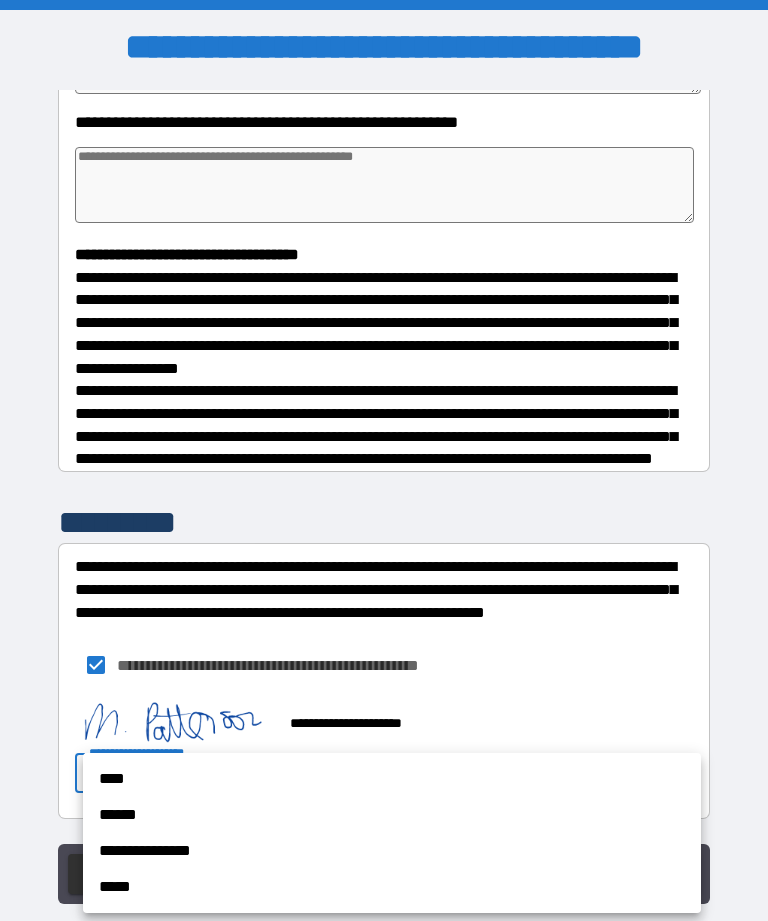 click on "****" at bounding box center (392, 779) 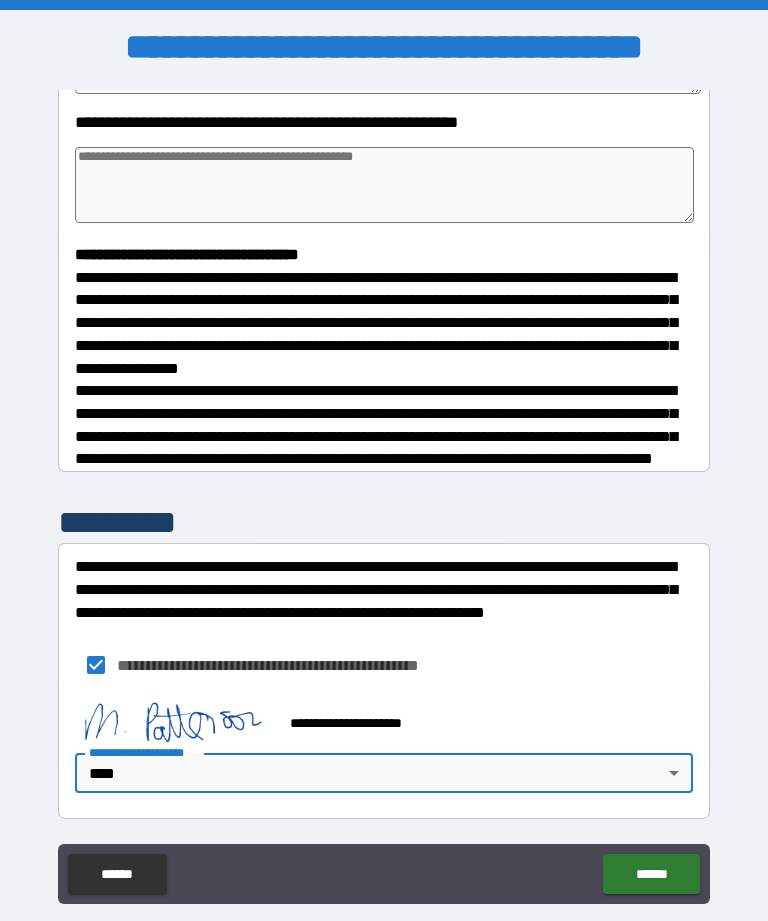 click on "******" at bounding box center [651, 874] 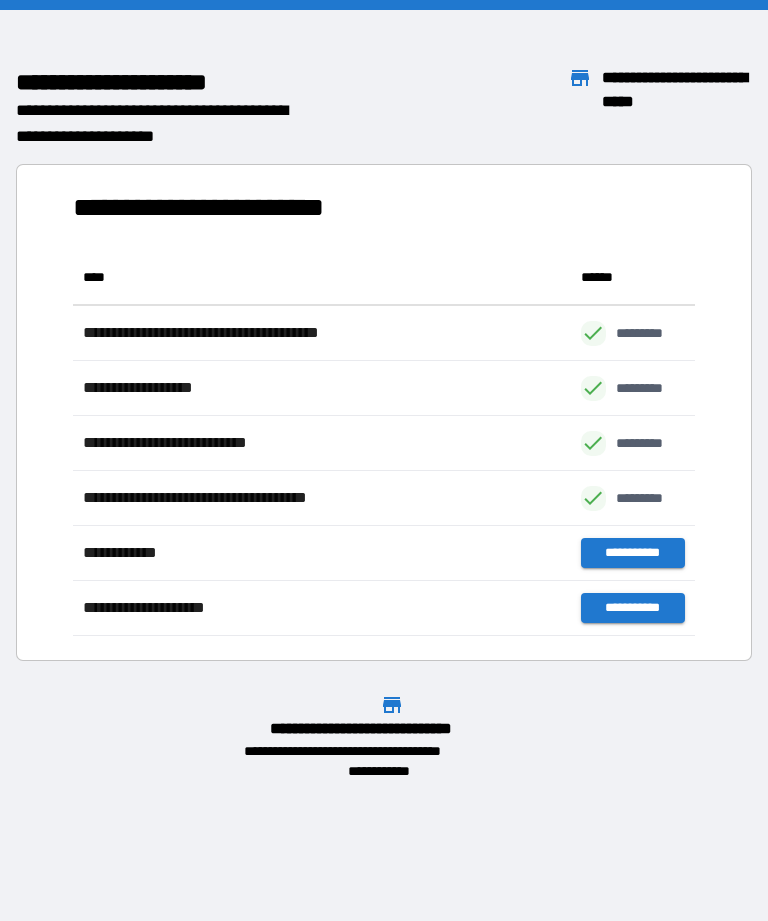 scroll, scrollTop: 1, scrollLeft: 1, axis: both 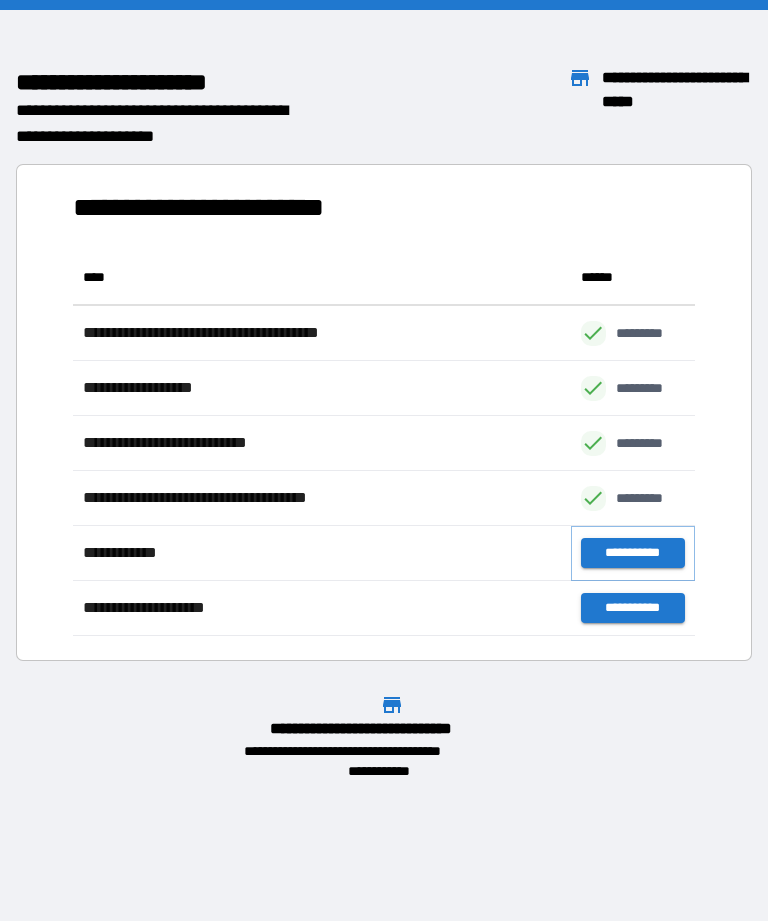 click on "**********" at bounding box center (633, 553) 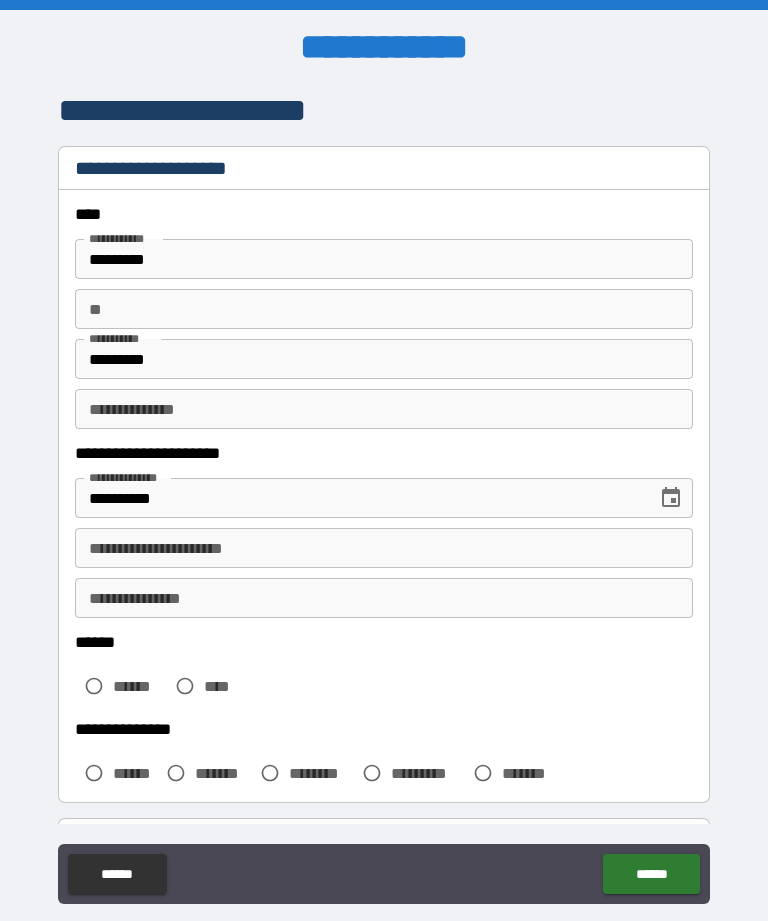 click on "**********" at bounding box center [384, 409] 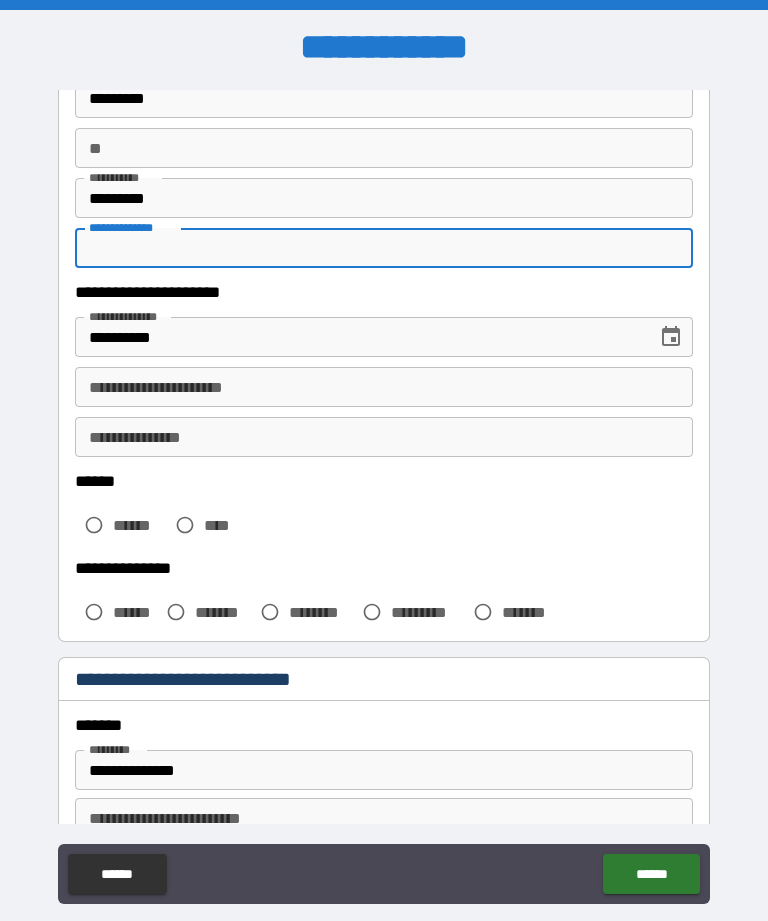 scroll, scrollTop: 160, scrollLeft: 0, axis: vertical 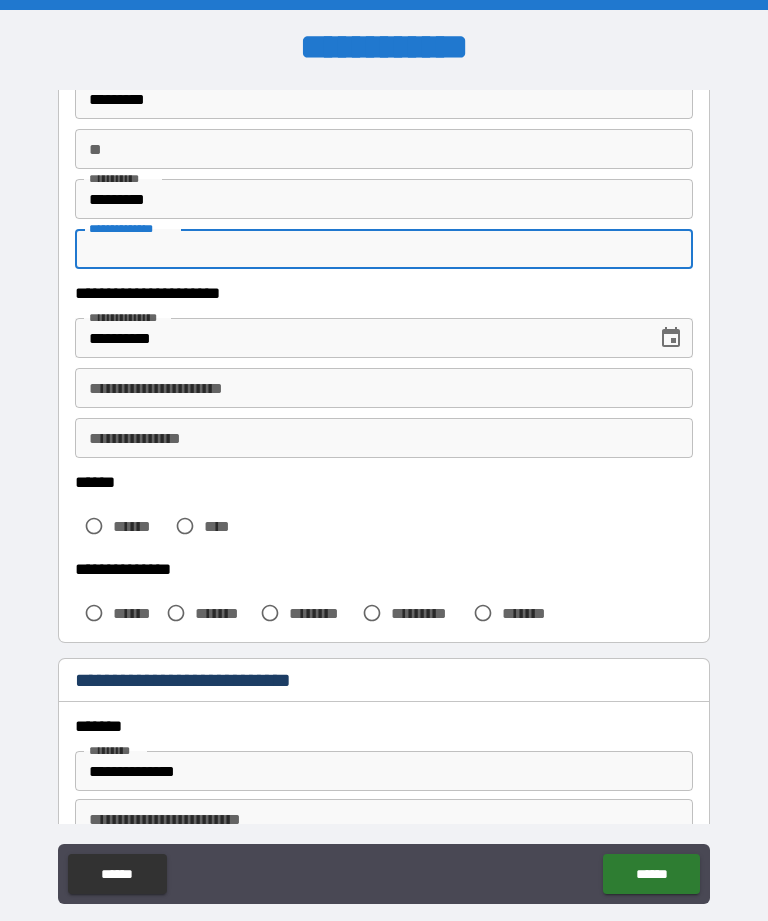 click on "**********" at bounding box center (384, 388) 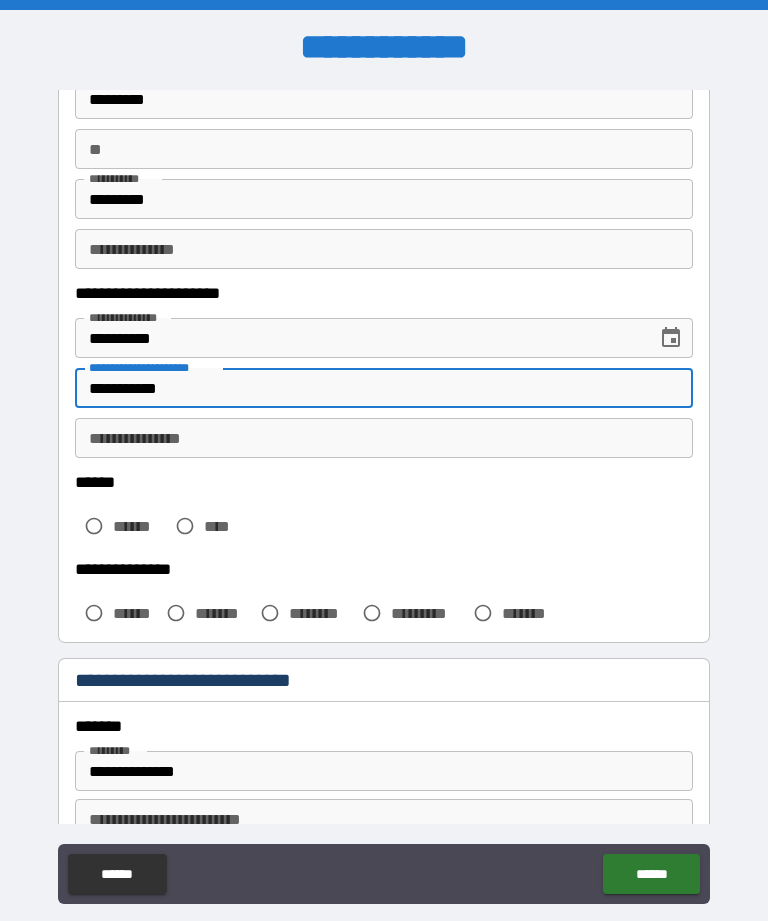 click on "**********" at bounding box center (384, 438) 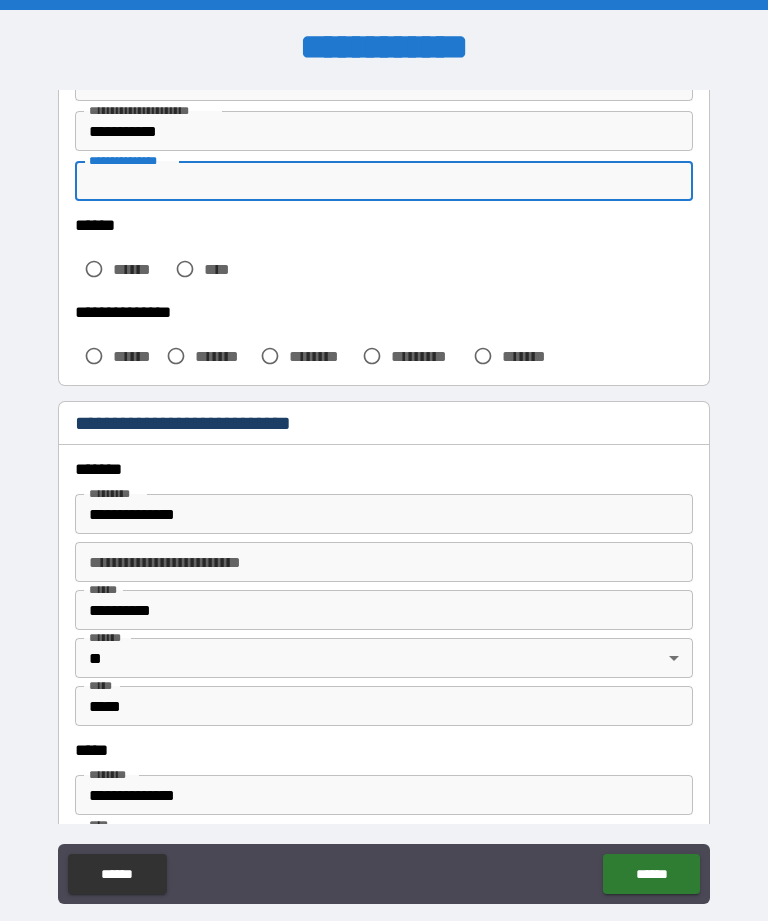 scroll, scrollTop: 420, scrollLeft: 0, axis: vertical 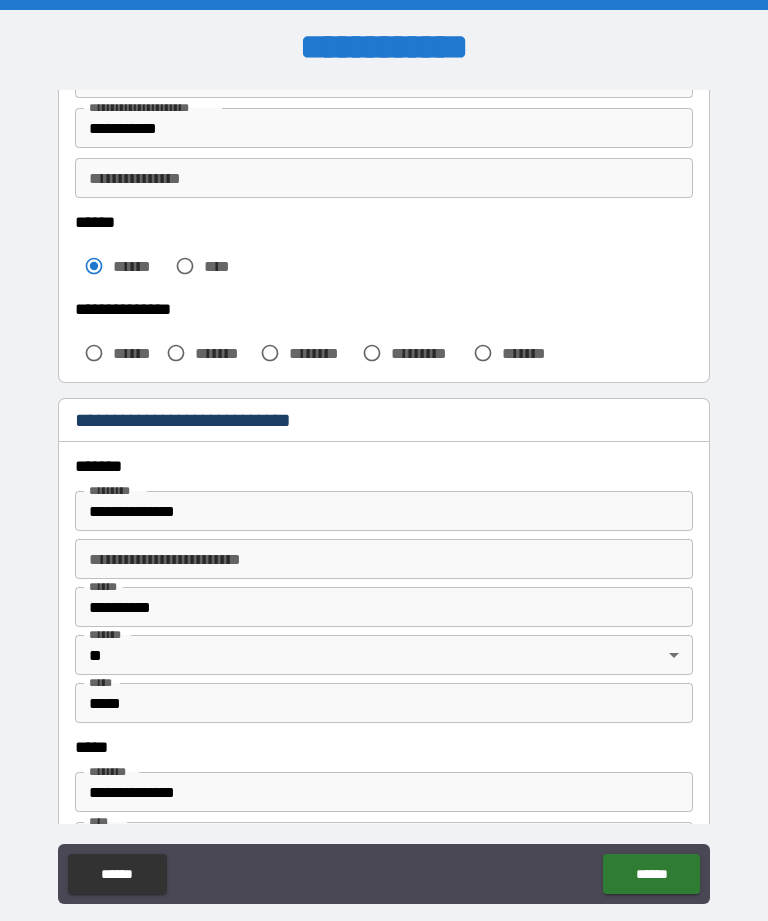 click on "******" at bounding box center (135, 353) 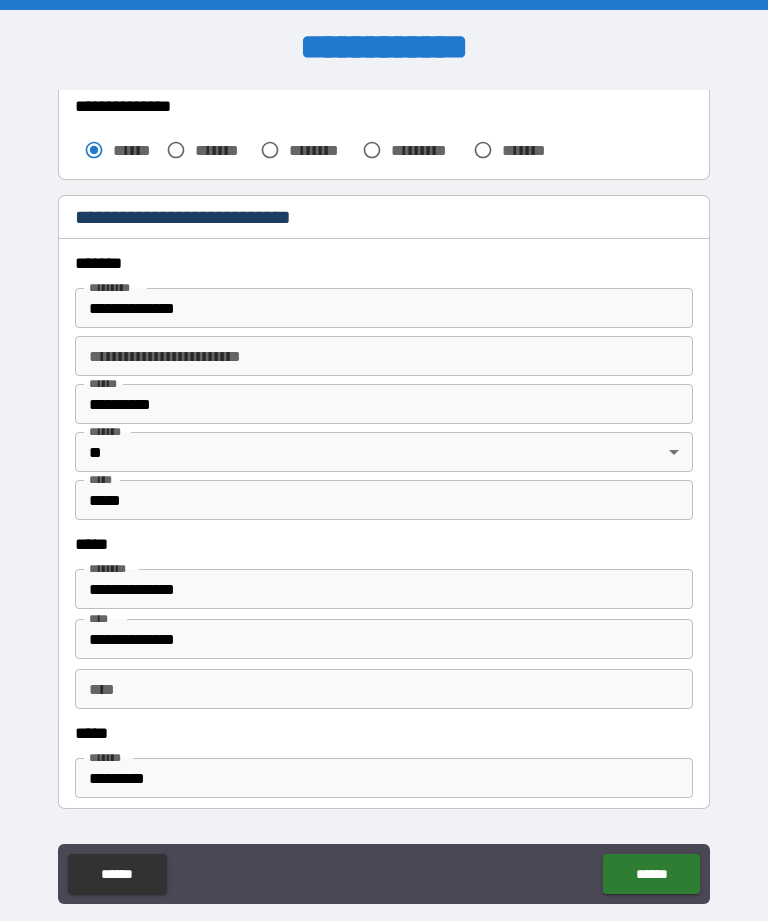 scroll, scrollTop: 623, scrollLeft: 0, axis: vertical 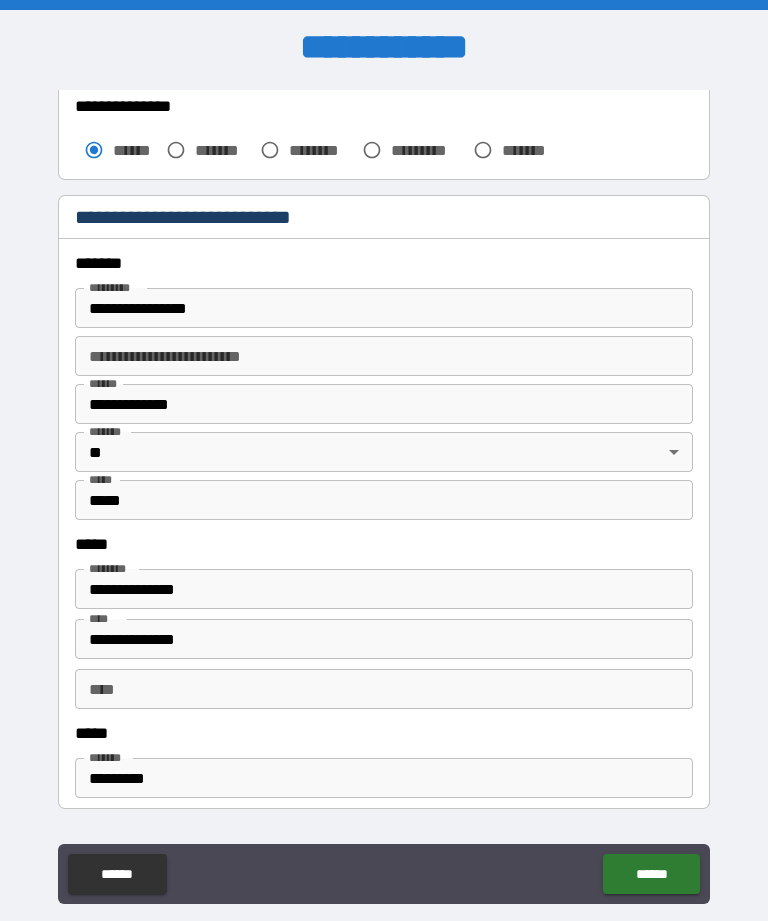 click on "**********" at bounding box center (384, 404) 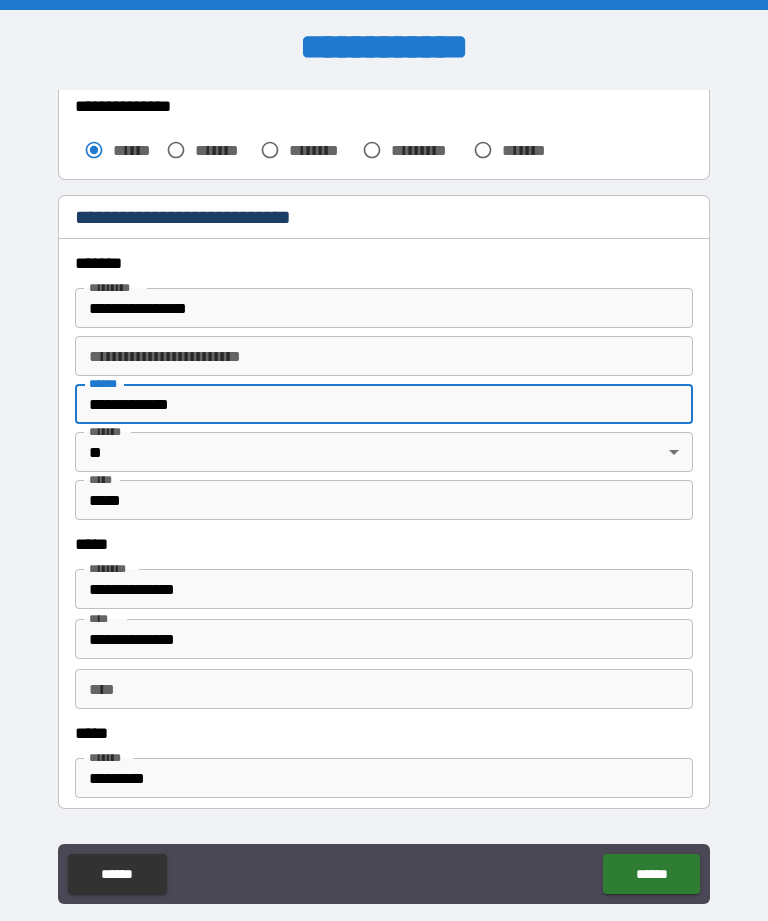 click on "**********" at bounding box center (384, 308) 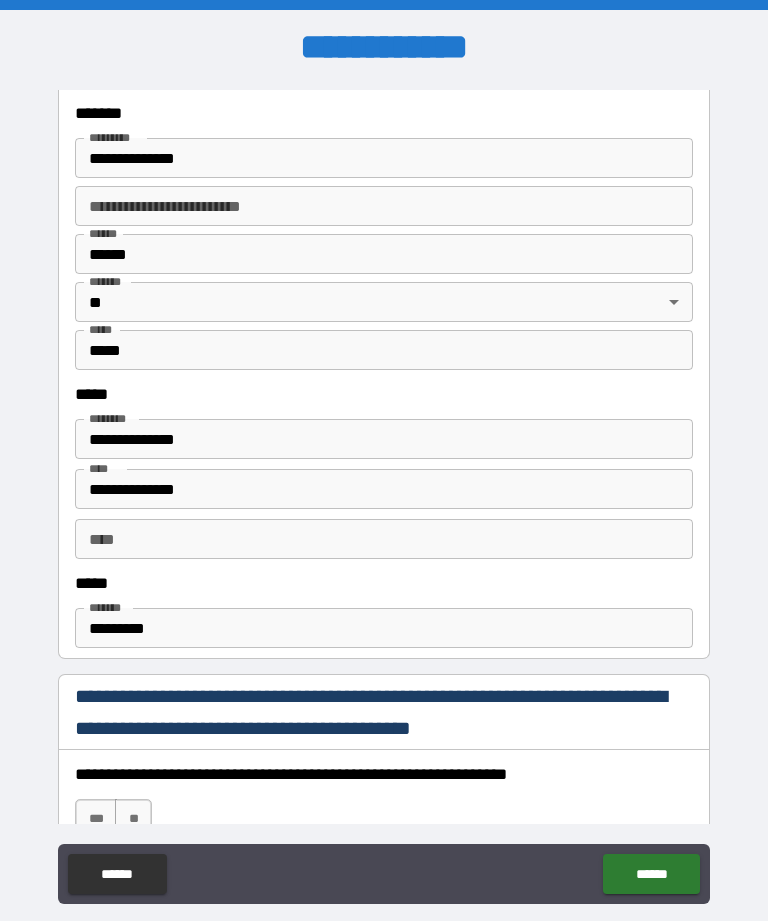 scroll, scrollTop: 775, scrollLeft: 0, axis: vertical 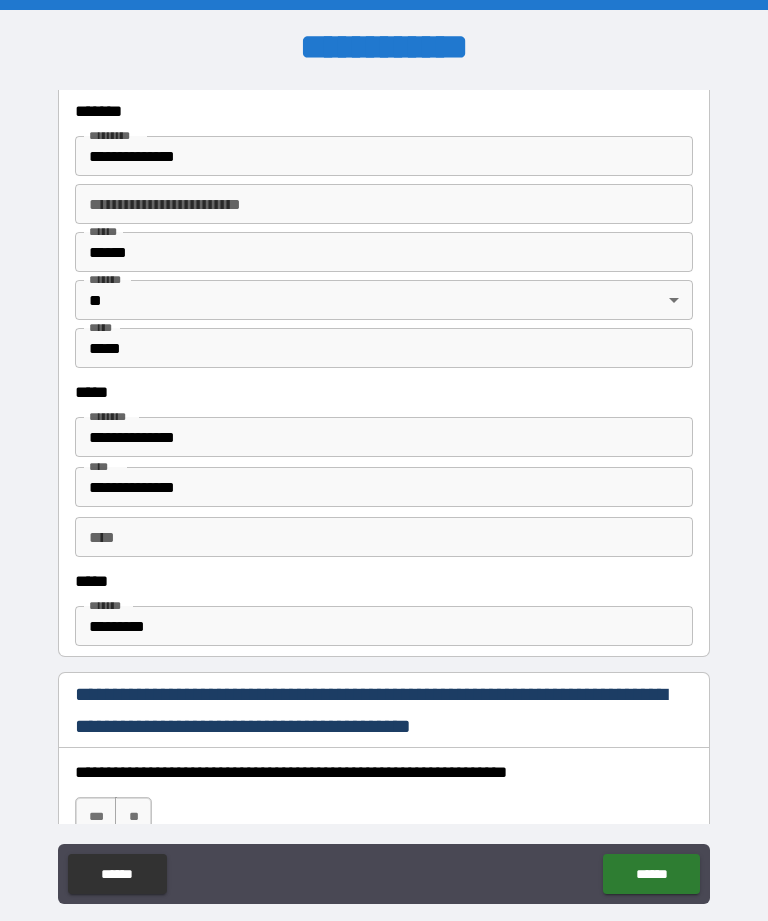 click on "**********" at bounding box center (384, 204) 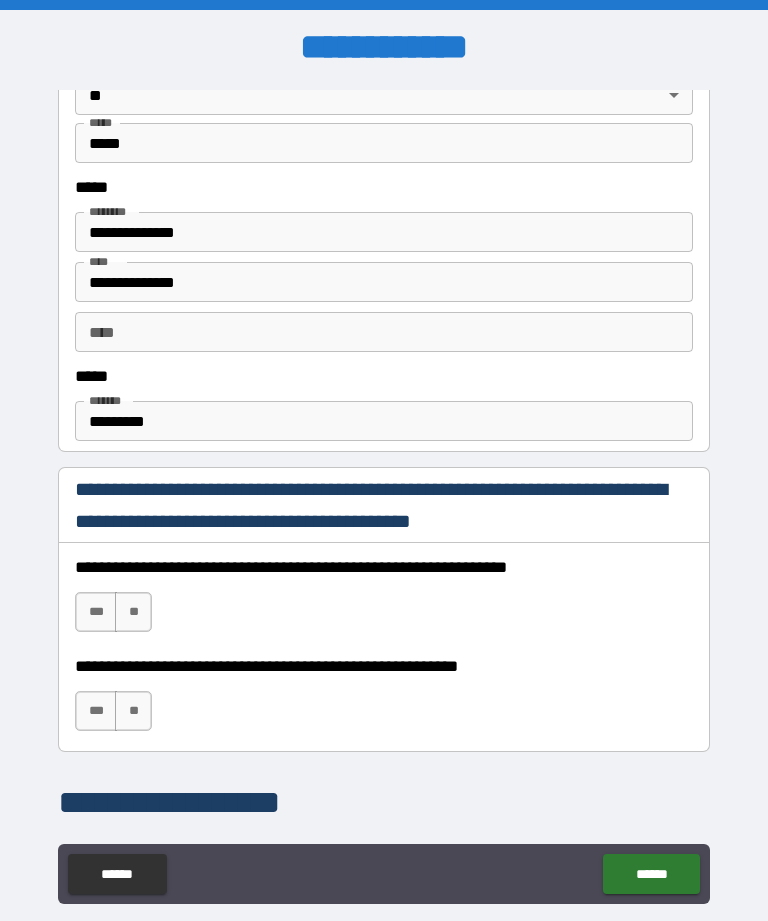 scroll, scrollTop: 981, scrollLeft: 0, axis: vertical 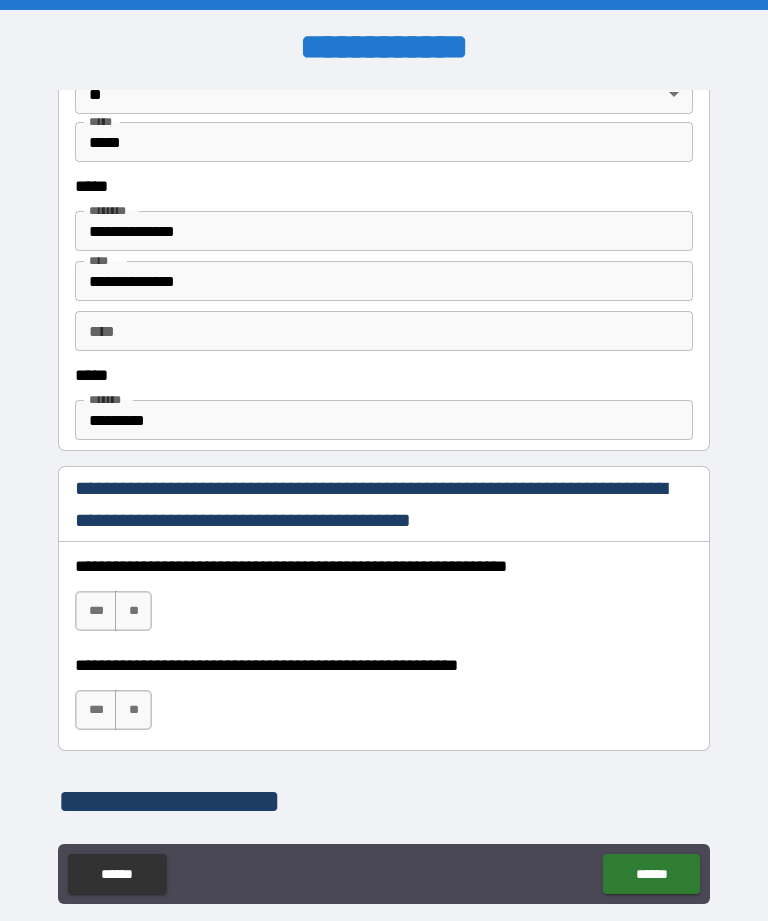 click on "**********" at bounding box center [384, 281] 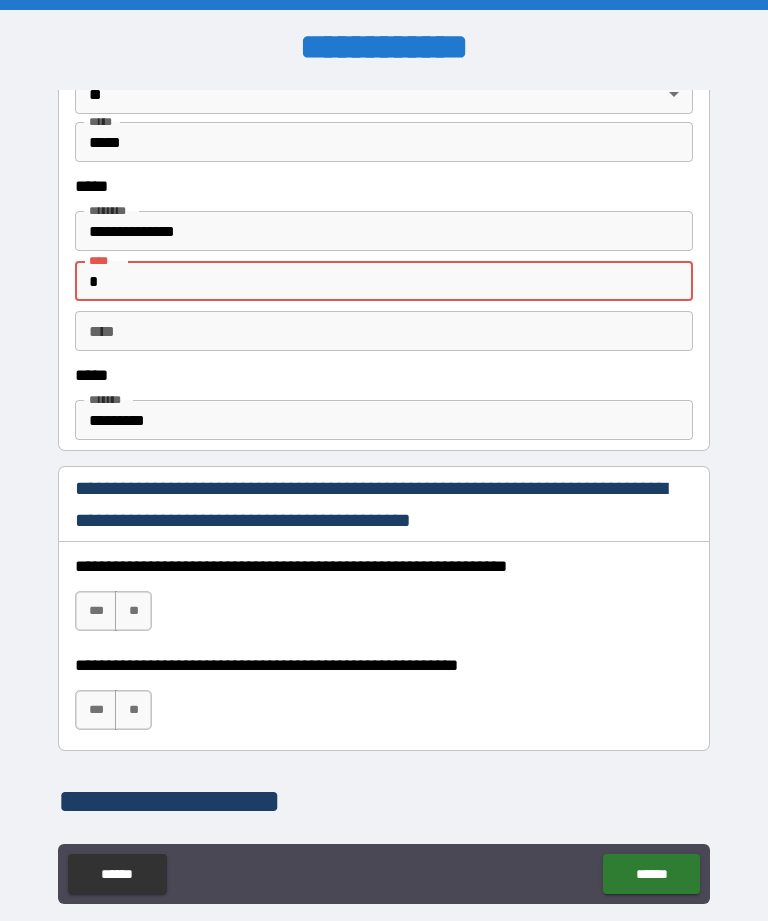 click on "**********" at bounding box center [384, 231] 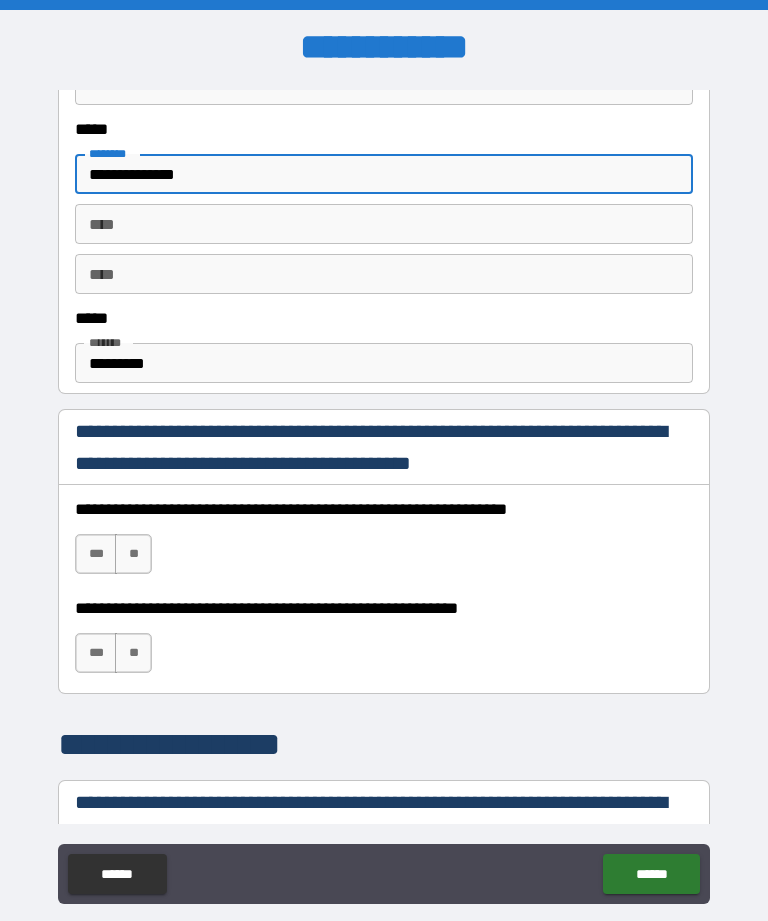 scroll, scrollTop: 1040, scrollLeft: 0, axis: vertical 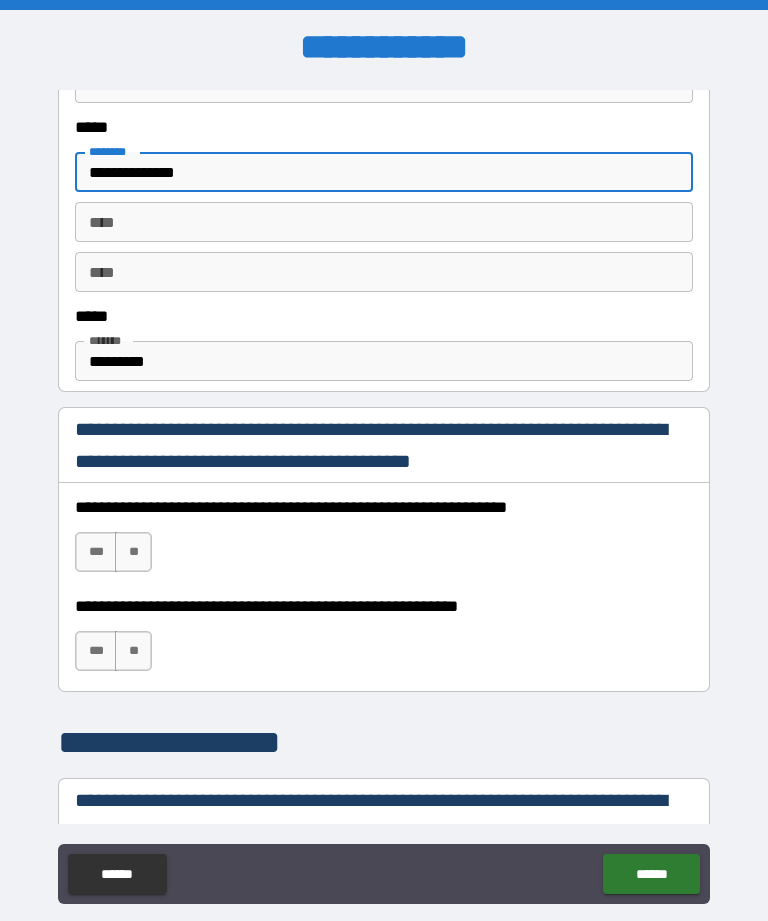 click on "*********" at bounding box center [384, 361] 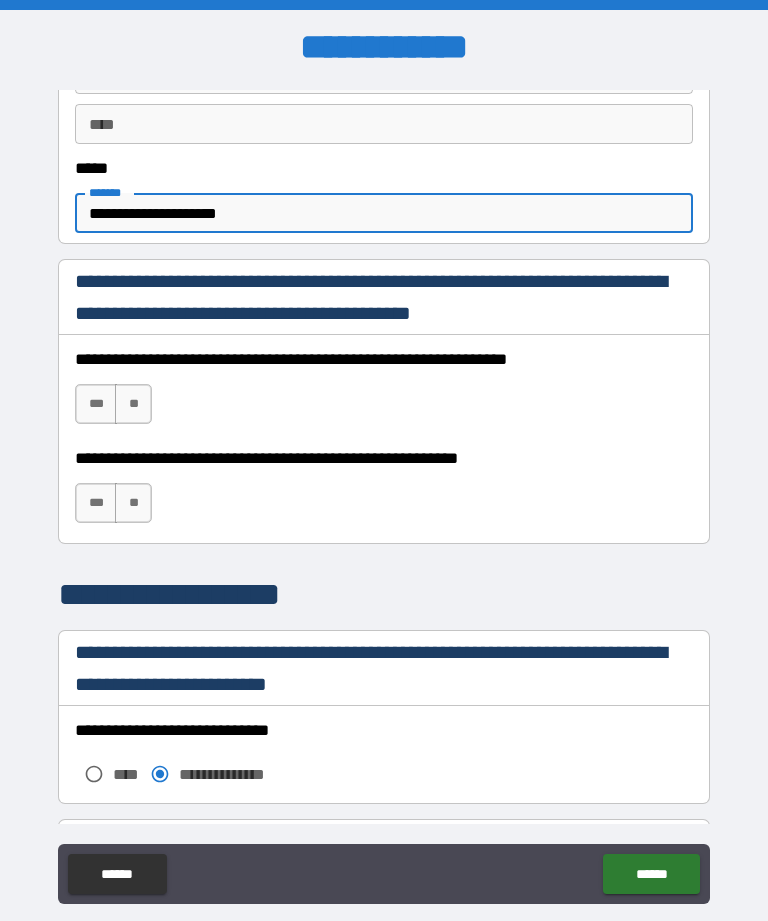 scroll, scrollTop: 1199, scrollLeft: 0, axis: vertical 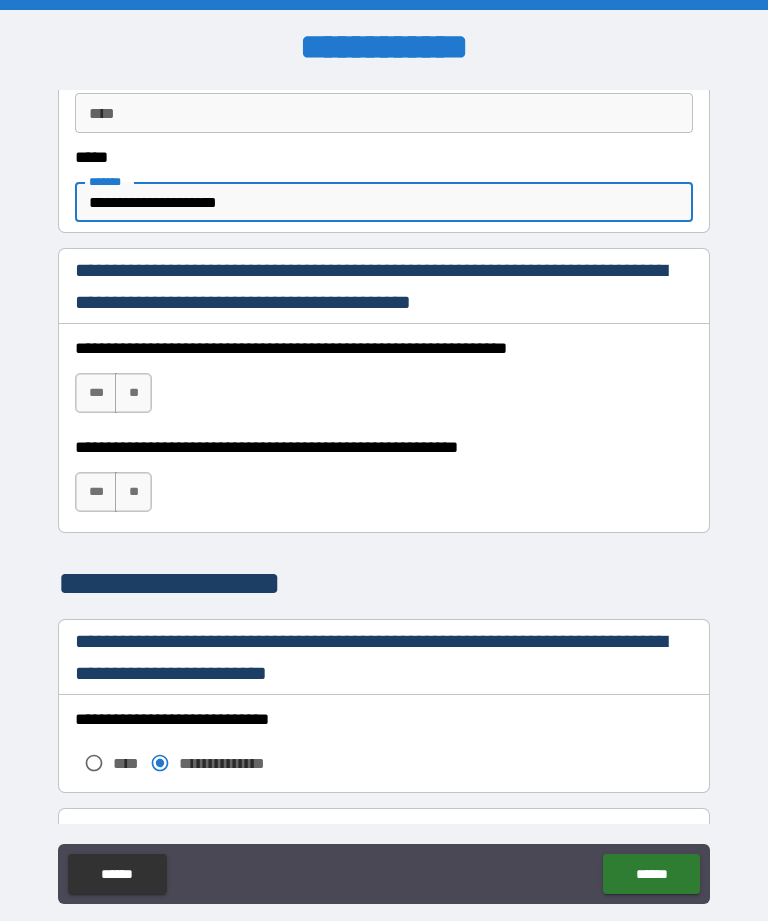 click on "***" at bounding box center (96, 393) 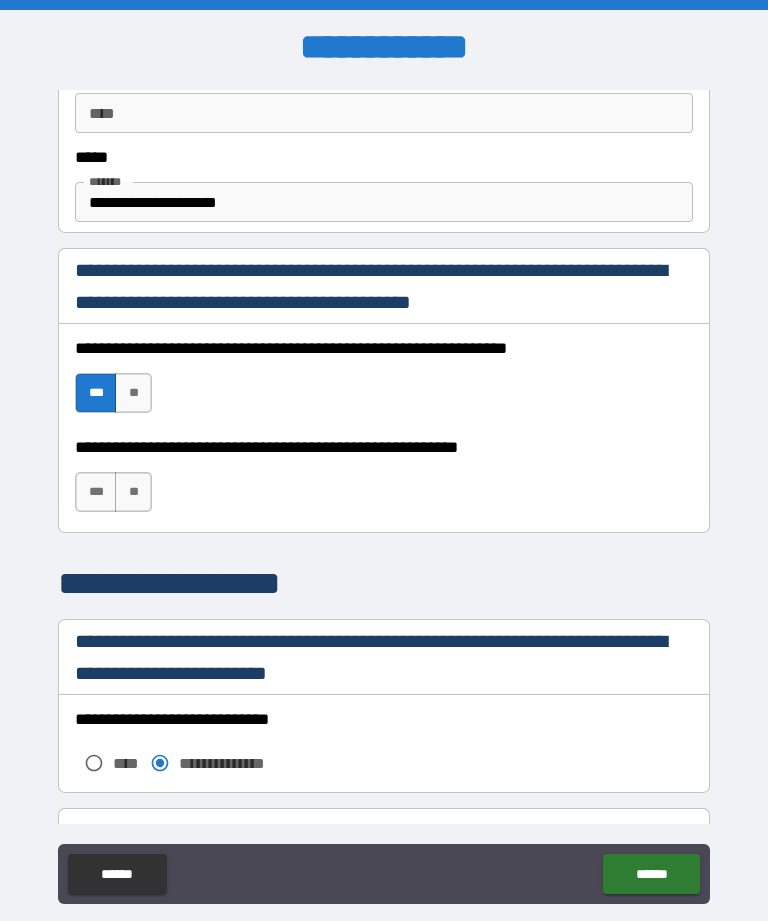 click on "***" at bounding box center (96, 492) 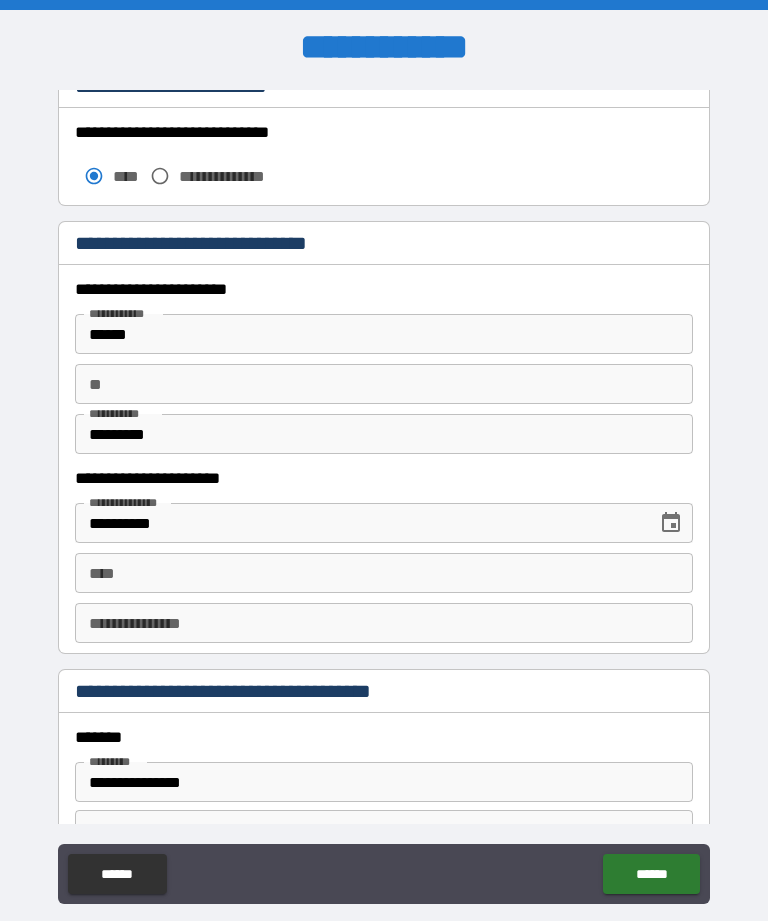 scroll, scrollTop: 1786, scrollLeft: 0, axis: vertical 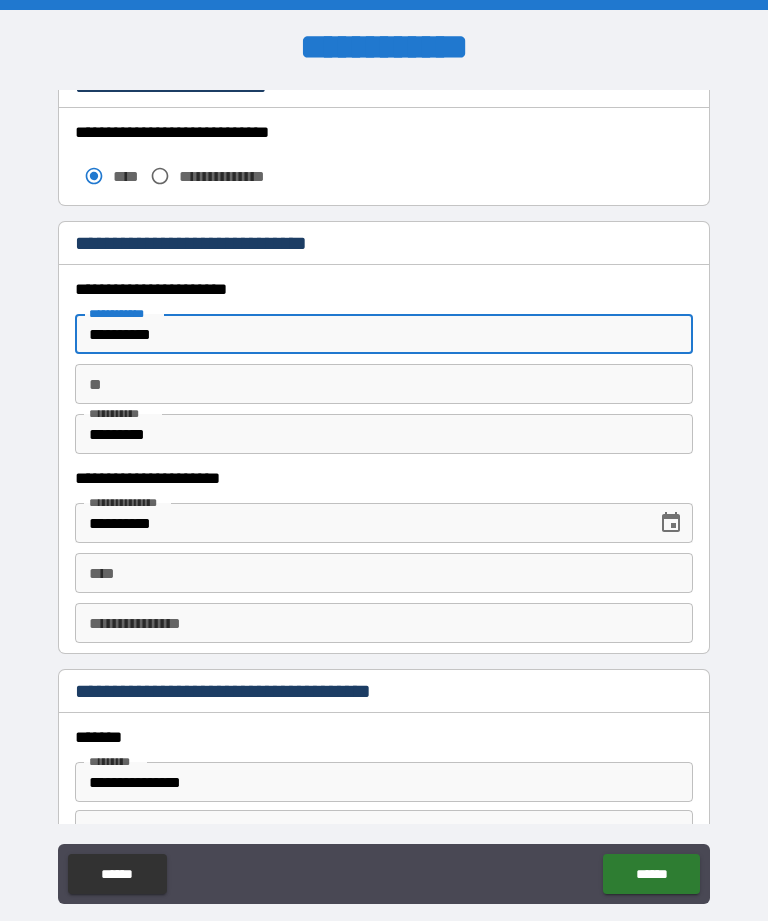 click on "*********" at bounding box center [384, 334] 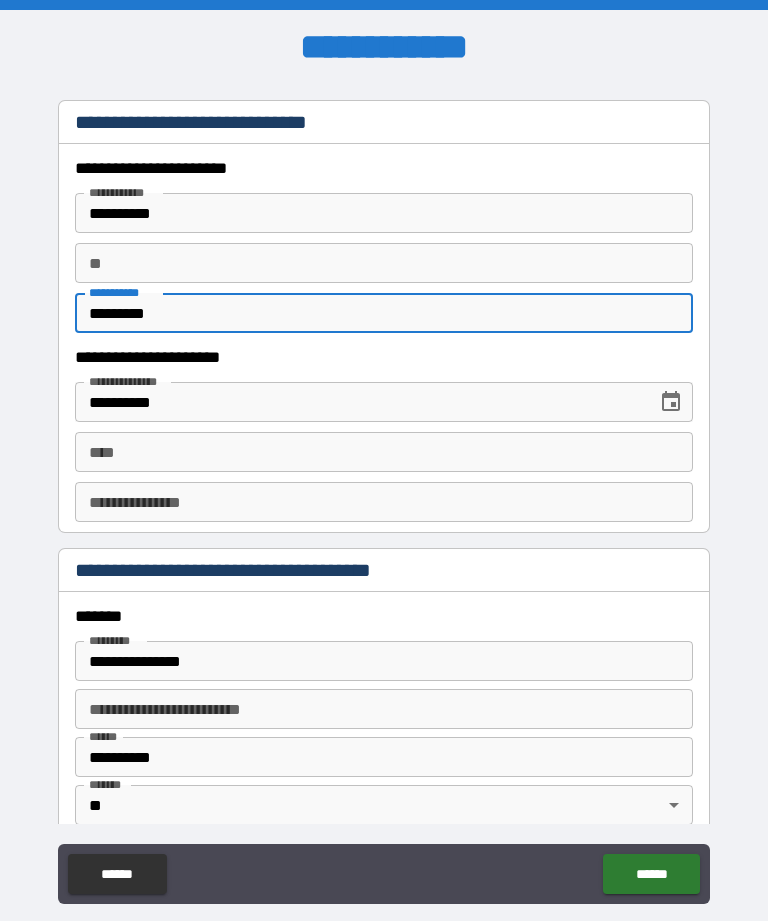 scroll, scrollTop: 1914, scrollLeft: 0, axis: vertical 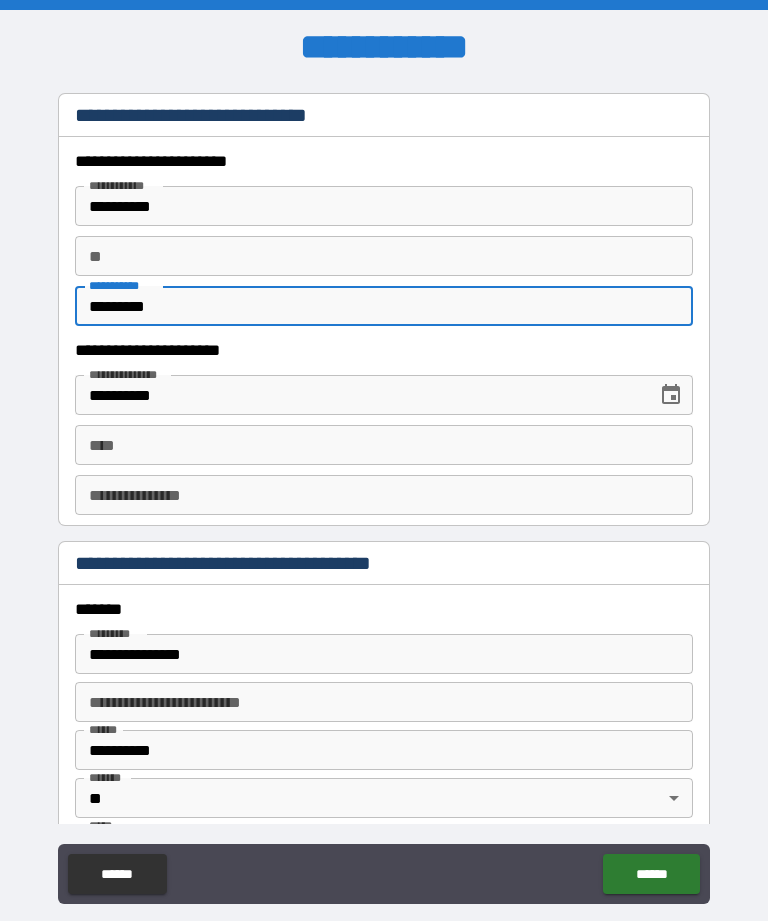 click on "**********" at bounding box center (359, 395) 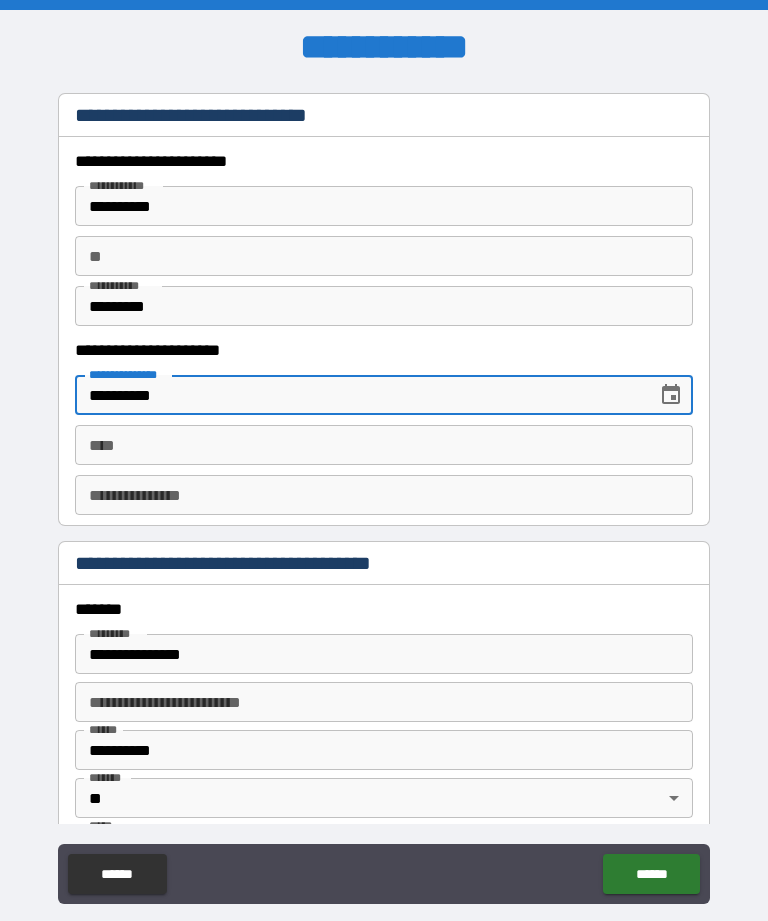 click 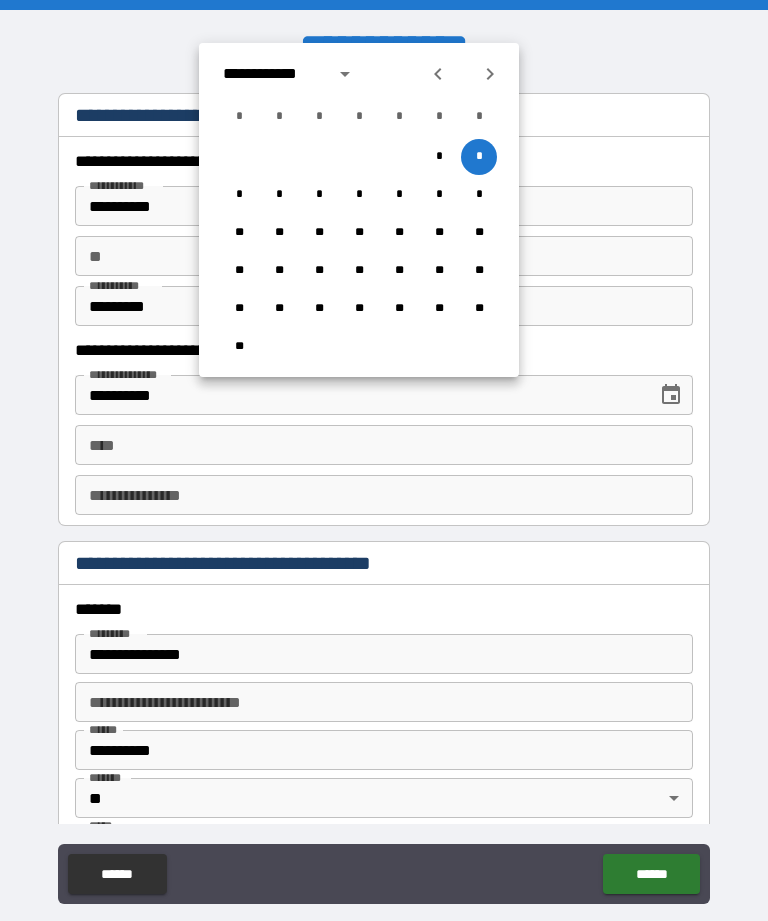 click on "**********" at bounding box center (359, 395) 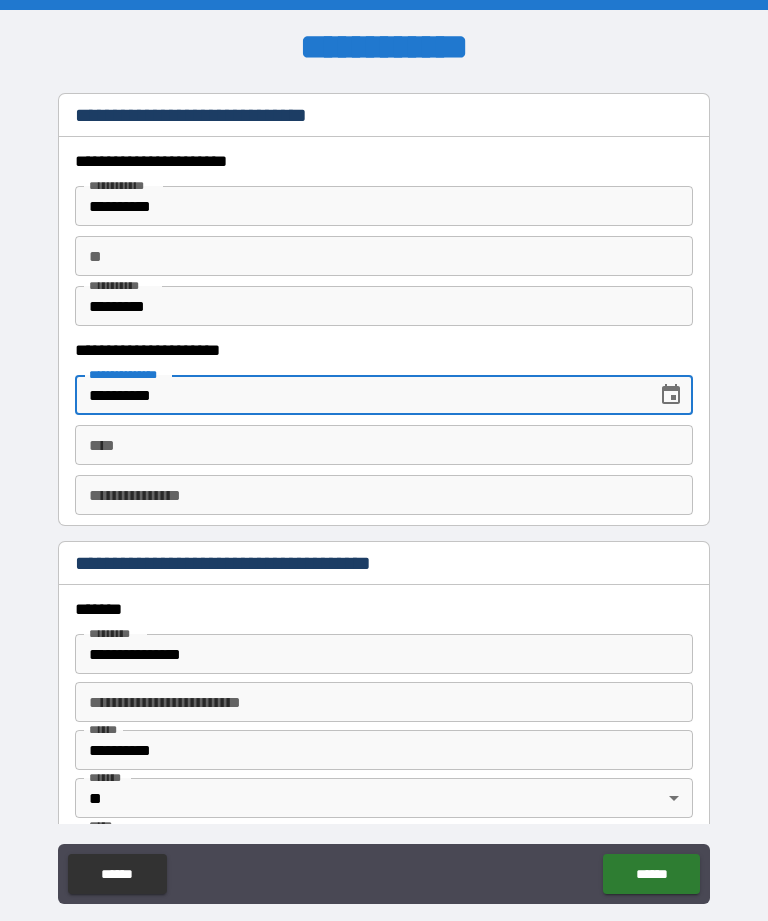 click on "**********" at bounding box center [359, 395] 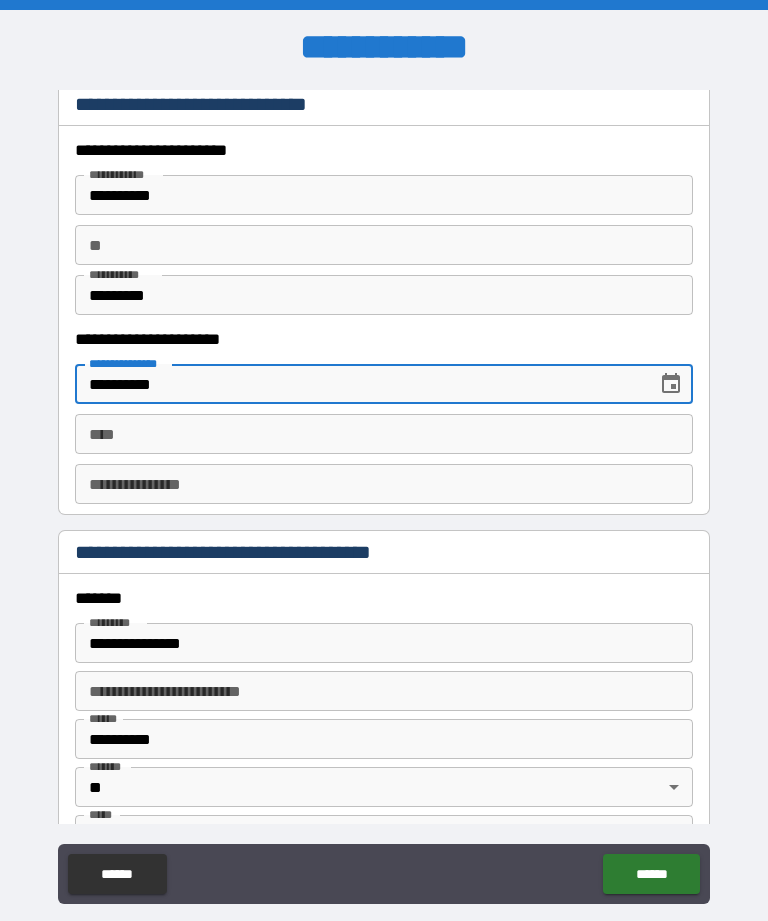 click on "****" at bounding box center (384, 434) 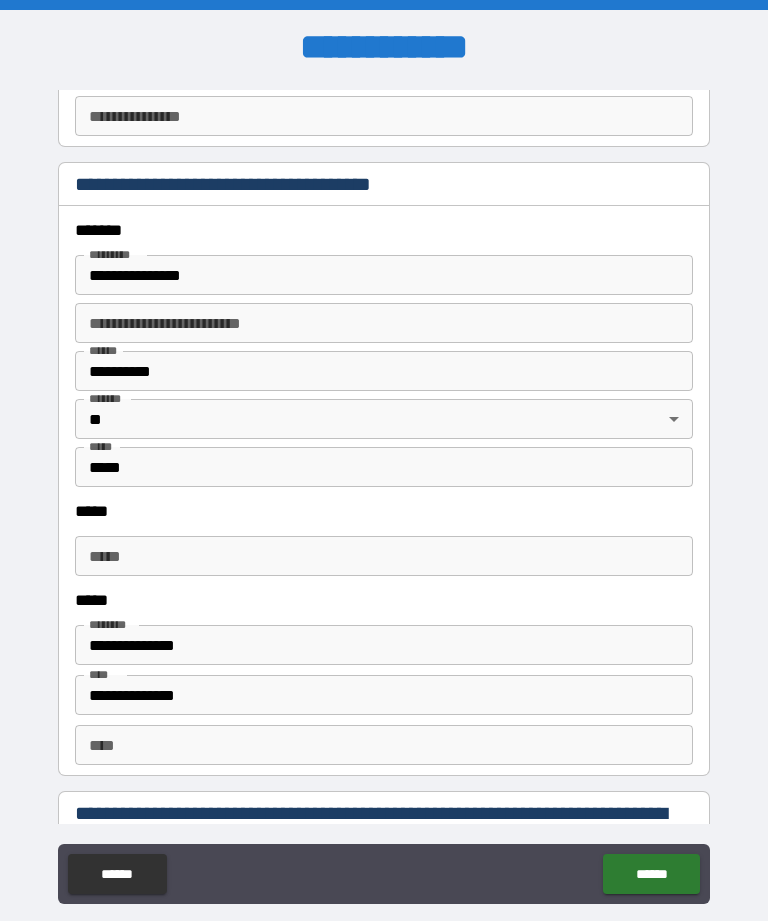 scroll, scrollTop: 2293, scrollLeft: 0, axis: vertical 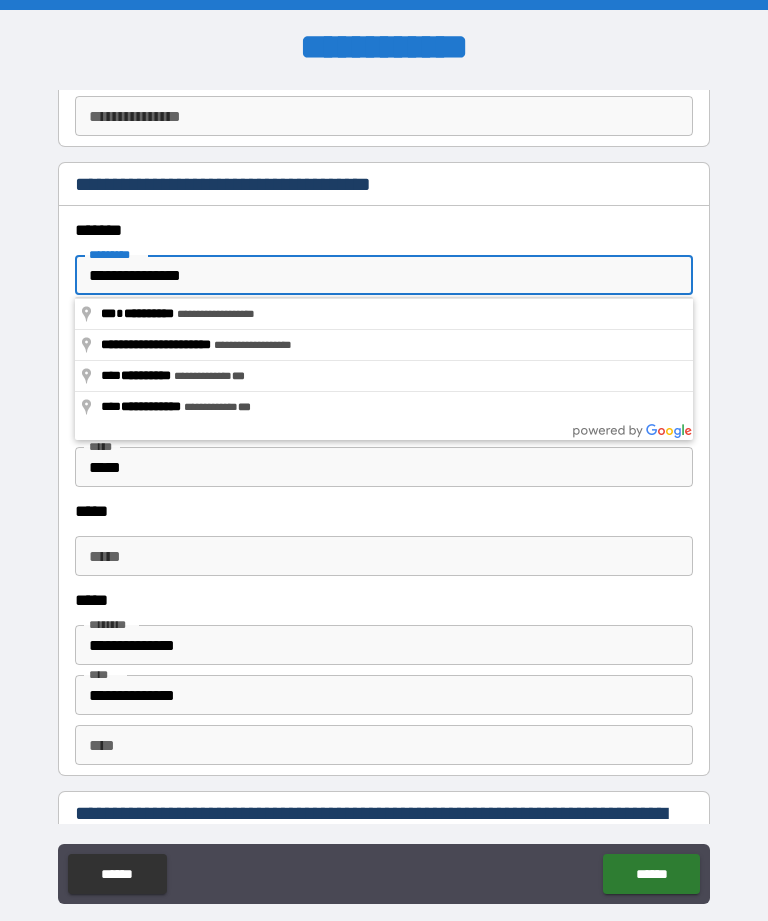 click on "**********" at bounding box center (384, 275) 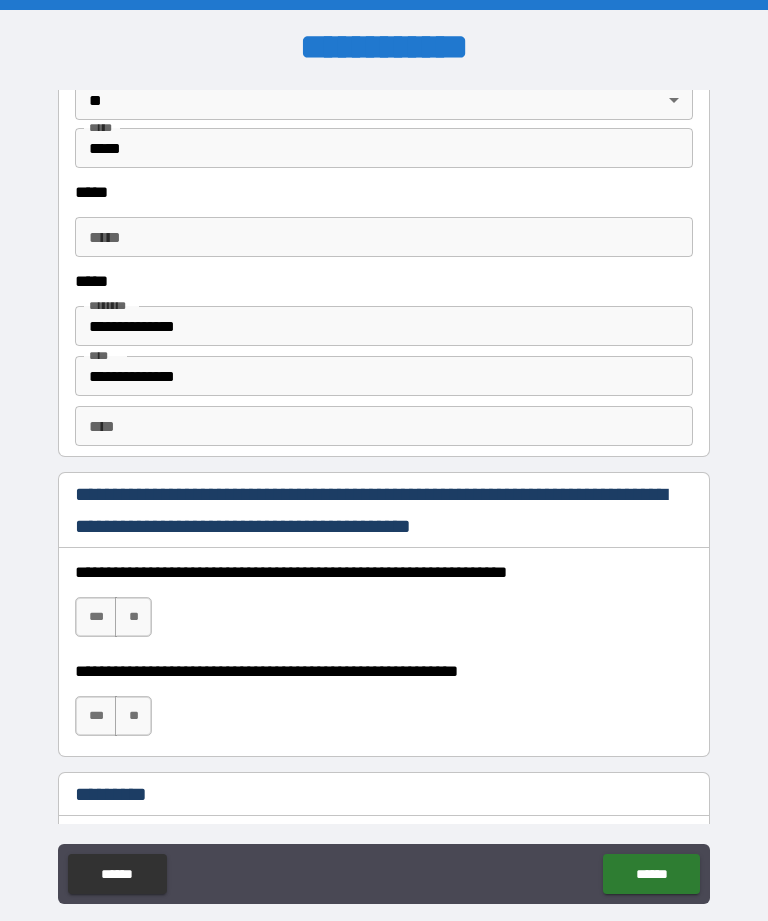 scroll, scrollTop: 2607, scrollLeft: 0, axis: vertical 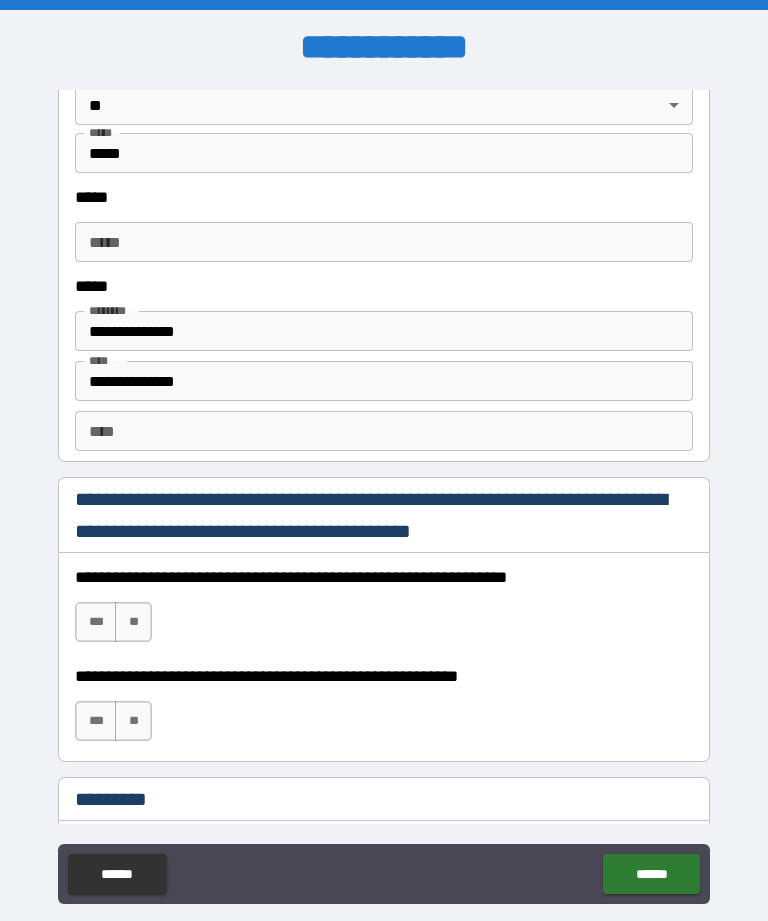 click on "**********" at bounding box center [384, 331] 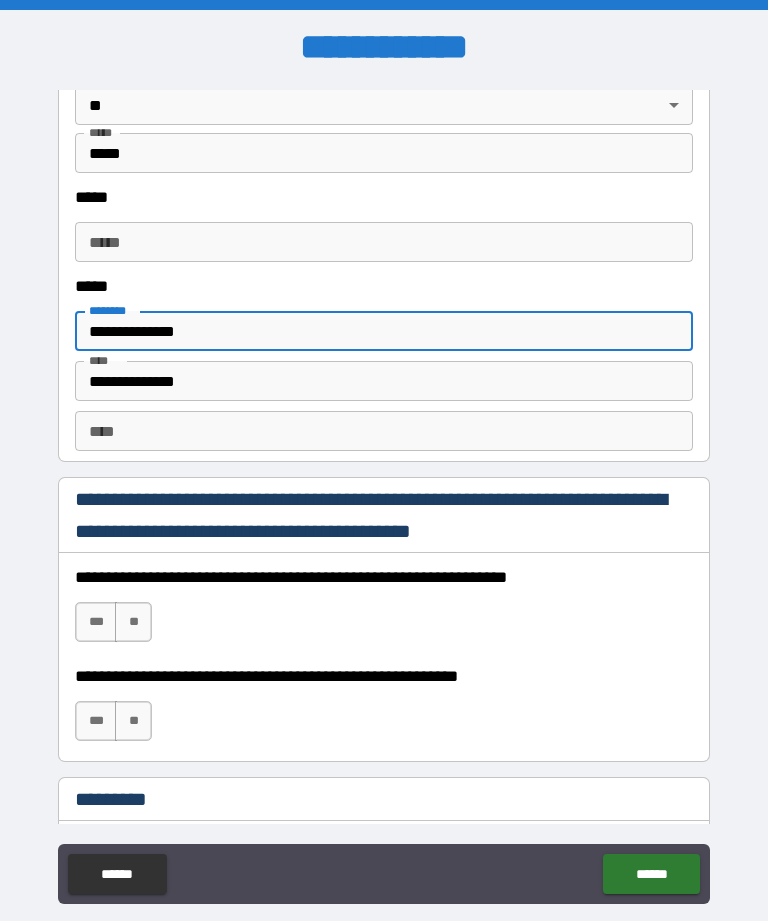 click on "**********" at bounding box center [384, 331] 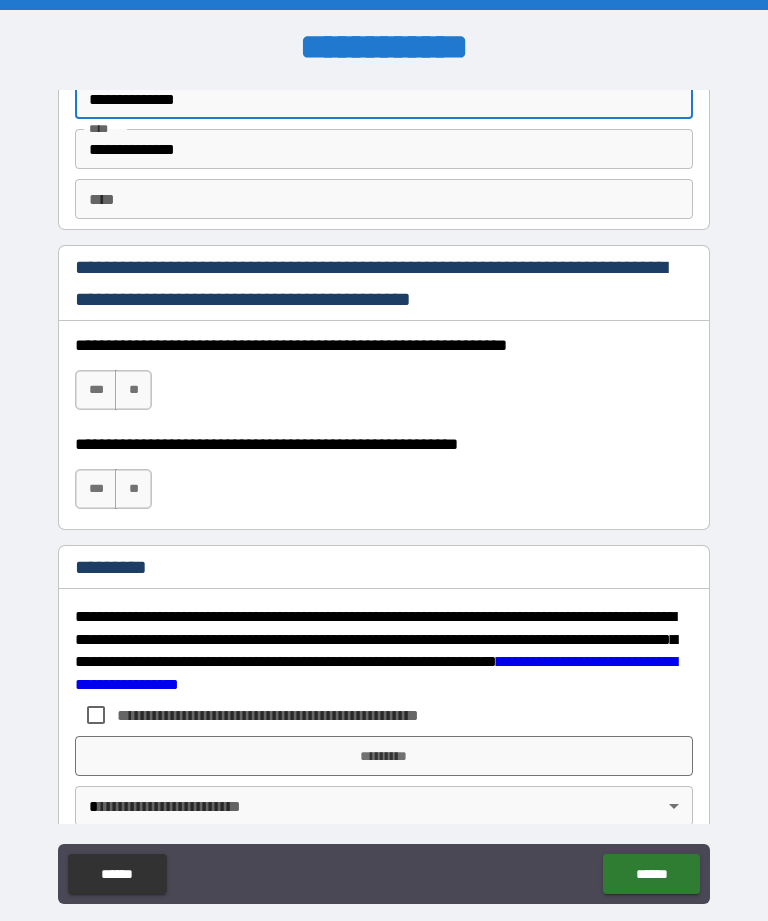 scroll, scrollTop: 2856, scrollLeft: 0, axis: vertical 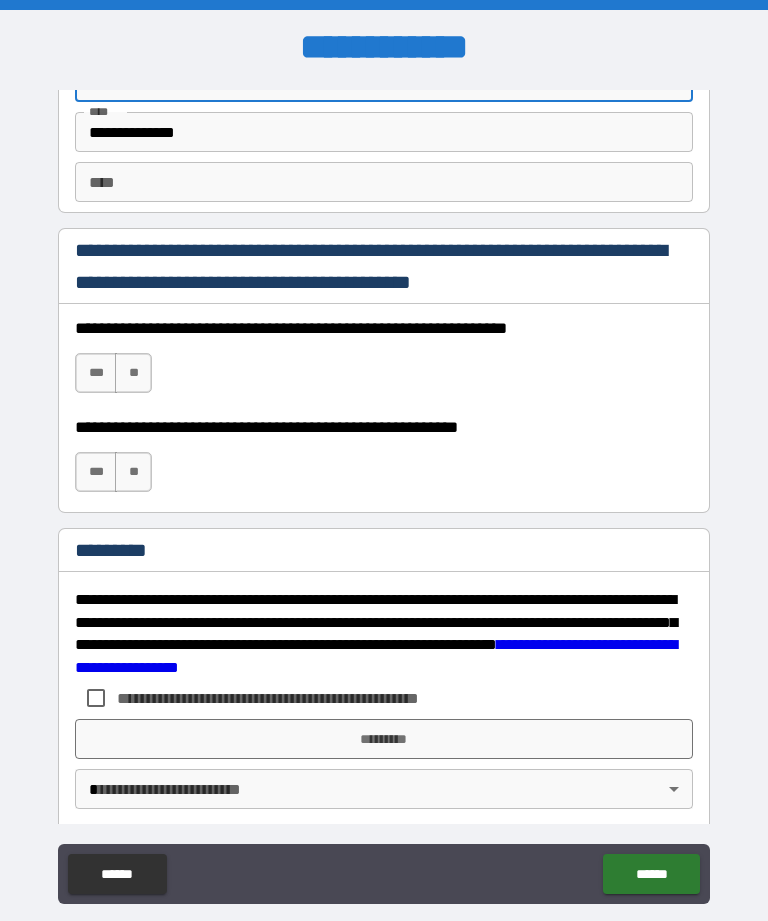 click on "***" at bounding box center [96, 373] 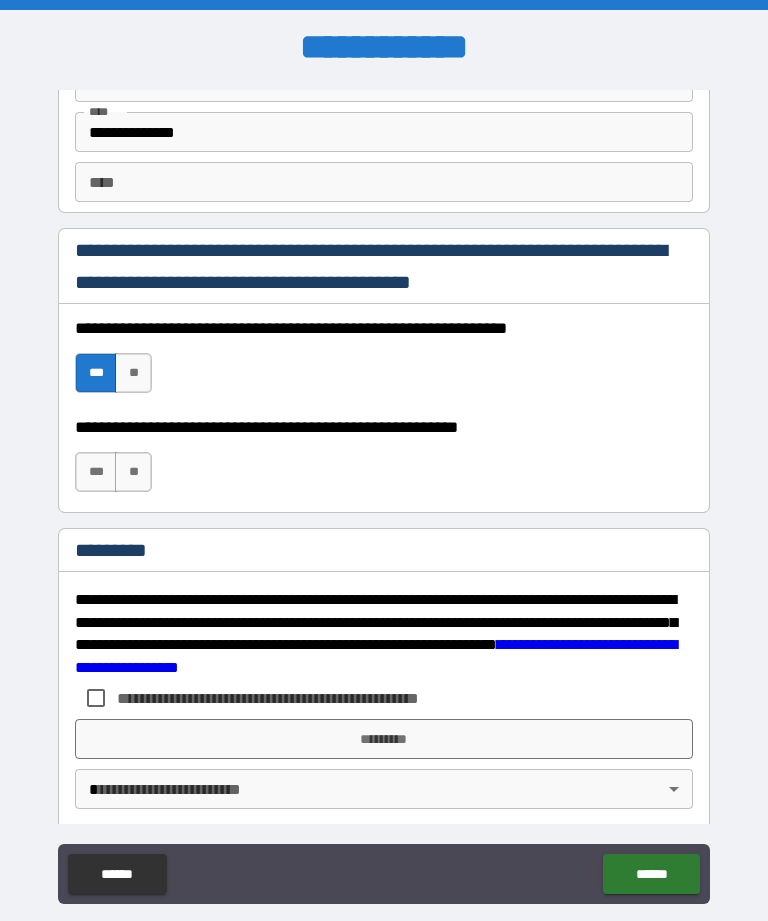 click on "***" at bounding box center [96, 472] 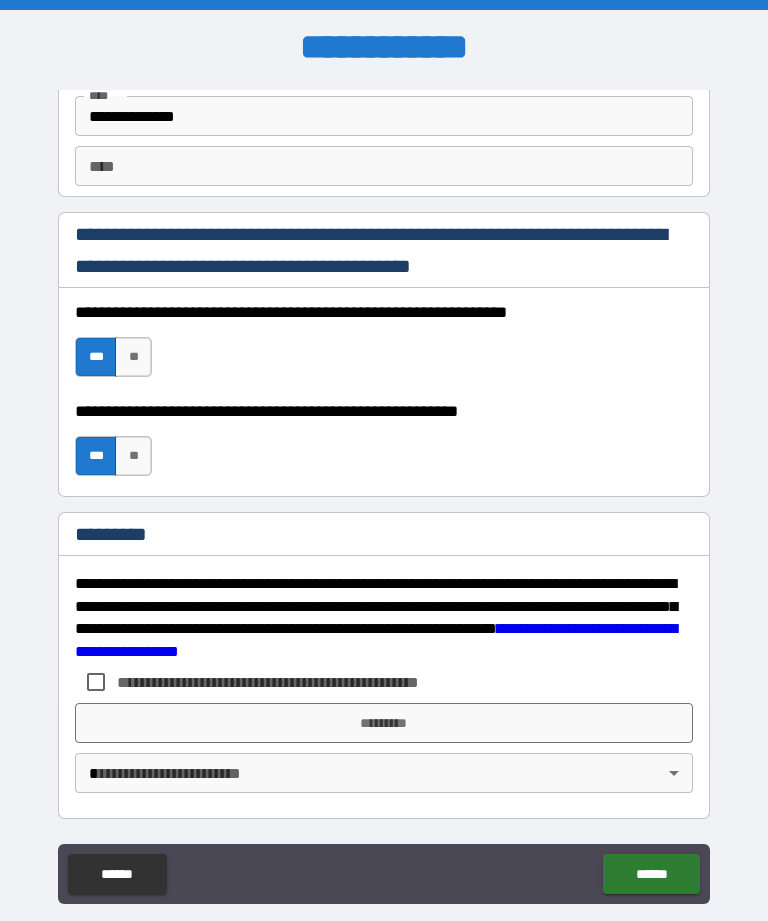 scroll, scrollTop: 2872, scrollLeft: 0, axis: vertical 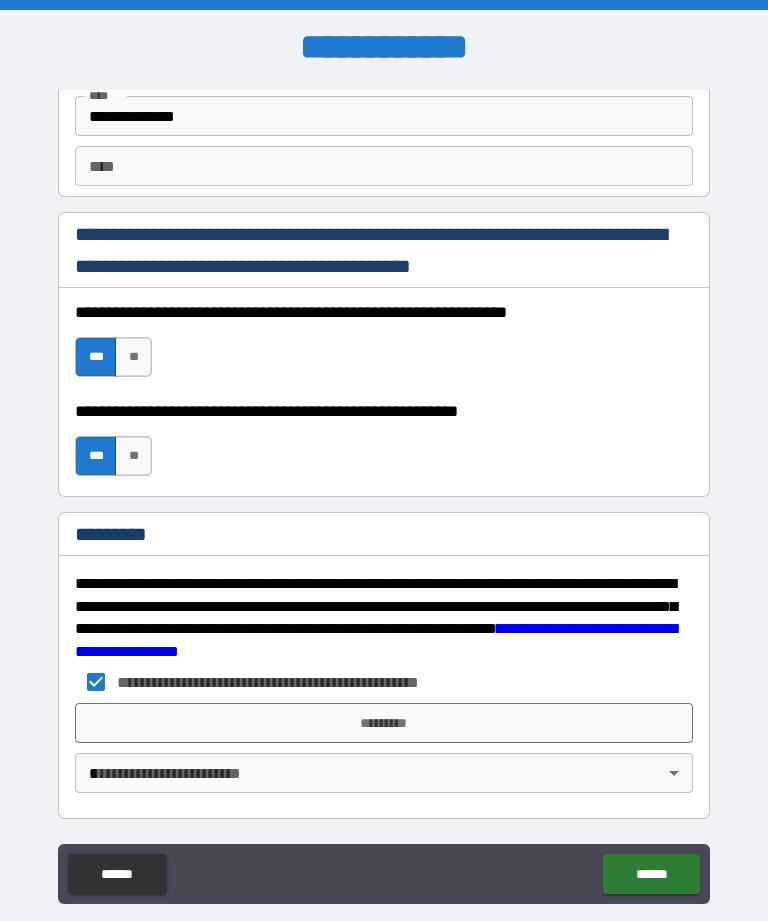 click on "*********" at bounding box center [384, 723] 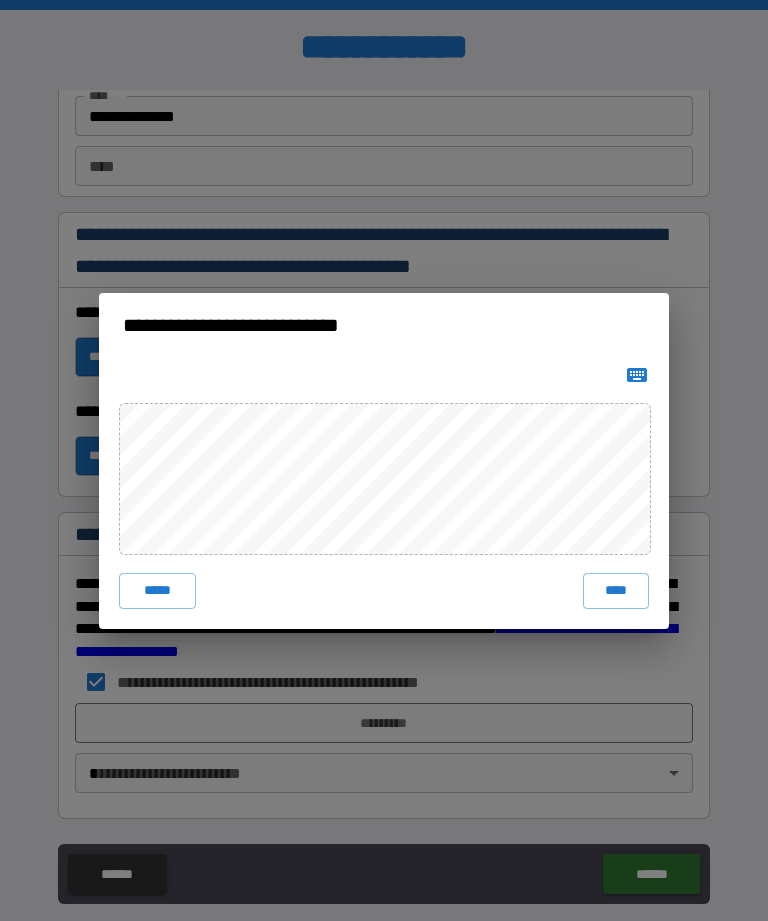 click on "****" at bounding box center [616, 591] 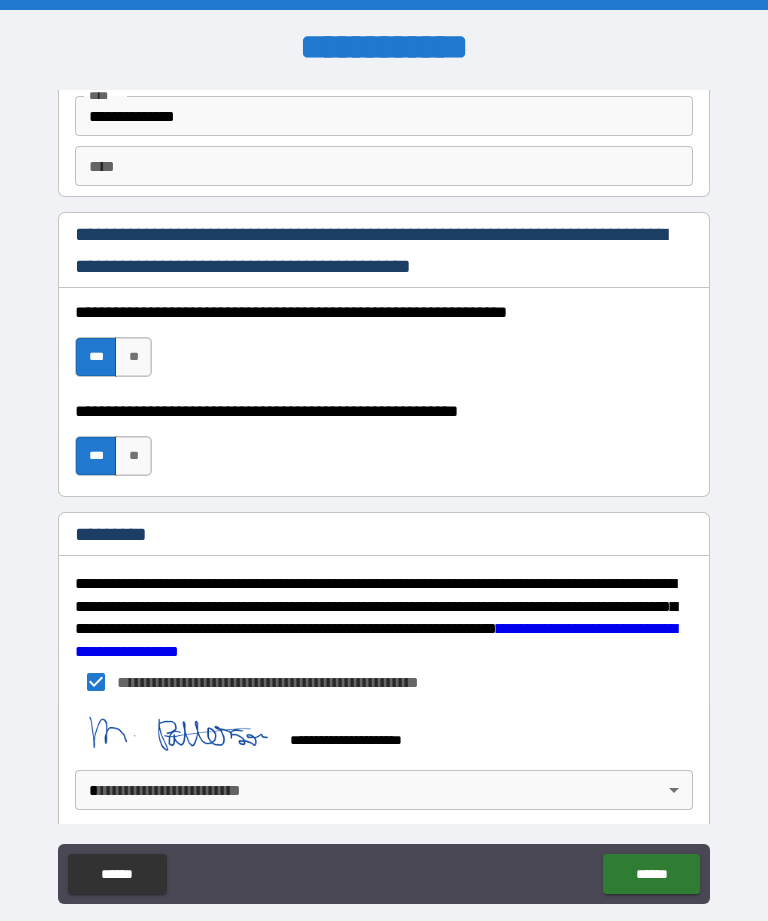 click on "**********" at bounding box center (384, 492) 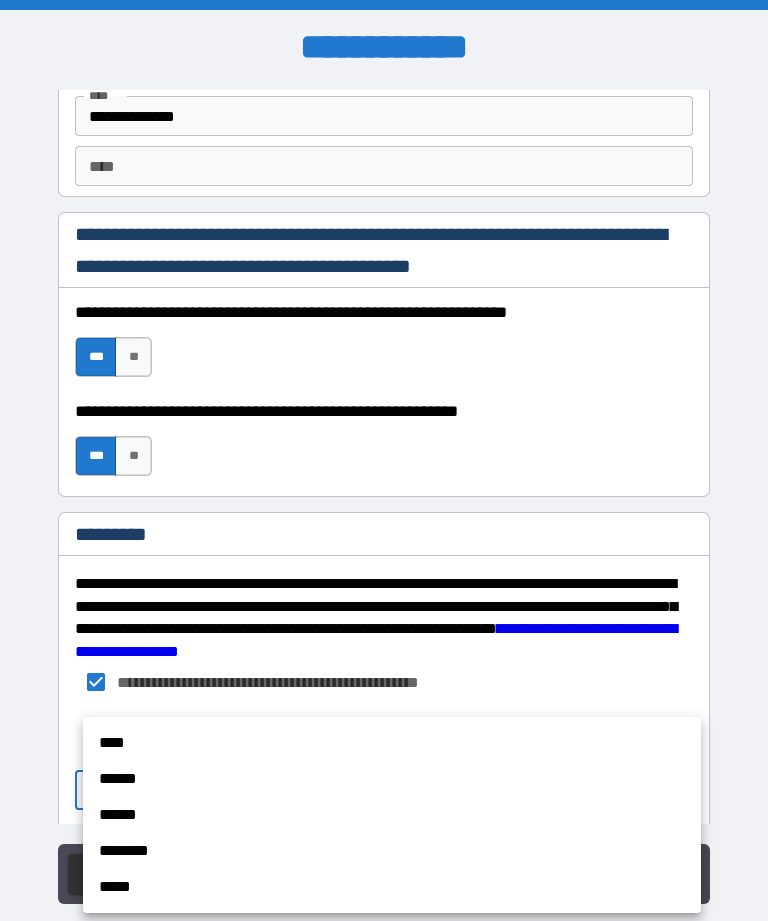 click on "****" at bounding box center [392, 743] 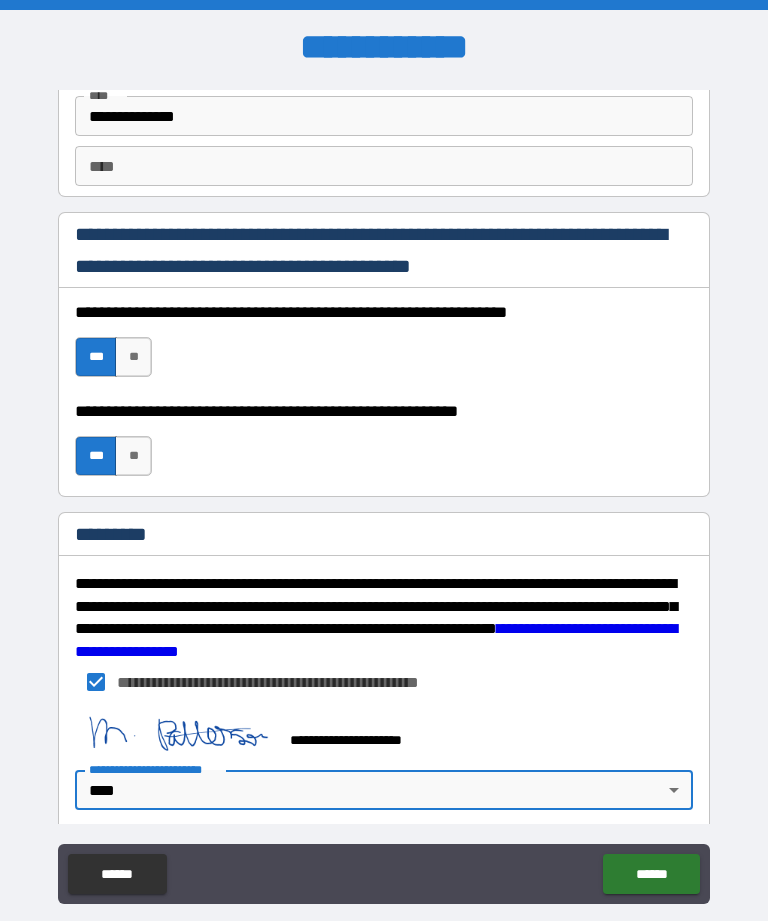 click on "******" at bounding box center [651, 874] 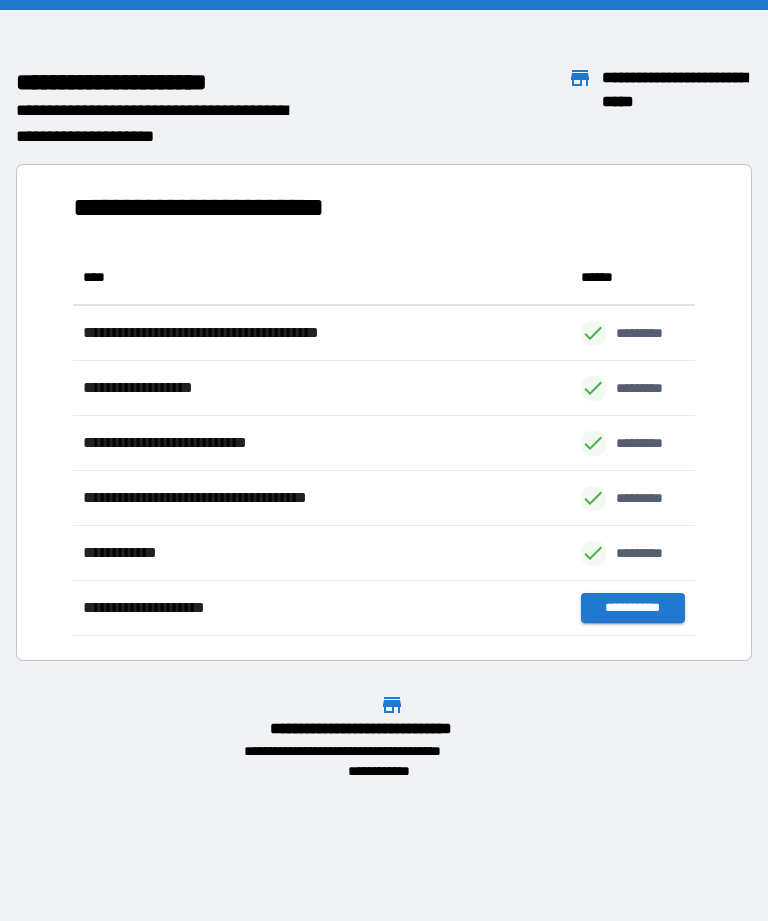scroll, scrollTop: 1, scrollLeft: 1, axis: both 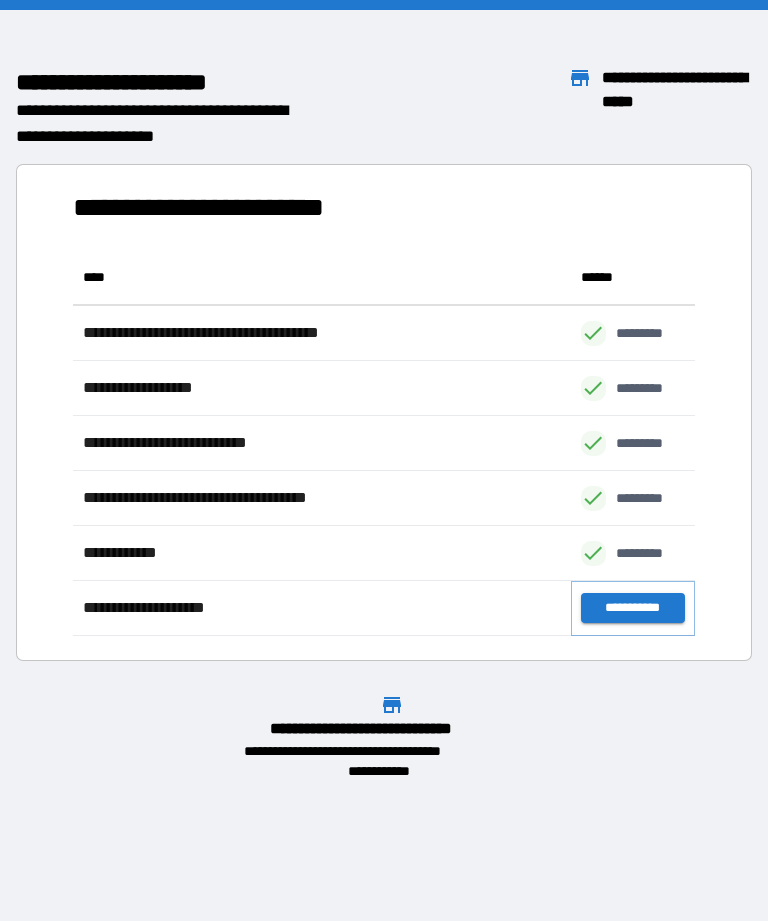 click on "**********" at bounding box center (633, 608) 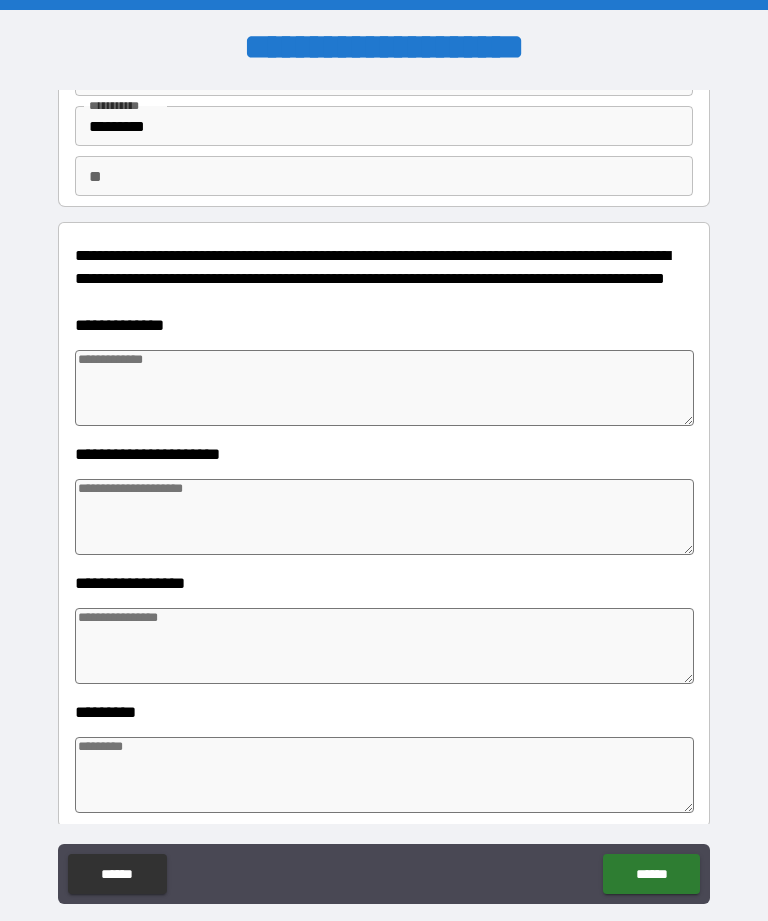 scroll, scrollTop: 124, scrollLeft: 0, axis: vertical 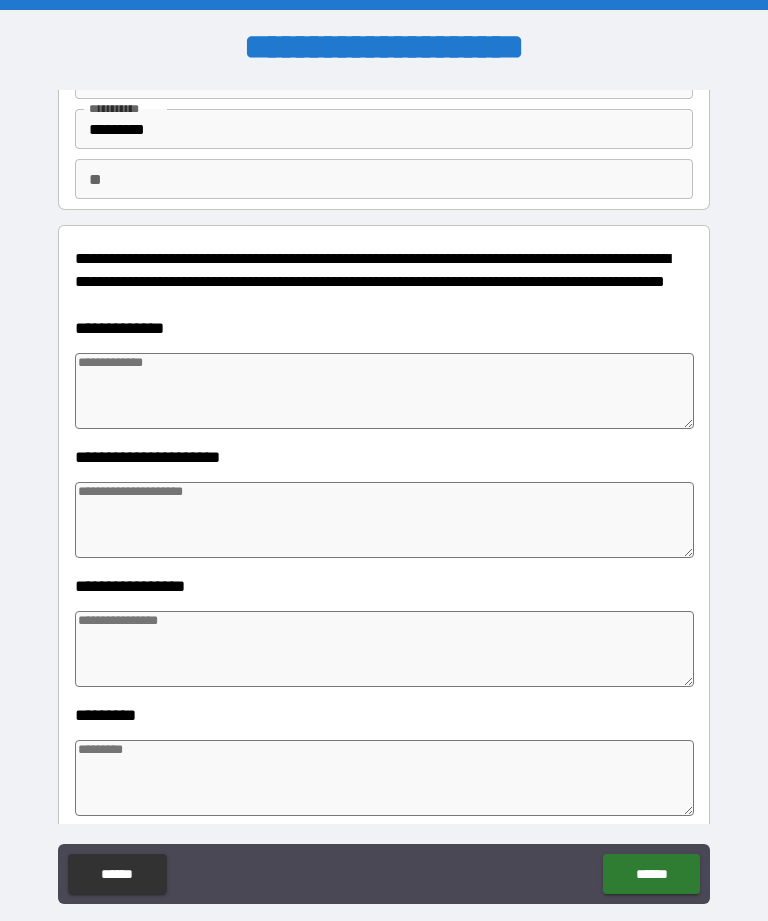 click at bounding box center [384, 391] 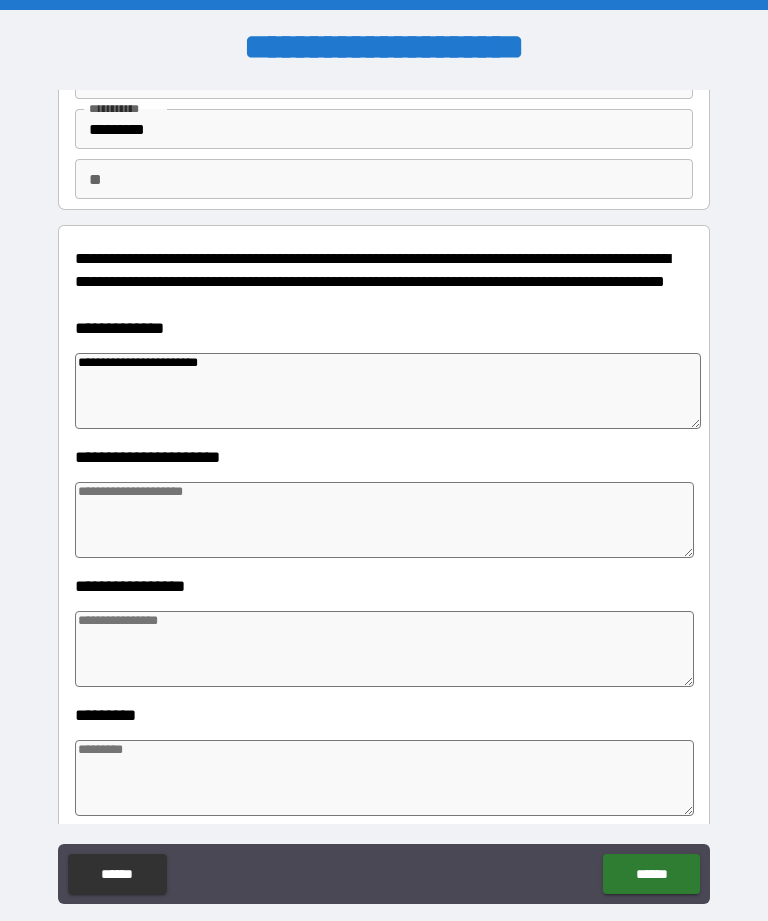 click at bounding box center (384, 520) 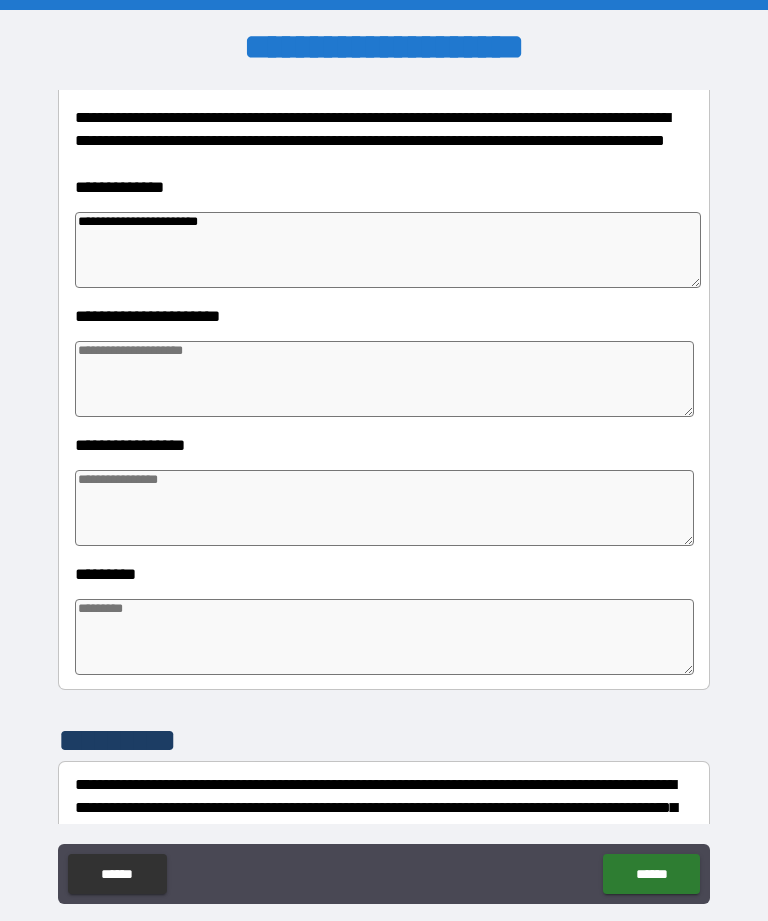 scroll, scrollTop: 266, scrollLeft: 0, axis: vertical 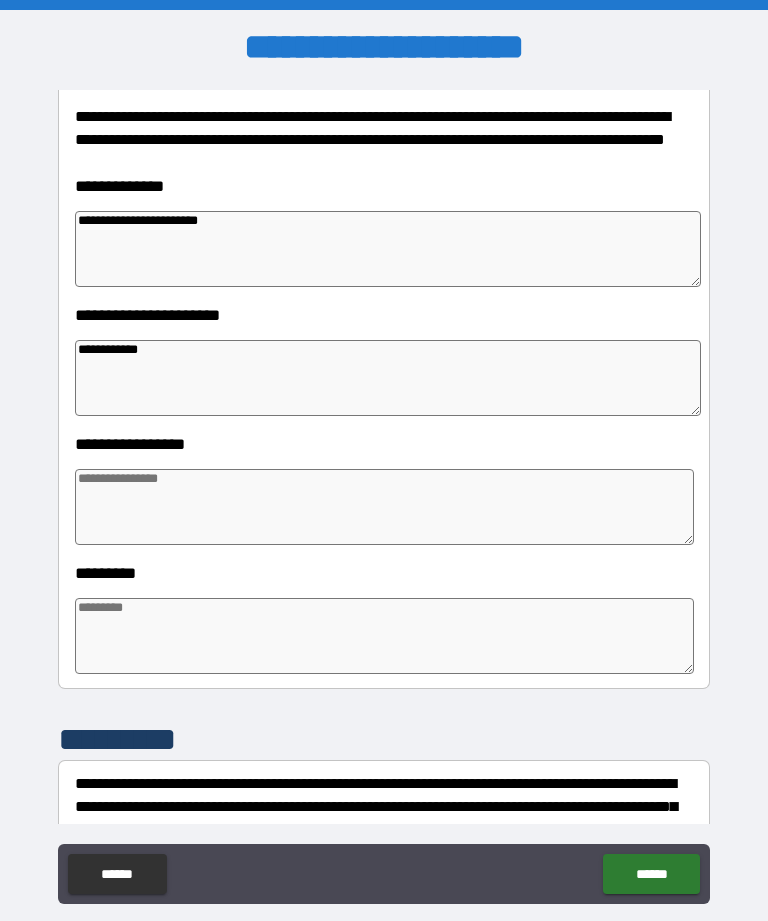 click at bounding box center [384, 507] 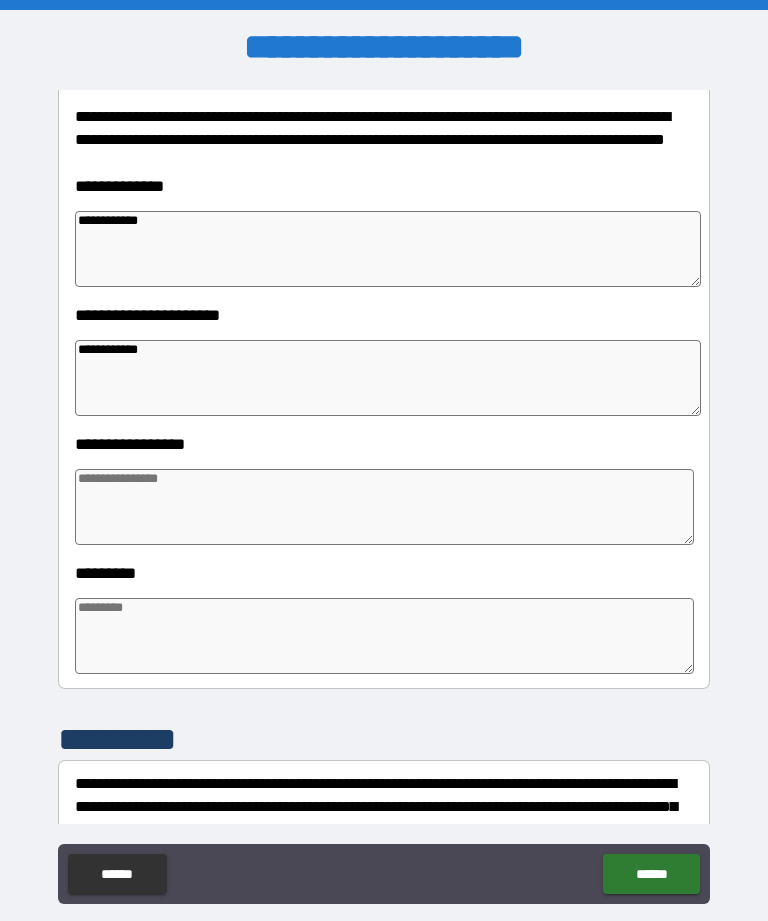 click at bounding box center (384, 507) 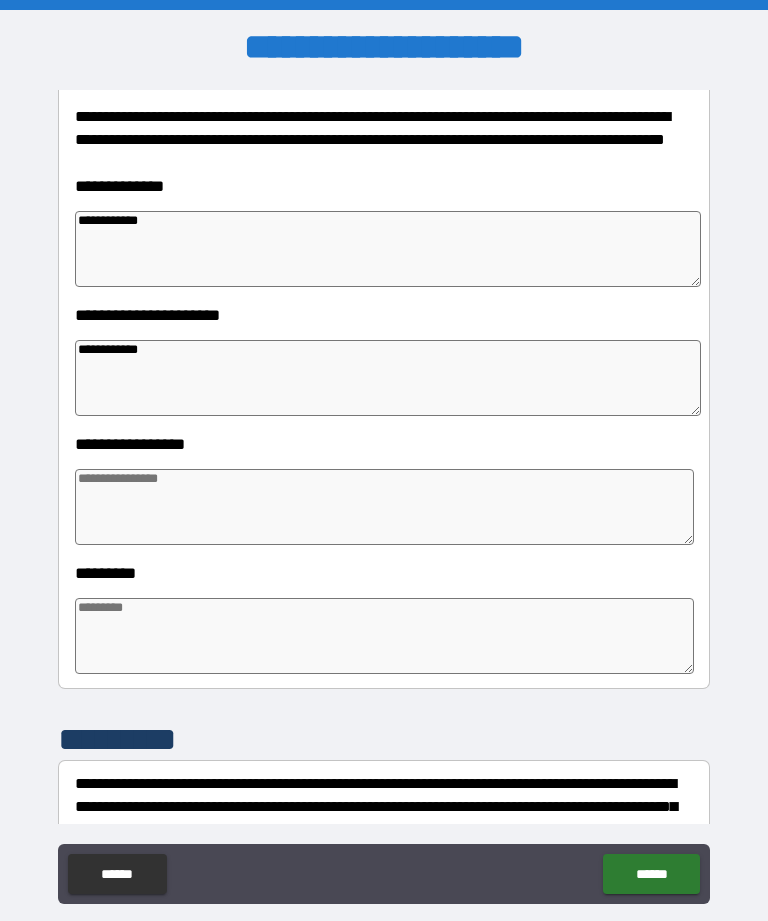paste on "**********" 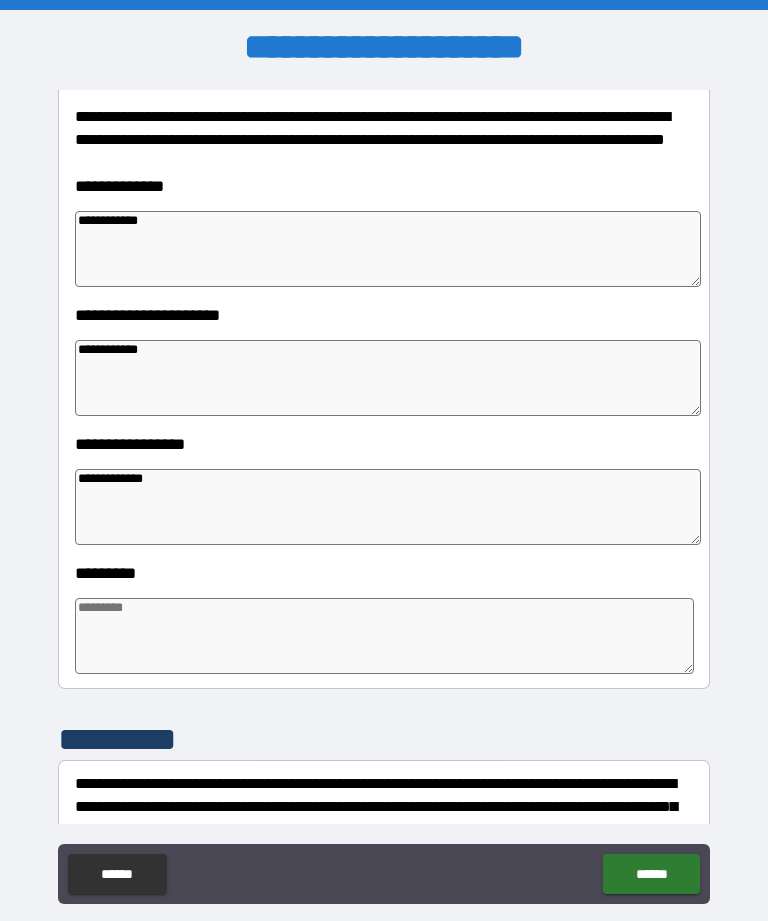 click on "**********" at bounding box center [388, 249] 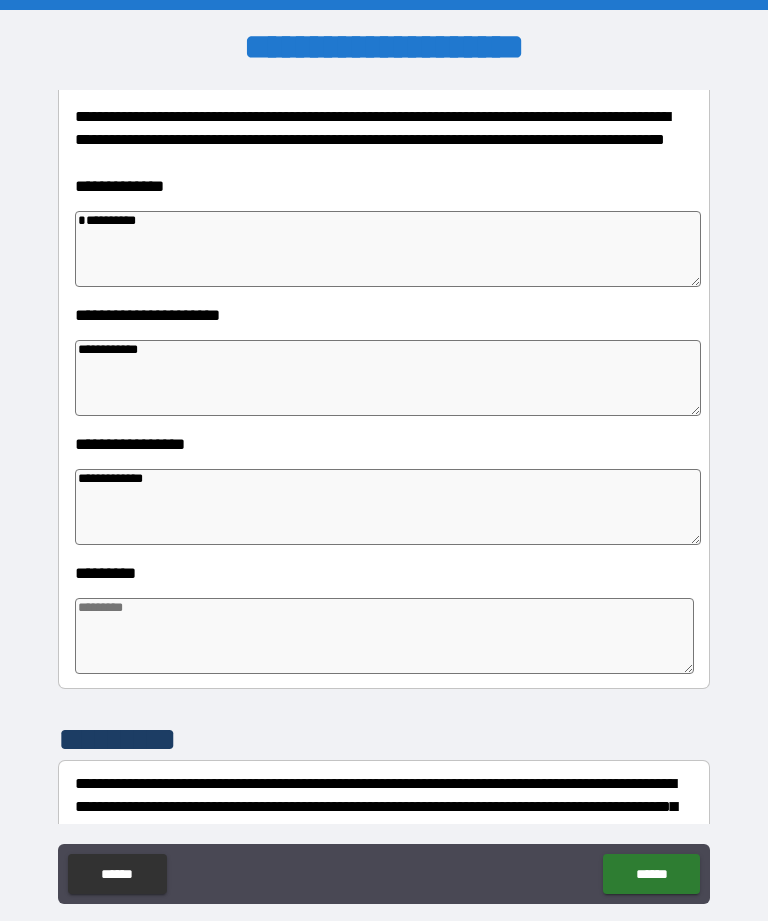 click on "**********" at bounding box center (388, 507) 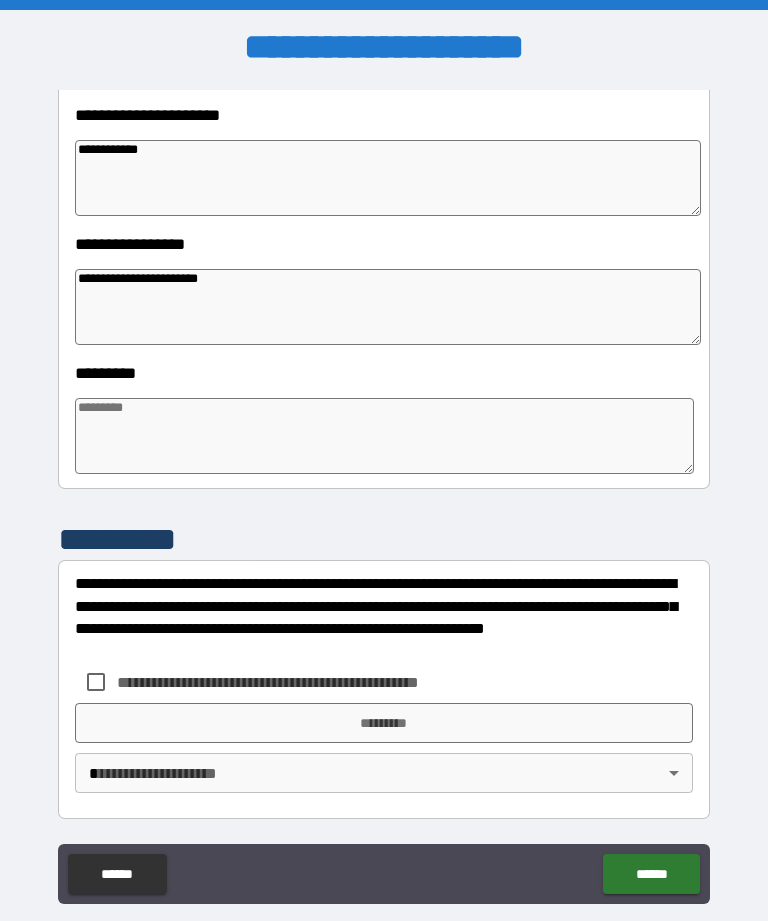 scroll, scrollTop: 466, scrollLeft: 0, axis: vertical 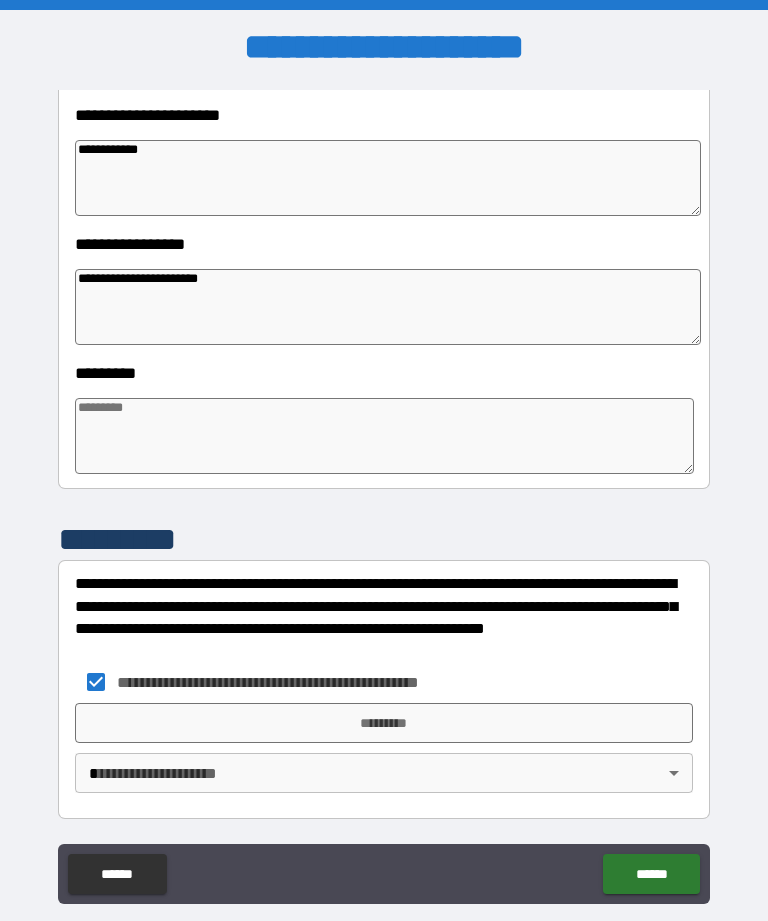 click on "*********" at bounding box center (384, 723) 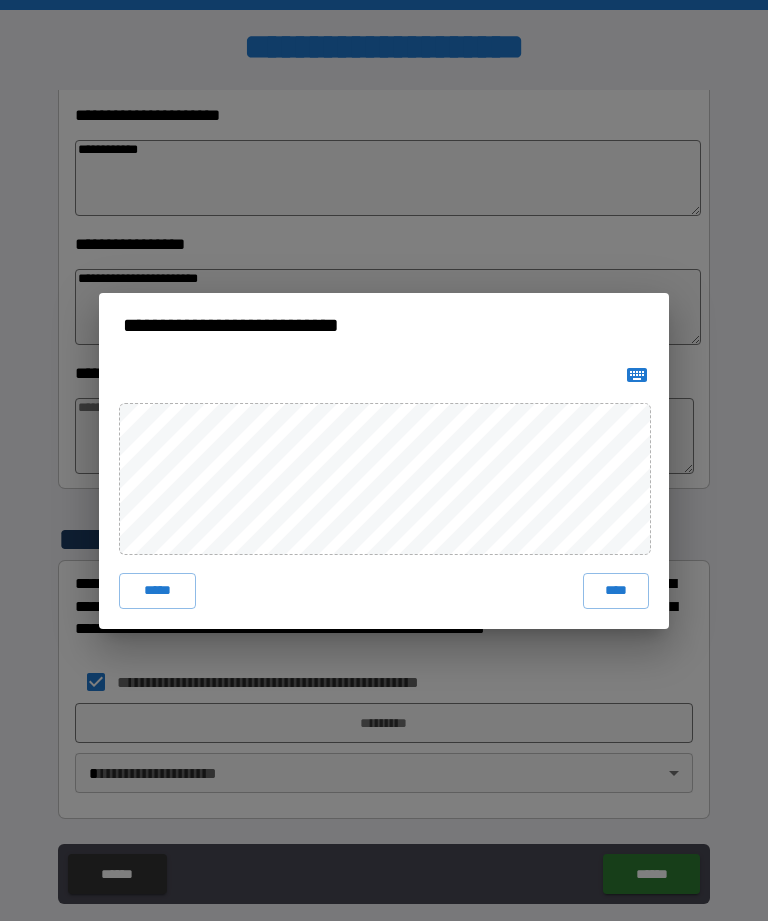 click on "****" at bounding box center [616, 591] 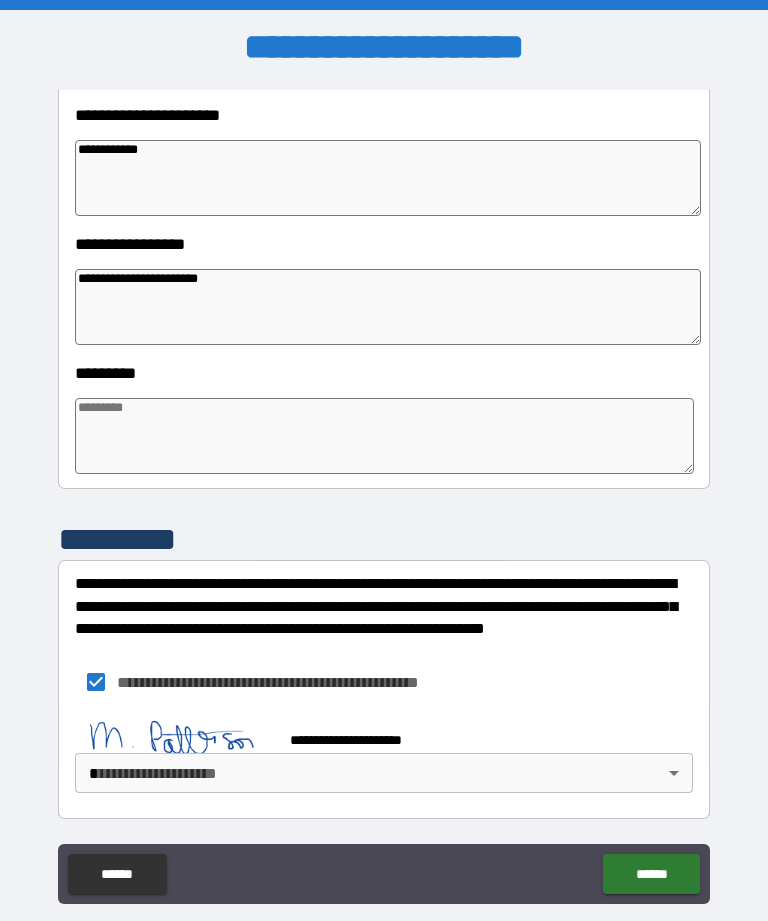 scroll, scrollTop: 456, scrollLeft: 0, axis: vertical 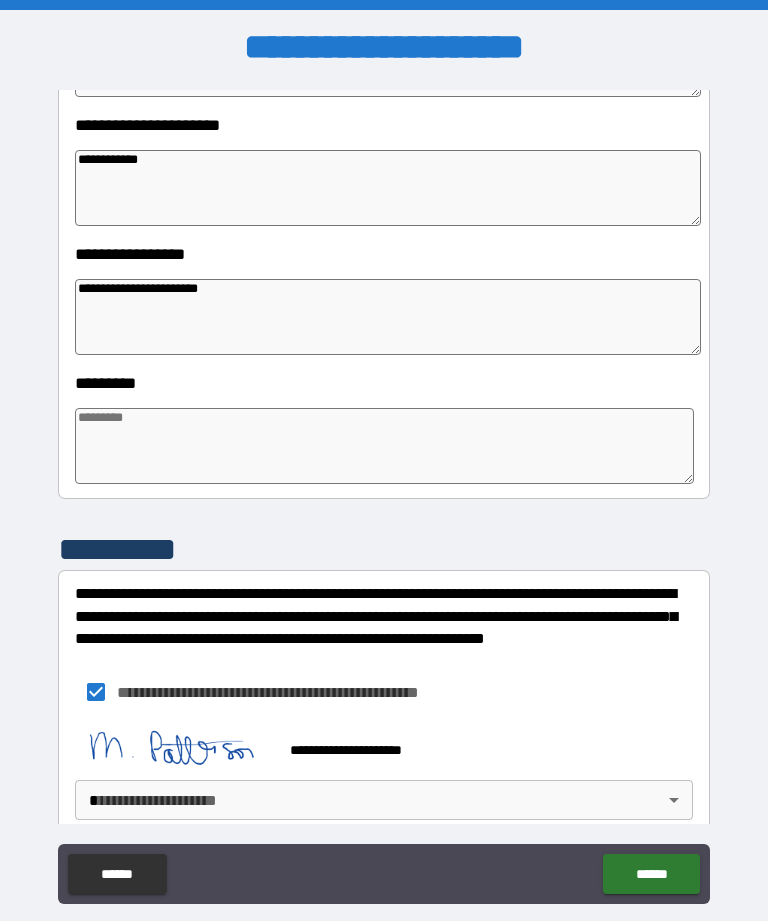 click on "**********" at bounding box center [384, 492] 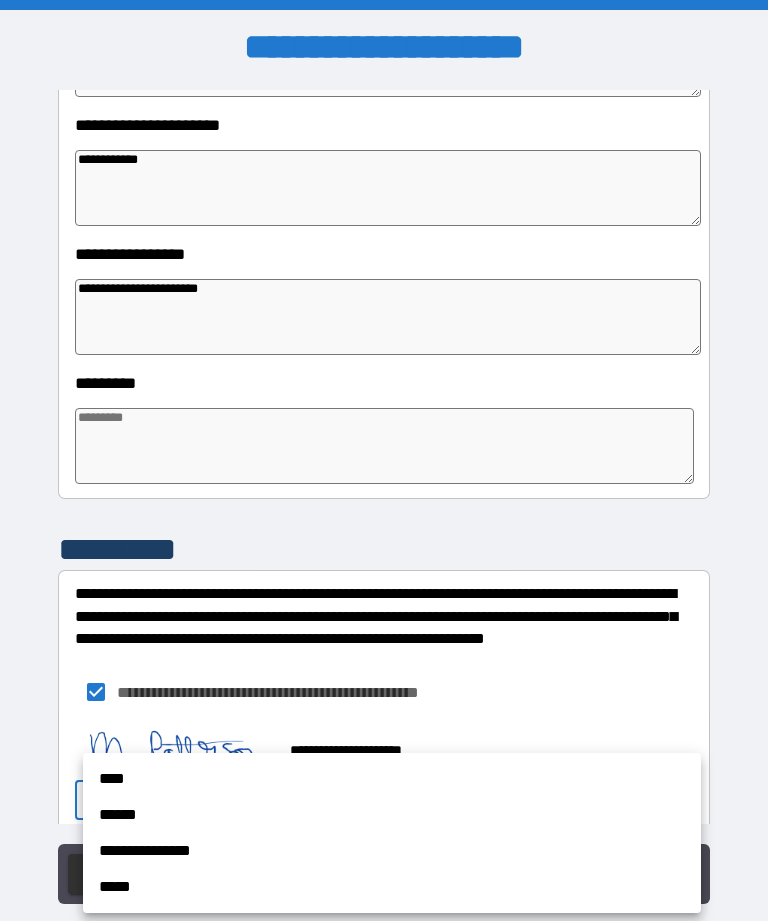 click on "****" at bounding box center [392, 779] 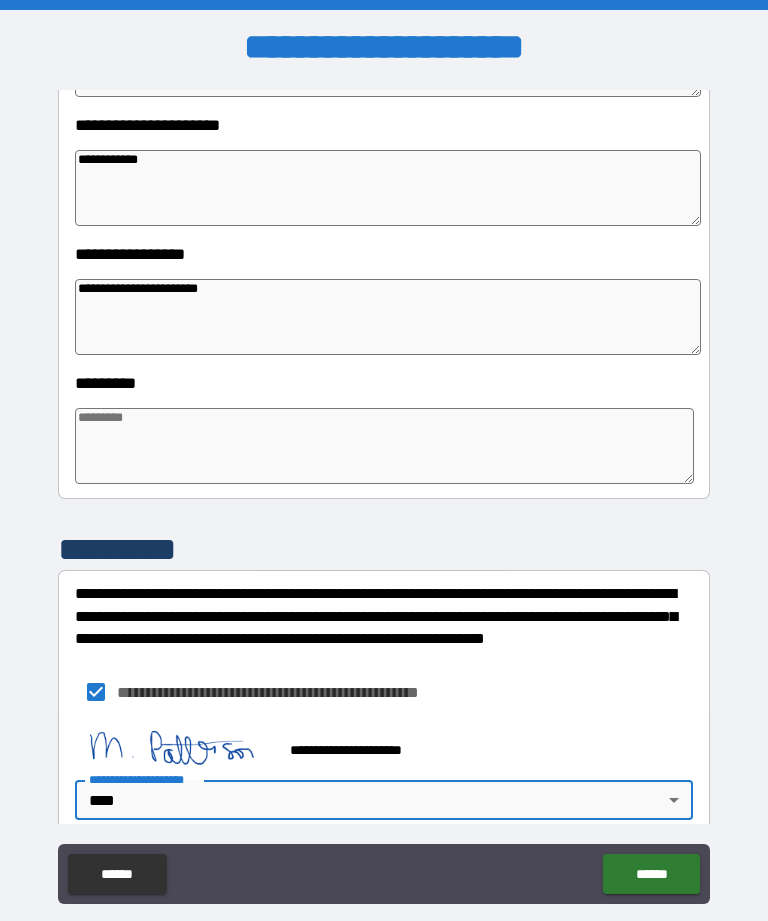 click on "******" at bounding box center [651, 874] 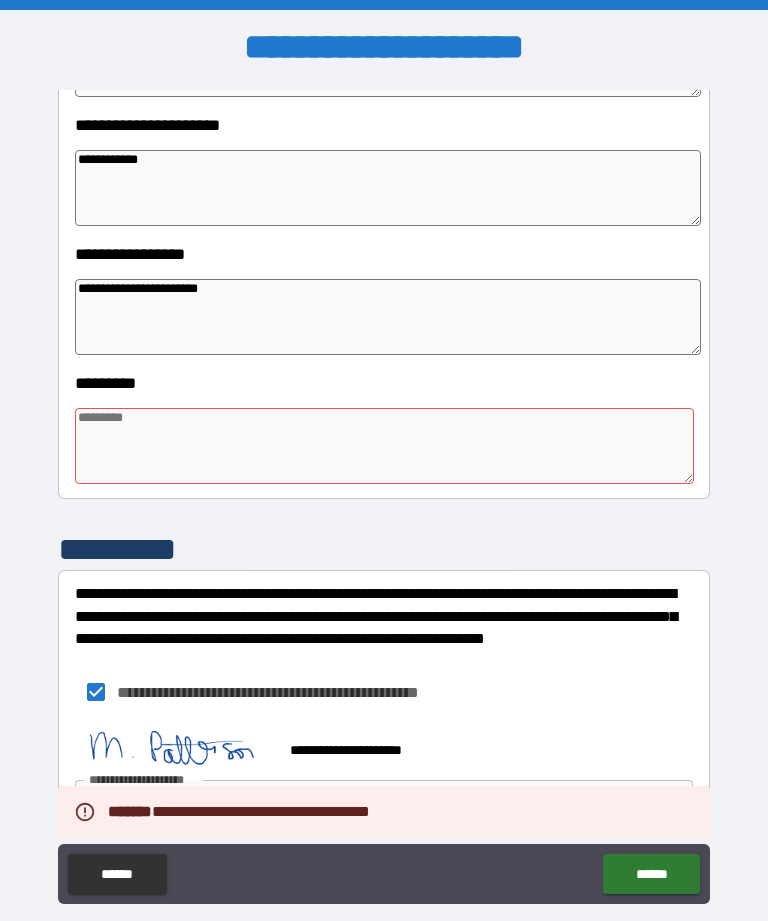 click at bounding box center (384, 446) 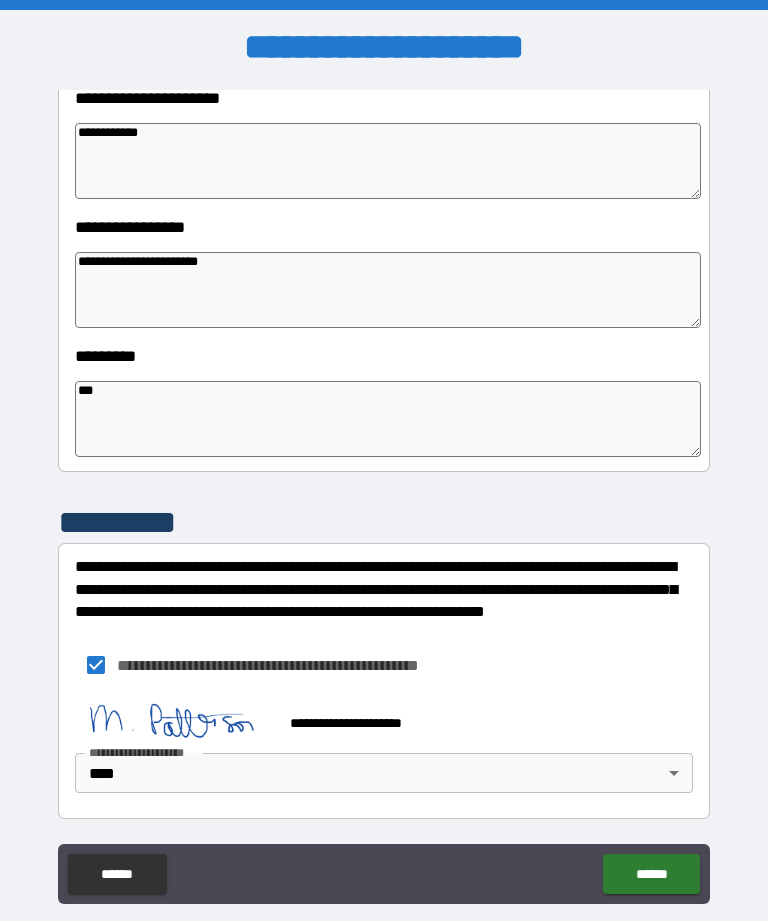 scroll, scrollTop: 483, scrollLeft: 0, axis: vertical 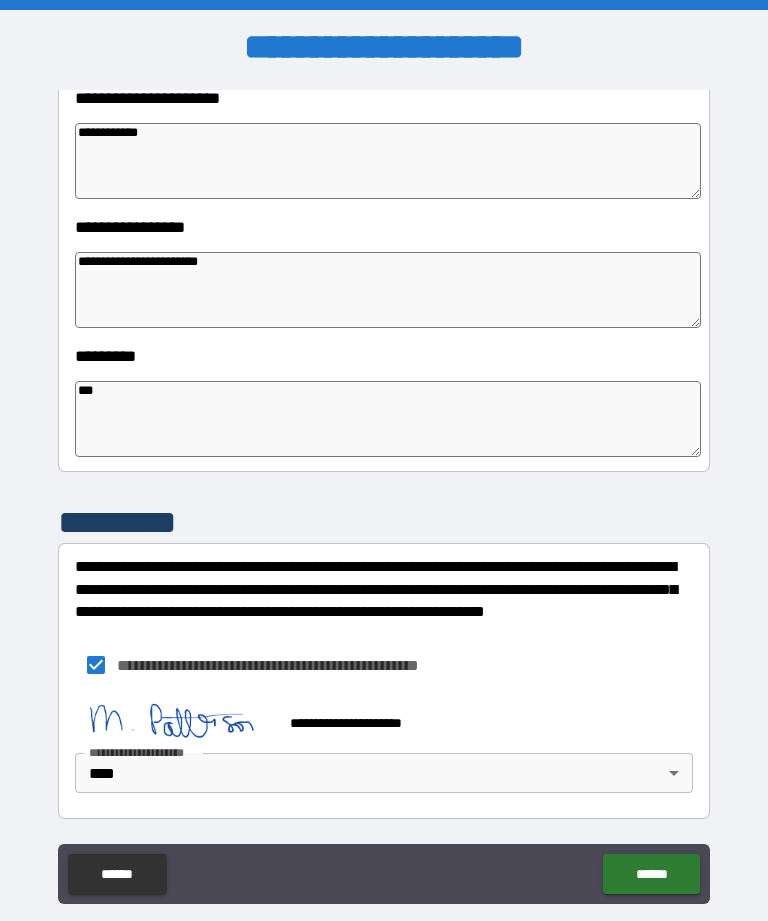 click on "******" at bounding box center [651, 874] 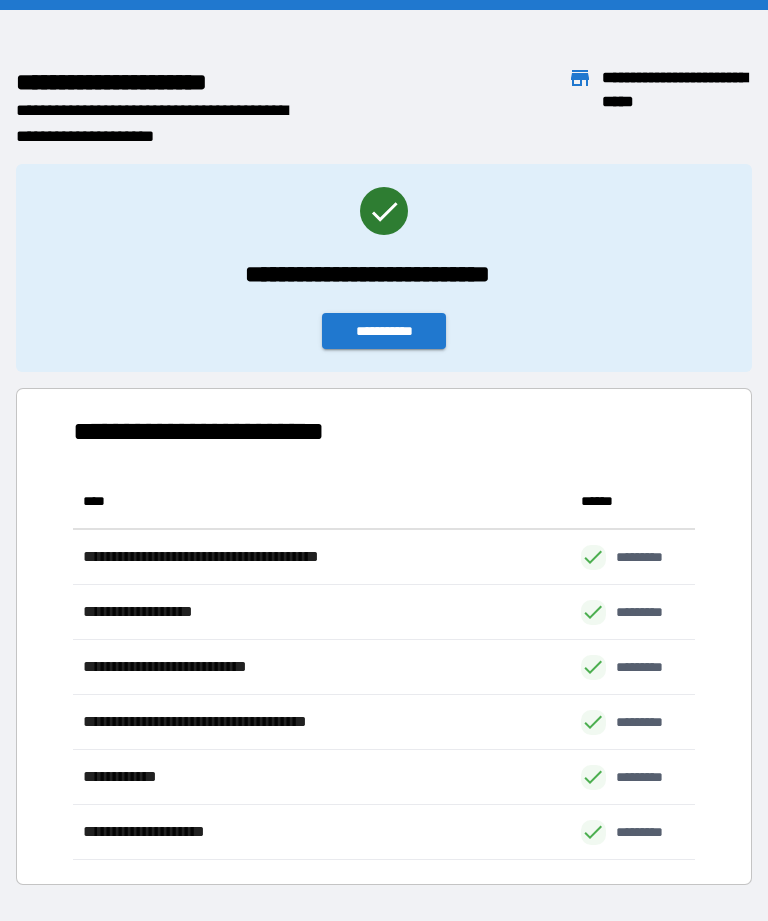 scroll, scrollTop: 386, scrollLeft: 622, axis: both 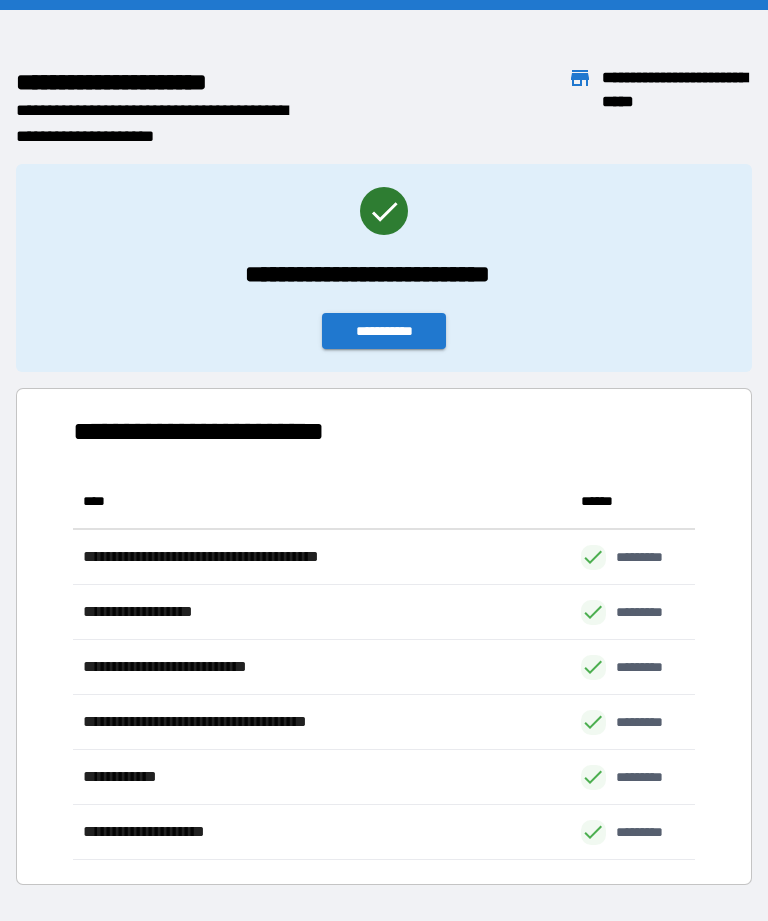 click on "**********" at bounding box center (384, 331) 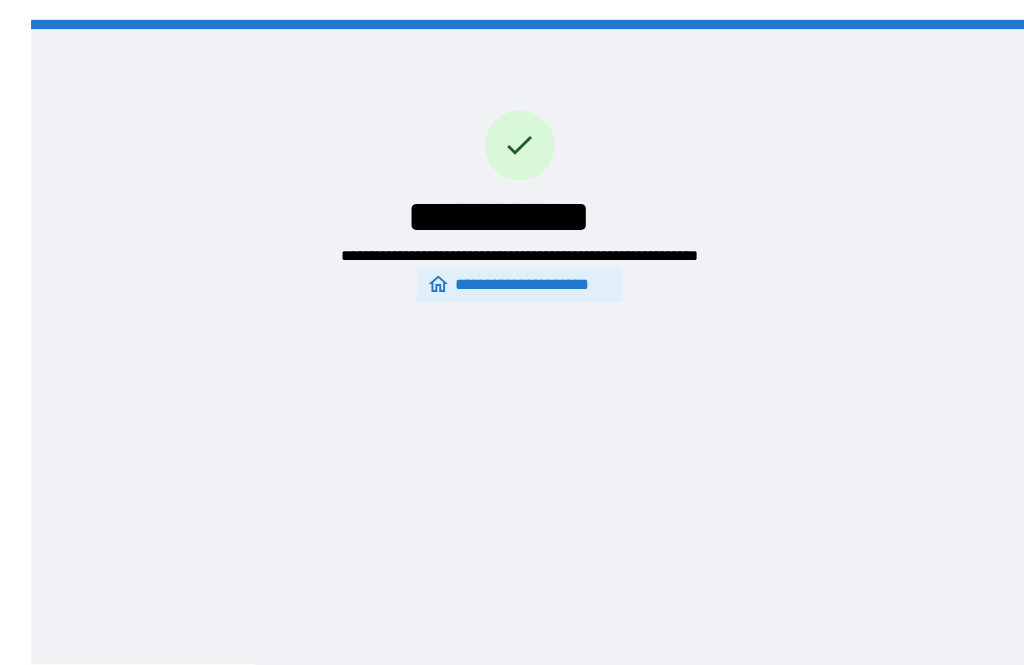 scroll, scrollTop: 64, scrollLeft: 0, axis: vertical 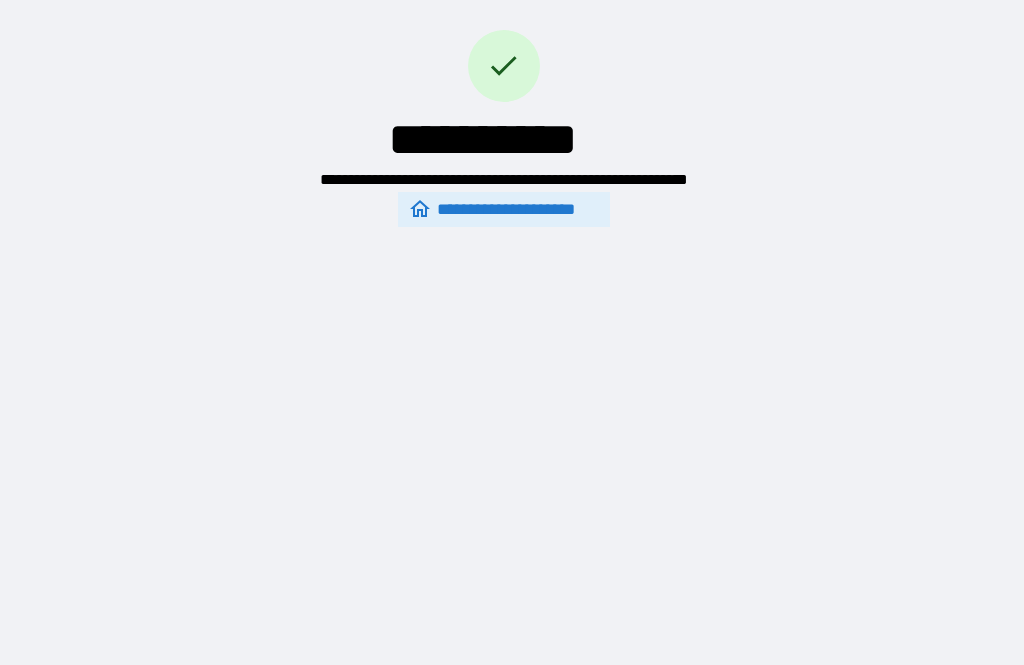 click on "**********" at bounding box center [512, 300] 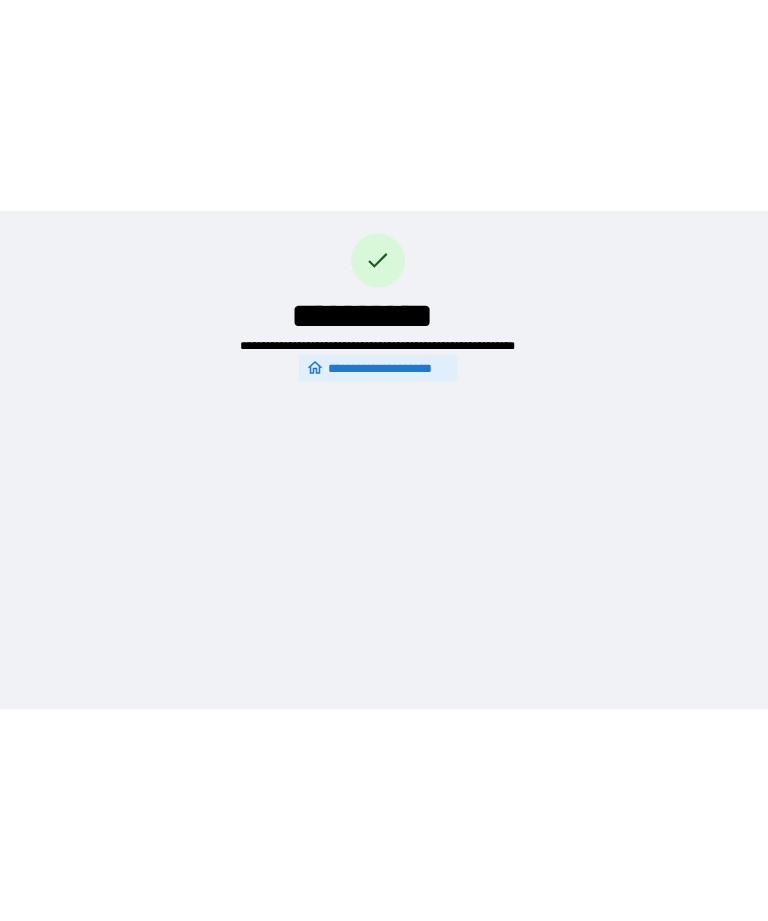 scroll, scrollTop: 0, scrollLeft: 0, axis: both 